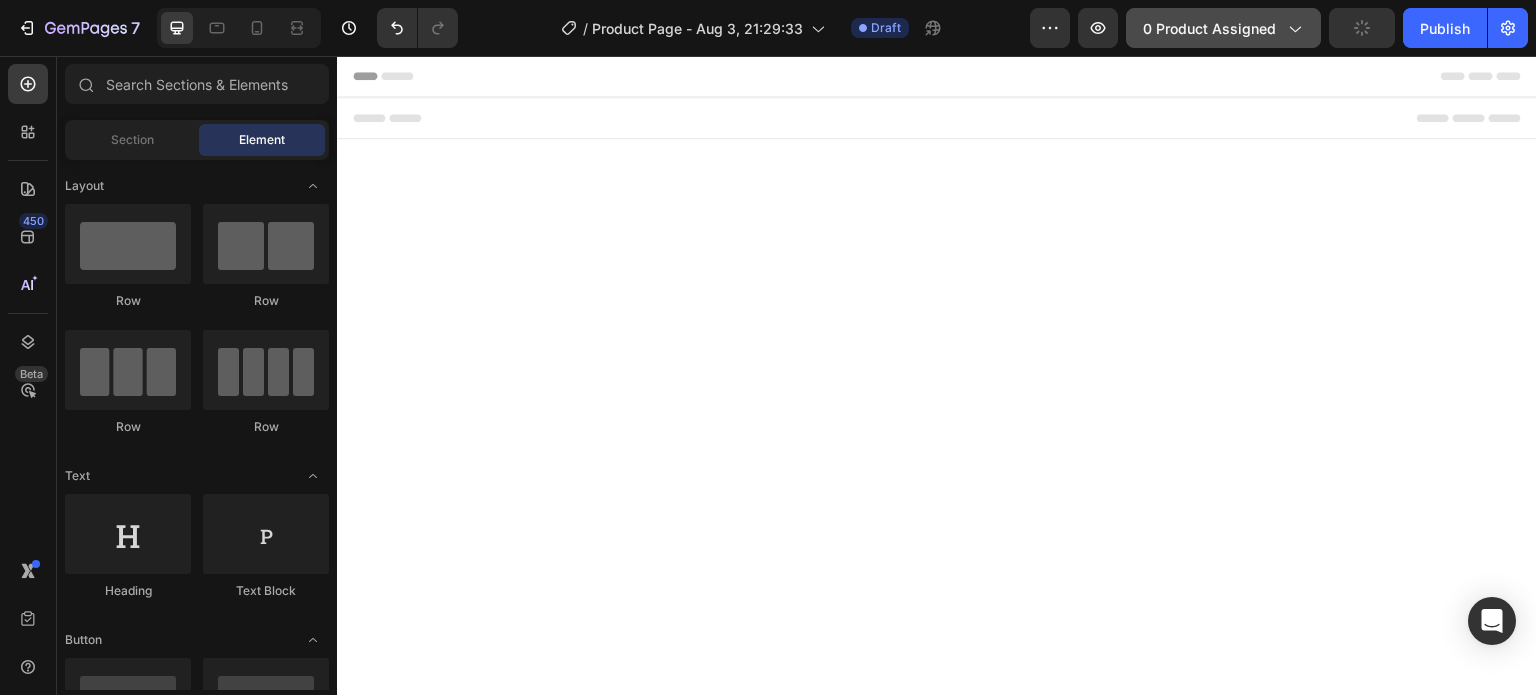 scroll, scrollTop: 0, scrollLeft: 0, axis: both 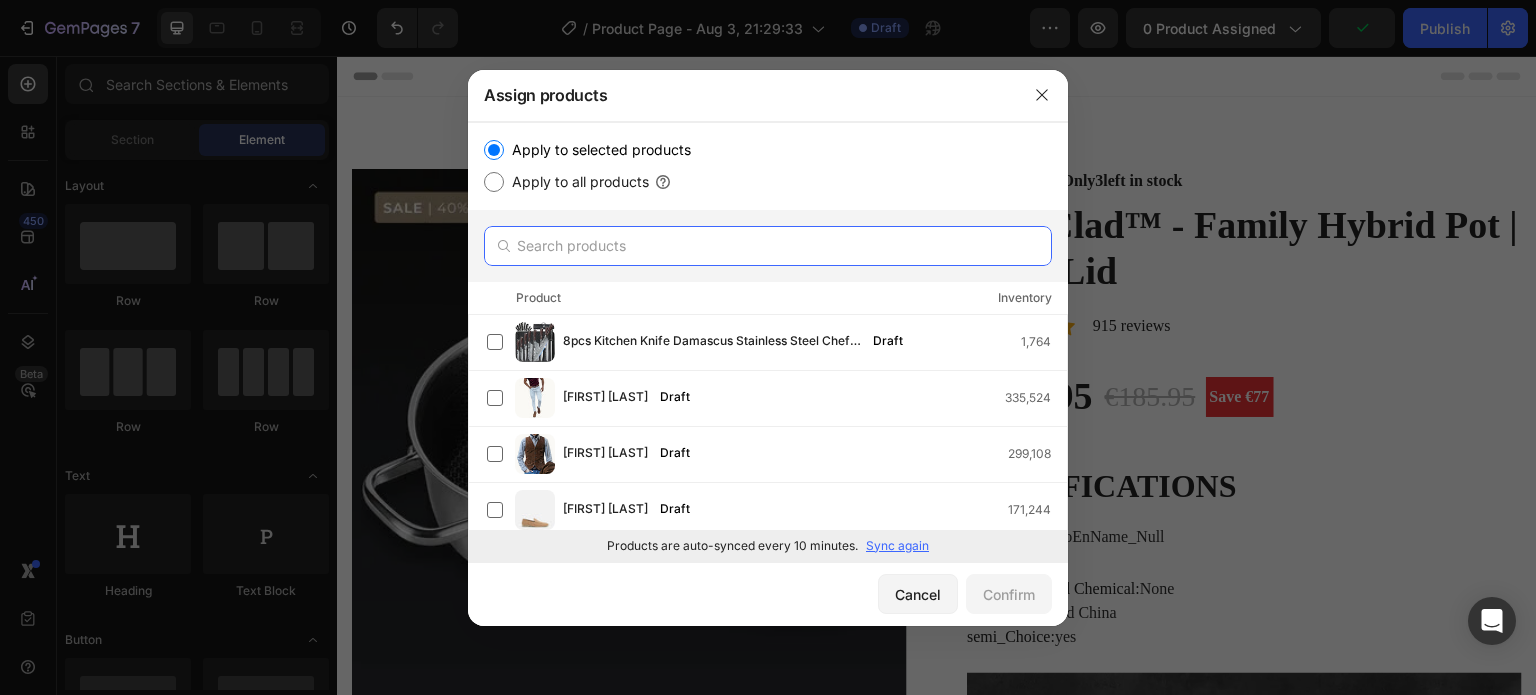 click at bounding box center (768, 246) 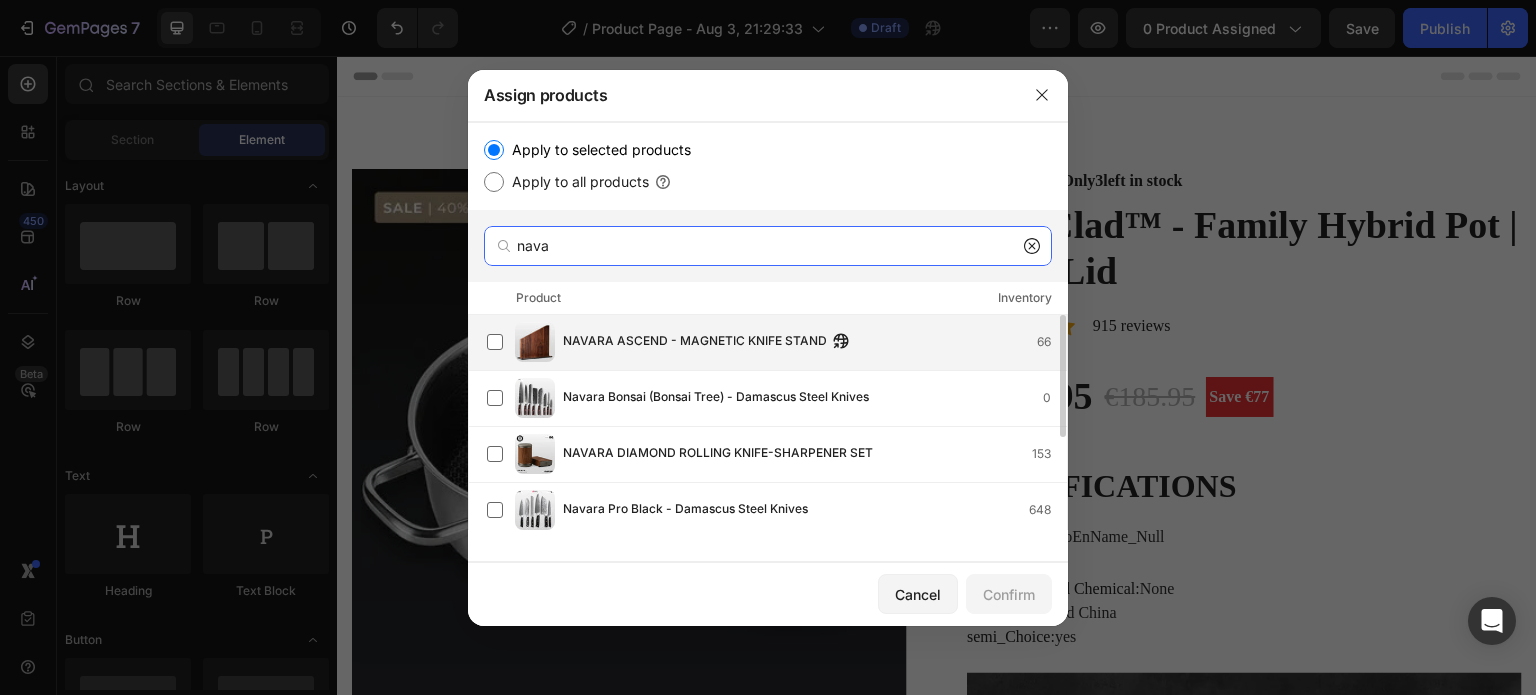 type on "nava" 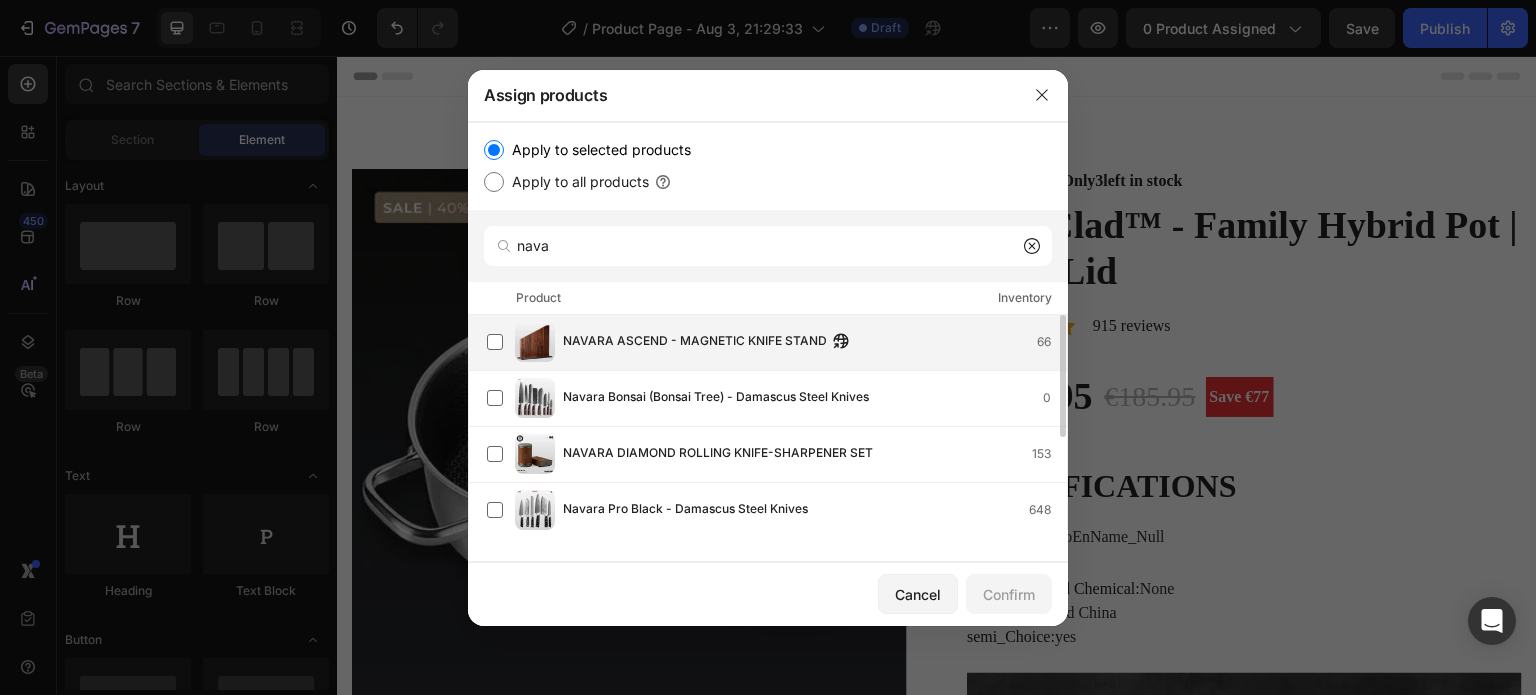 click at bounding box center [535, 342] 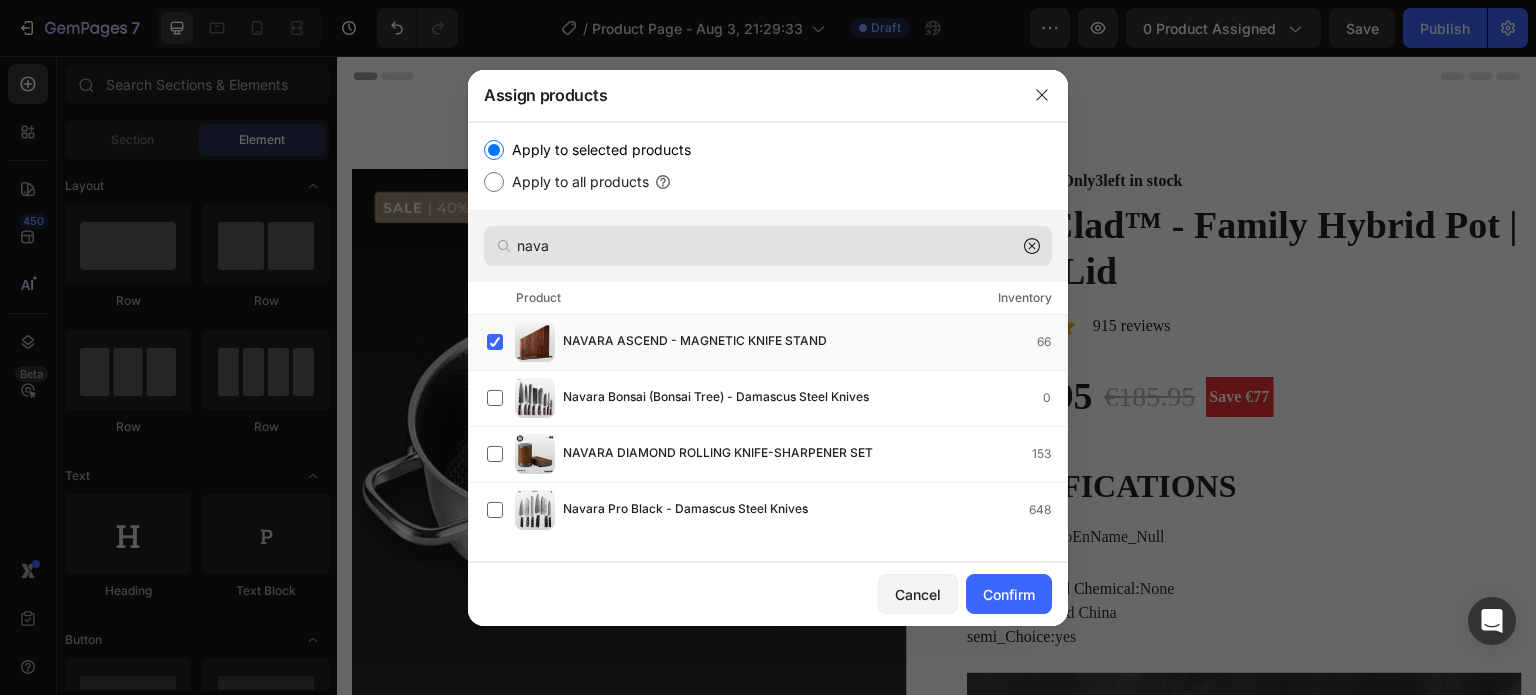drag, startPoint x: 1018, startPoint y: 593, endPoint x: 784, endPoint y: 257, distance: 409.4533 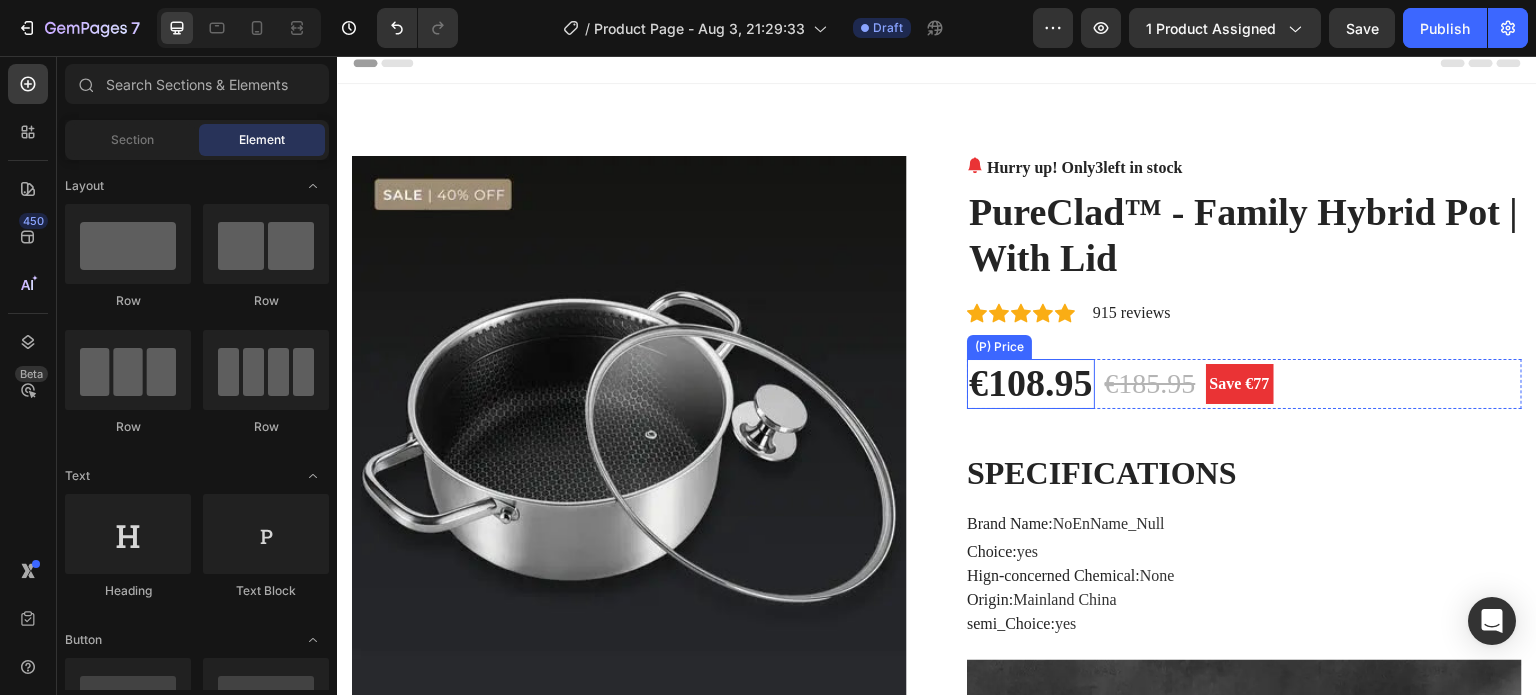 scroll, scrollTop: 0, scrollLeft: 0, axis: both 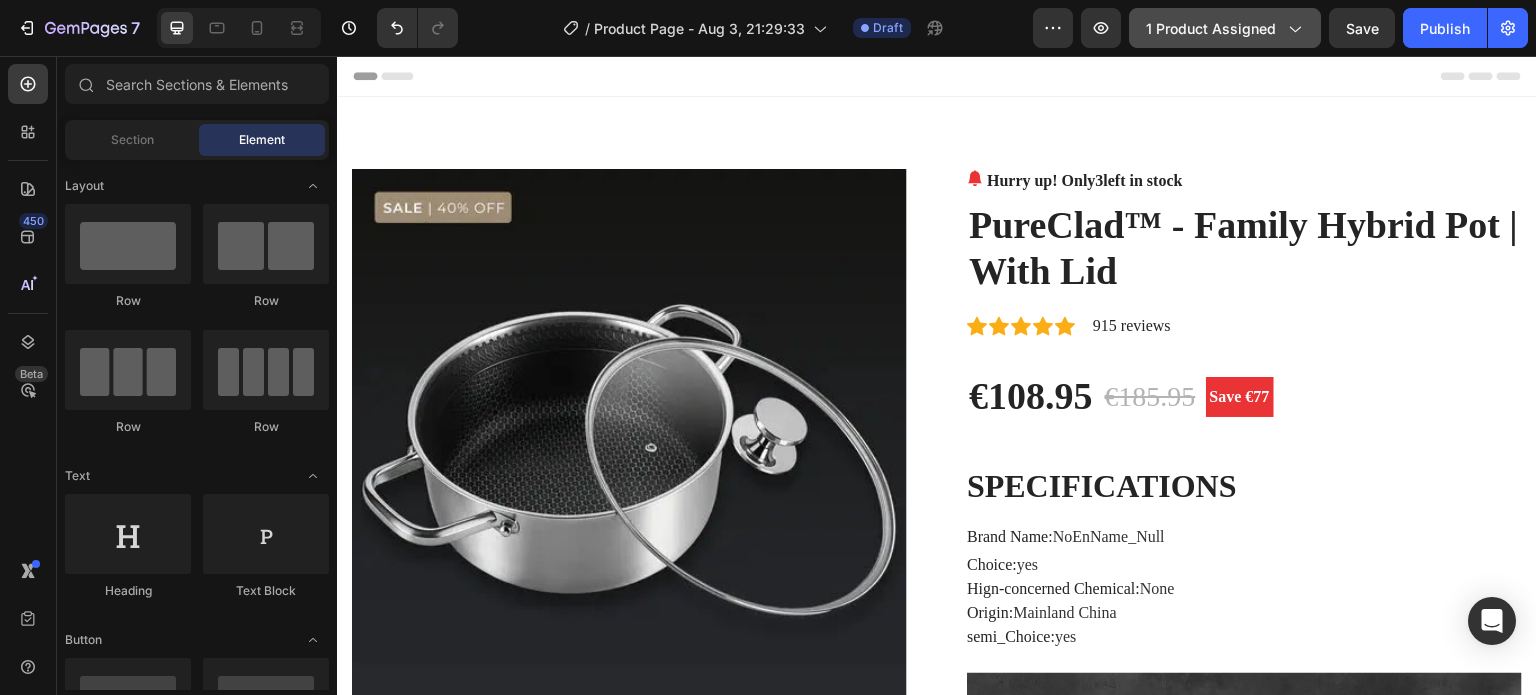 click on "1 product assigned" at bounding box center (1225, 28) 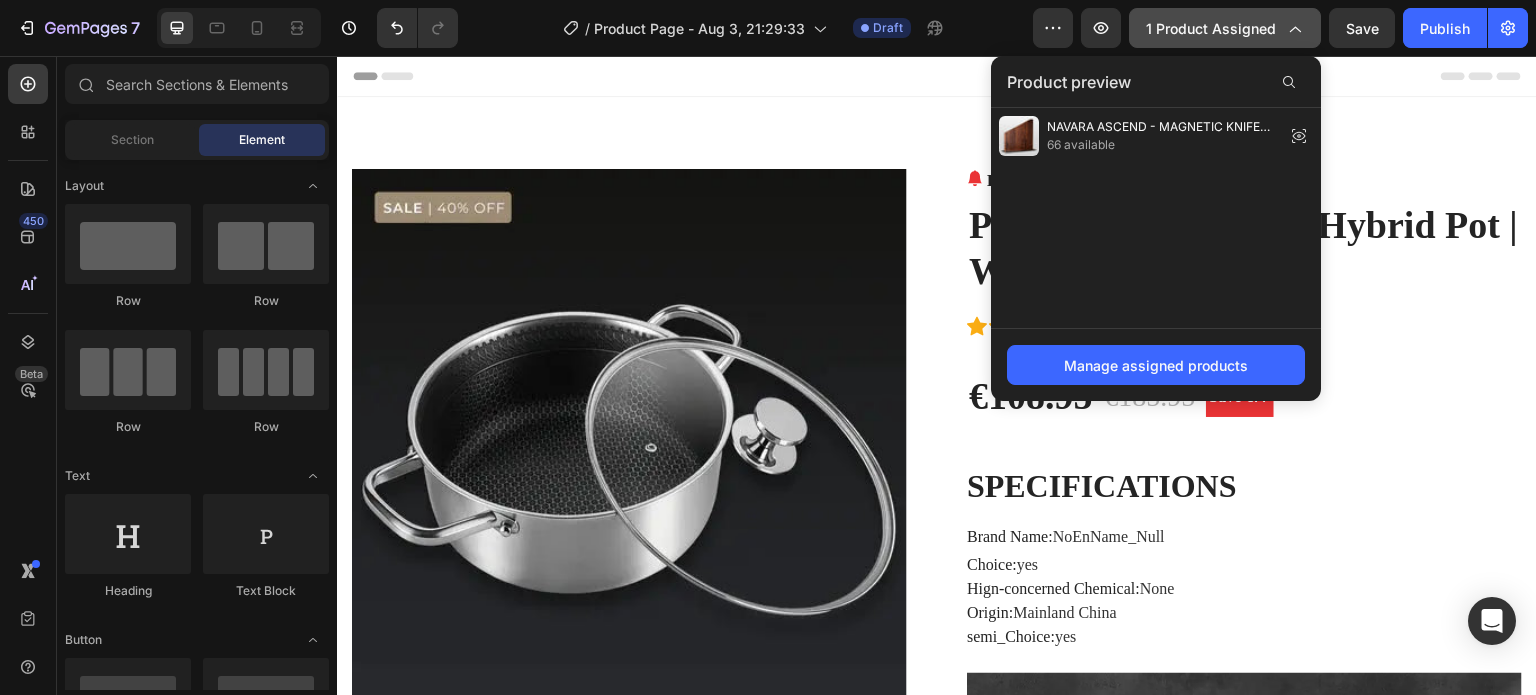 click on "1 product assigned" at bounding box center [1225, 28] 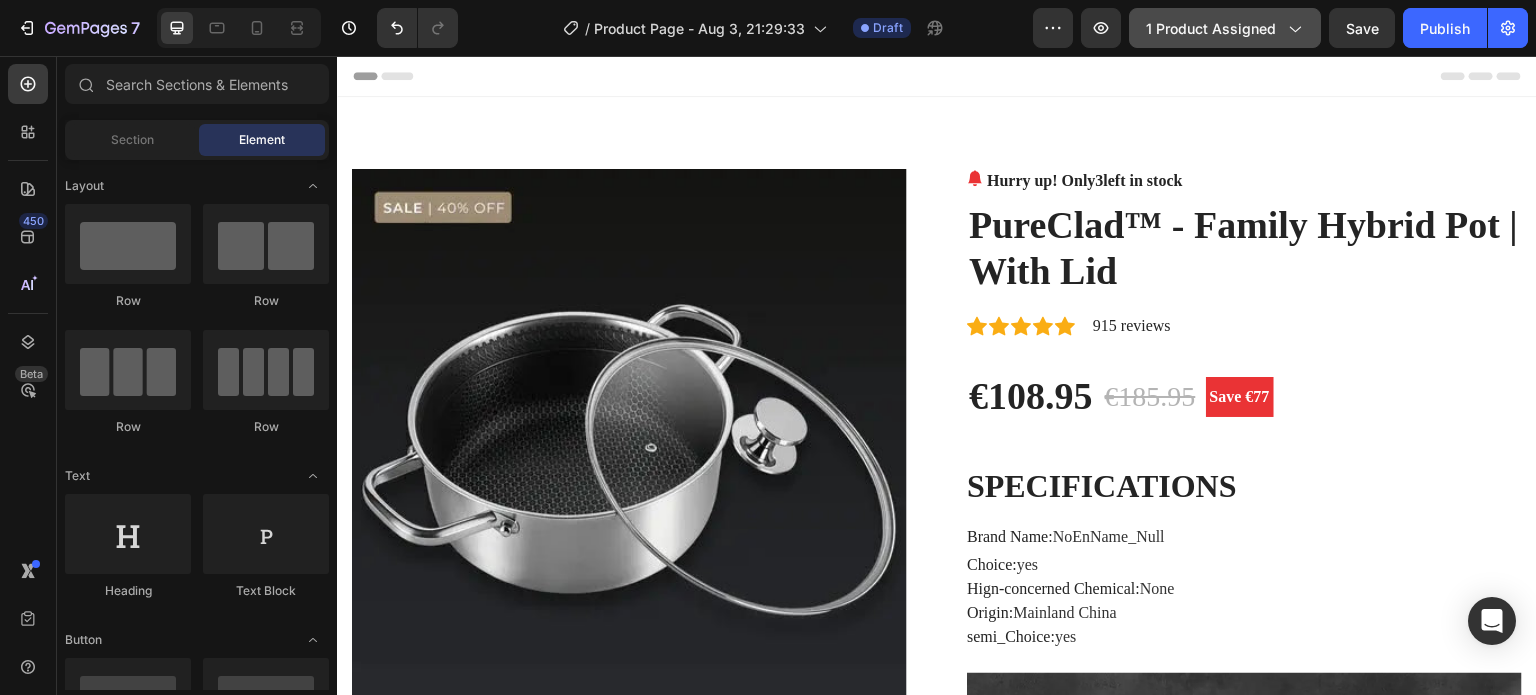 click on "1 product assigned" at bounding box center (1225, 28) 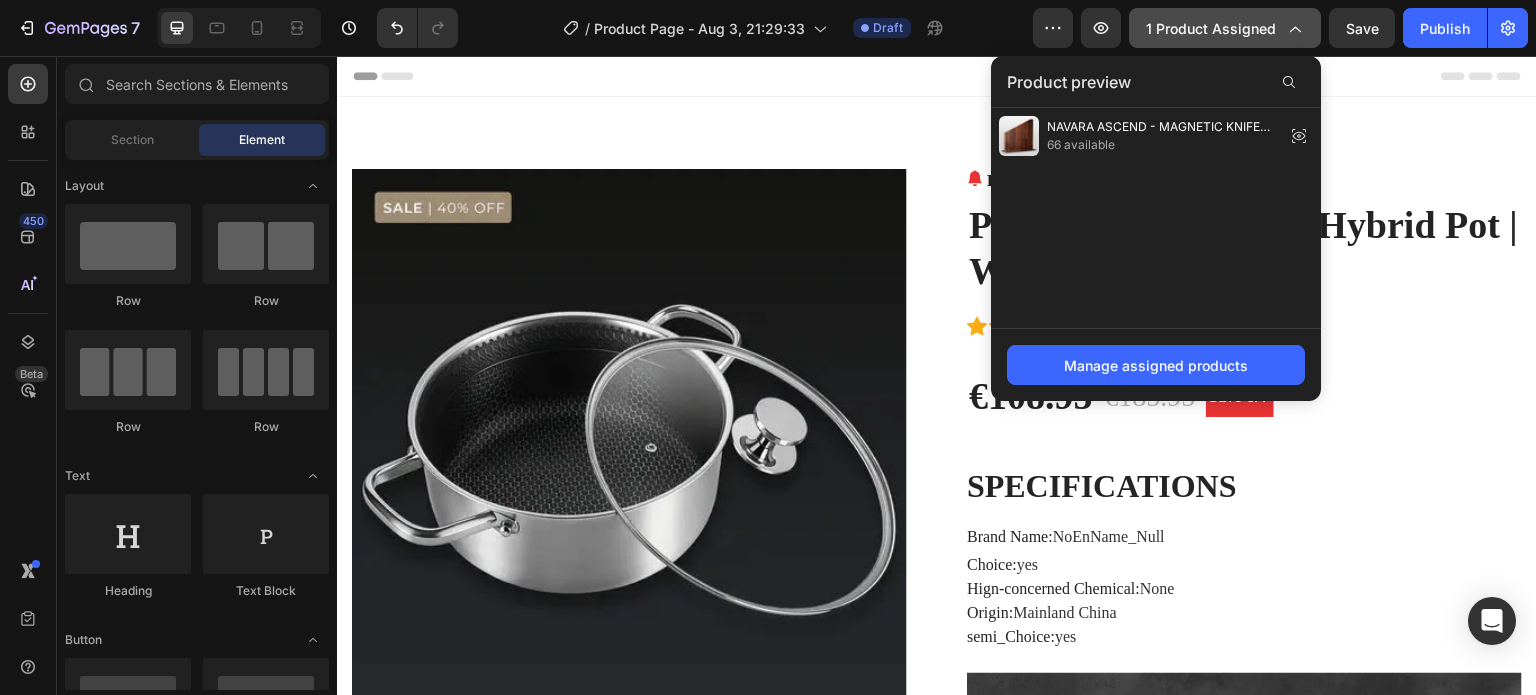 click on "1 product assigned" at bounding box center (1225, 28) 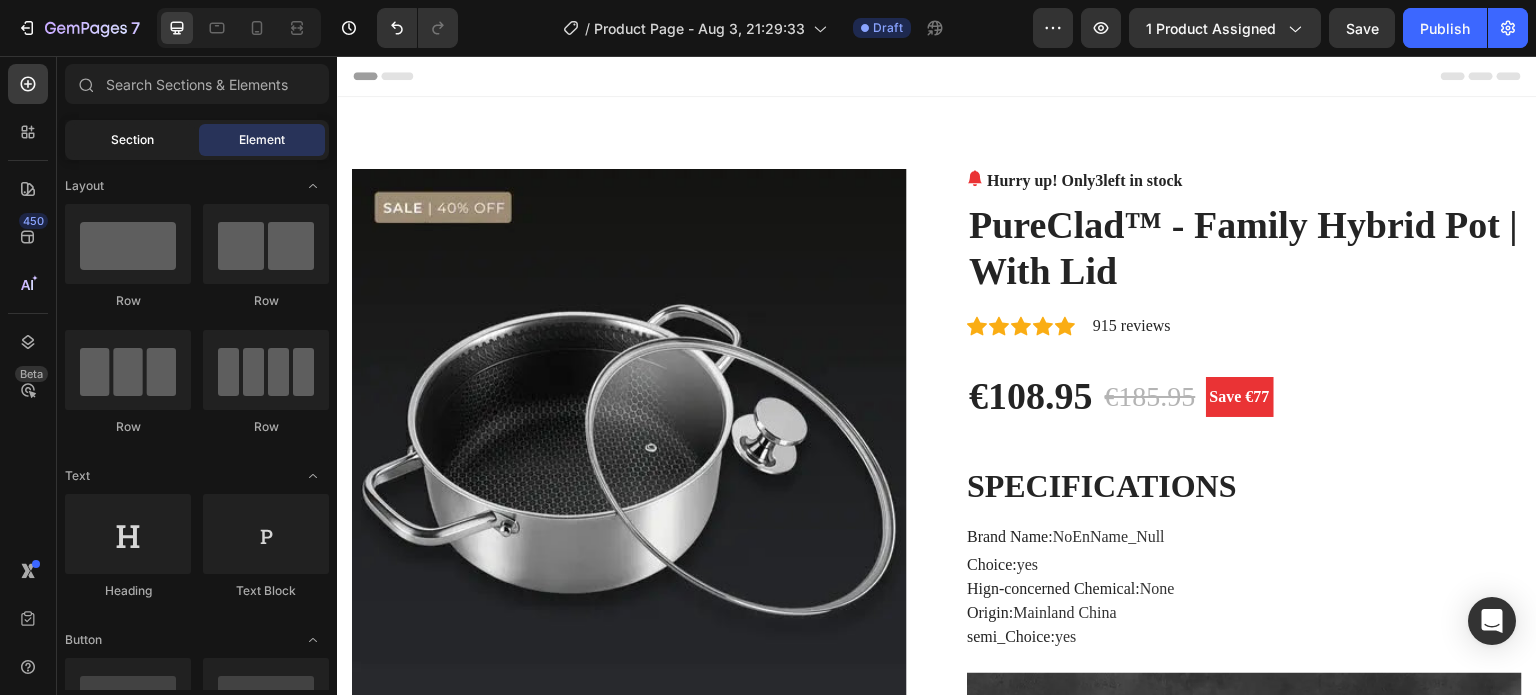 click on "Section" at bounding box center (132, 140) 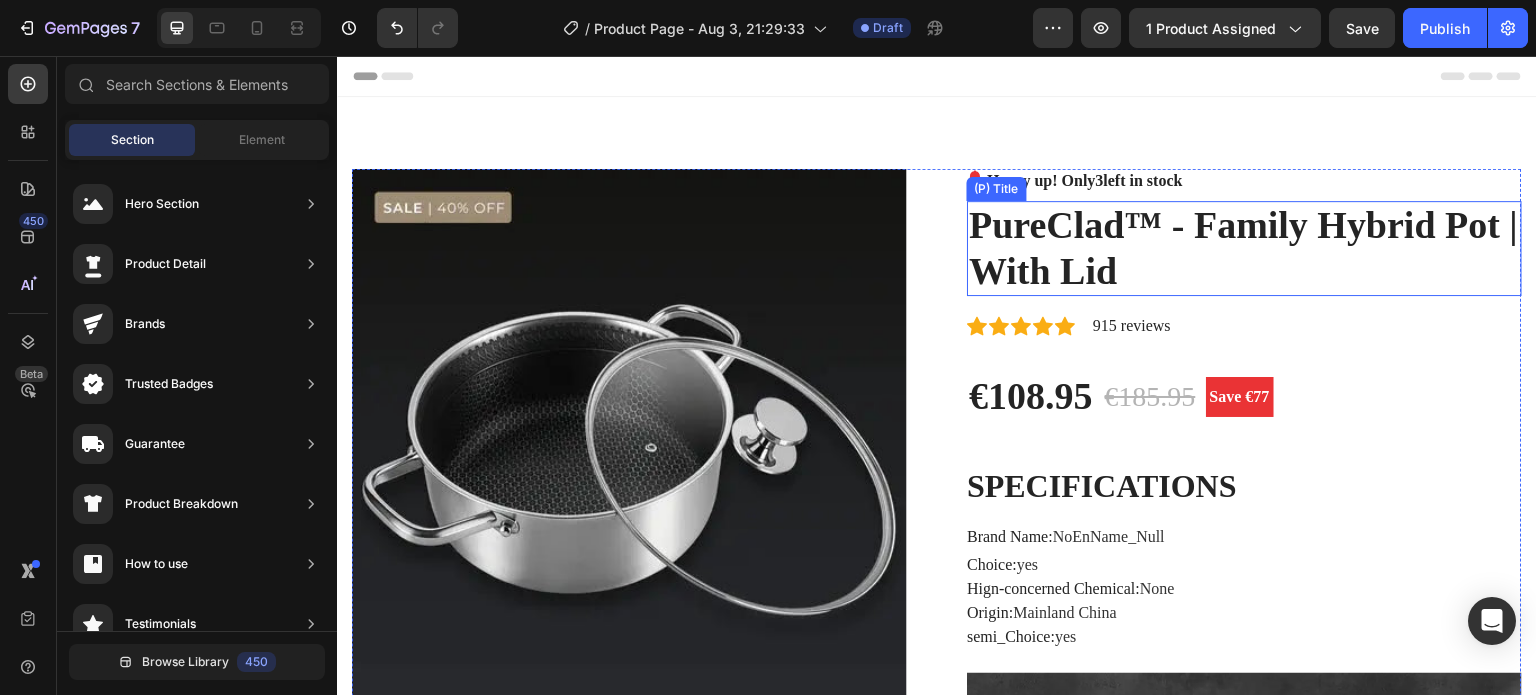 click on "PureClad™ - Family Hybrid Pot | With Lid" at bounding box center (1244, 248) 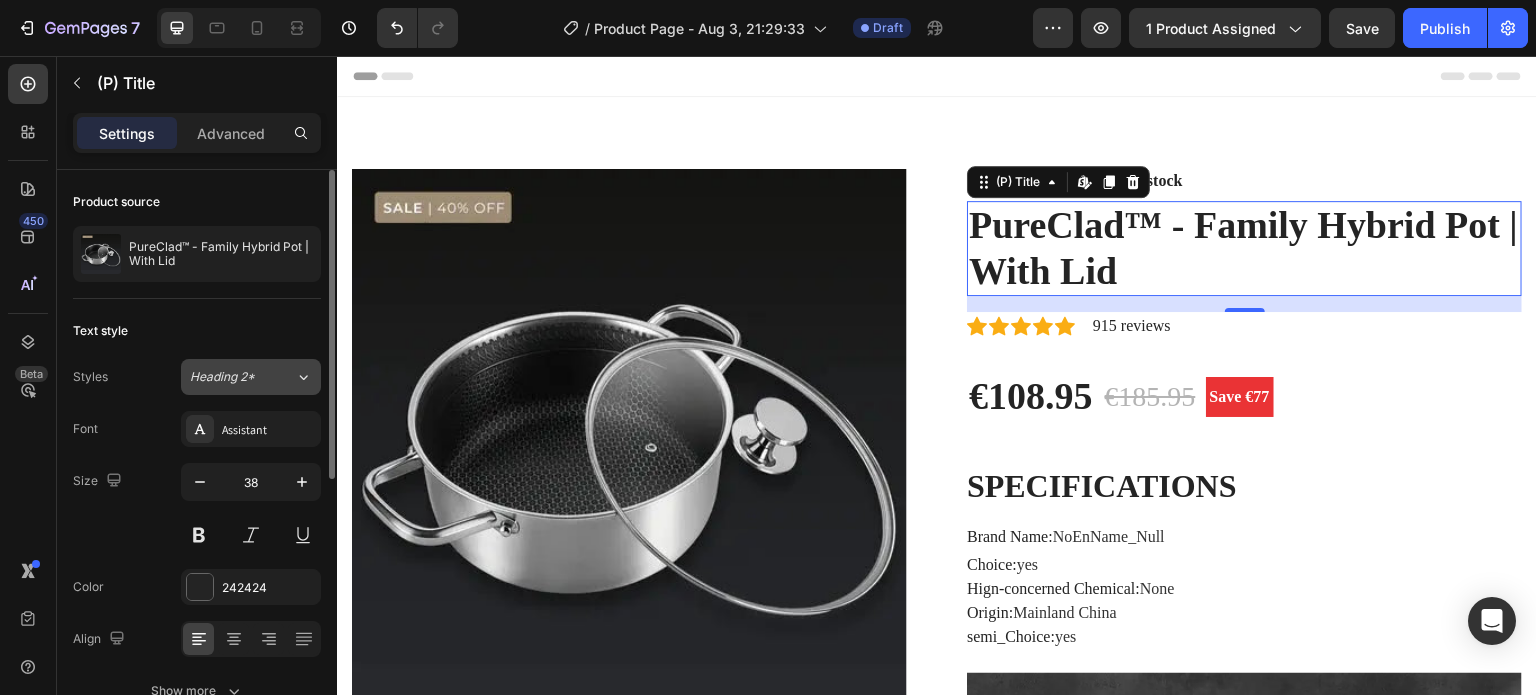 click on "Heading 2*" 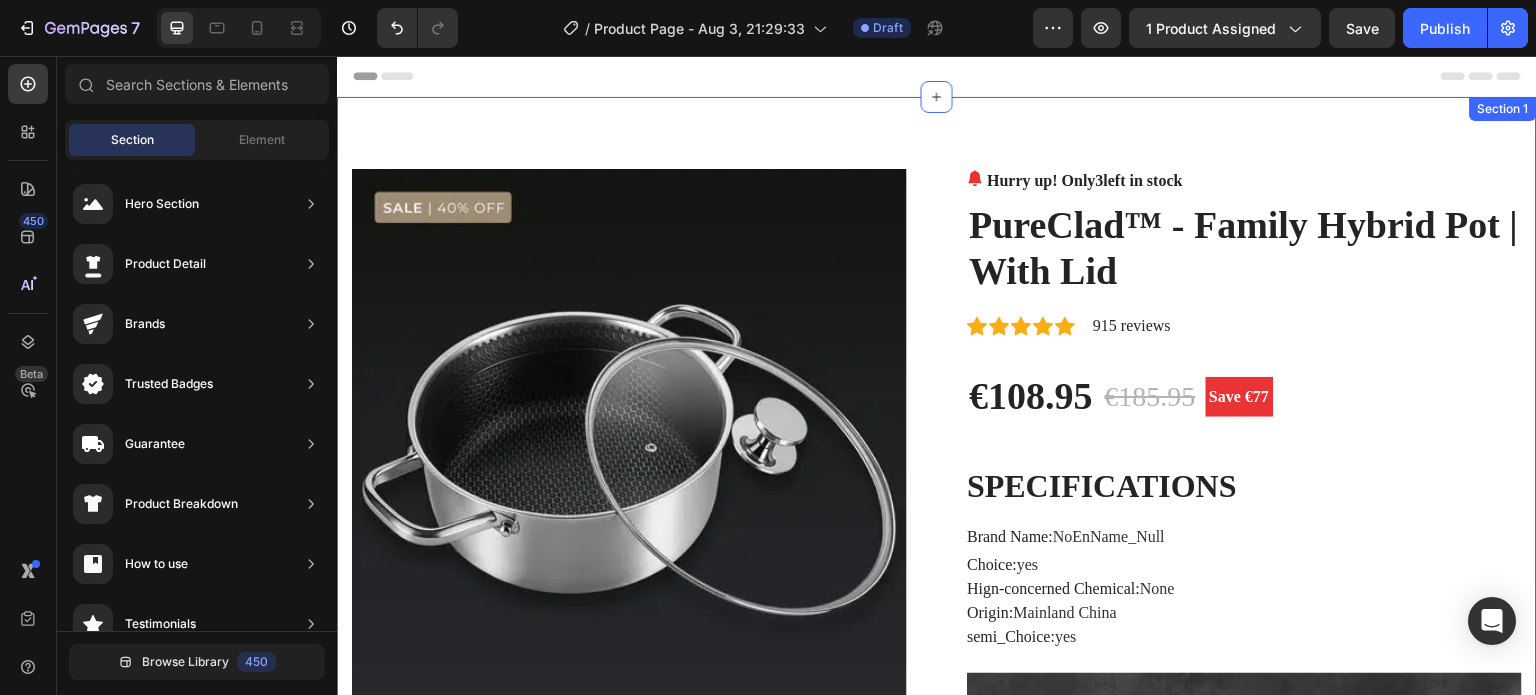 drag, startPoint x: 400, startPoint y: 83, endPoint x: 420, endPoint y: 136, distance: 56.648037 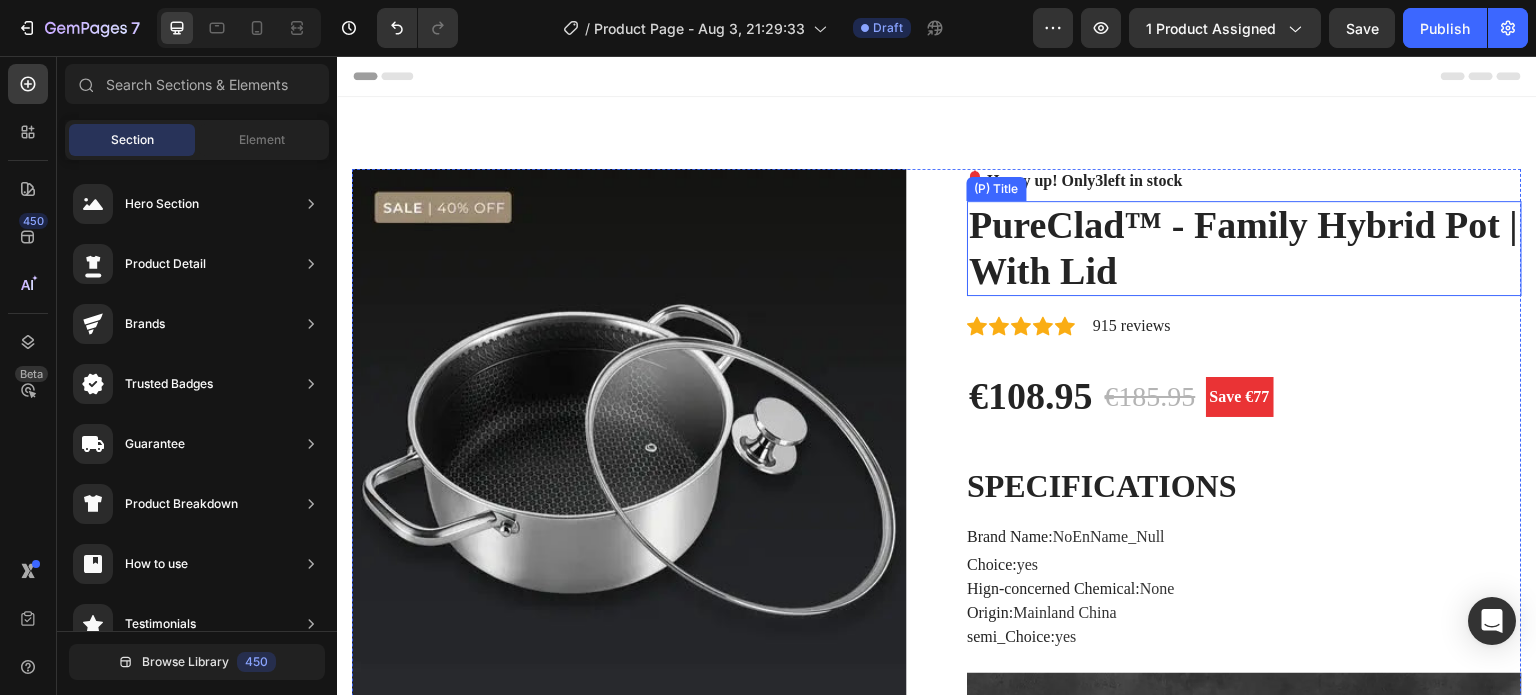 click on "PureClad™ - Family Hybrid Pot | With Lid" at bounding box center [1244, 248] 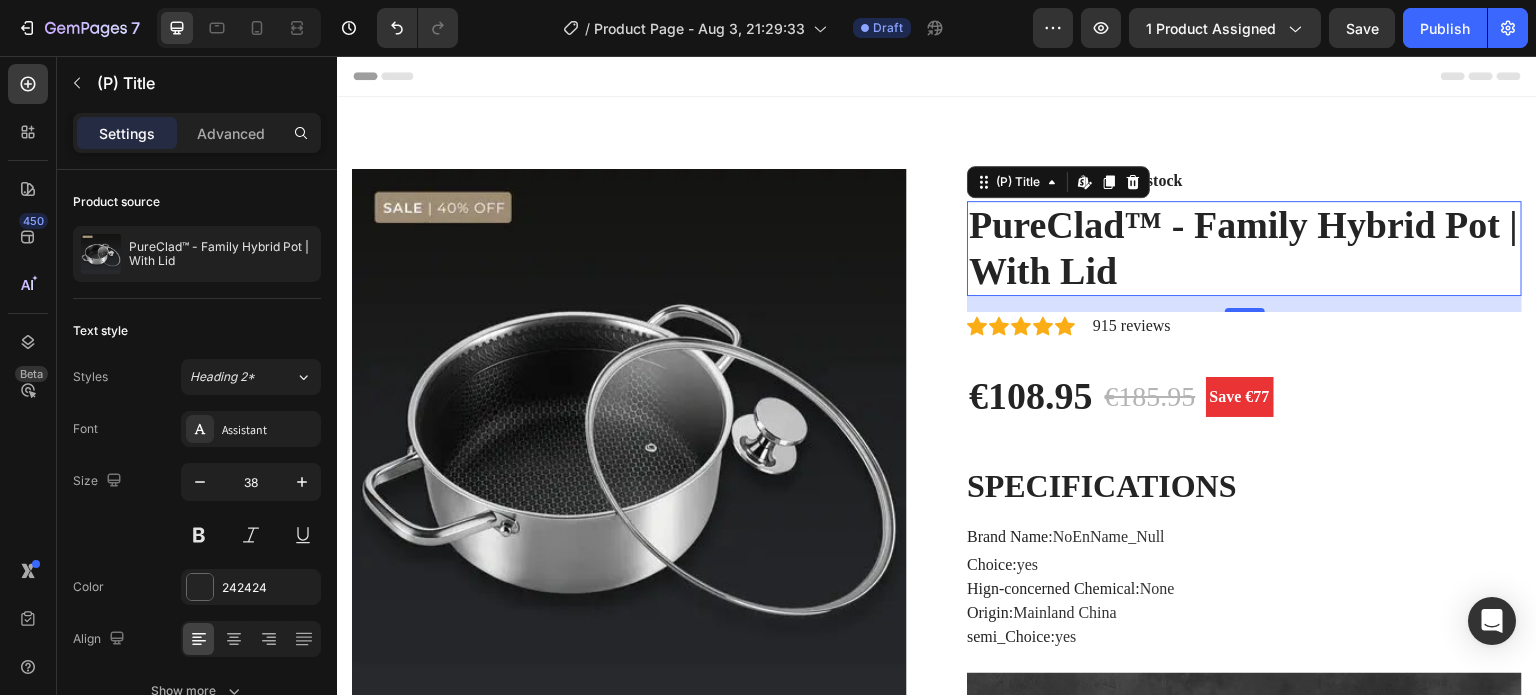 click on "Hurry up! Only  3  left in stock" at bounding box center [1085, 181] 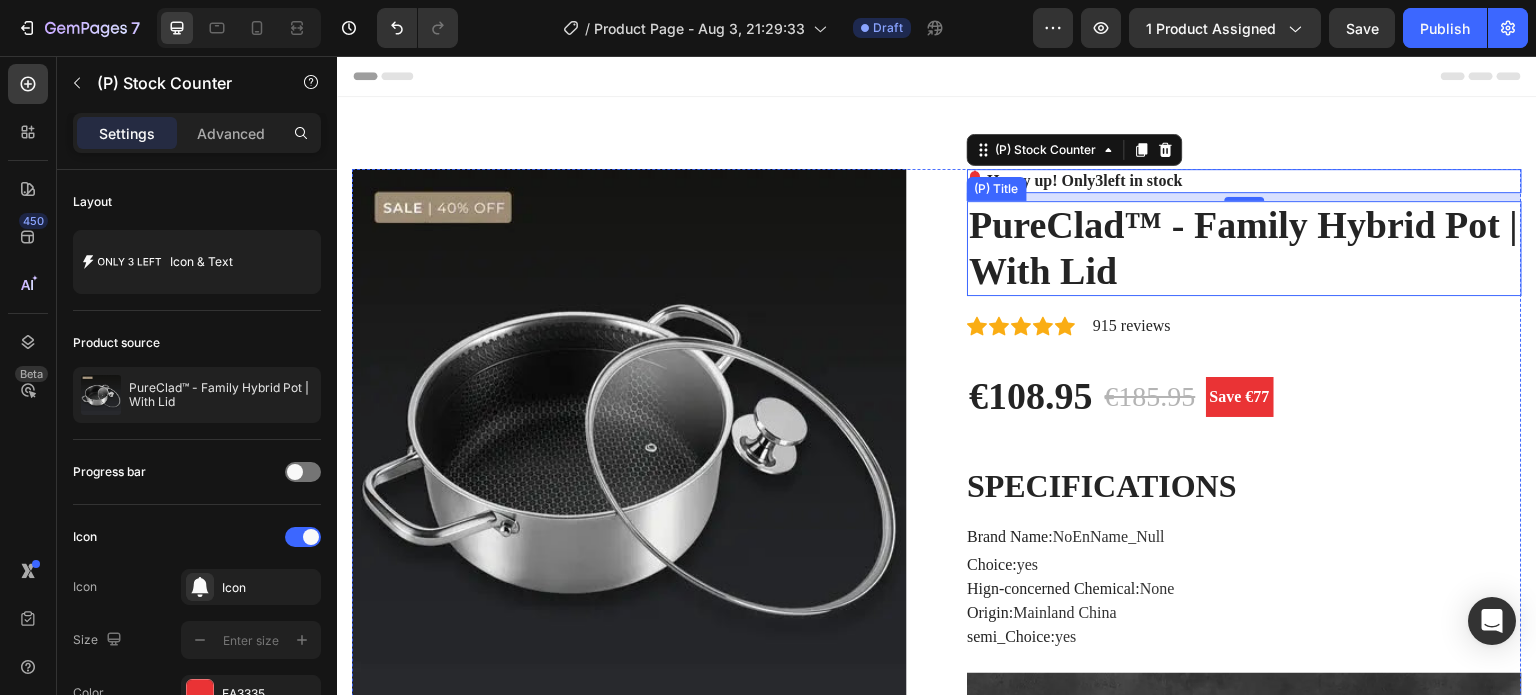 click on "PureClad™ - Family Hybrid Pot | With Lid" at bounding box center [1244, 248] 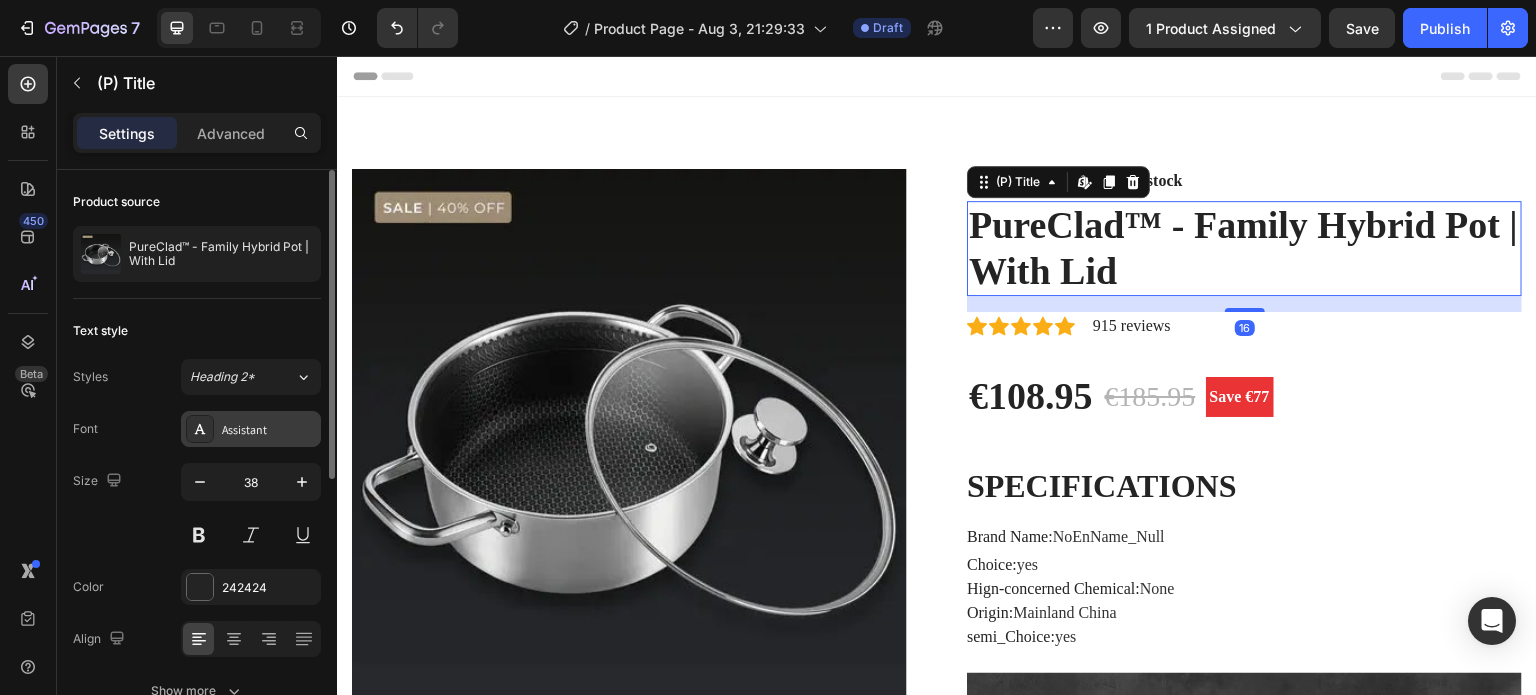 click on "Assistant" at bounding box center (269, 430) 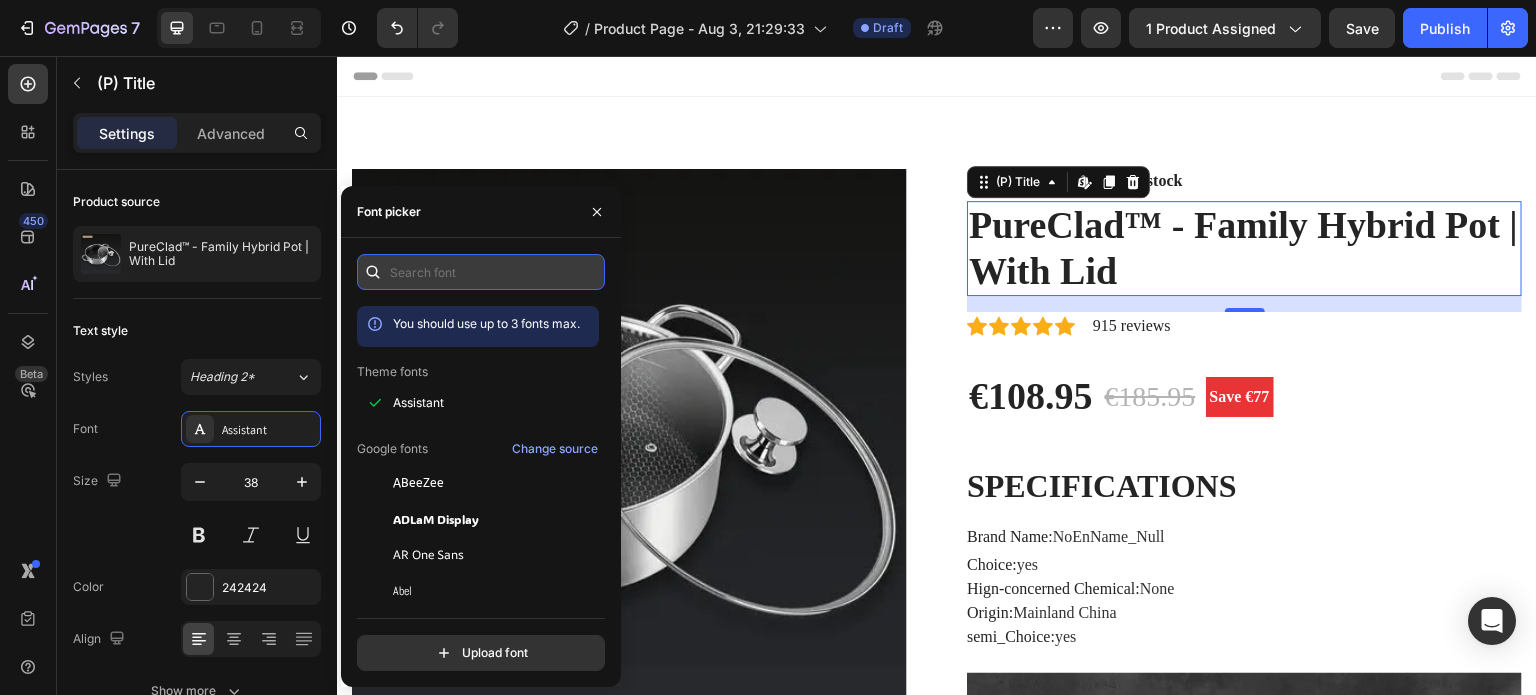 click at bounding box center (481, 272) 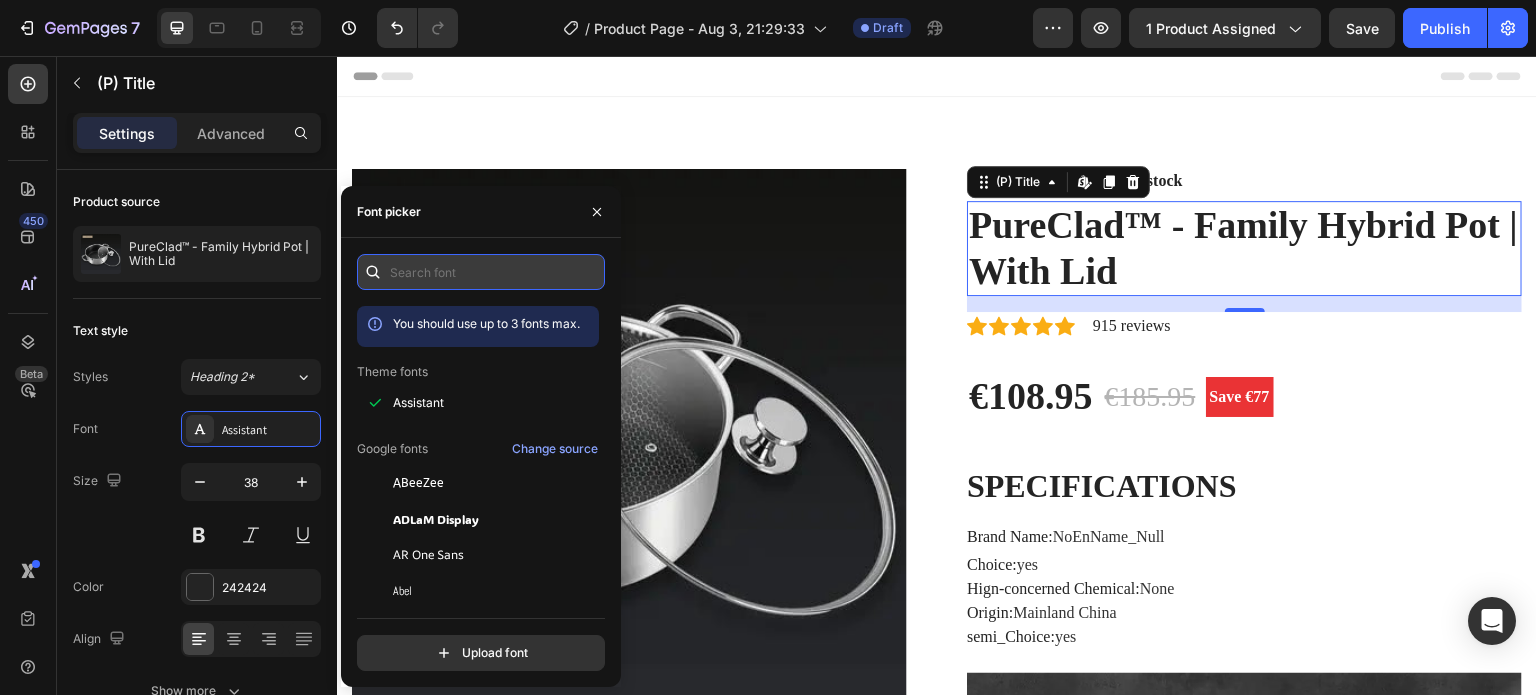 type on "h" 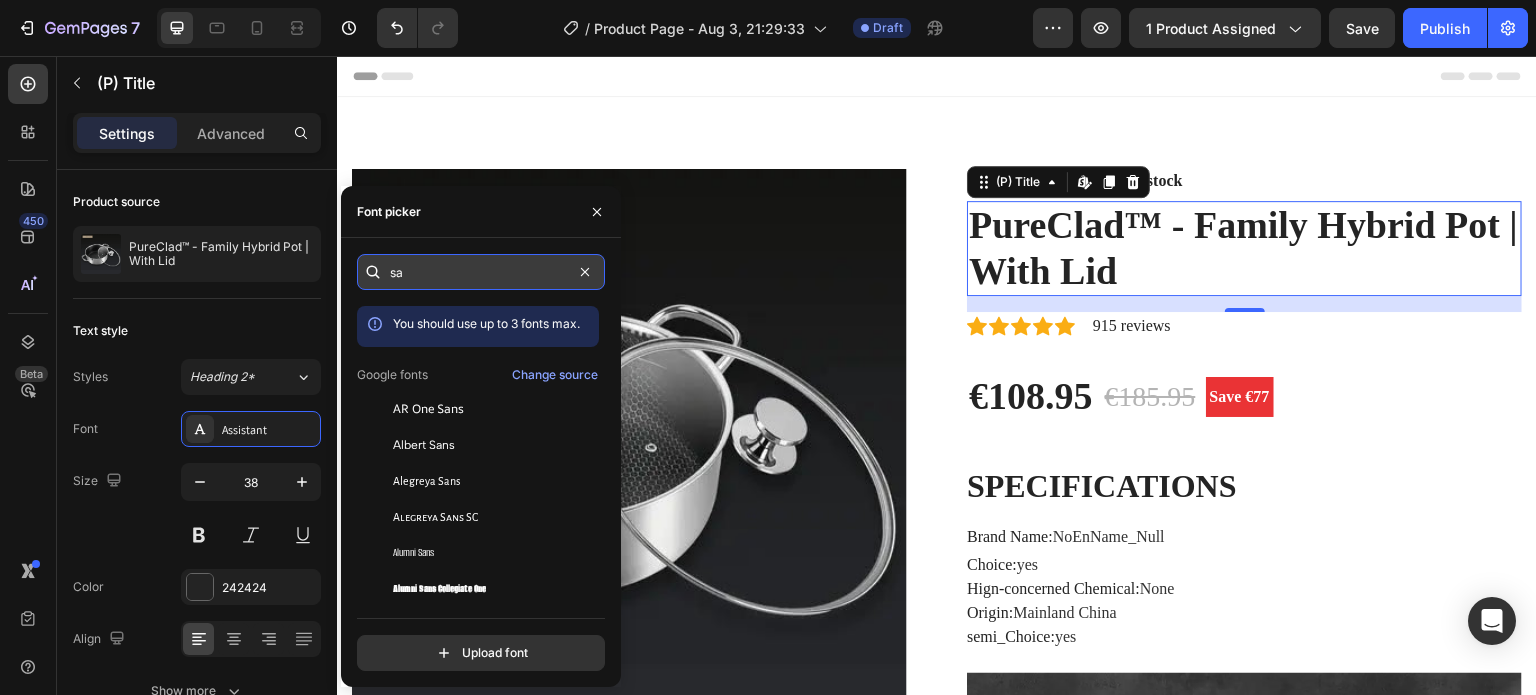 type on "s" 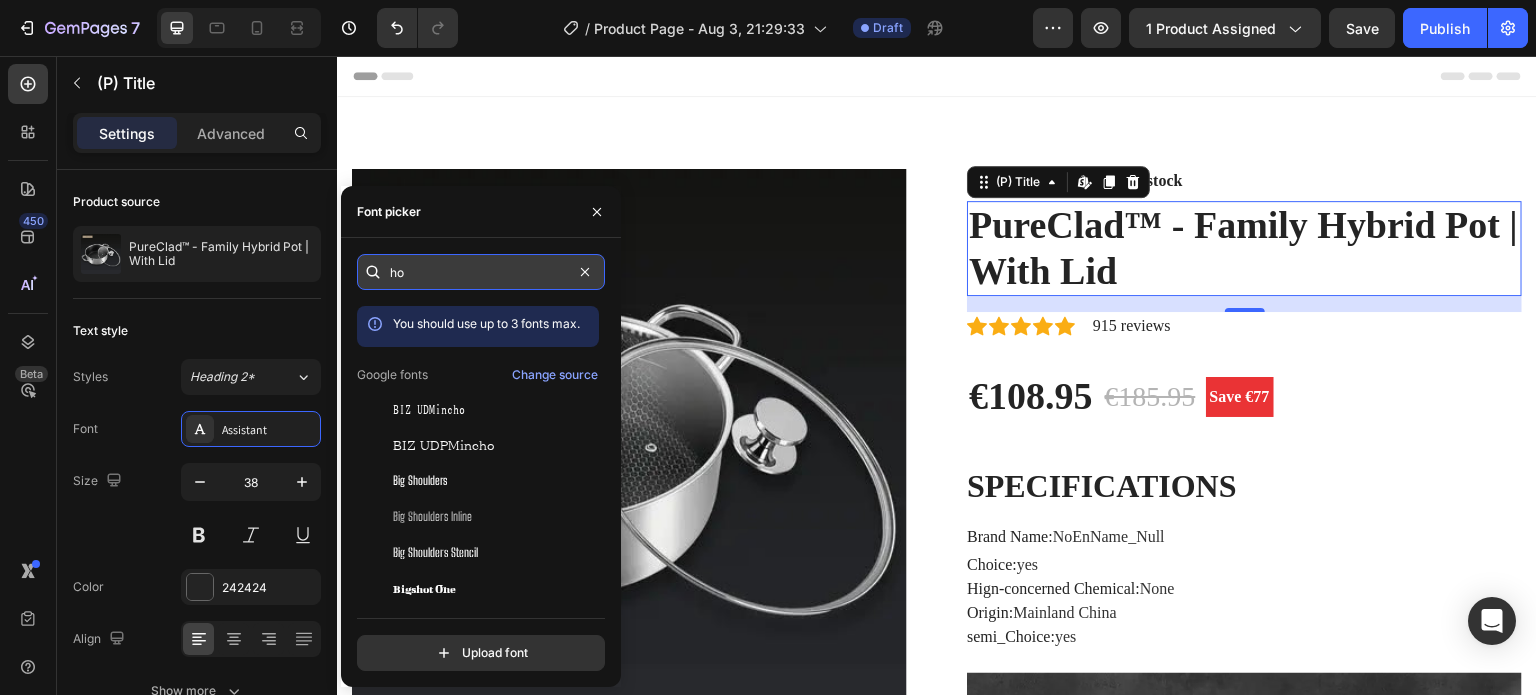 type on "h" 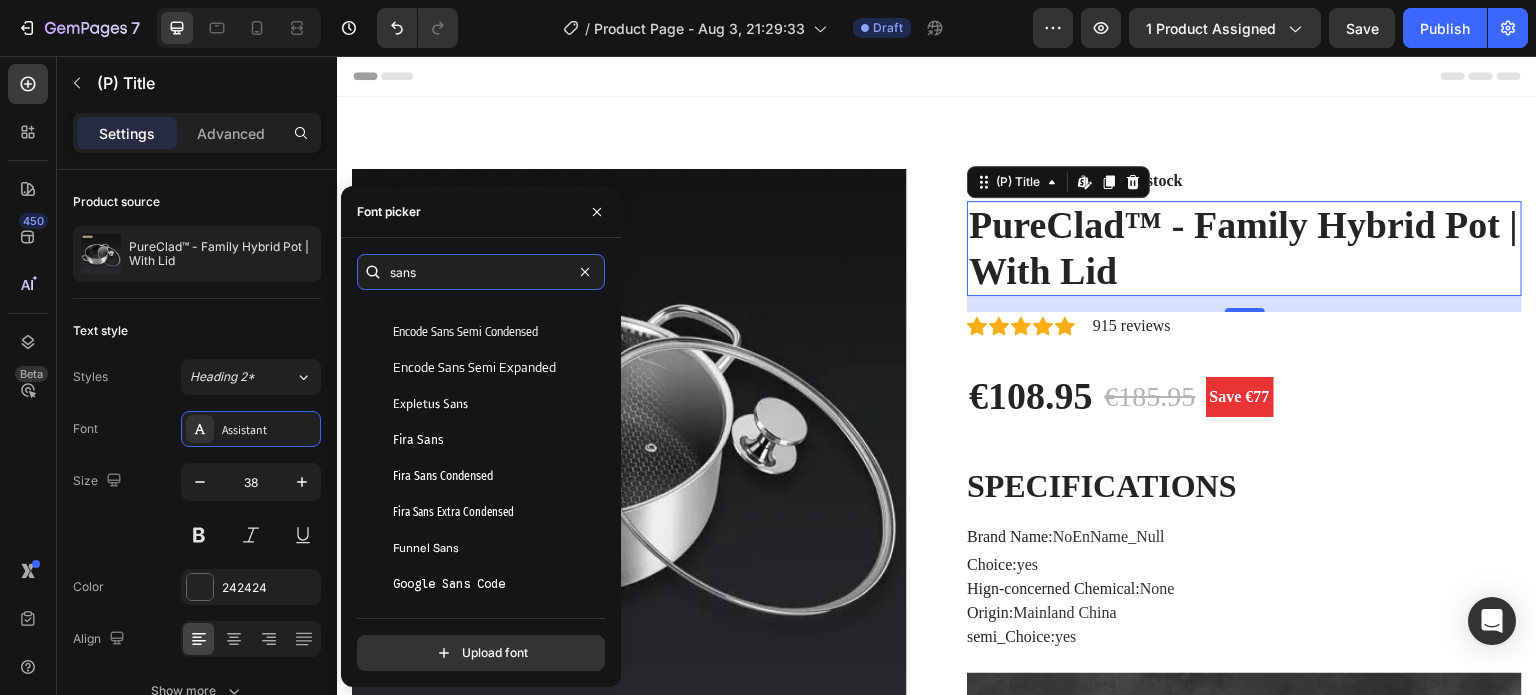 scroll, scrollTop: 1166, scrollLeft: 0, axis: vertical 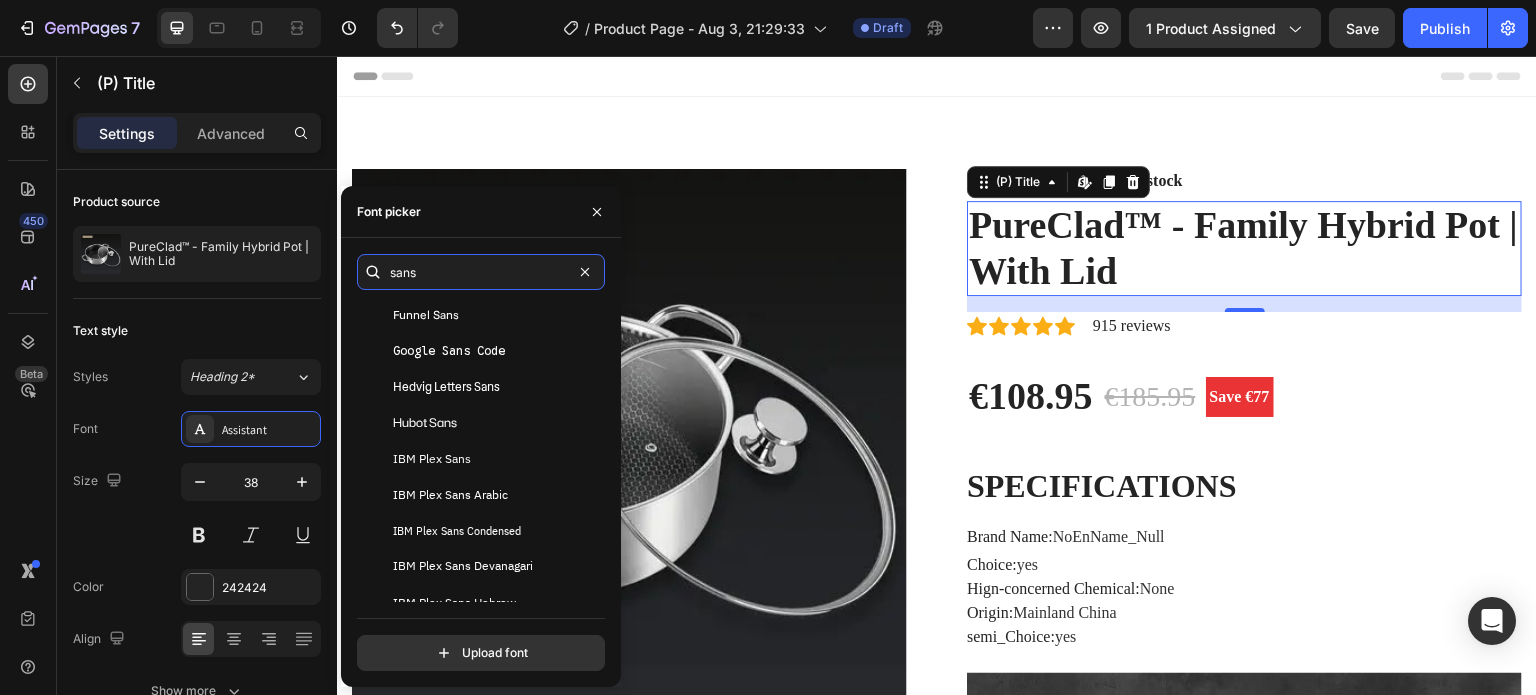 type on "sans" 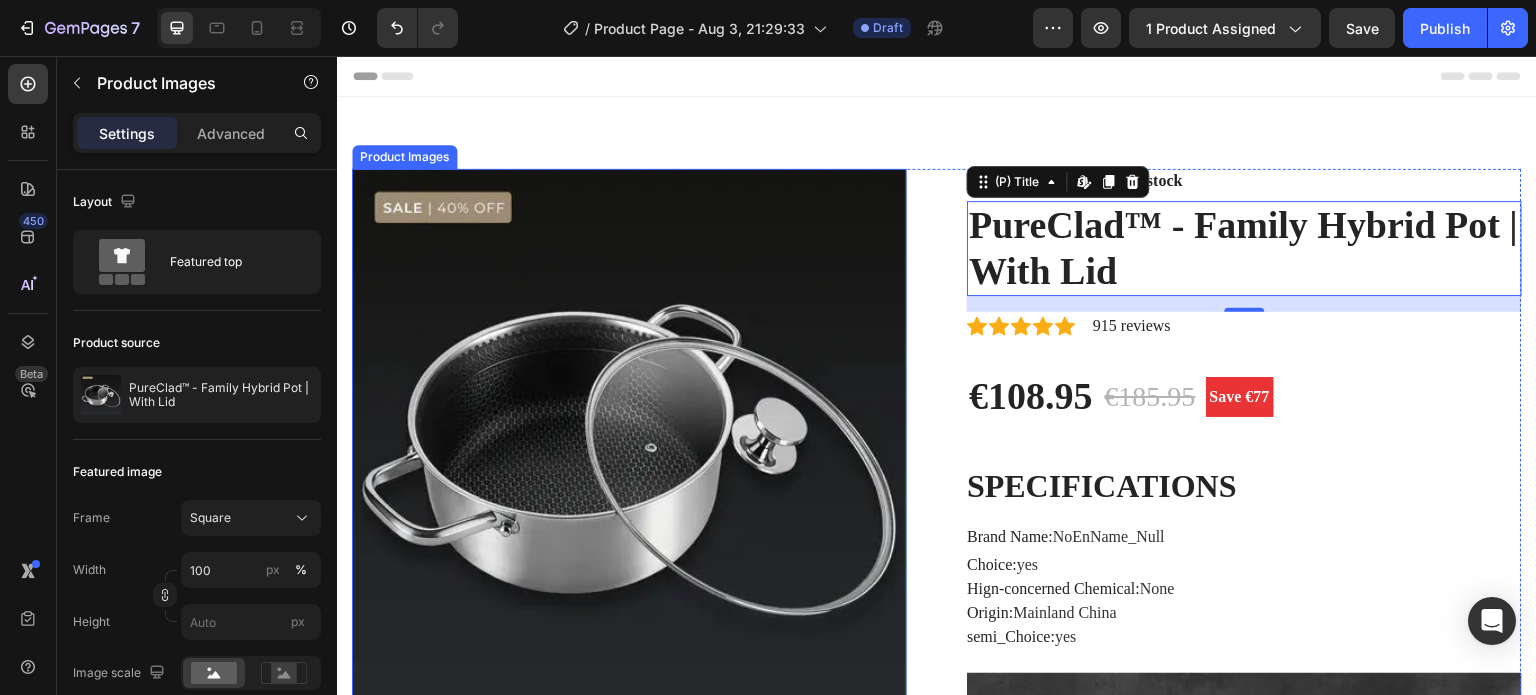 click at bounding box center [629, 446] 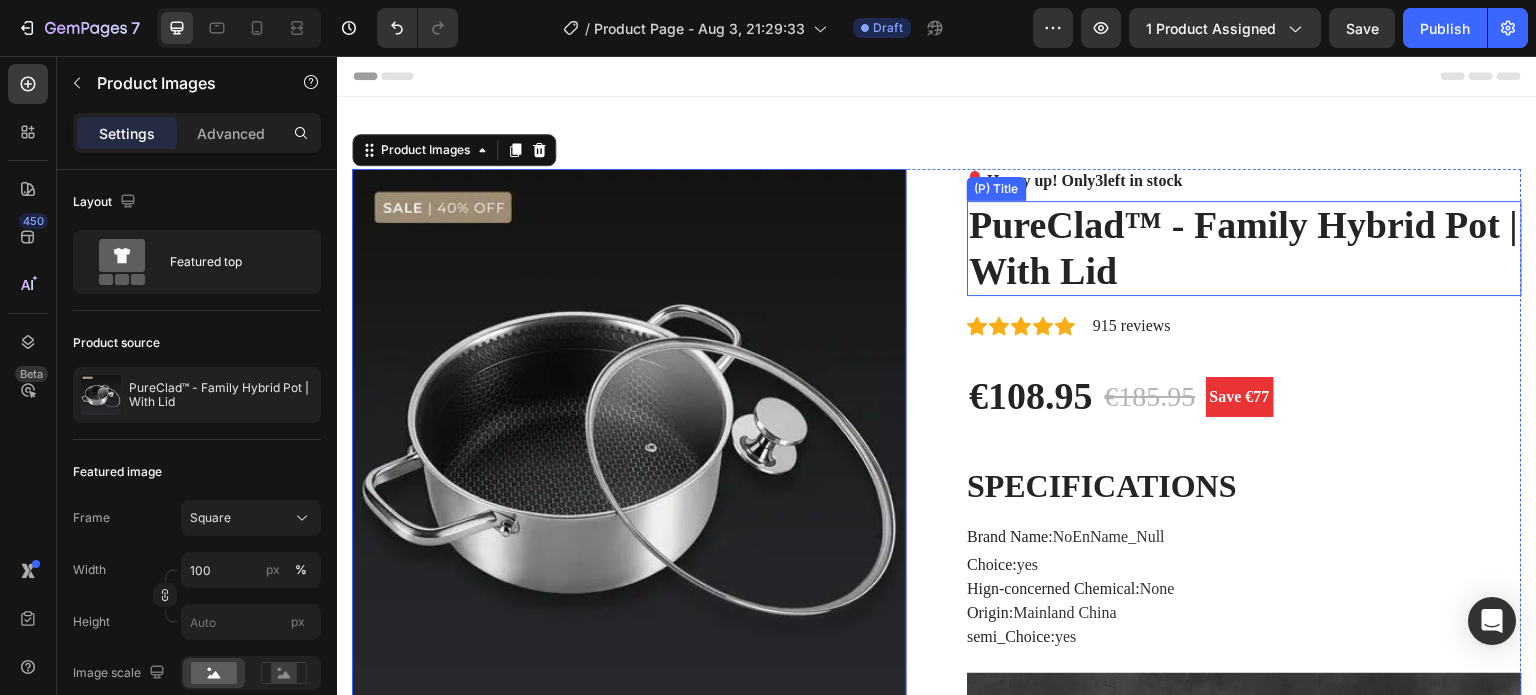 click on "PureClad™ - Family Hybrid Pot | With Lid" at bounding box center [1244, 248] 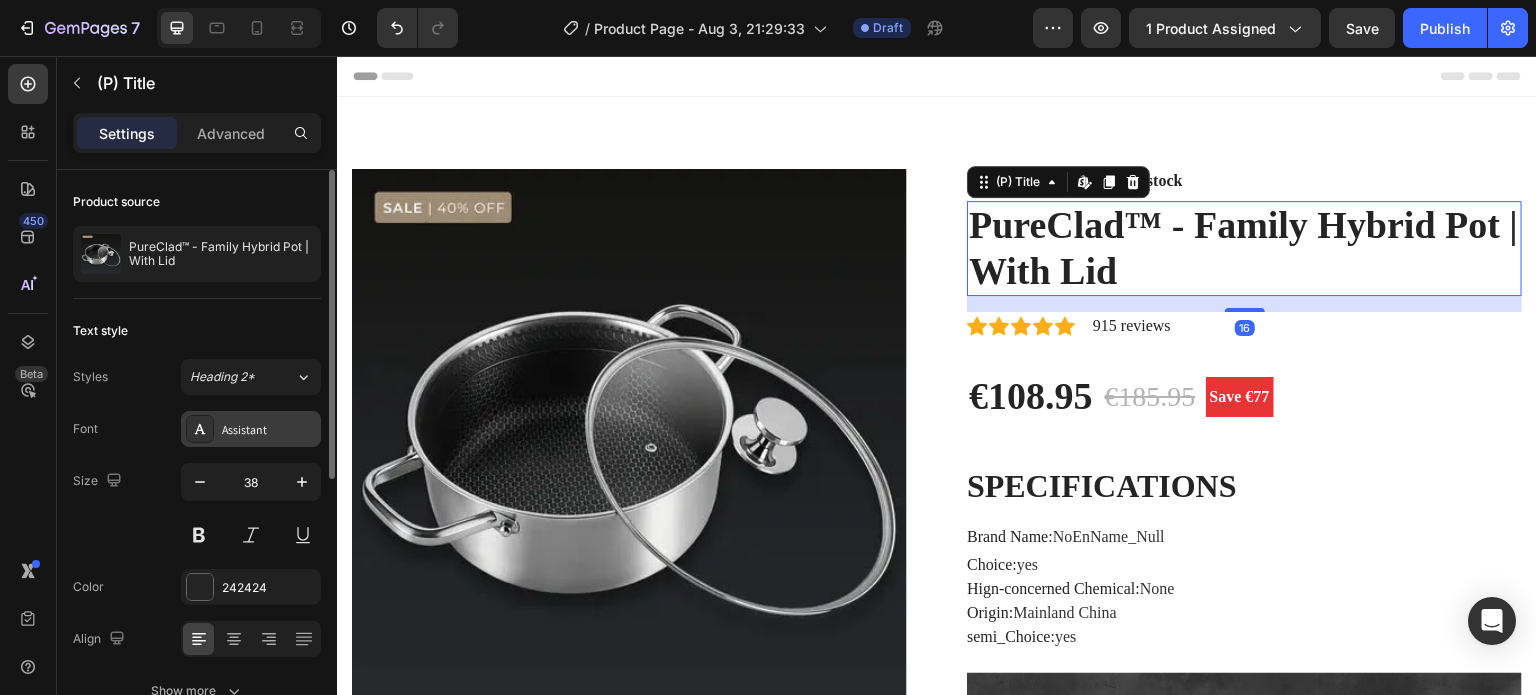 click on "Assistant" at bounding box center [269, 430] 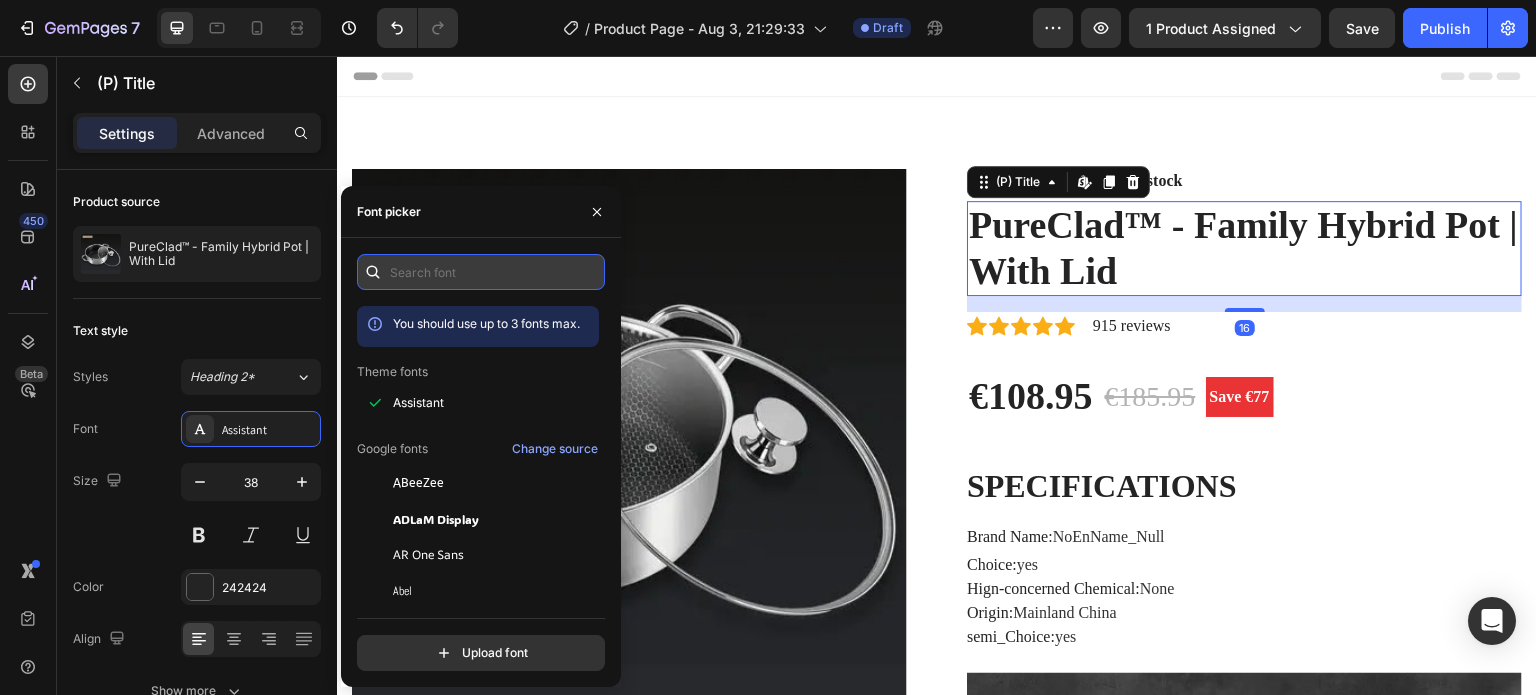 click at bounding box center [481, 272] 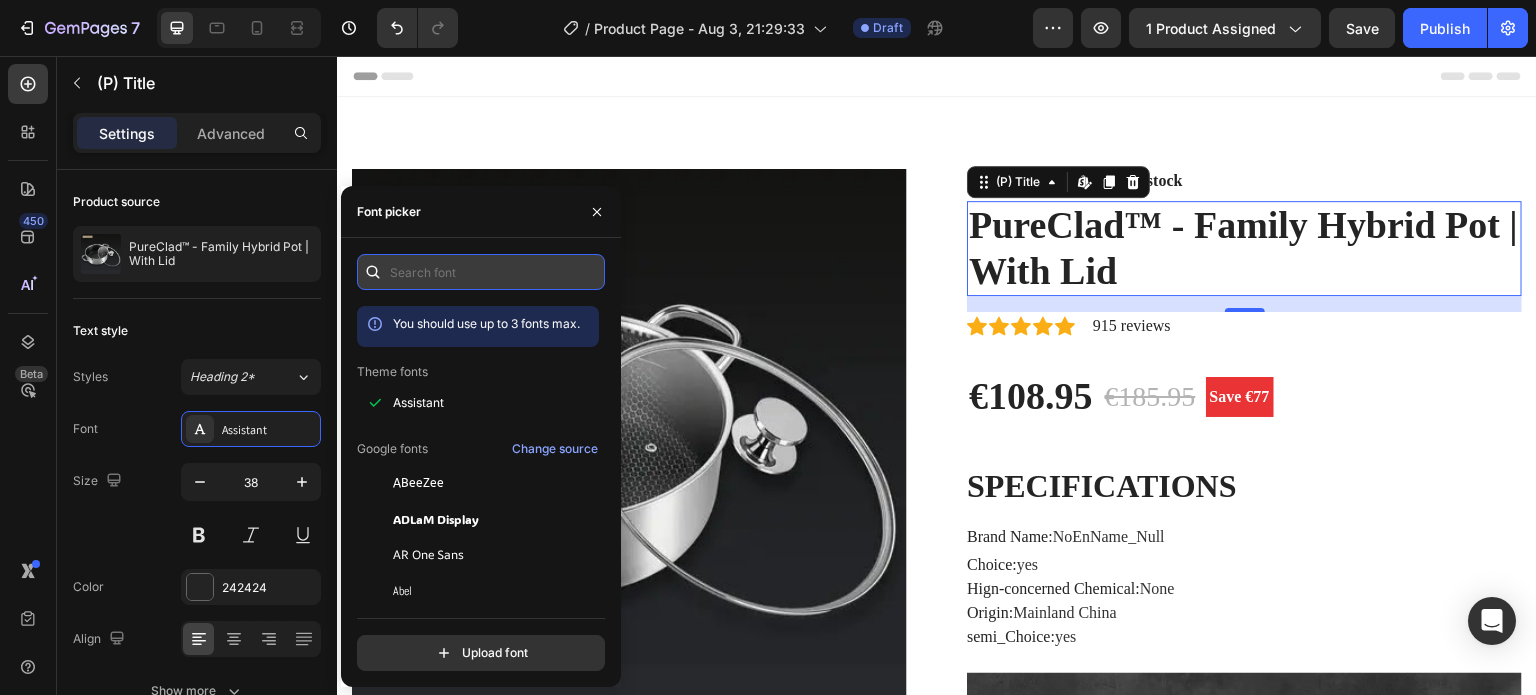 paste on "playfair display + inter" 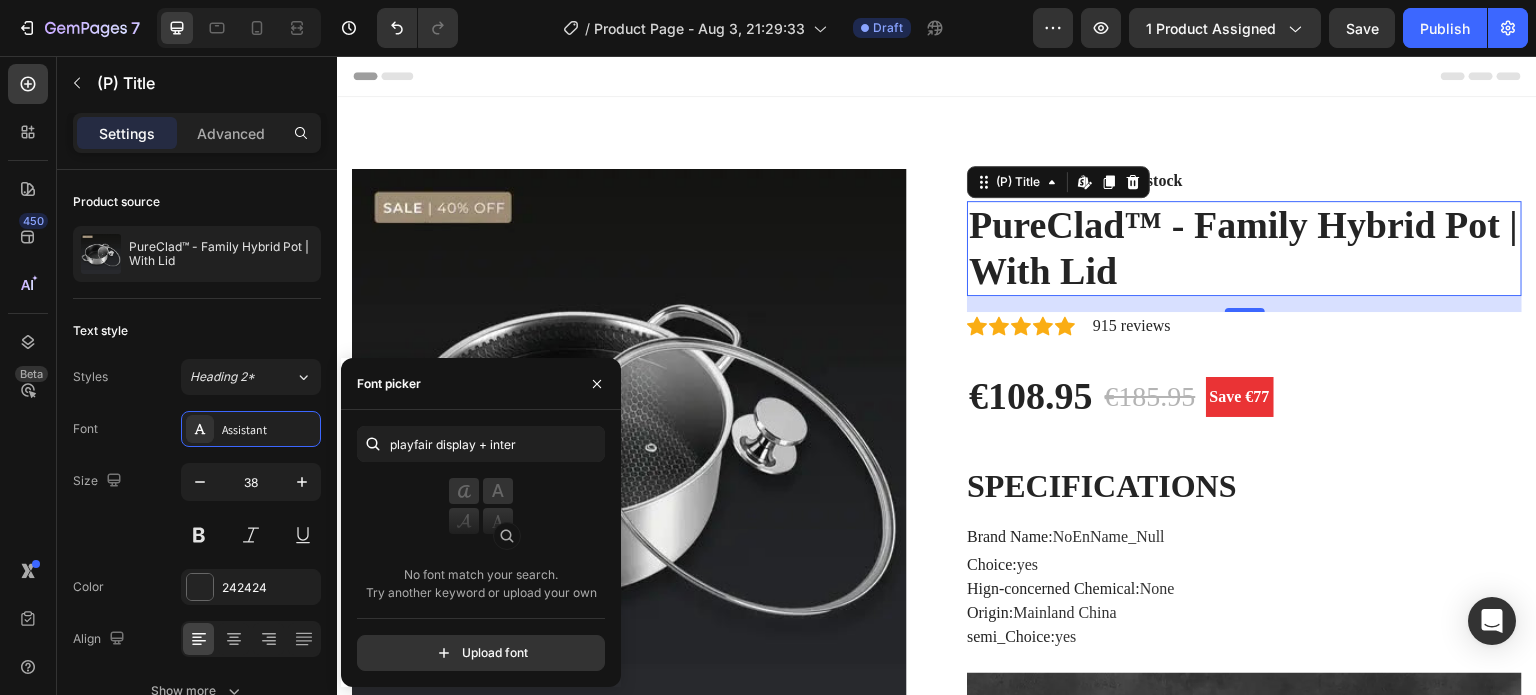click on "playfair display + inter No font match your search.  Try another keyword or upload your own  Upload font" 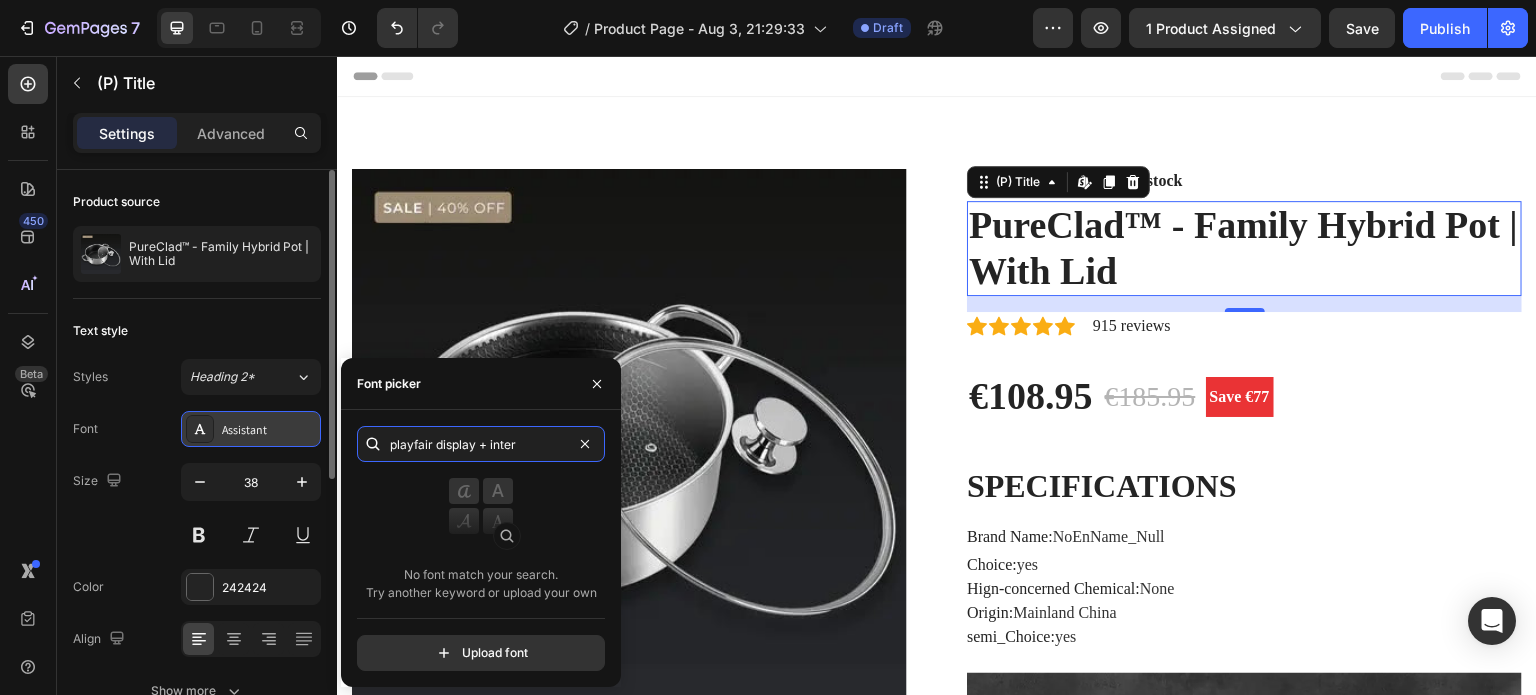 paste on "dm sans" 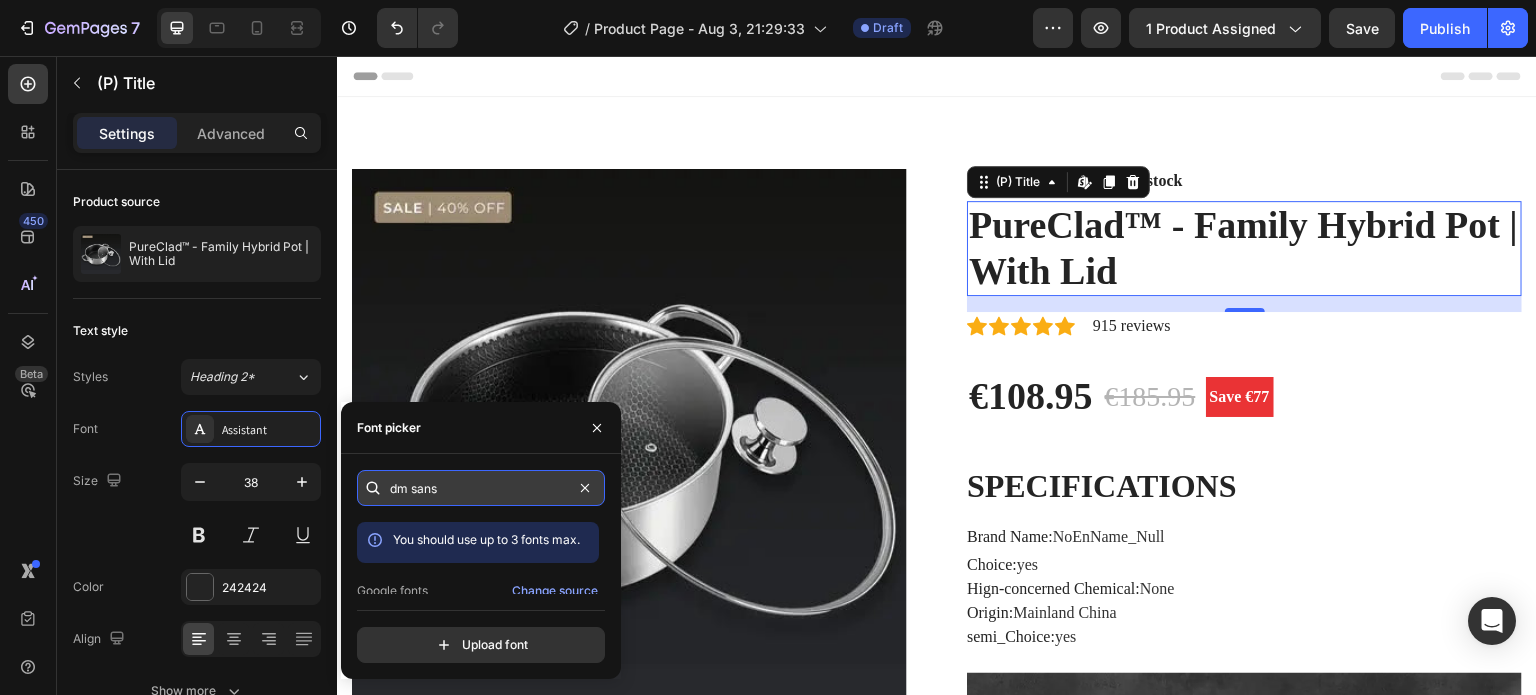 click on "dm sans" at bounding box center (481, 488) 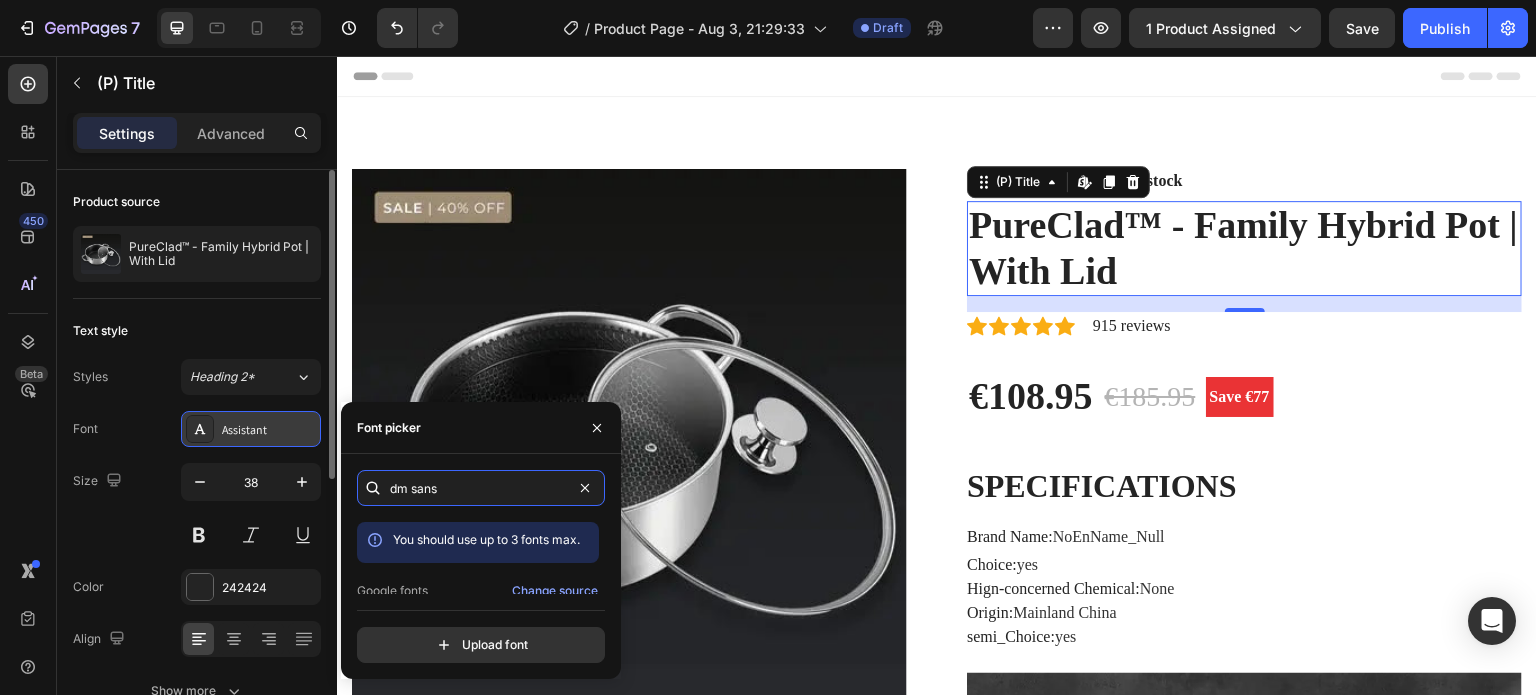 type on "dm sans" 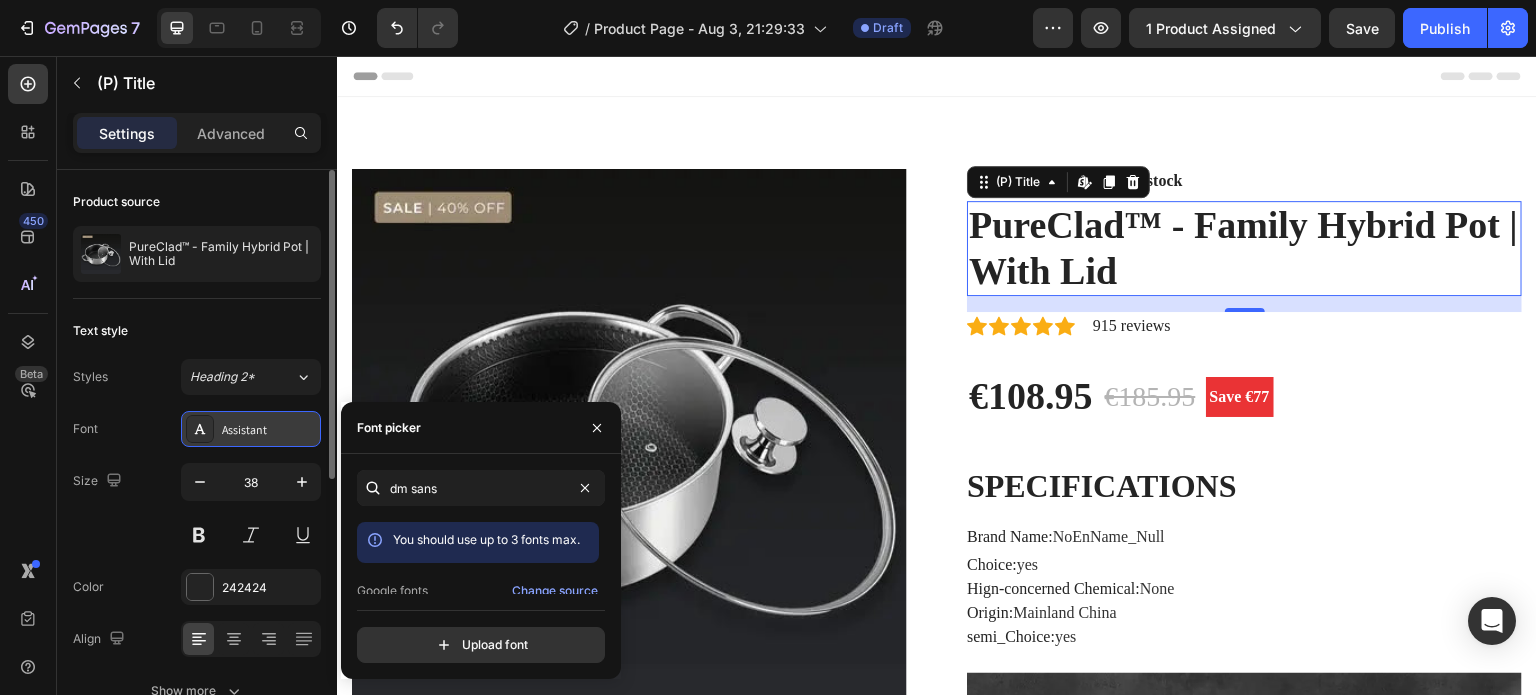 click on "Assistant" at bounding box center [269, 430] 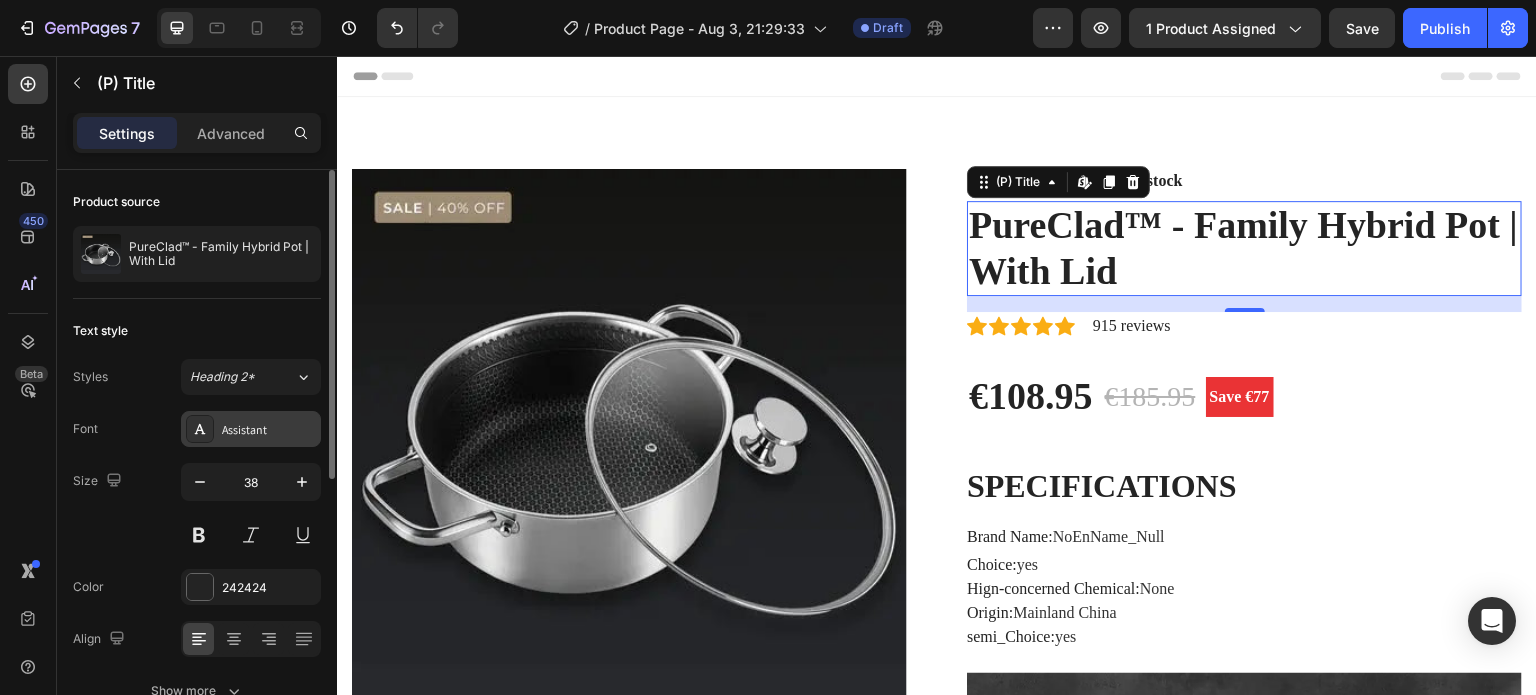 click on "Assistant" at bounding box center [269, 430] 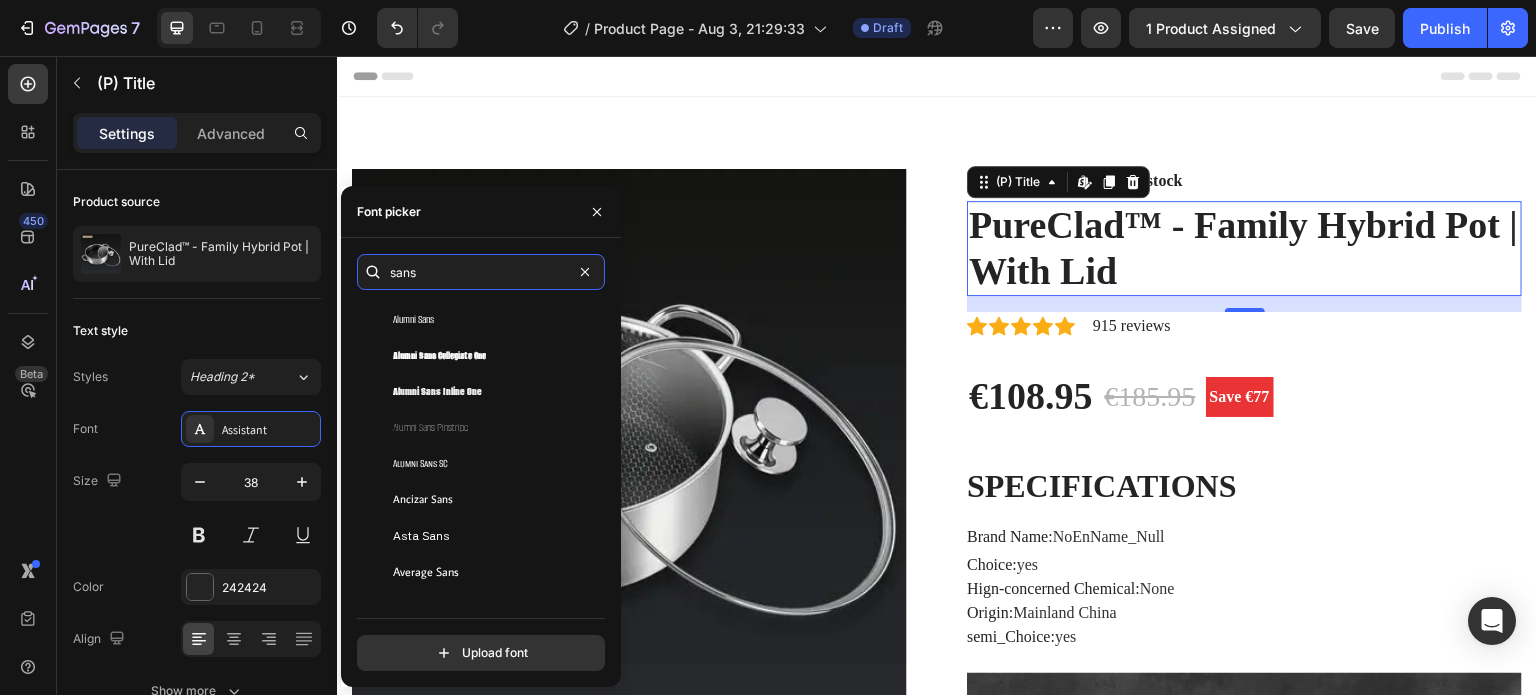 scroll, scrollTop: 467, scrollLeft: 0, axis: vertical 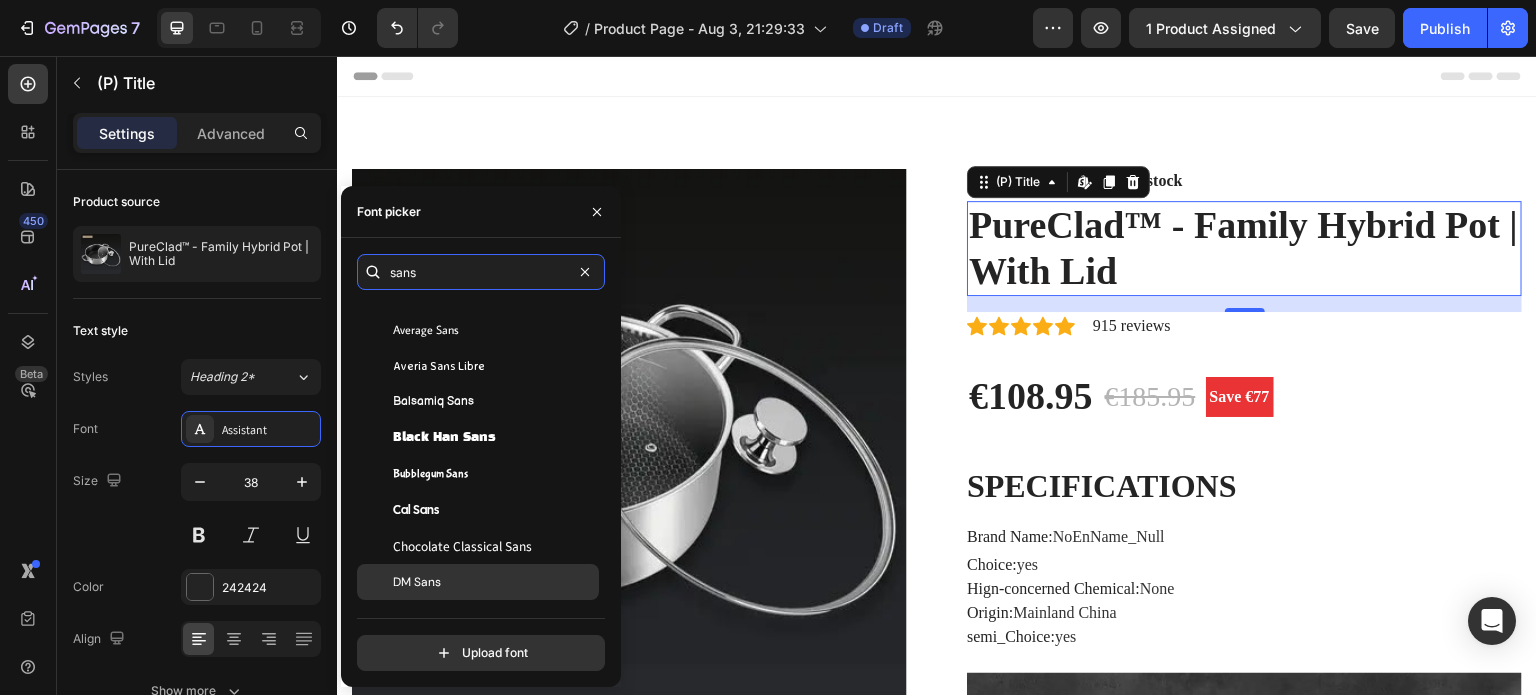 type on "sans" 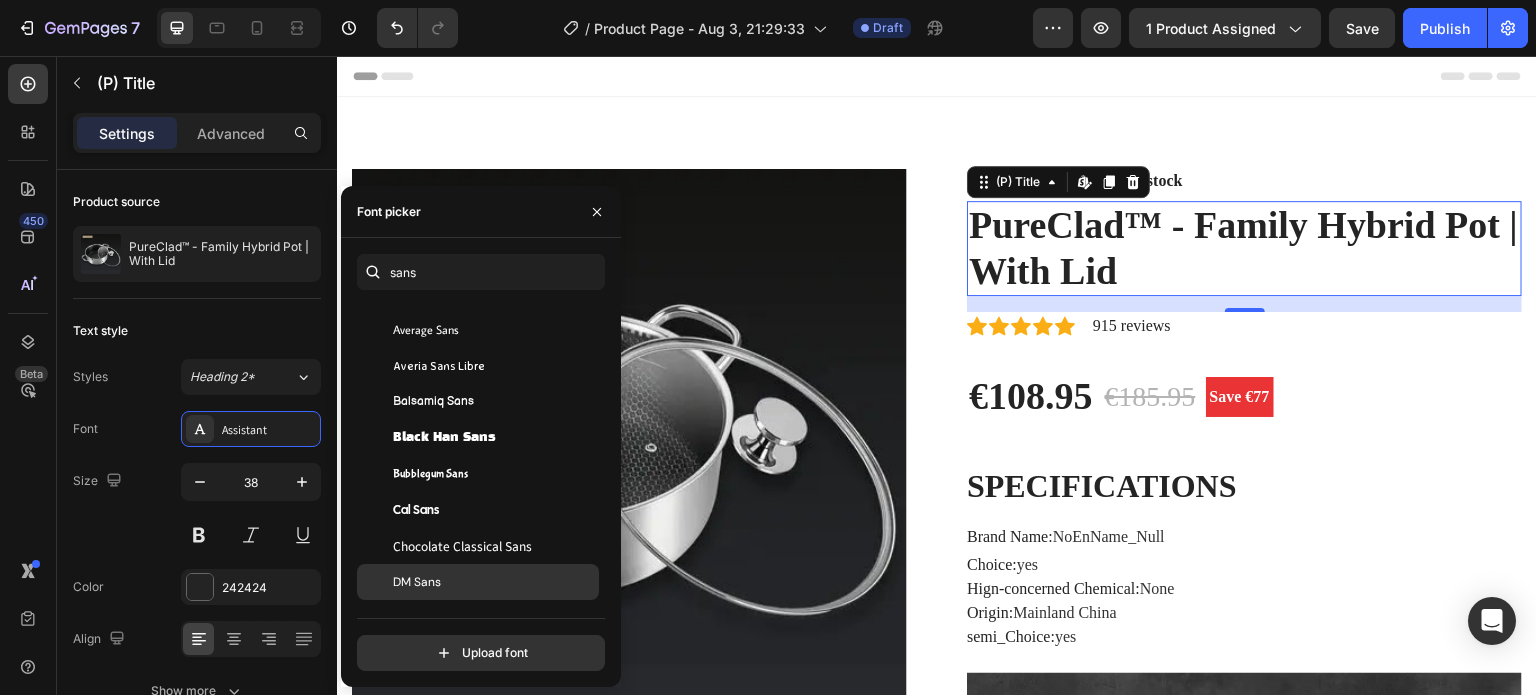 click on "DM Sans" at bounding box center [494, 582] 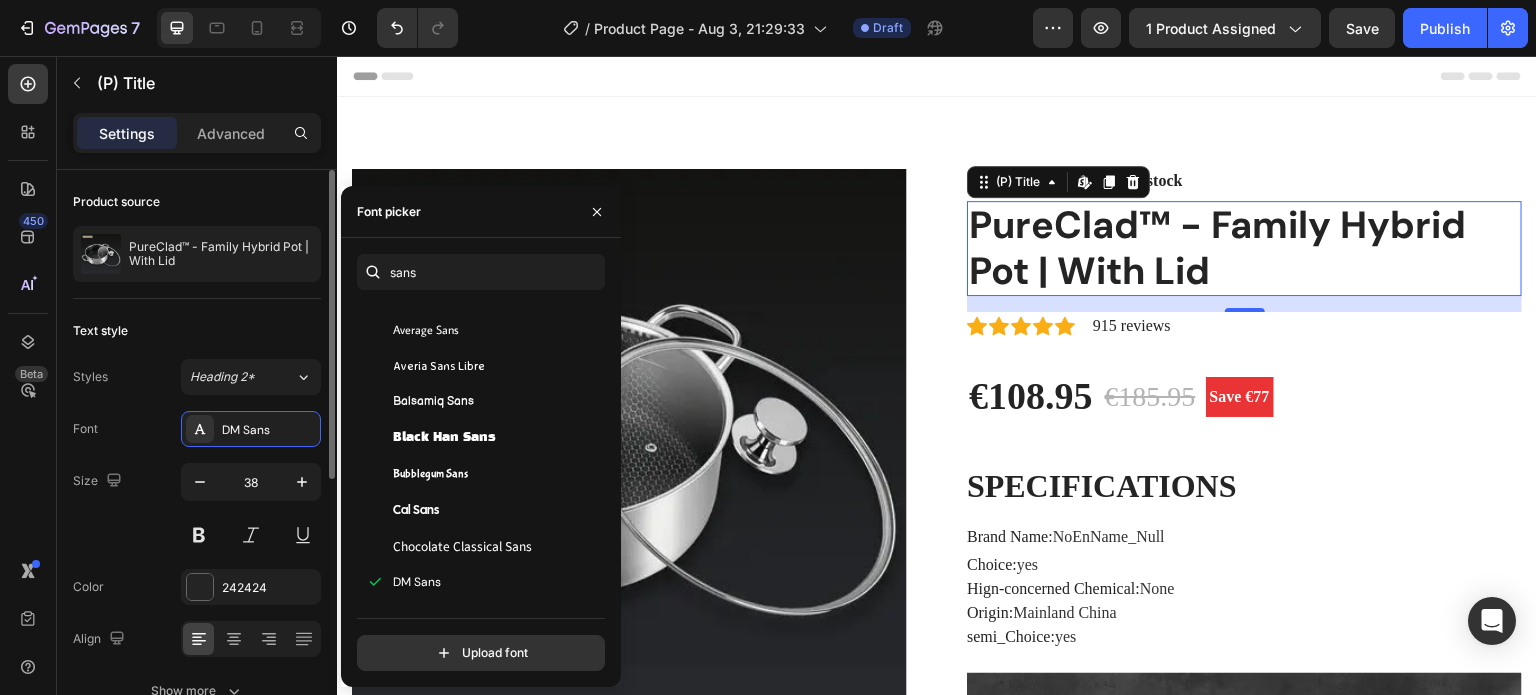 click on "Text style" at bounding box center (197, 331) 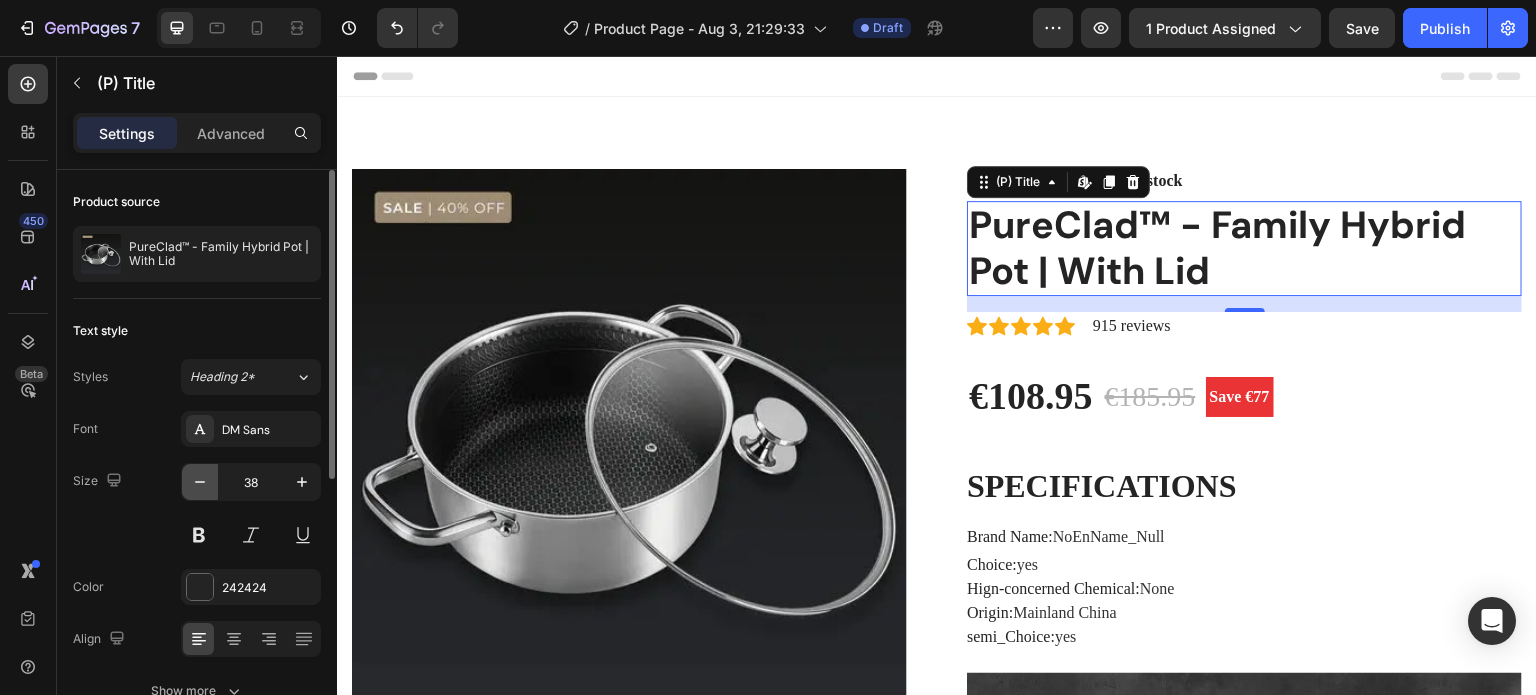 click 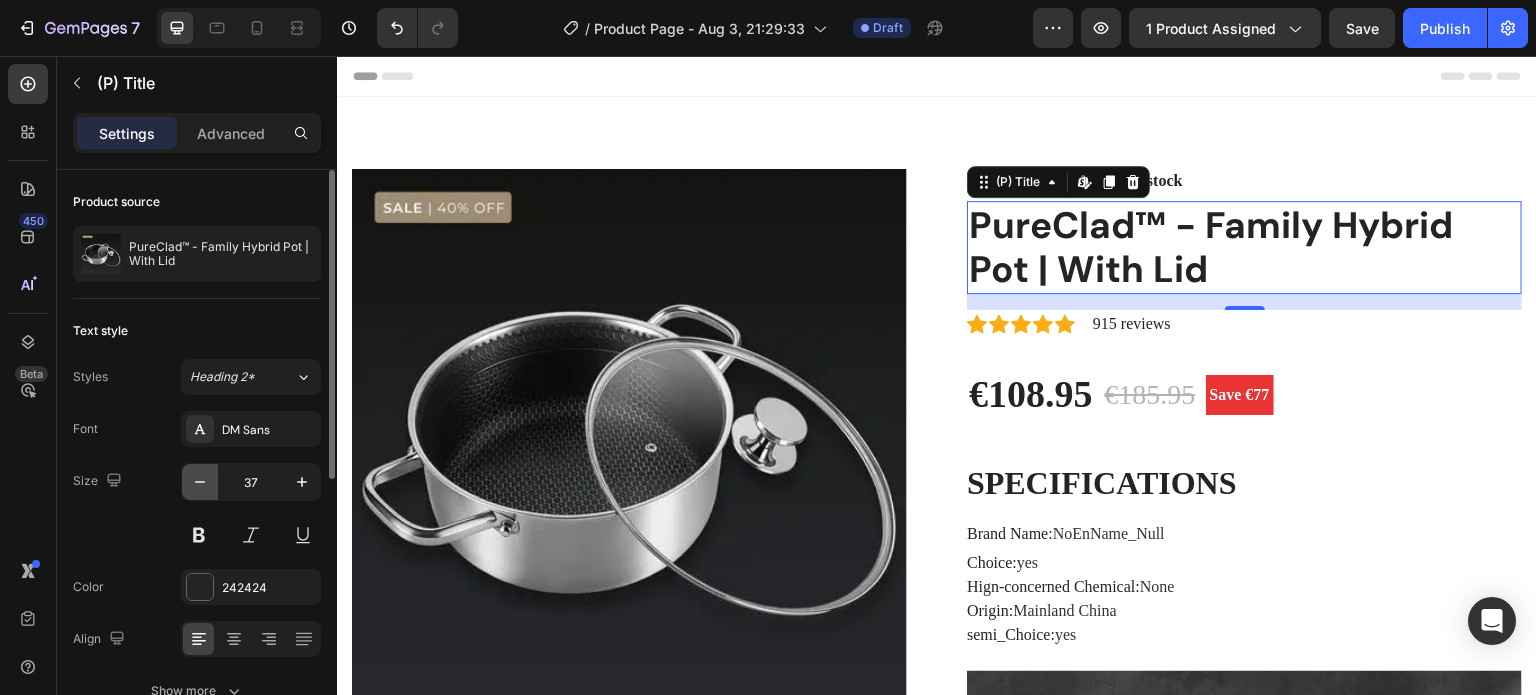click 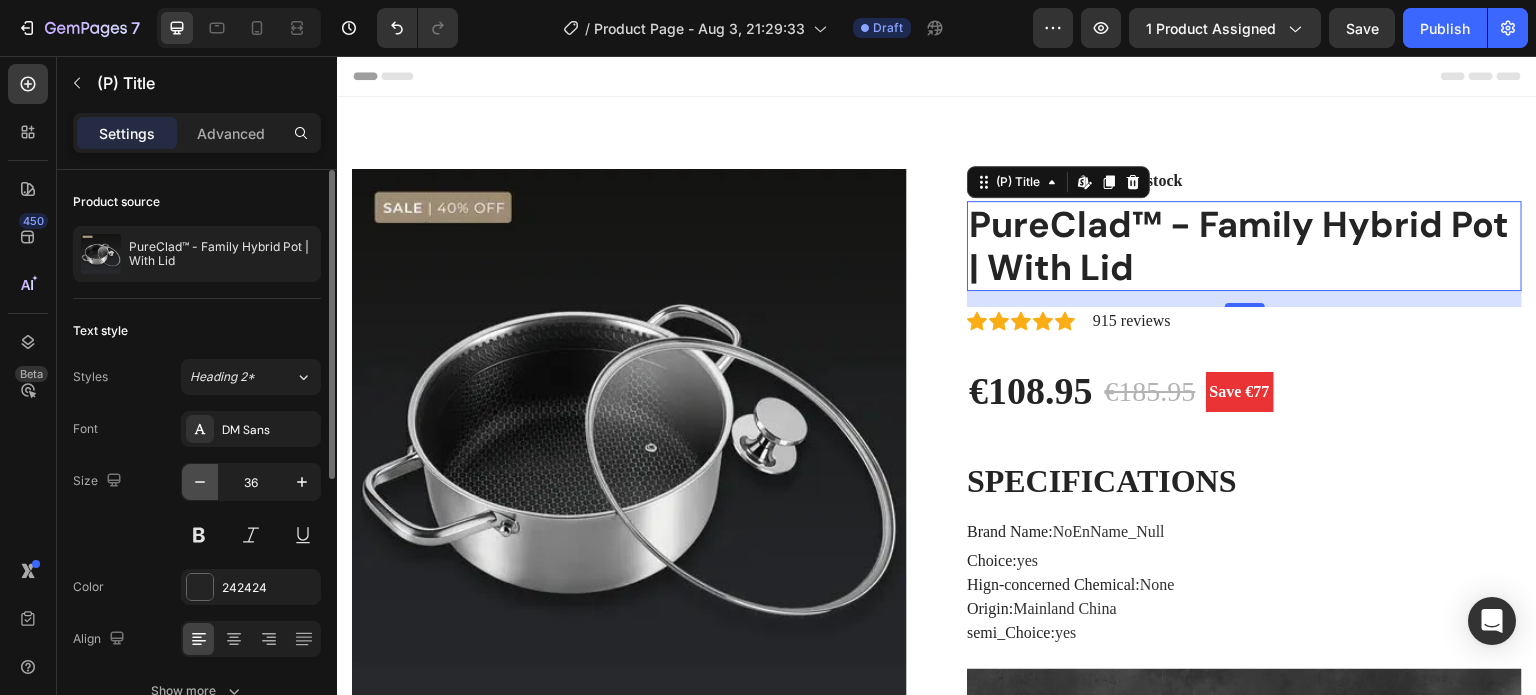 click 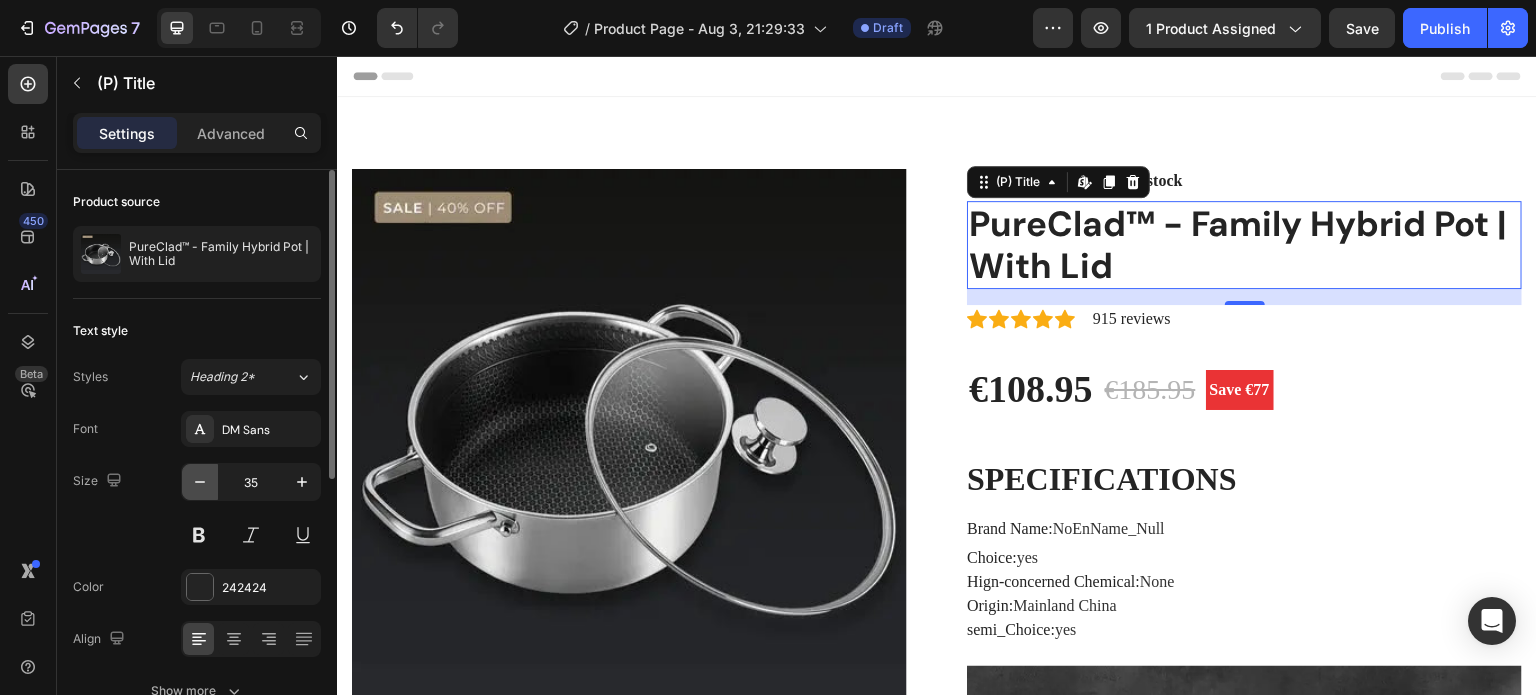 click 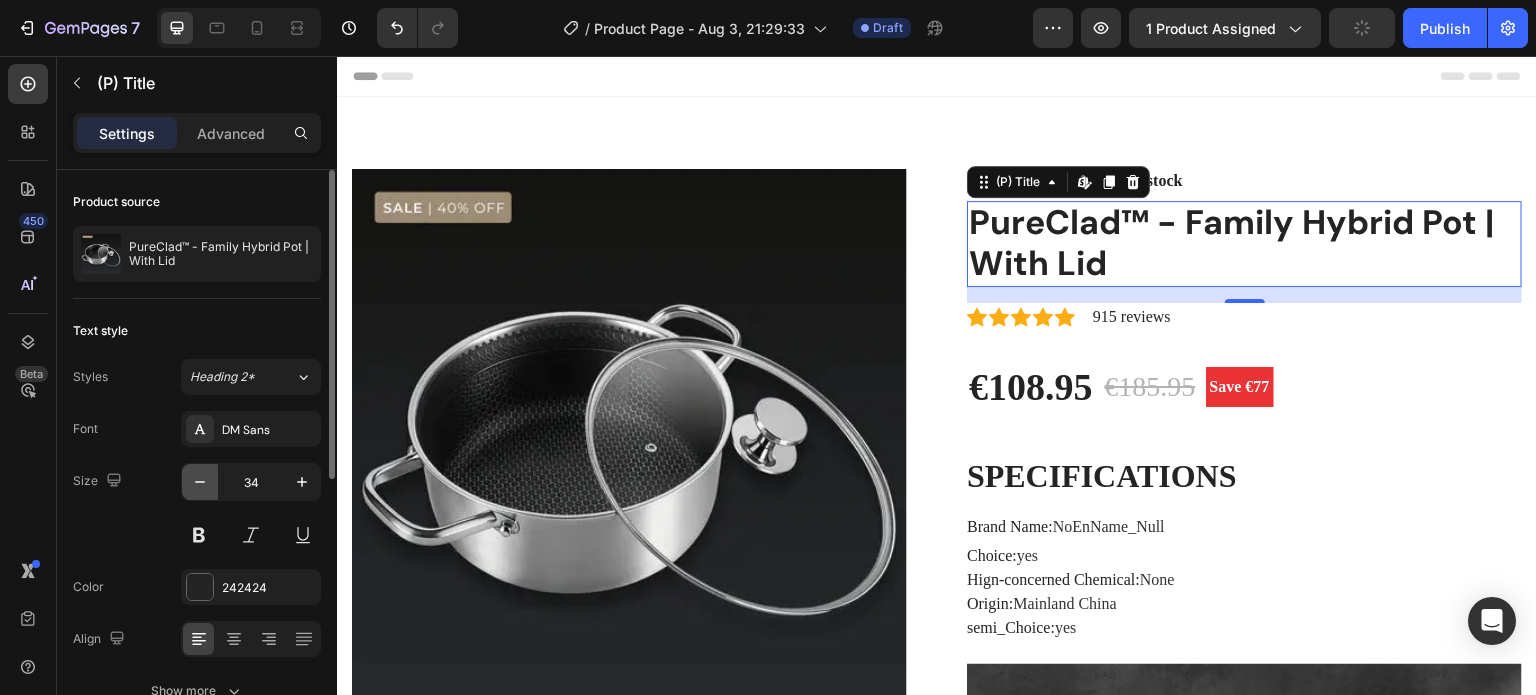 click 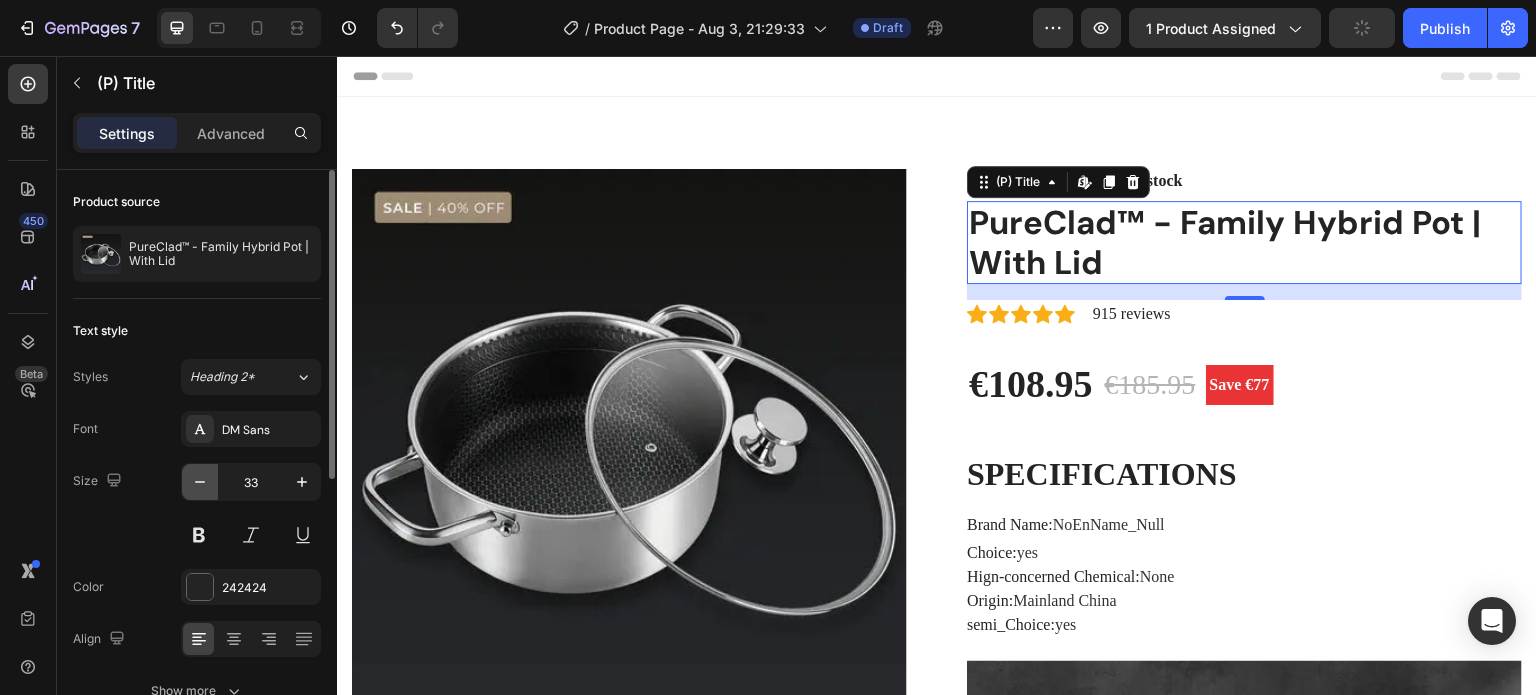 click 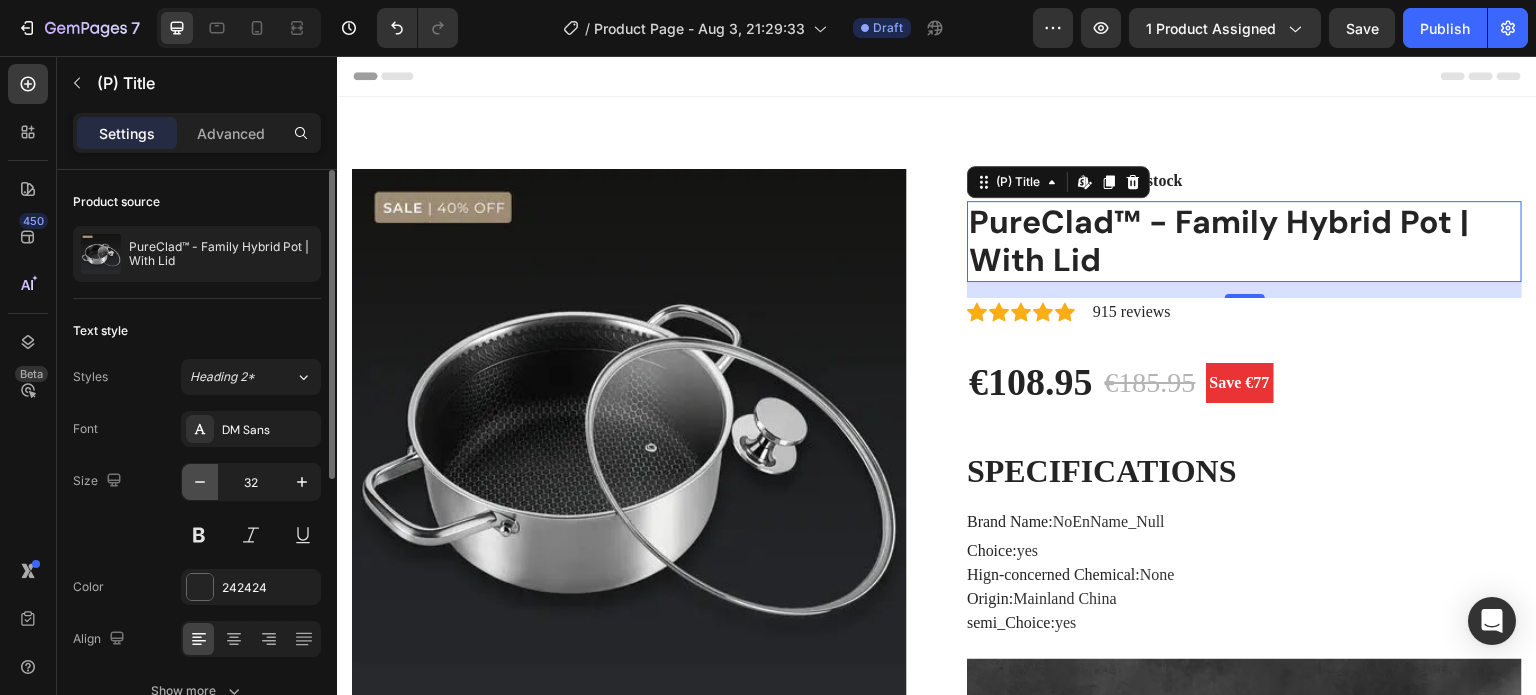 click 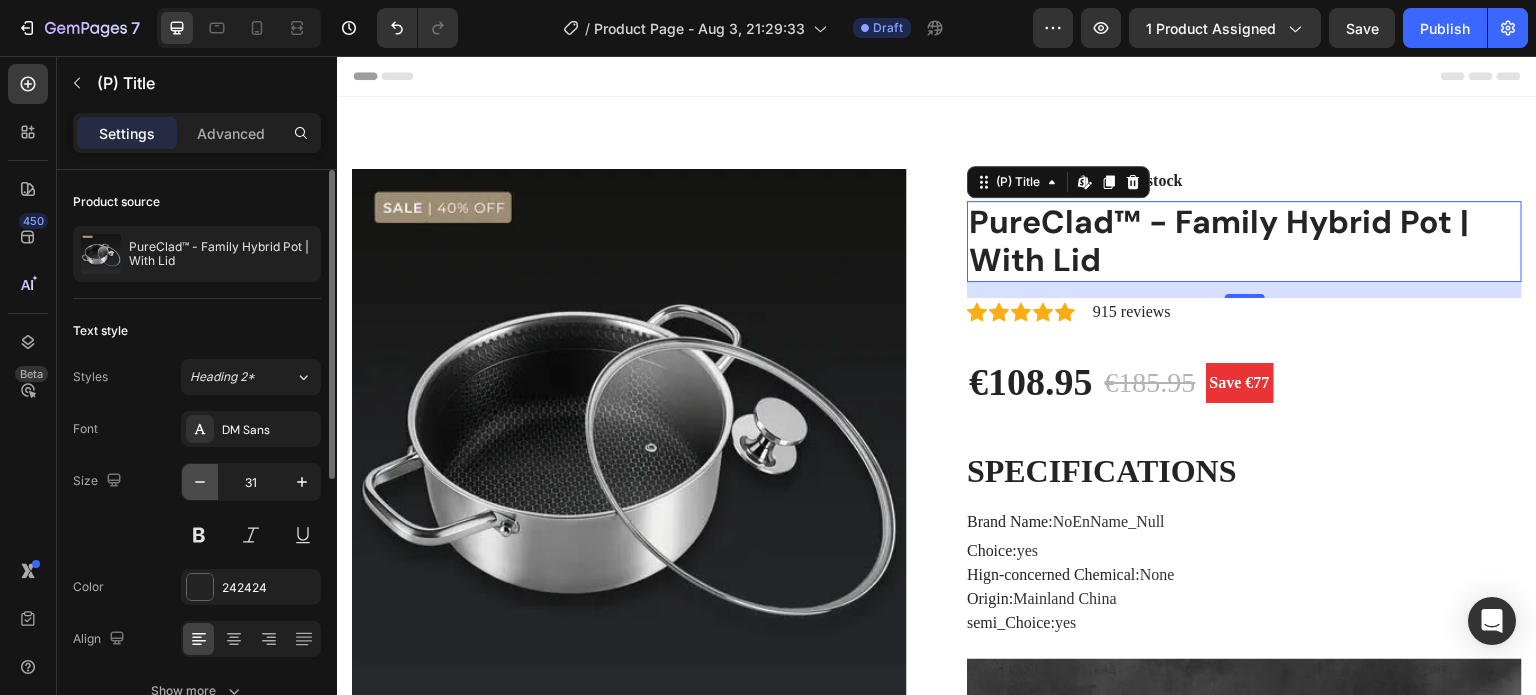click 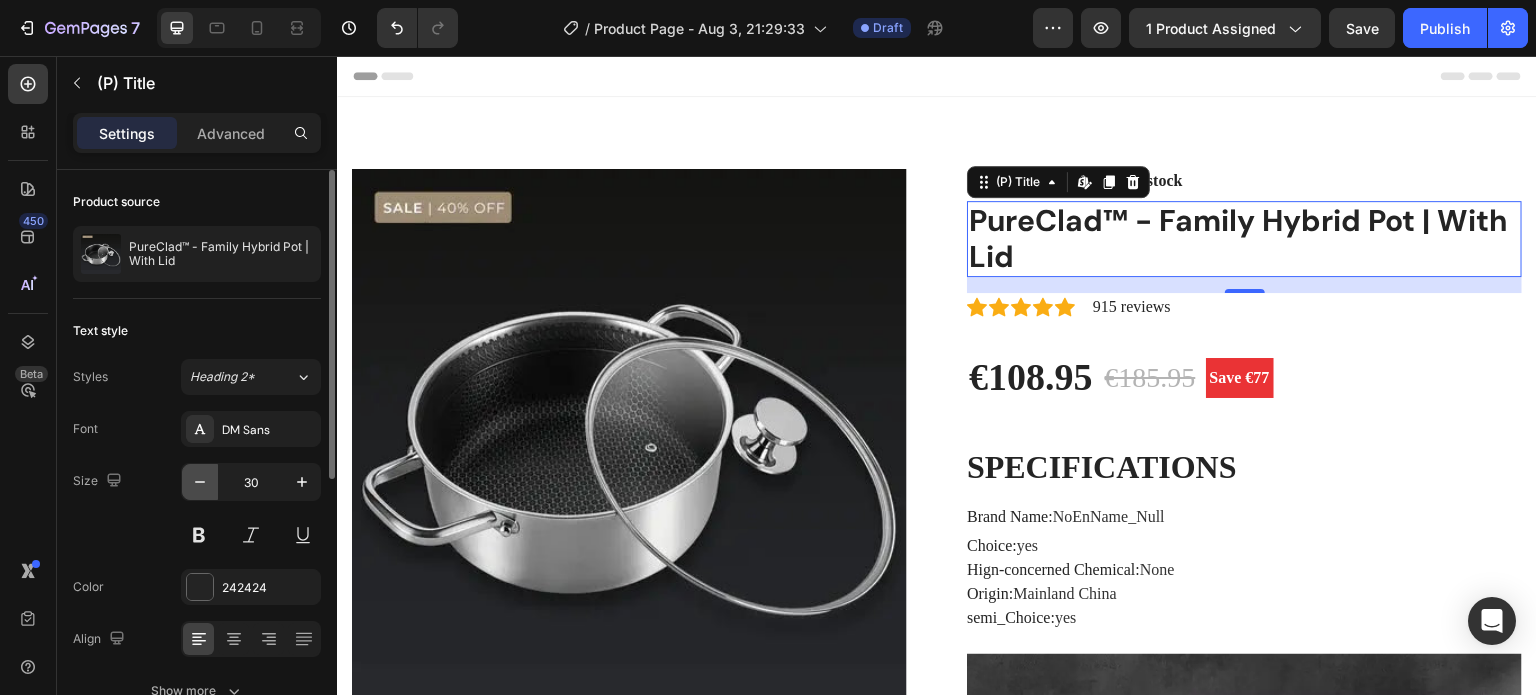 click 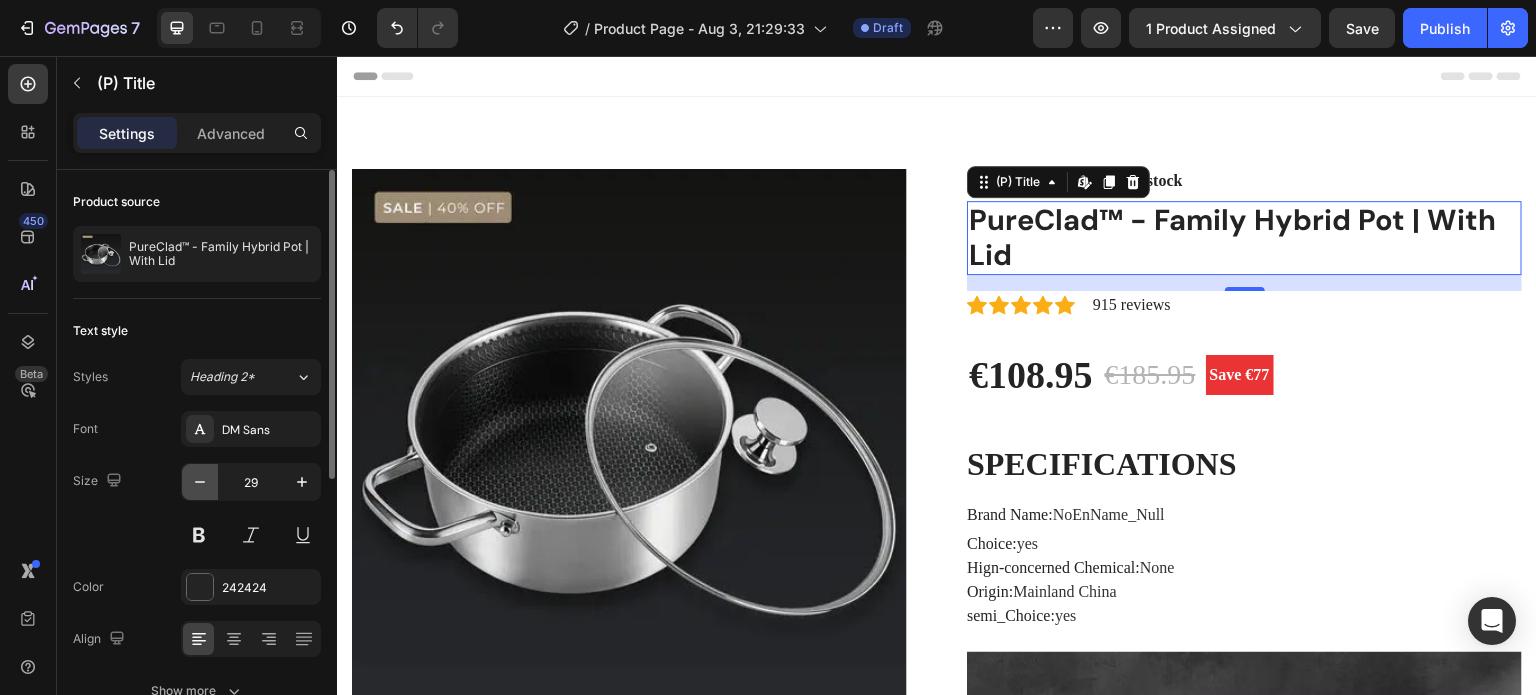 click 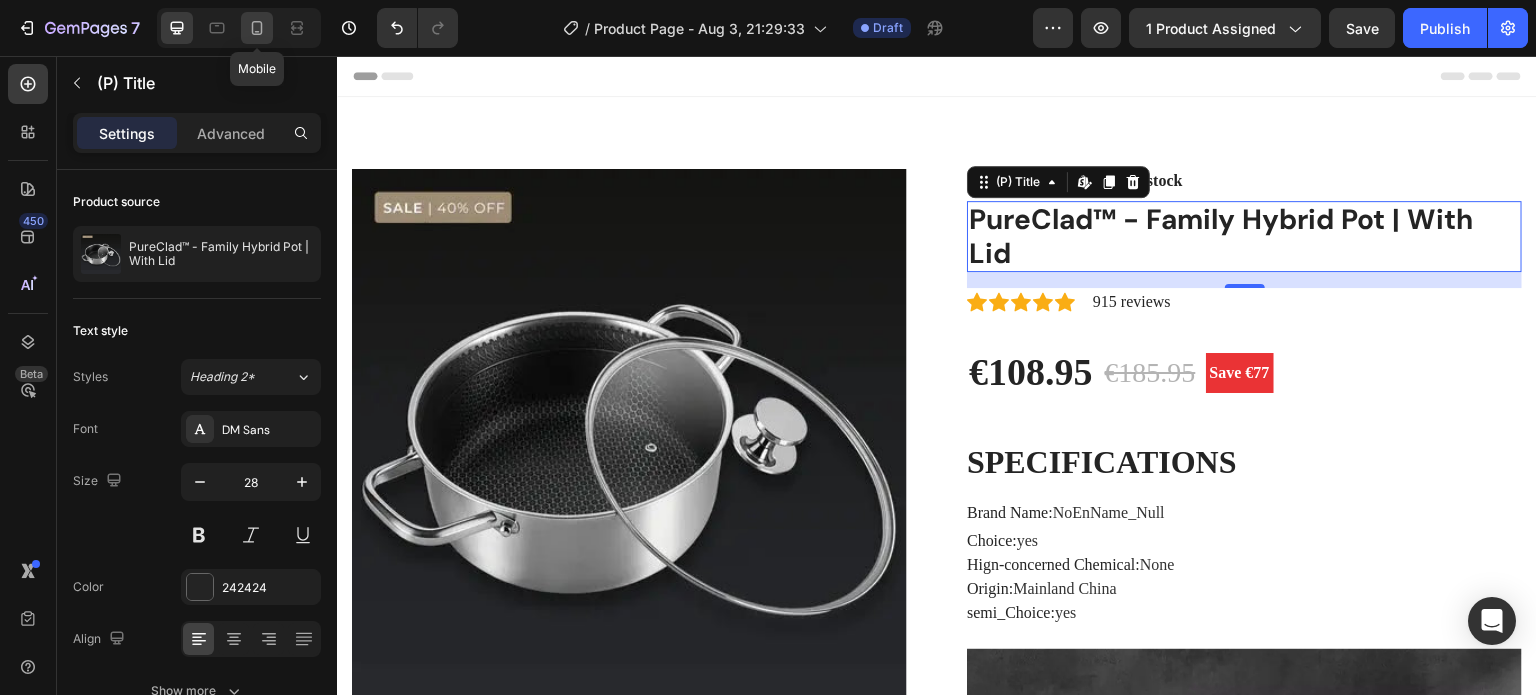 click 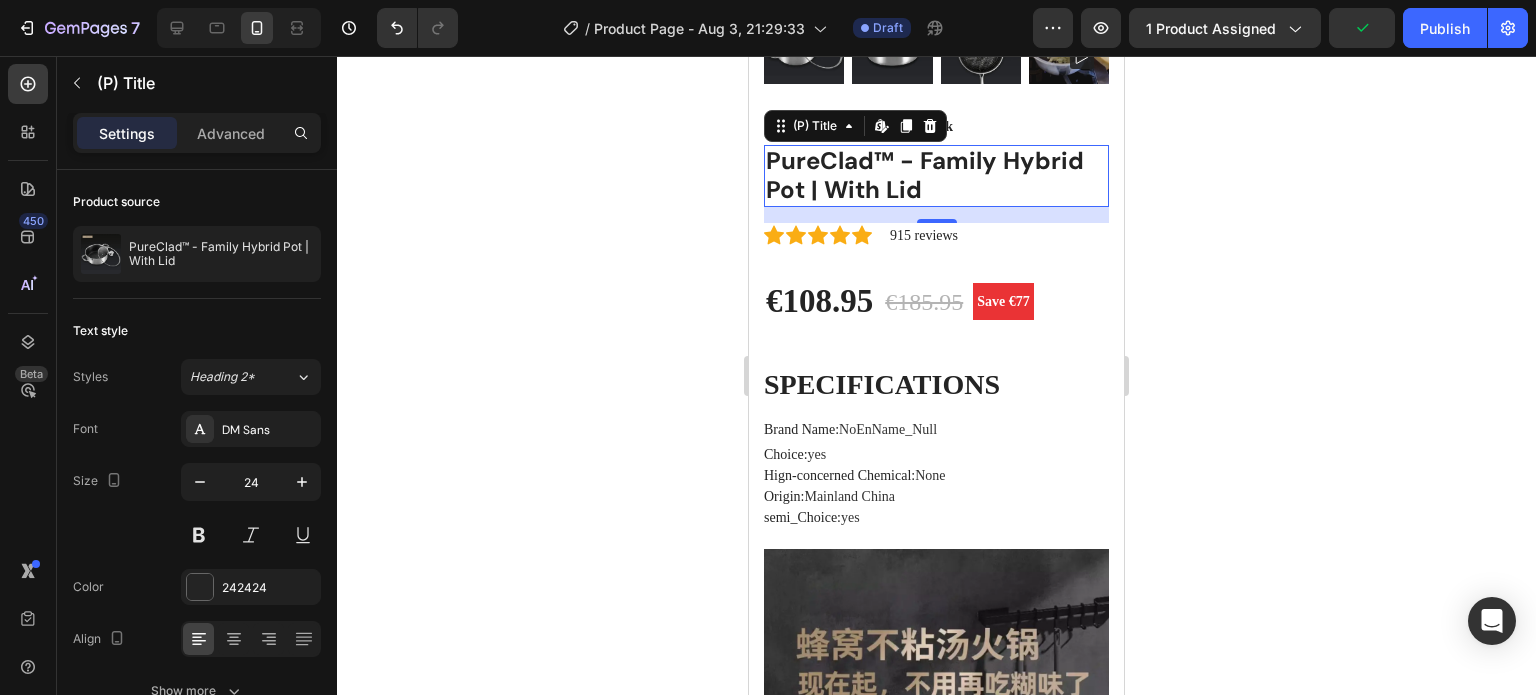 scroll, scrollTop: 274, scrollLeft: 0, axis: vertical 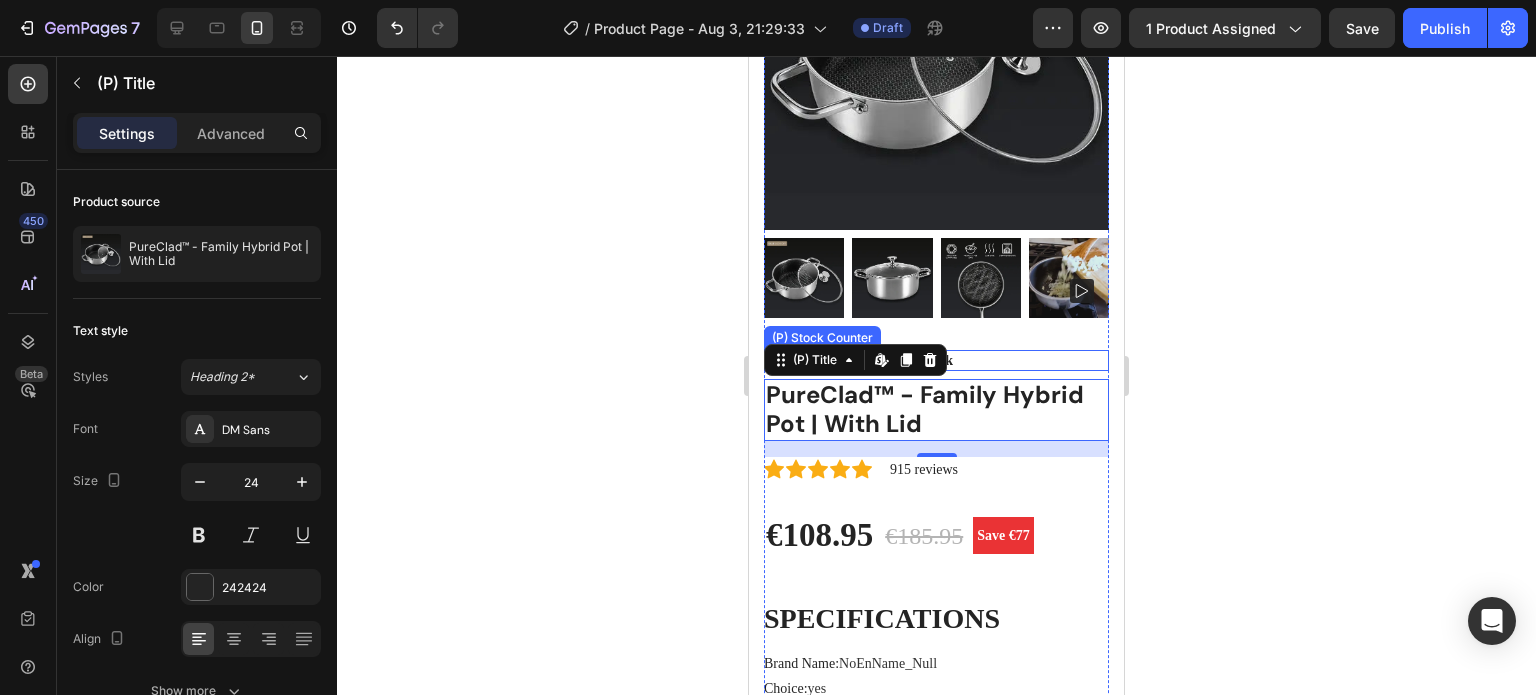 click on "Hurry up! Only  3  left in stock" at bounding box center (936, 360) 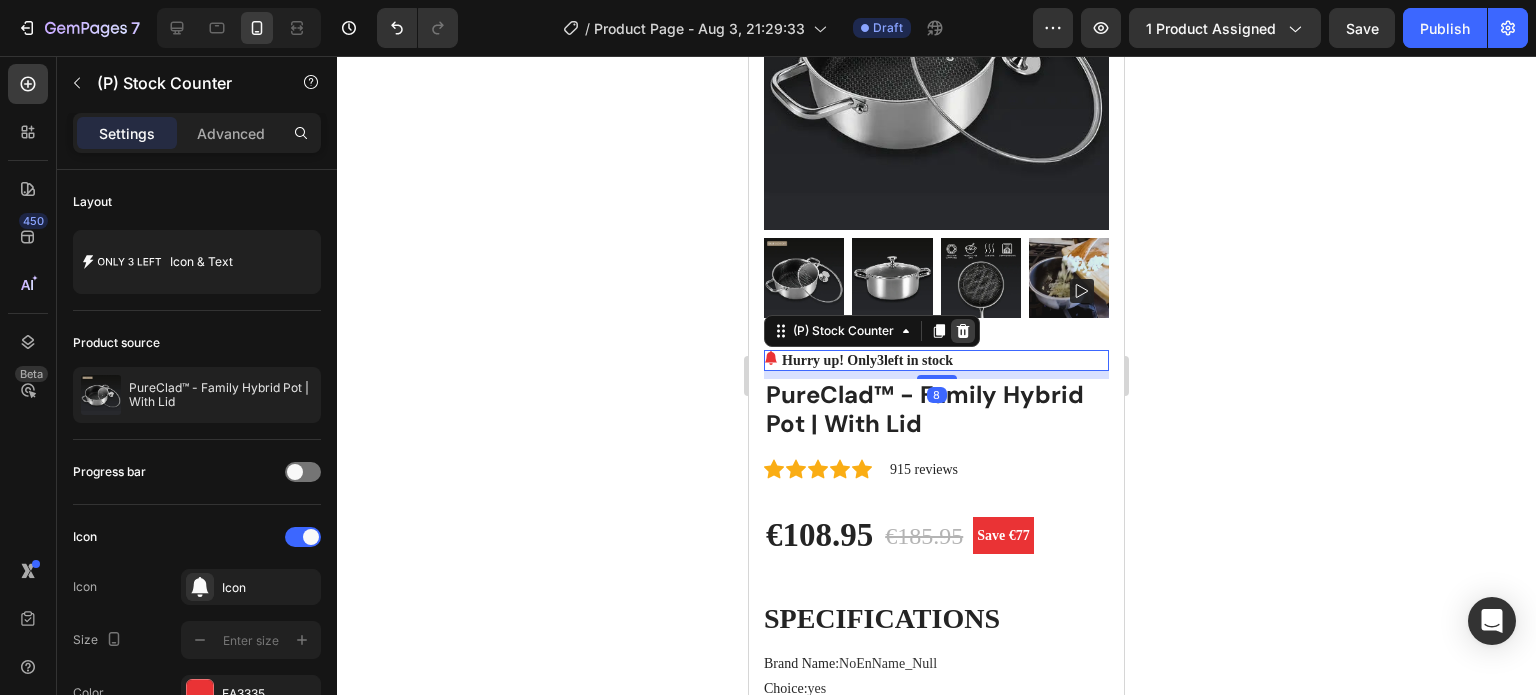 click 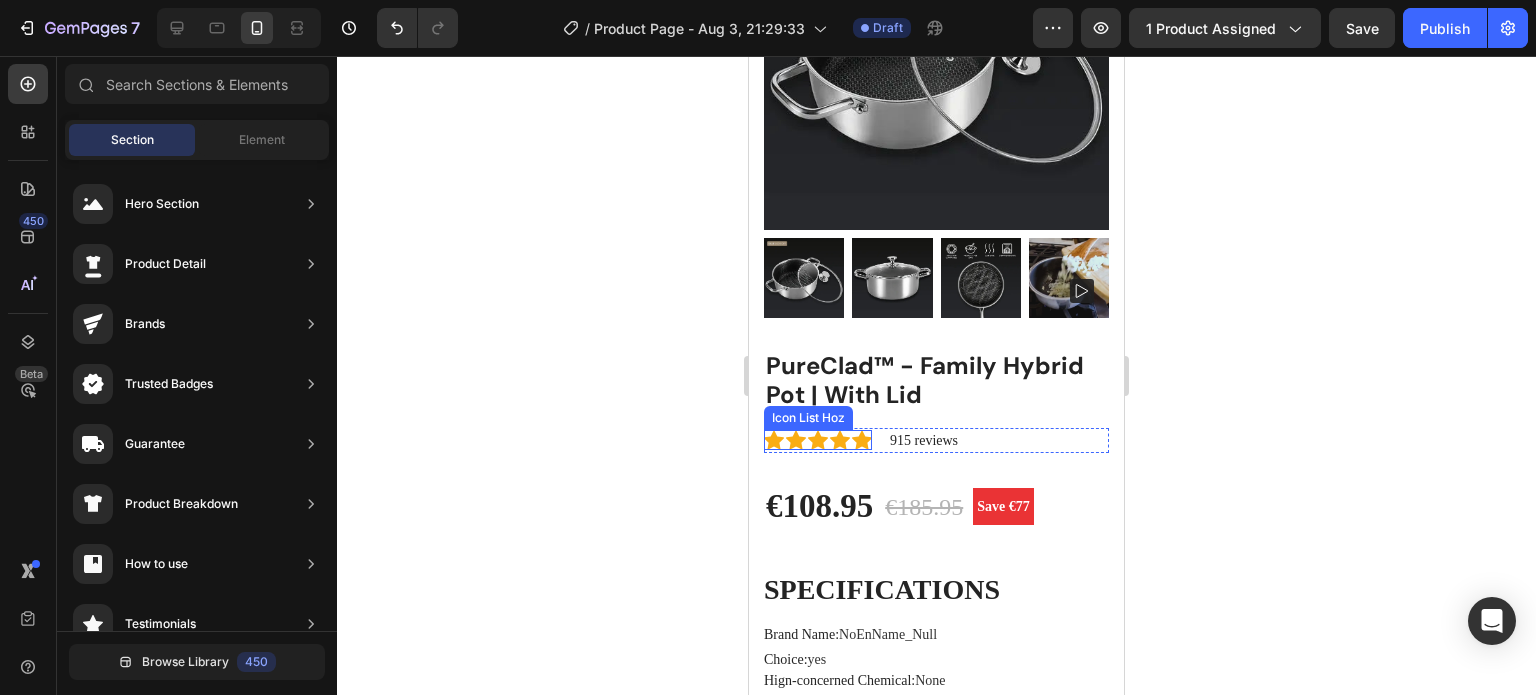 click 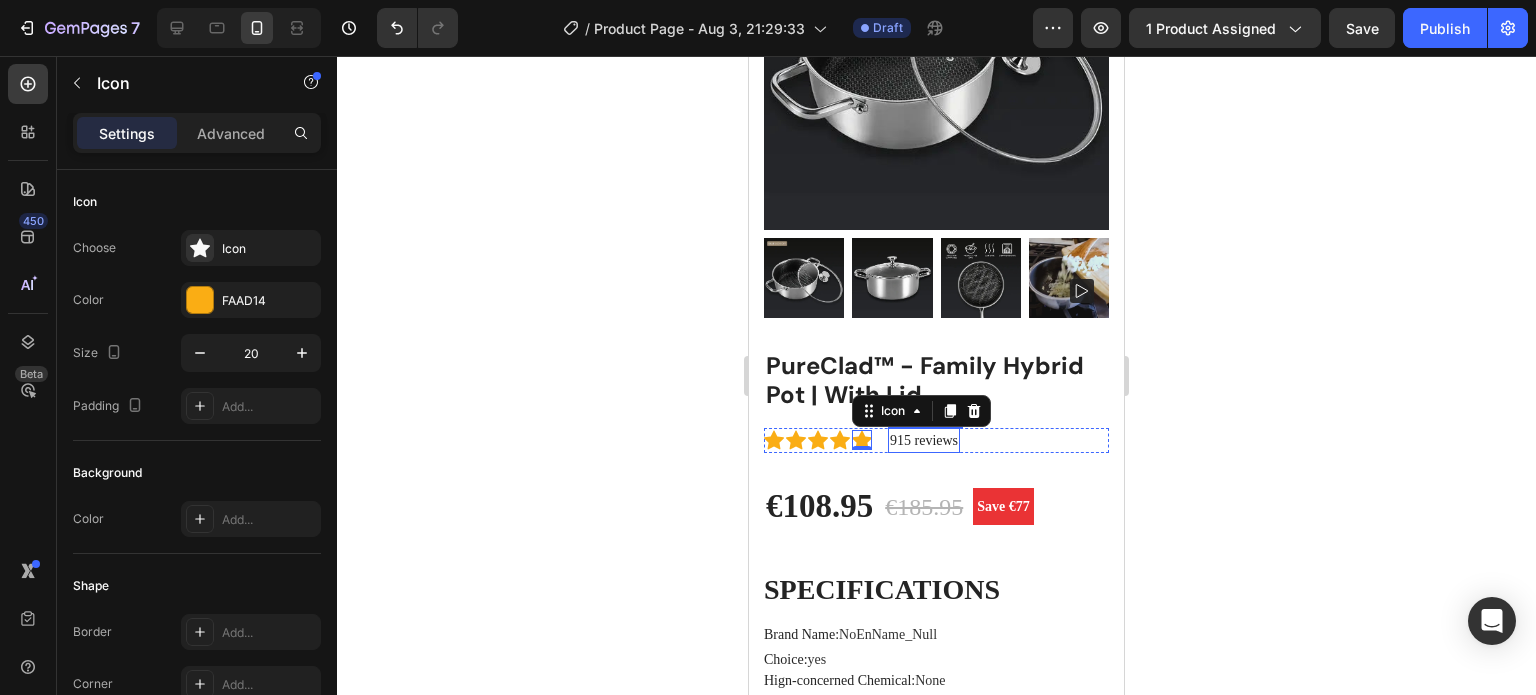 click on "915 reviews" at bounding box center [924, 440] 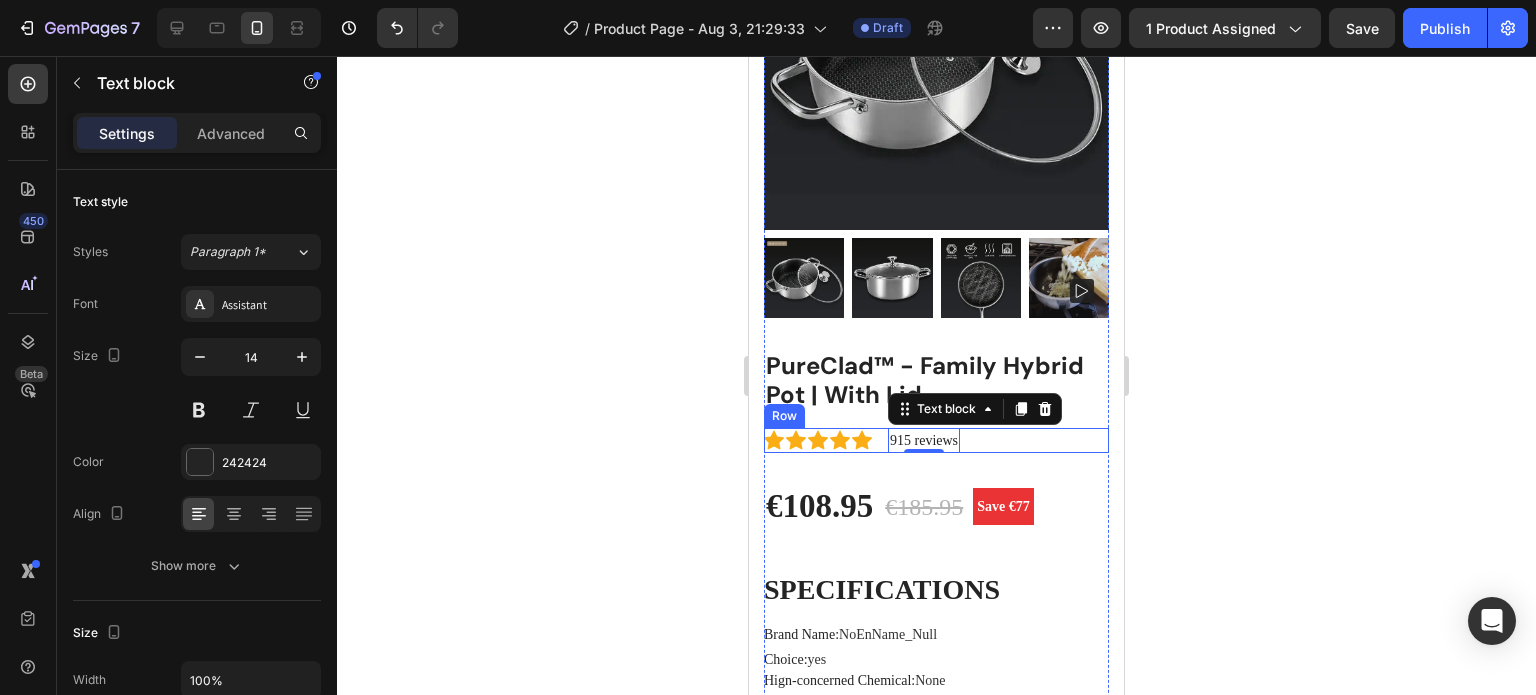 click on "Icon
Icon
Icon
Icon
Icon Icon List Hoz 915 reviews Text block   0 Row" at bounding box center [936, 440] 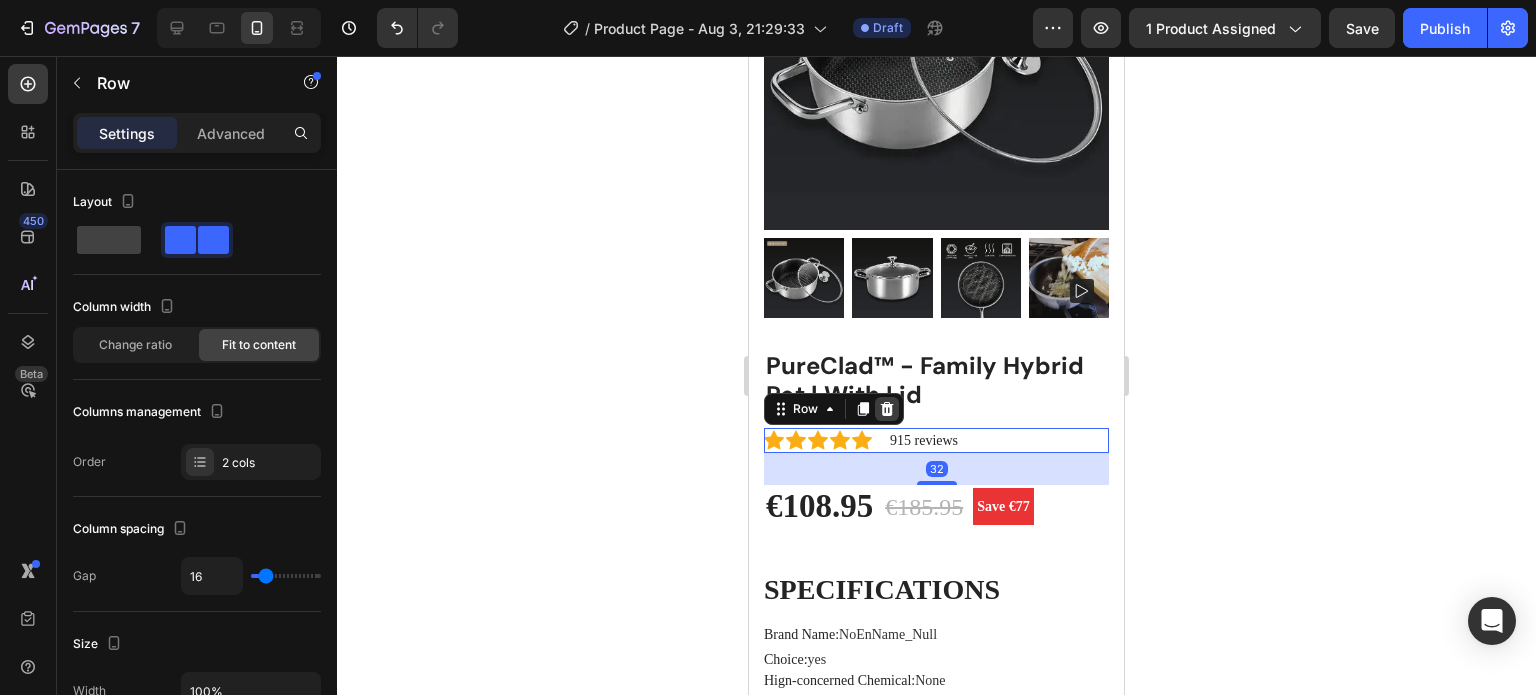 click 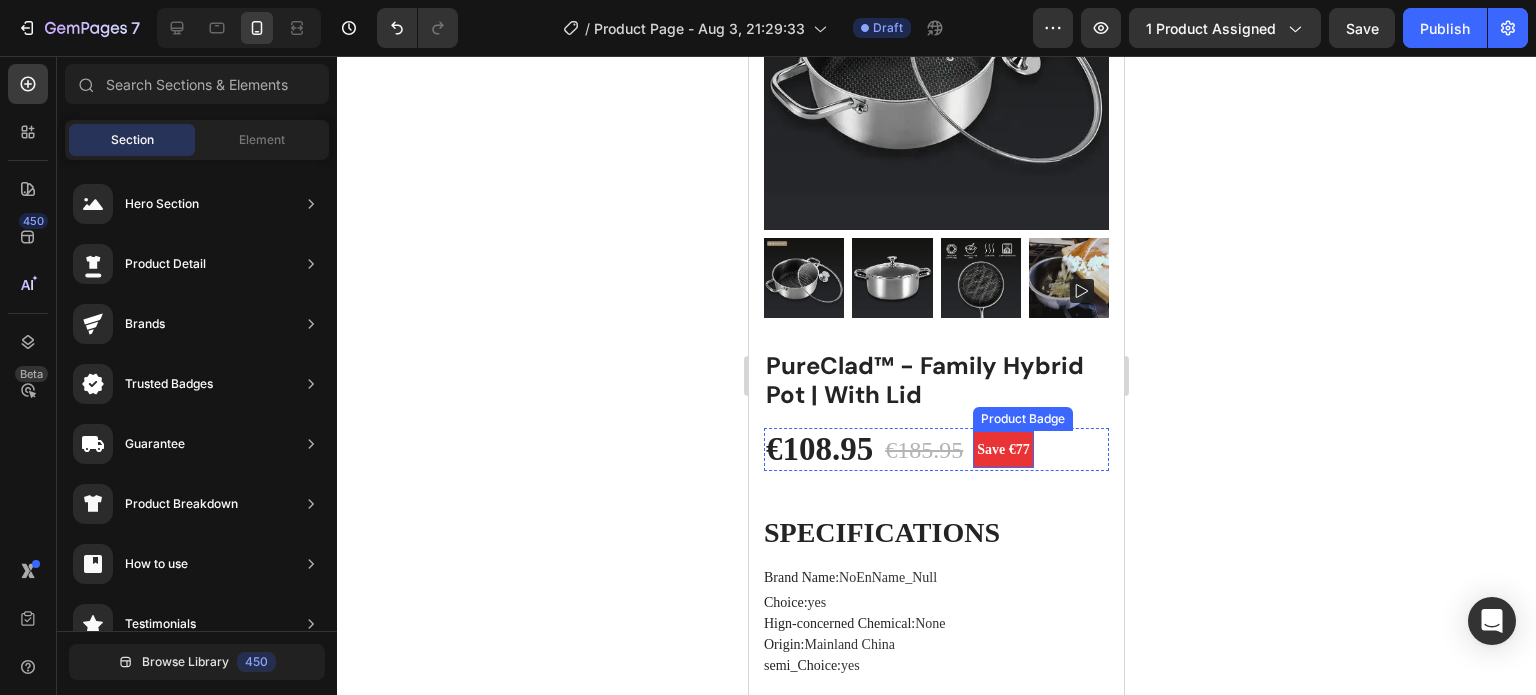 click on "Save €77" at bounding box center [1003, 449] 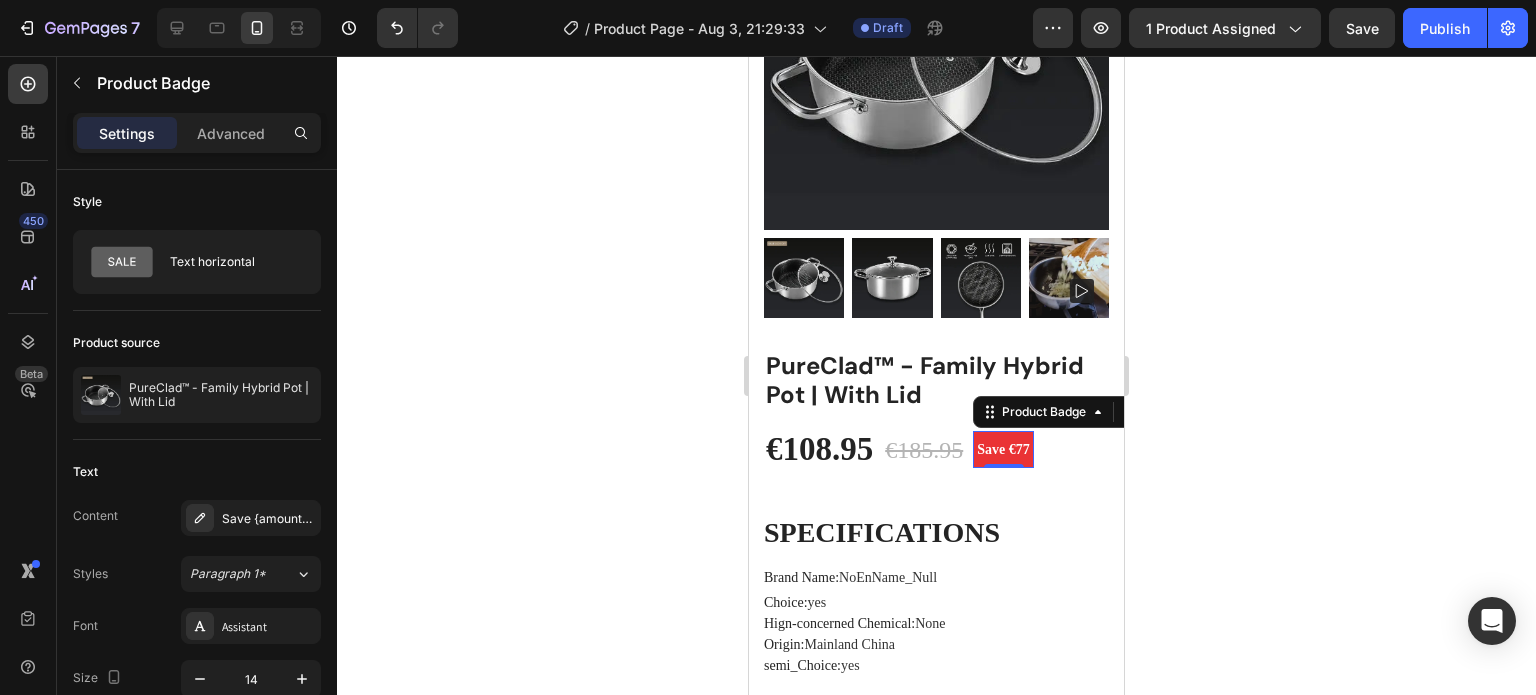 click 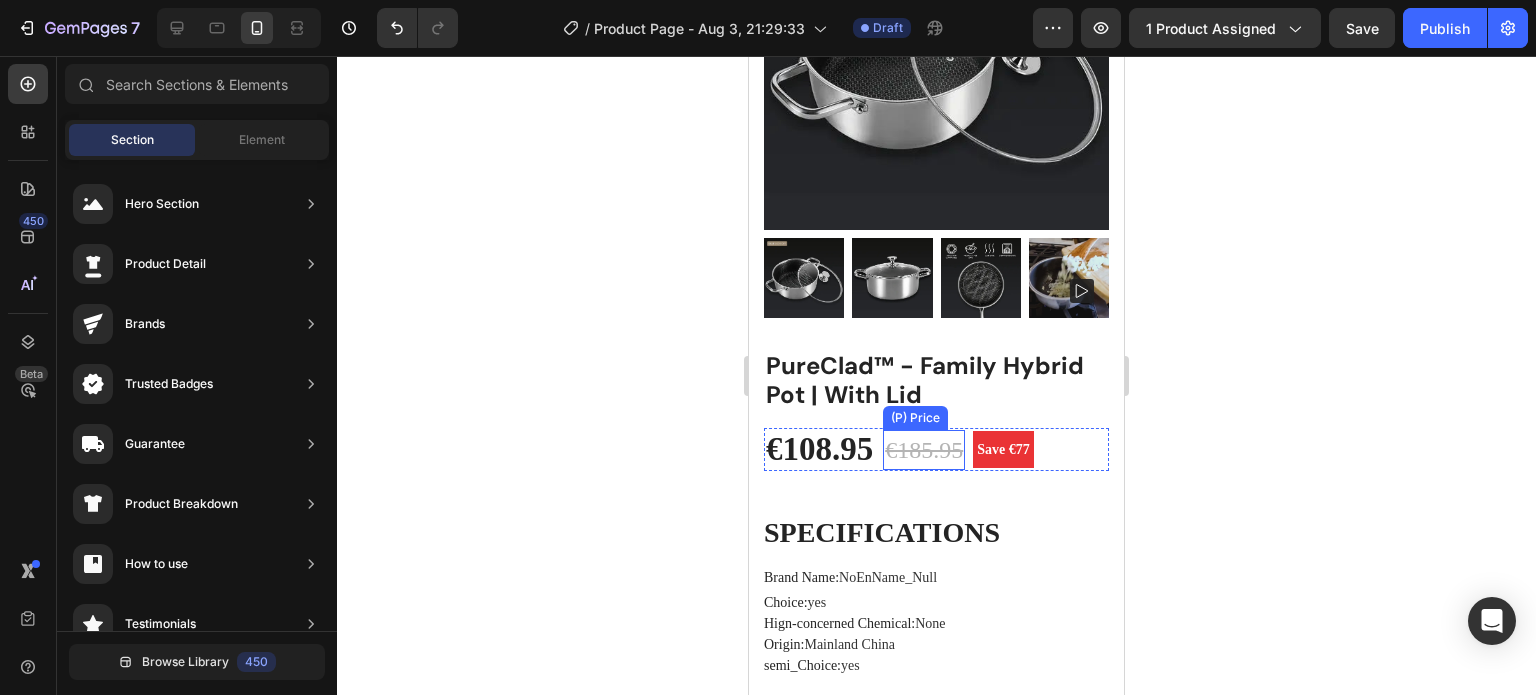 click on "€185.95" at bounding box center (924, 450) 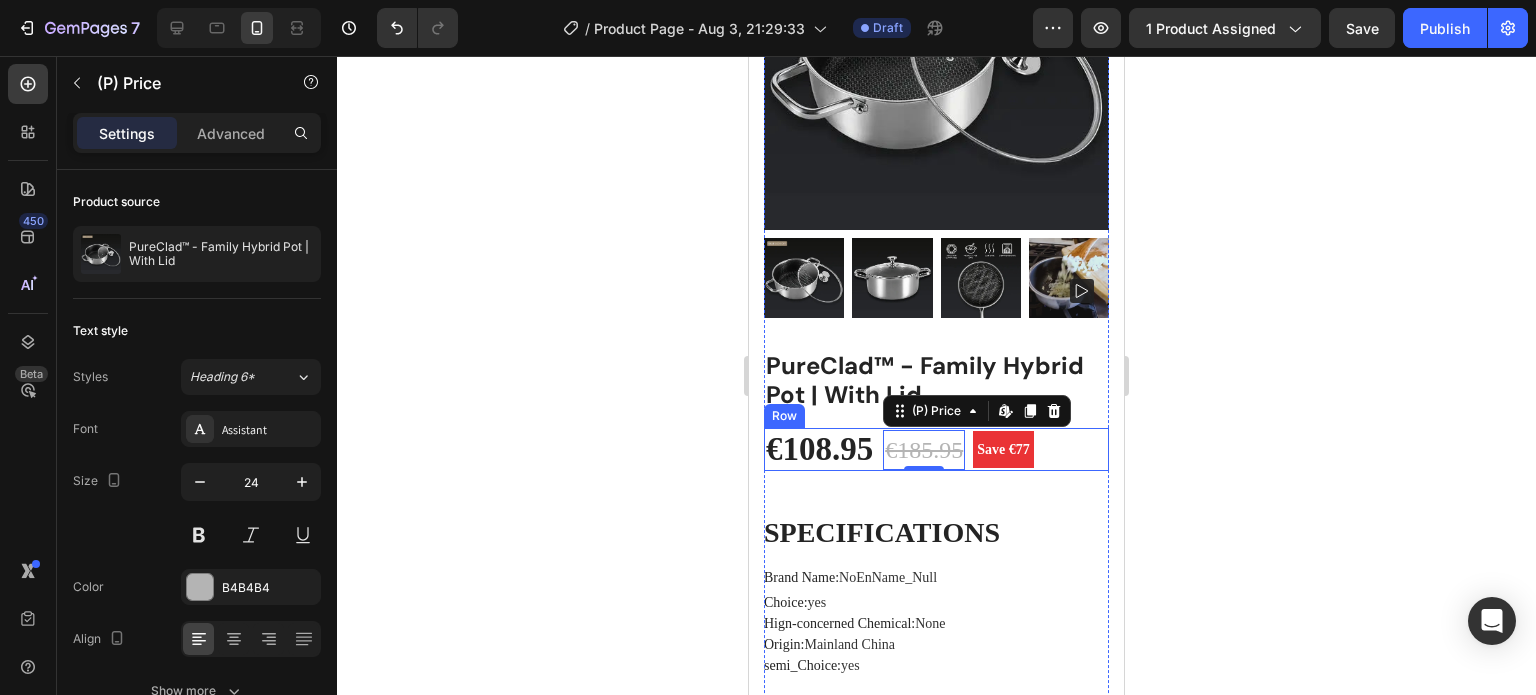 click on "€108.95 (P) Price (P) Price €185.95 (P) Price   Edit content in Shopify 0 (P) Price   Edit content in Shopify 0 Save €77 Product Badge Row" at bounding box center (936, 450) 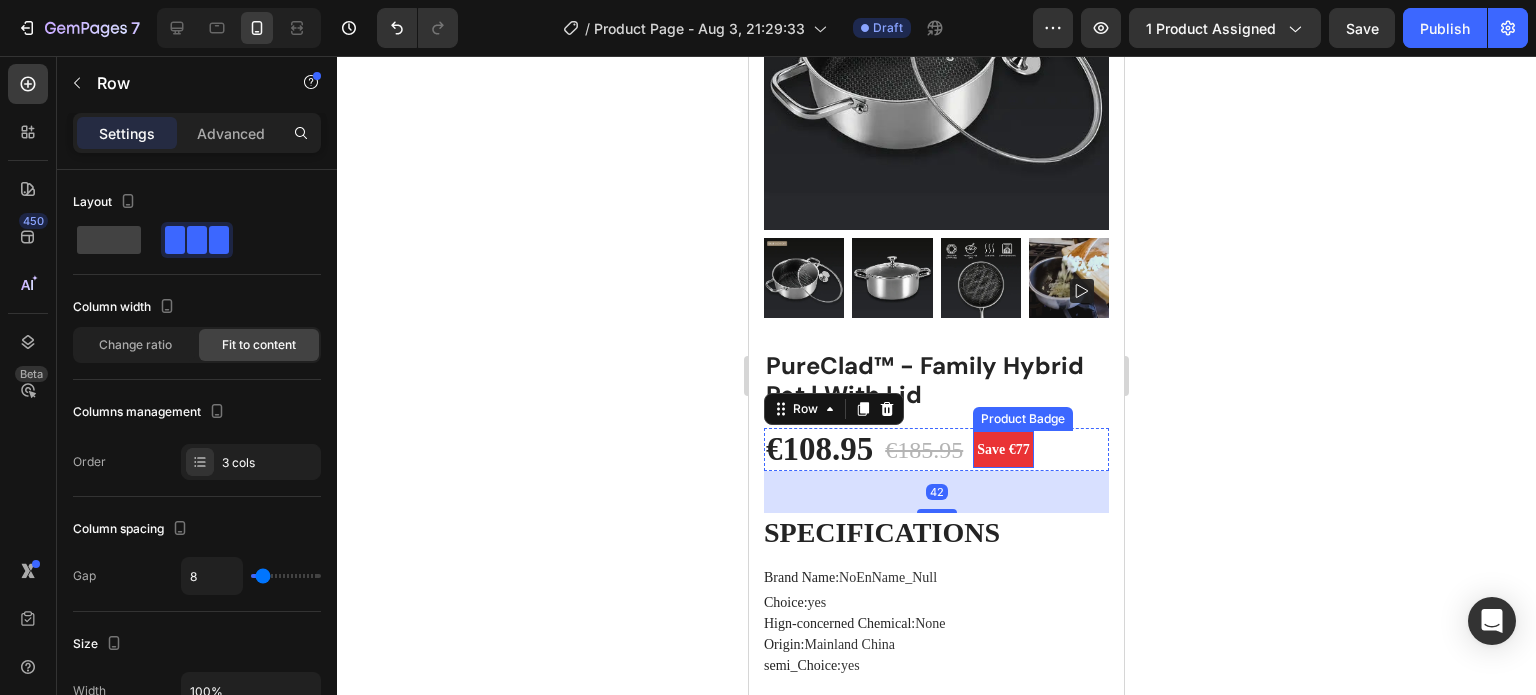 click on "Save €77" at bounding box center (1003, 449) 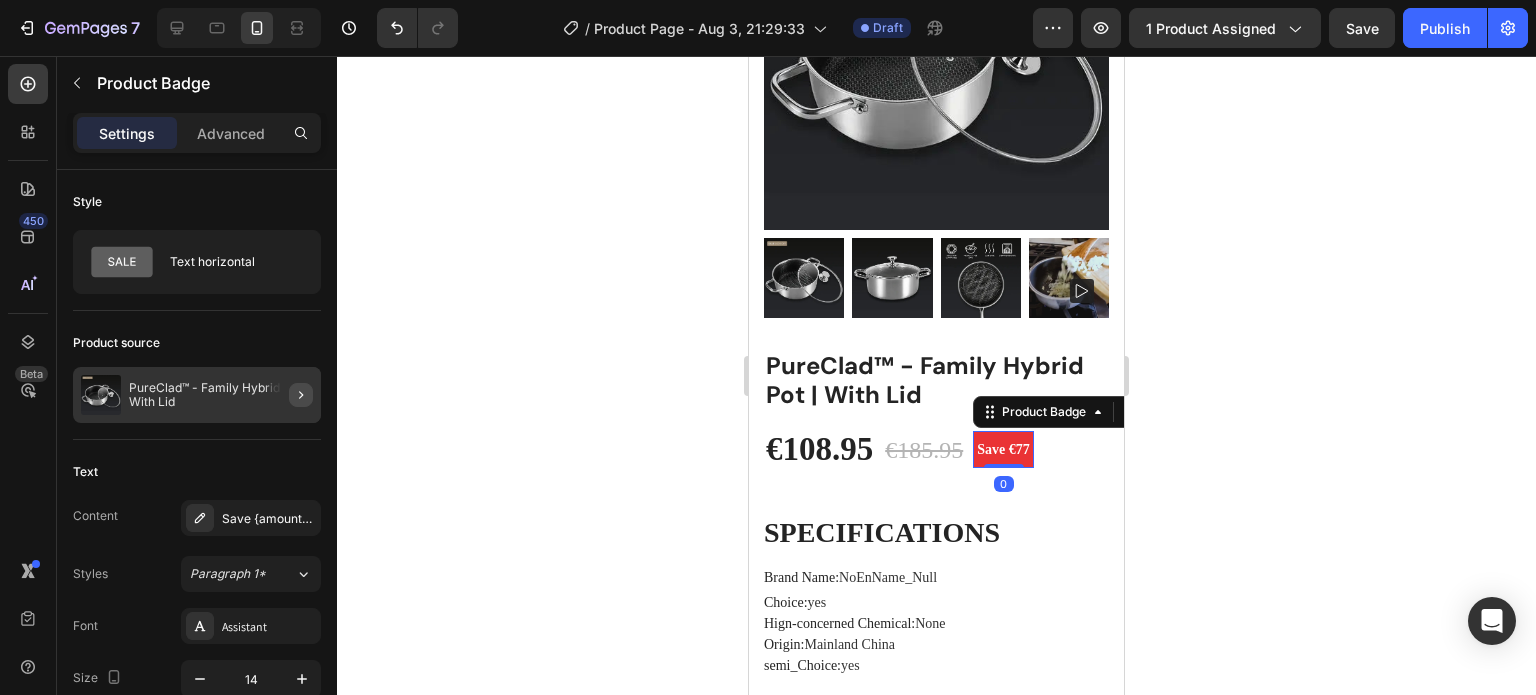 scroll, scrollTop: 467, scrollLeft: 0, axis: vertical 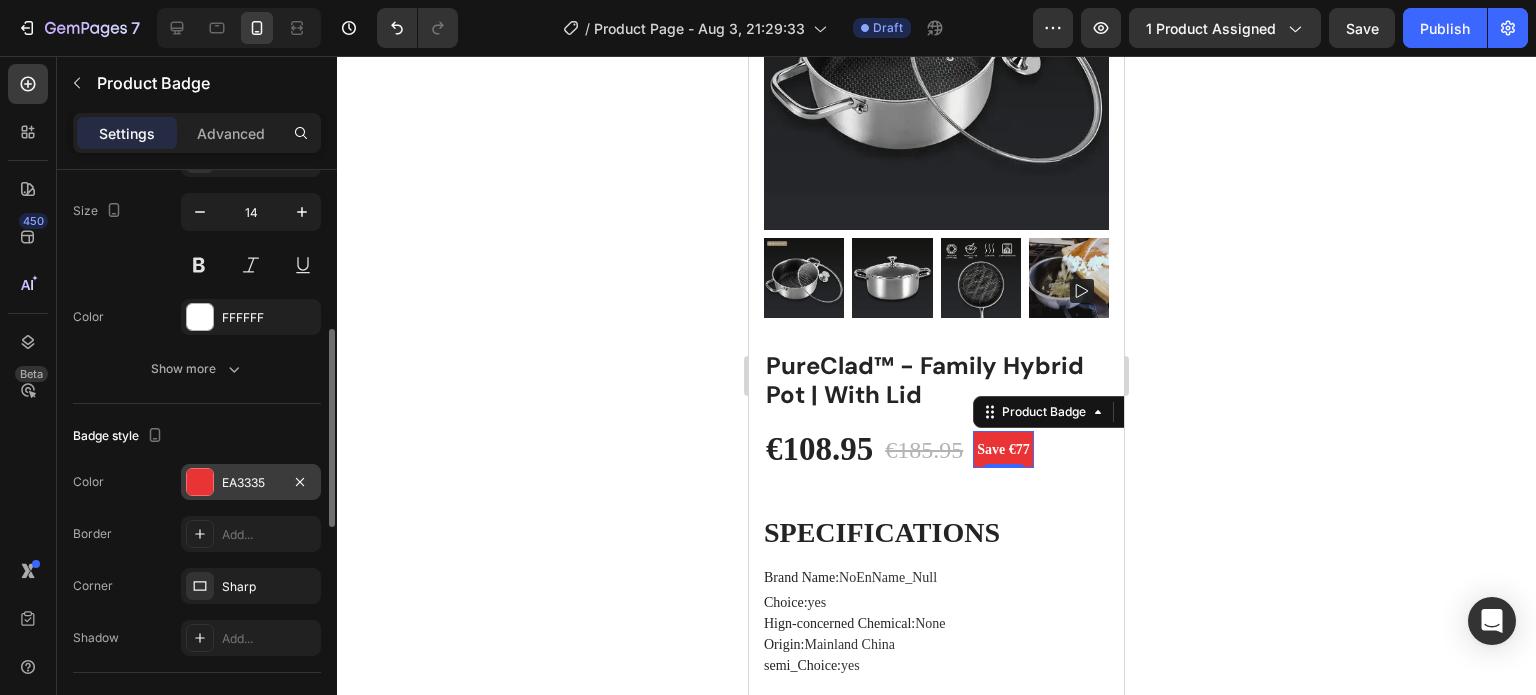 click on "EA3335" at bounding box center (251, 483) 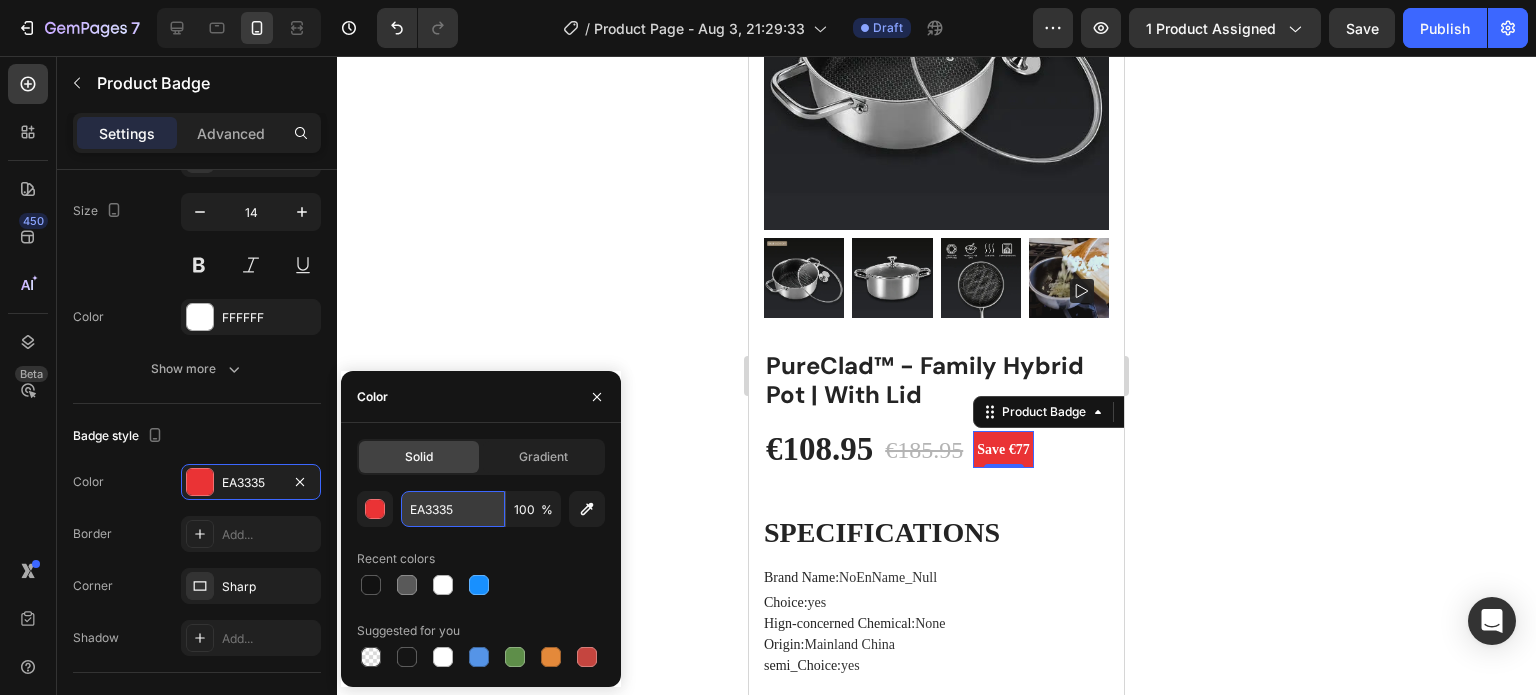 click on "EA3335" at bounding box center (453, 509) 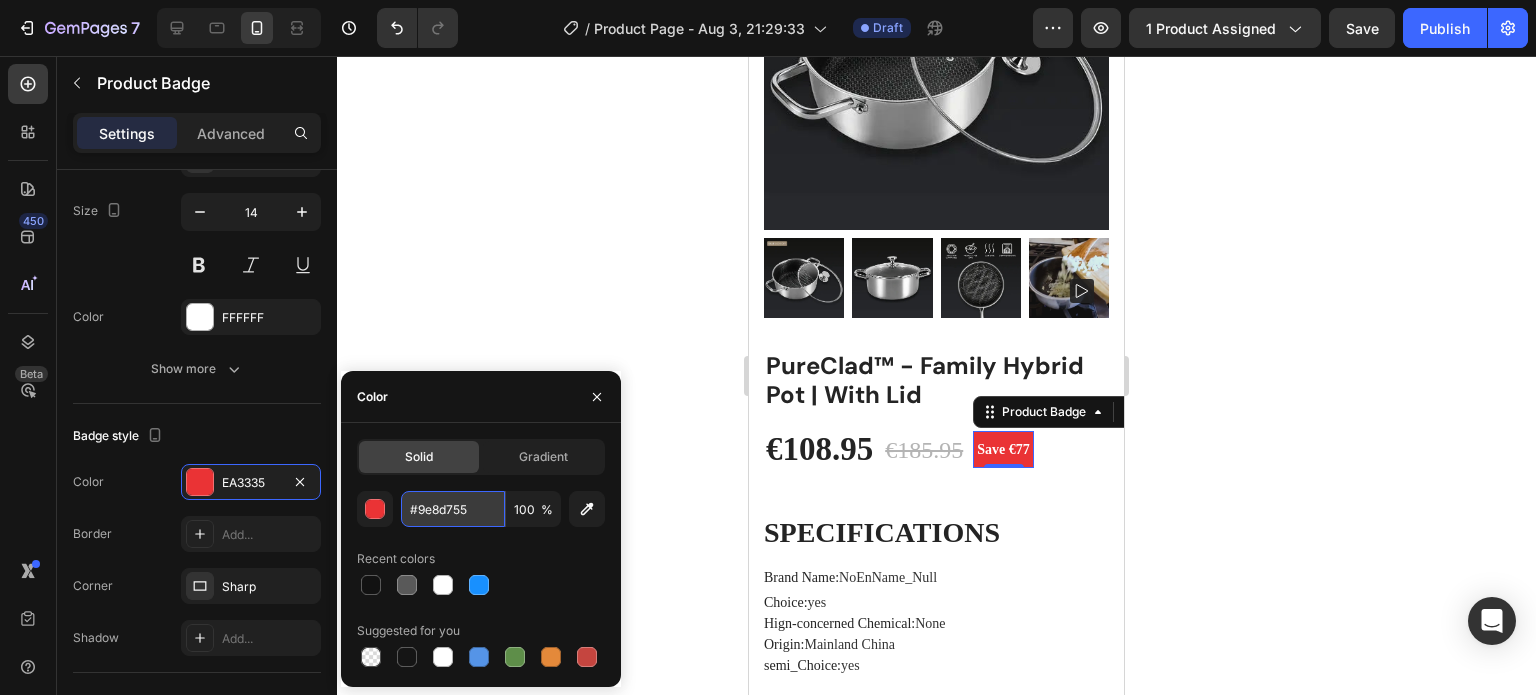 click on "#9e8d755" at bounding box center (453, 509) 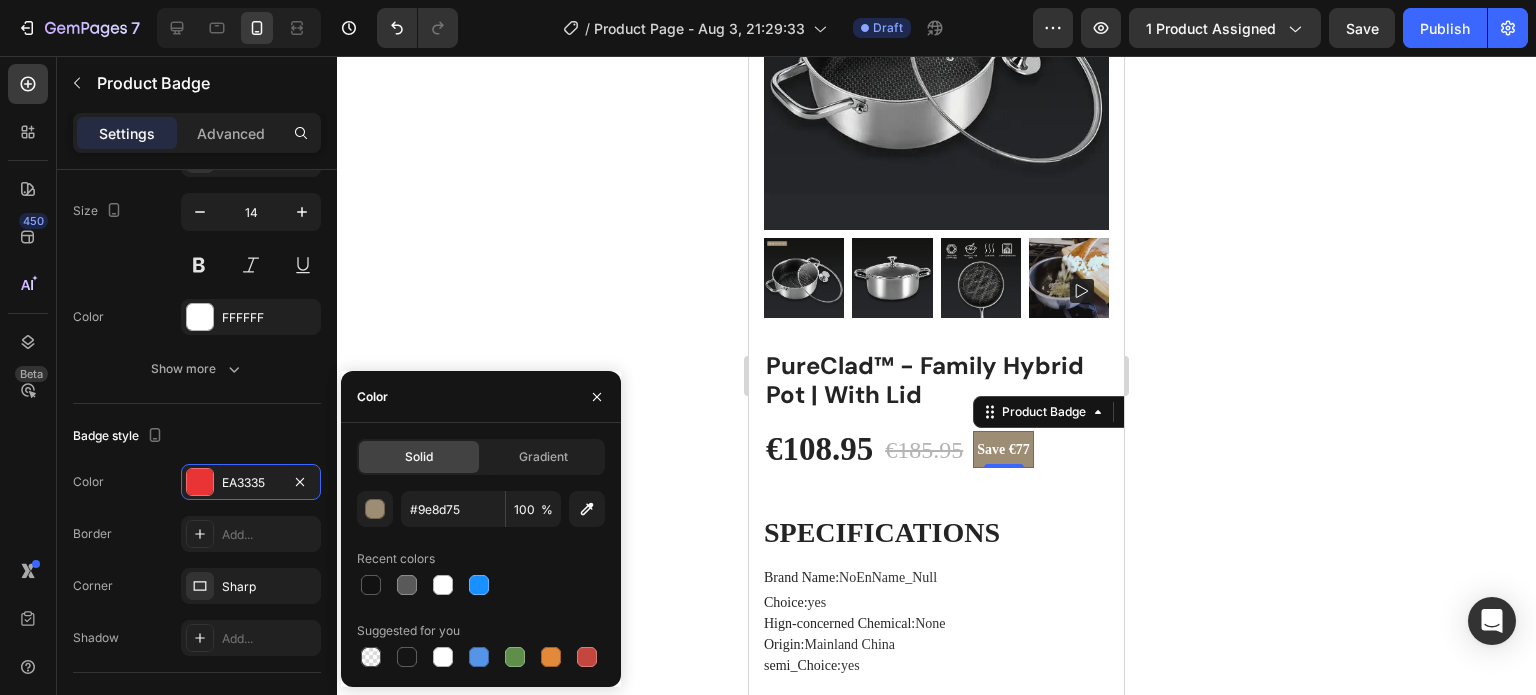click on "Solid Gradient #9e8d75 100 % Recent colors Suggested for you" at bounding box center (481, 555) 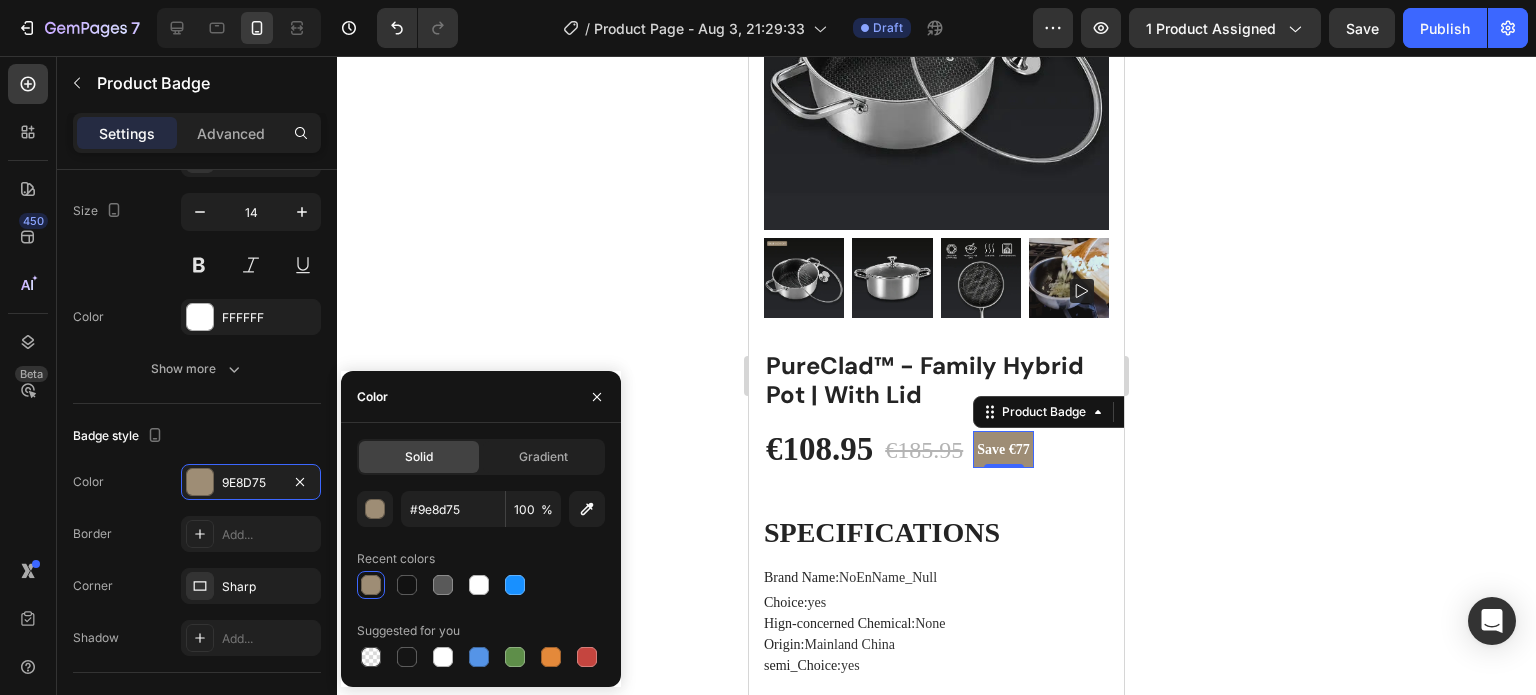type on "9E8D75" 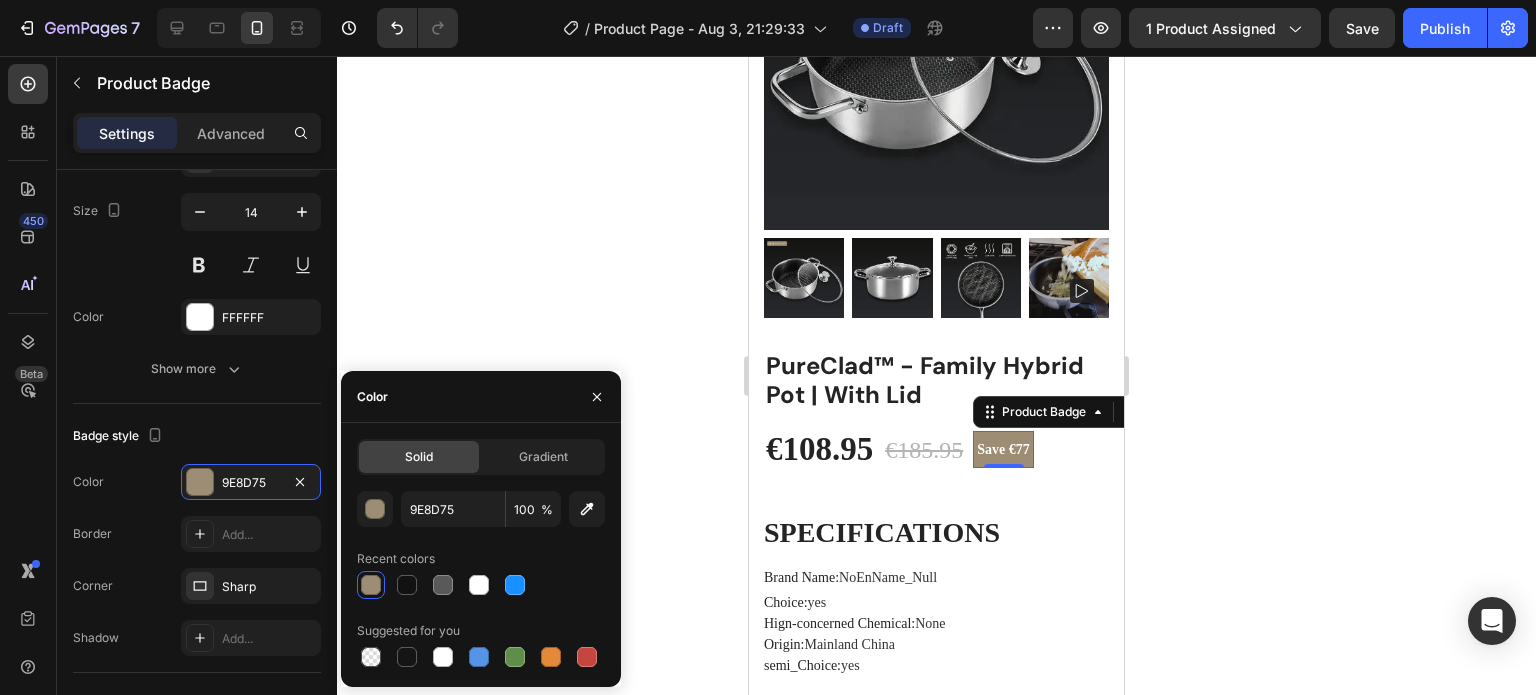 click on "Color" at bounding box center (481, 397) 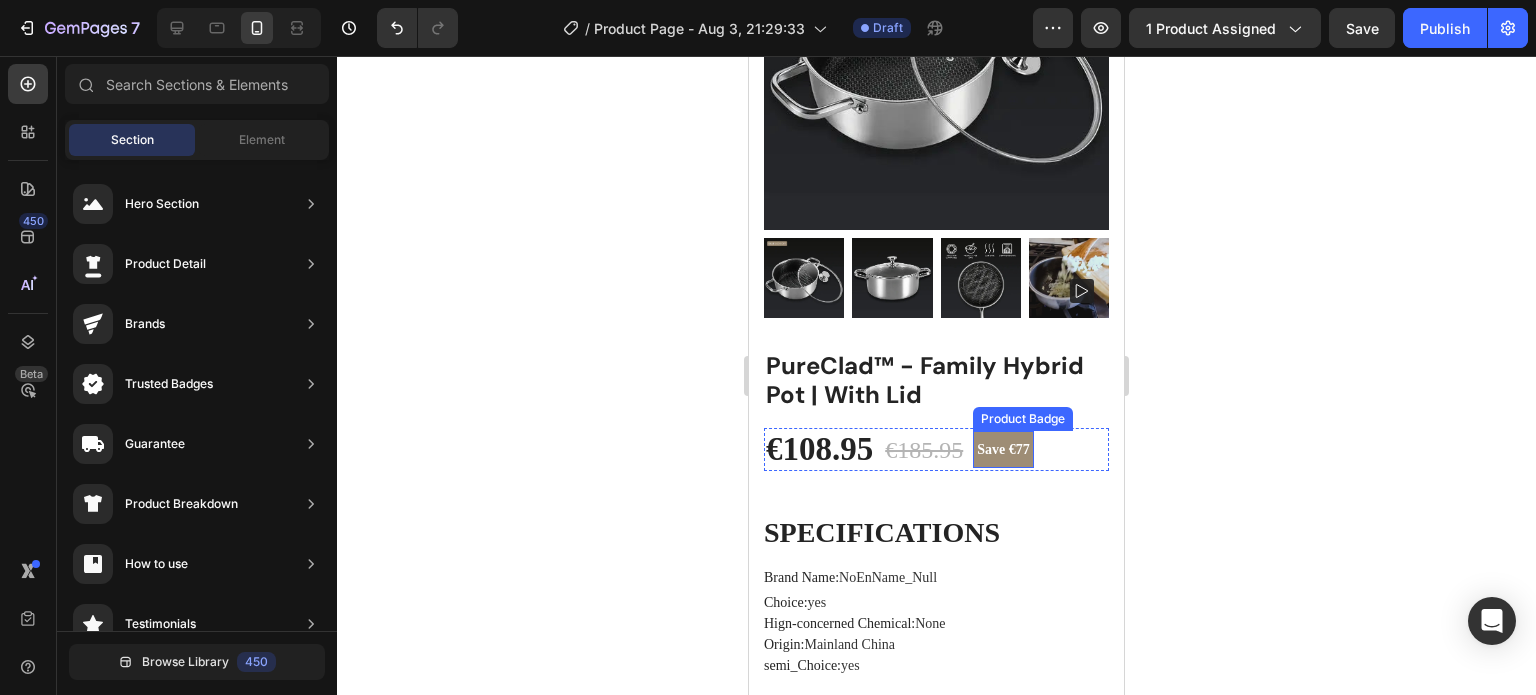click on "Save €77" at bounding box center (1003, 449) 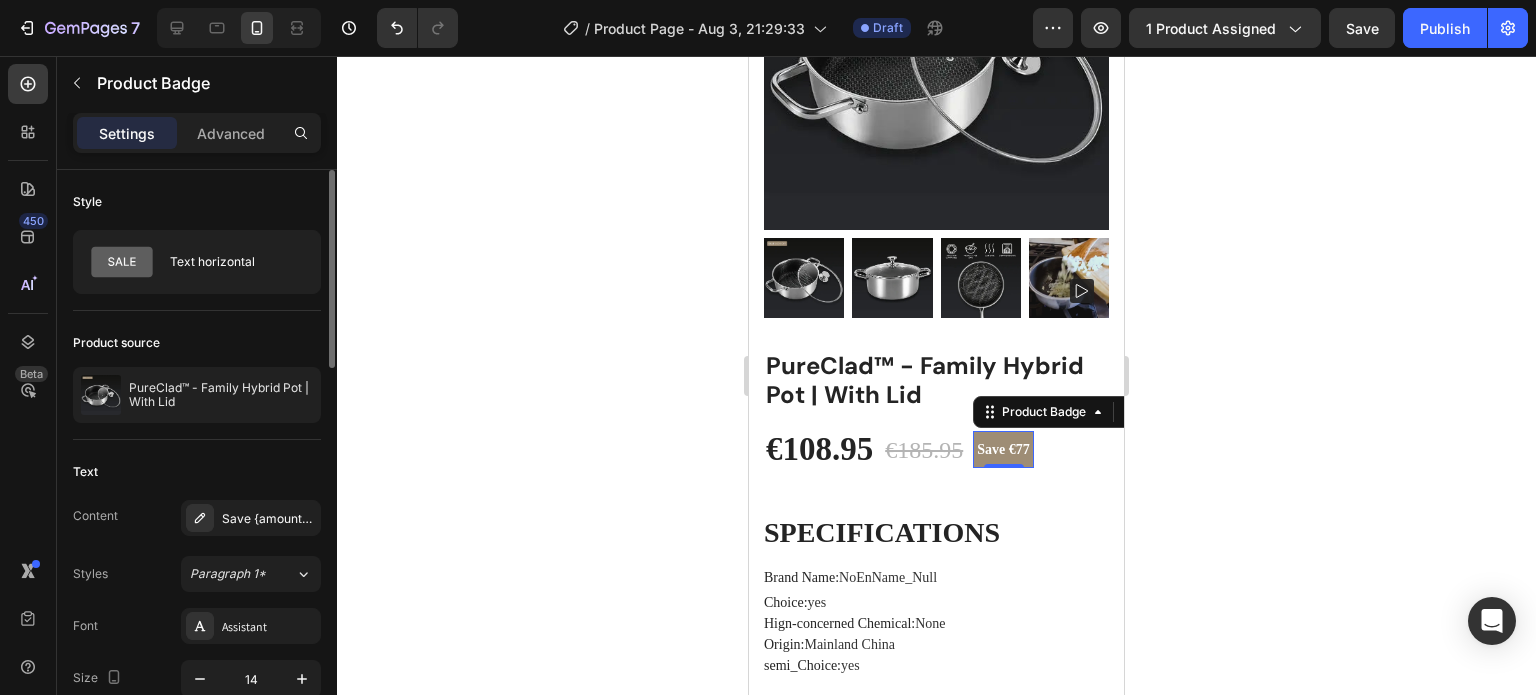scroll, scrollTop: 233, scrollLeft: 0, axis: vertical 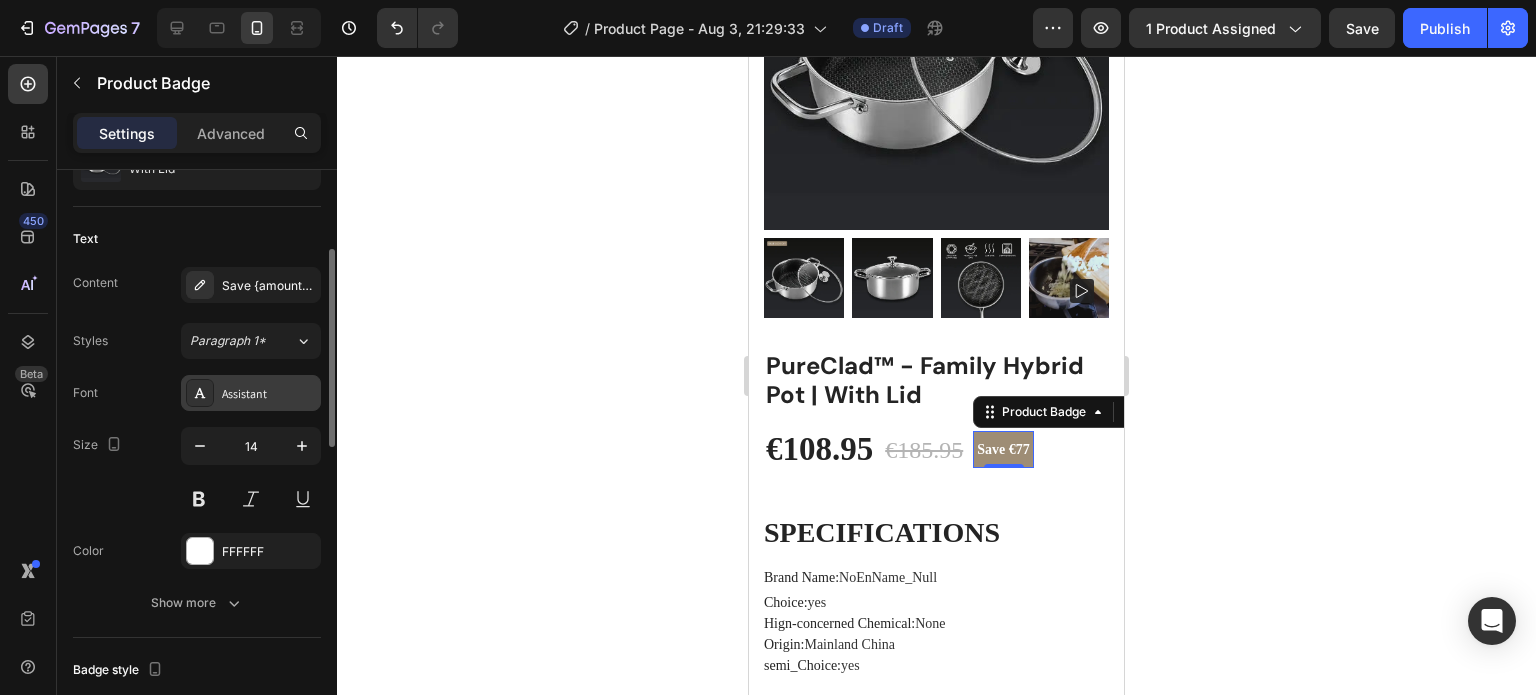 click on "Assistant" at bounding box center (269, 394) 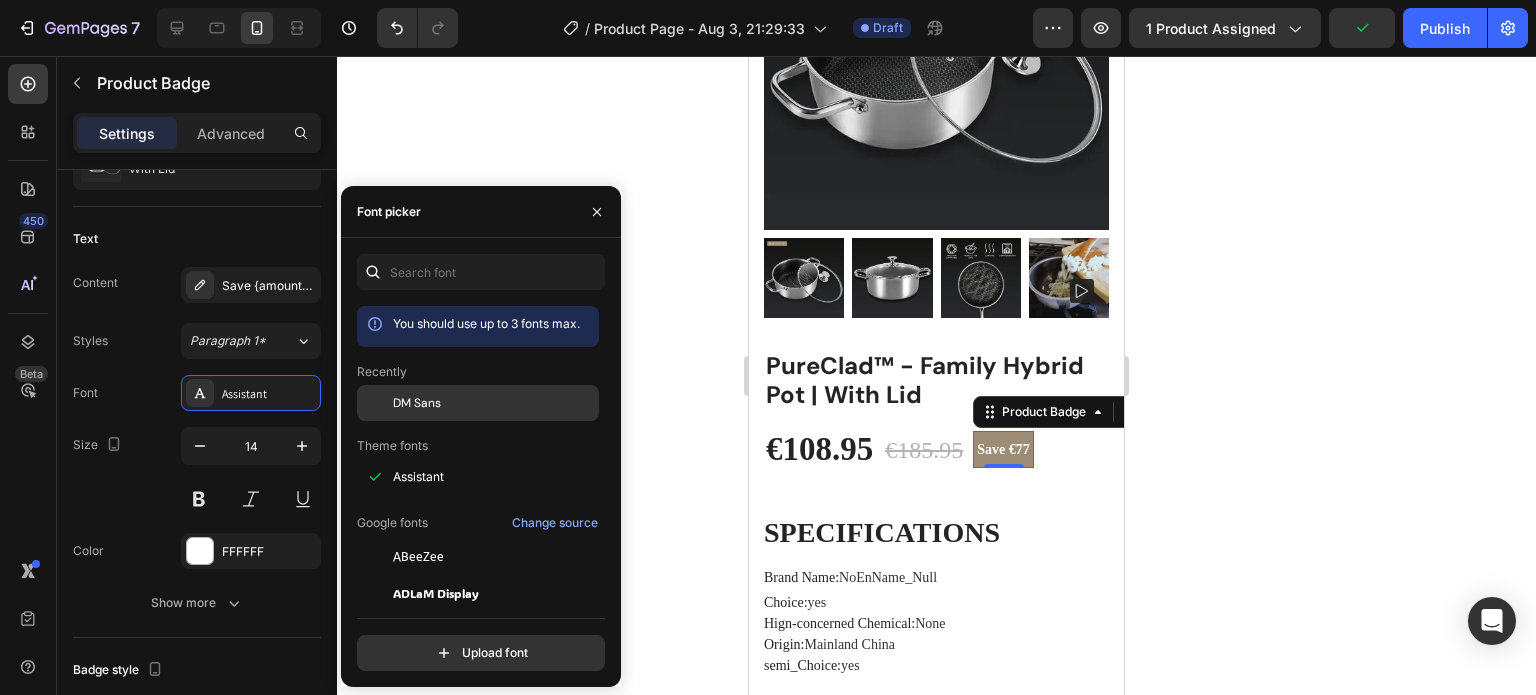 click on "DM Sans" 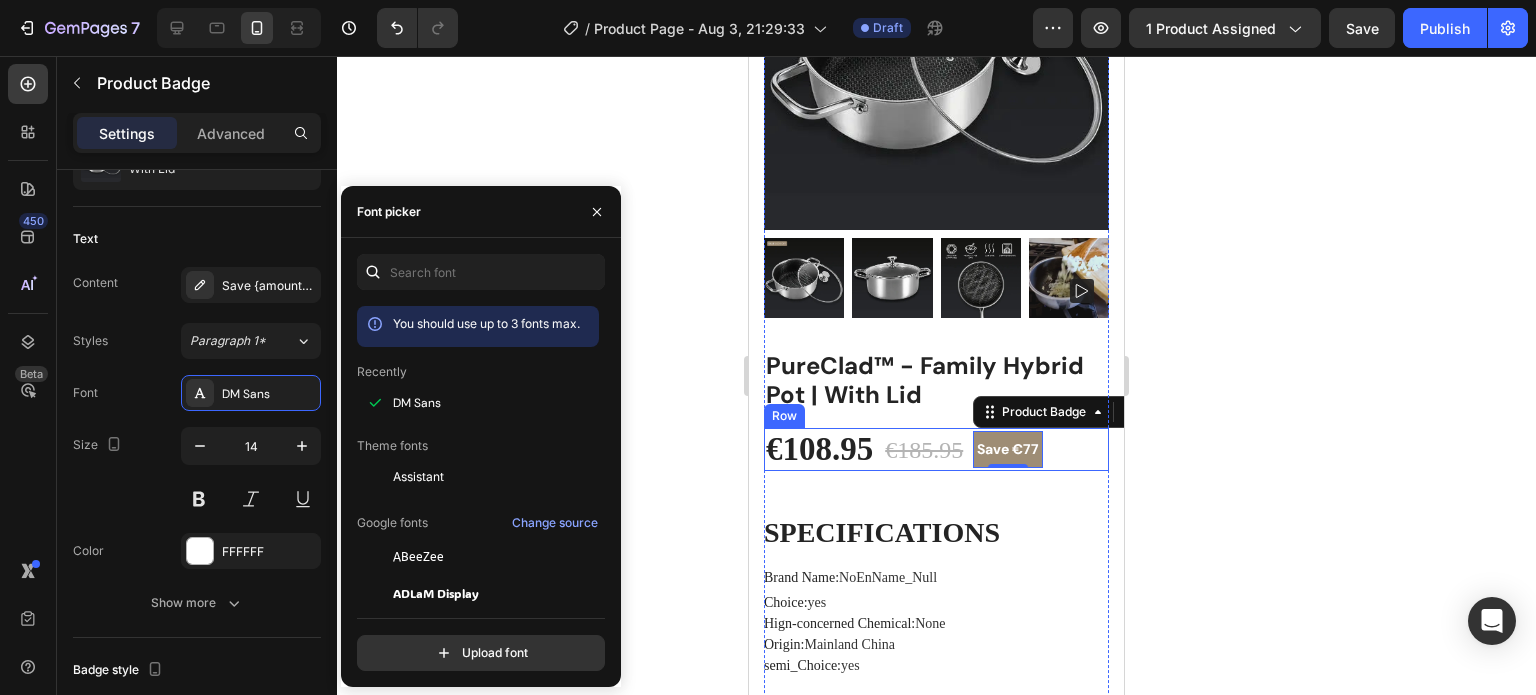 click on "€108.95 (P) Price (P) Price €185.95 (P) Price (P) Price Save €77 Product Badge   0 Row" at bounding box center (936, 450) 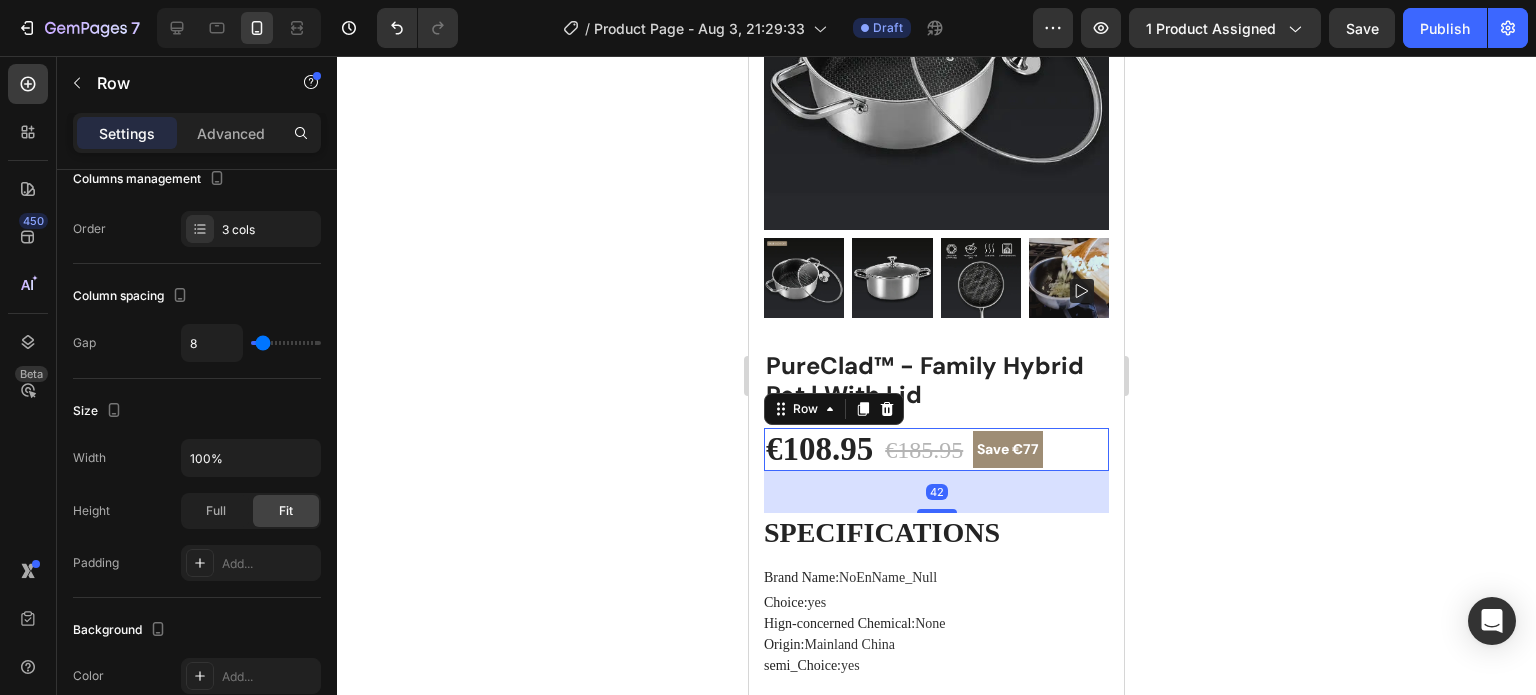 scroll, scrollTop: 0, scrollLeft: 0, axis: both 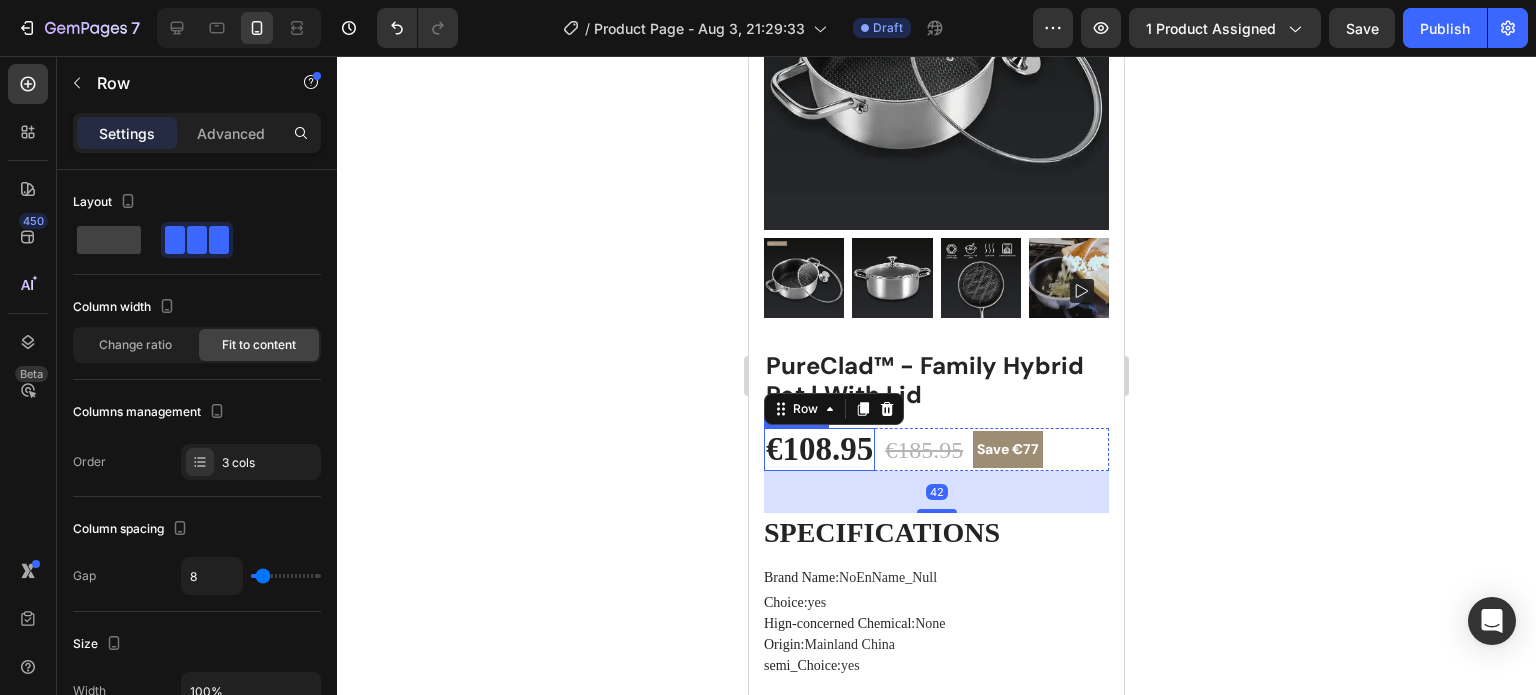 click on "€108.95" at bounding box center [819, 450] 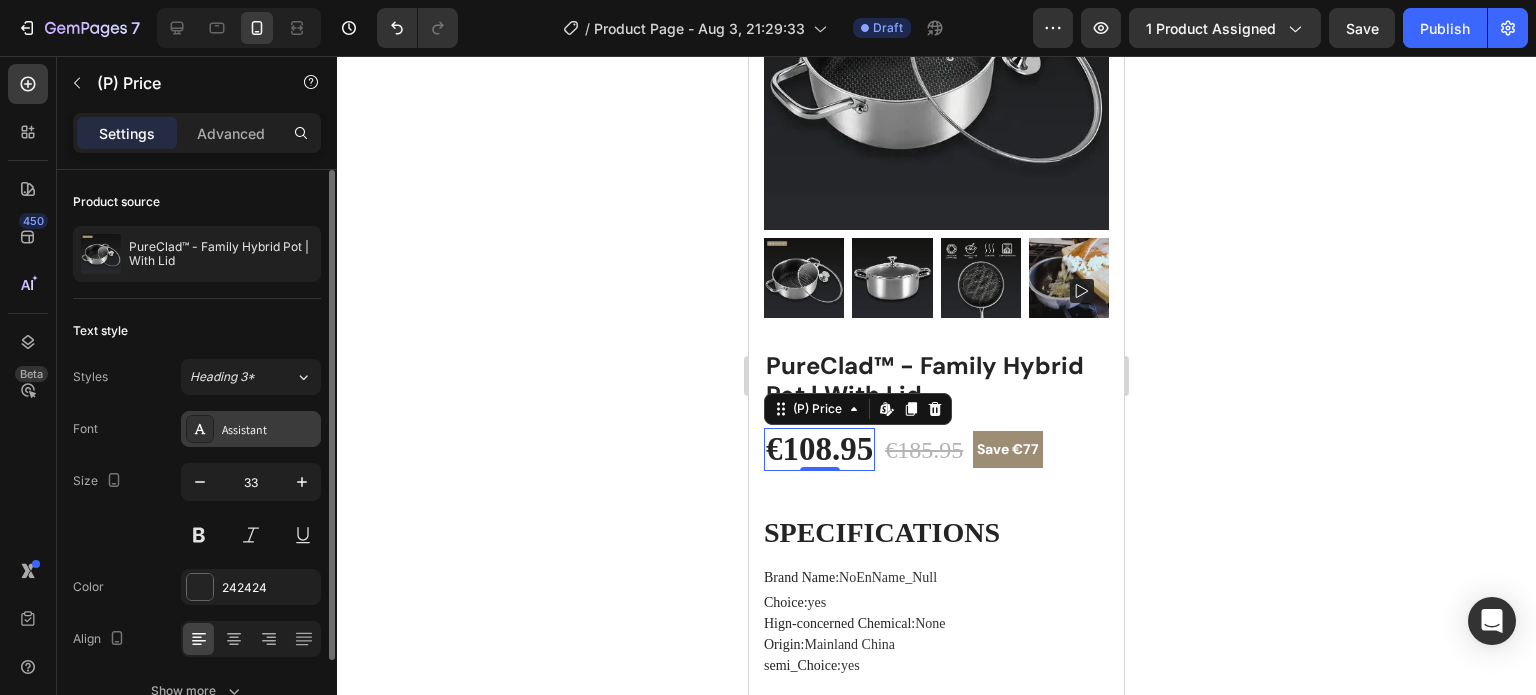 click on "Assistant" at bounding box center (269, 430) 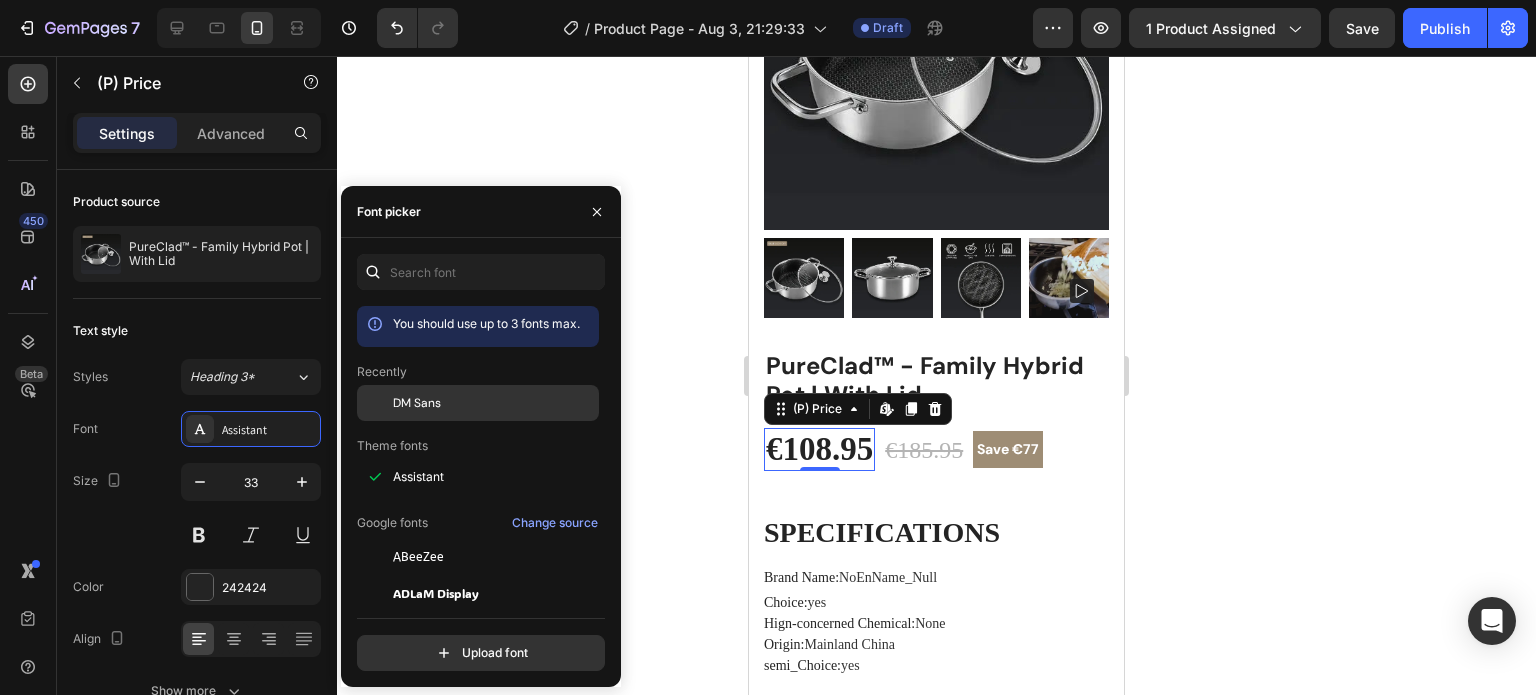 click on "DM Sans" 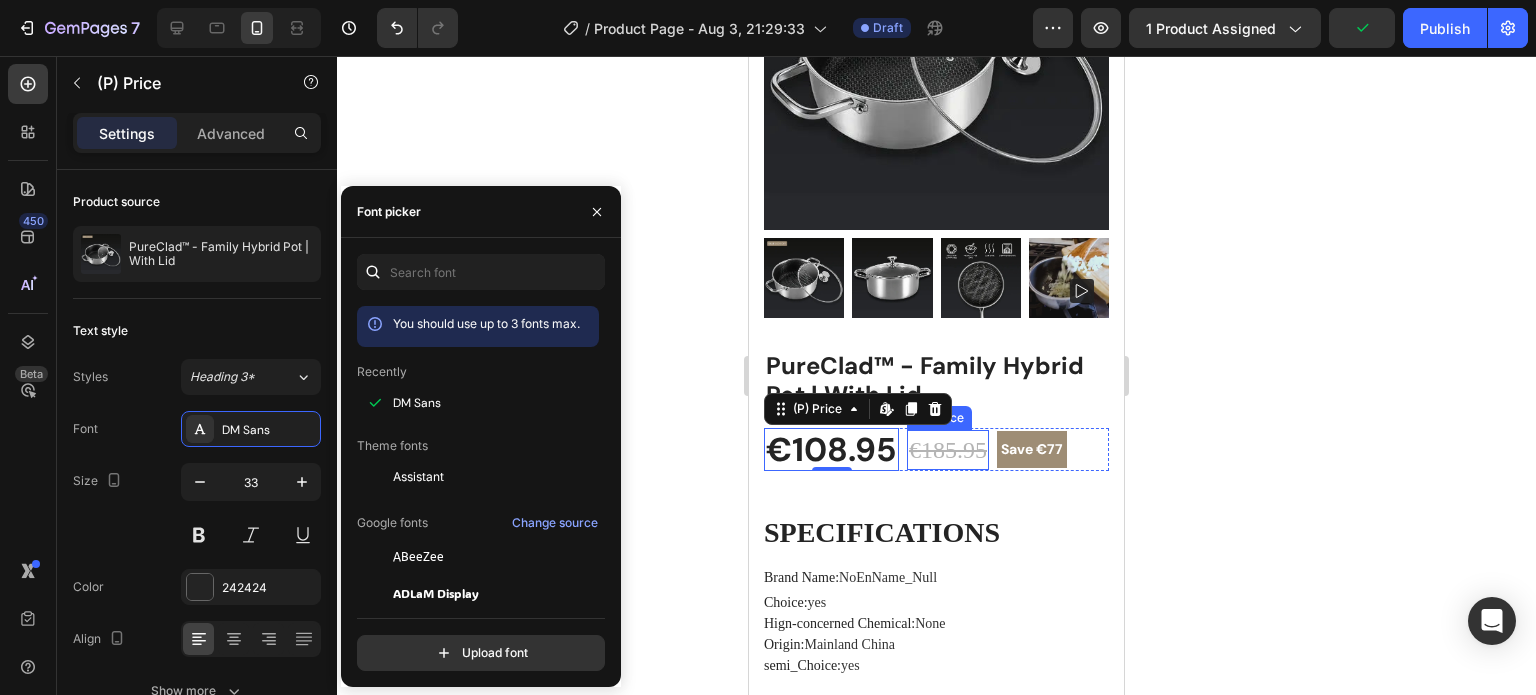 click on "€185.95" at bounding box center [948, 450] 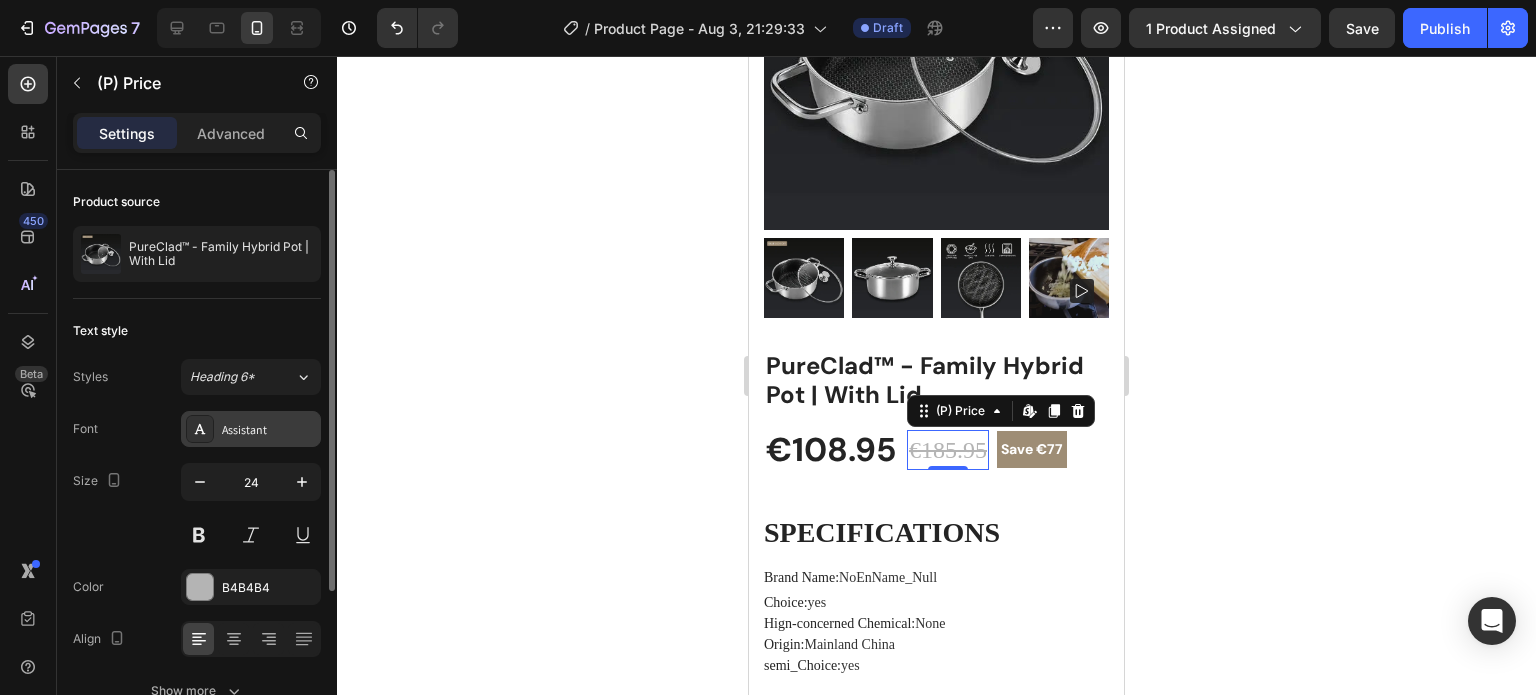 drag, startPoint x: 242, startPoint y: 435, endPoint x: 254, endPoint y: 437, distance: 12.165525 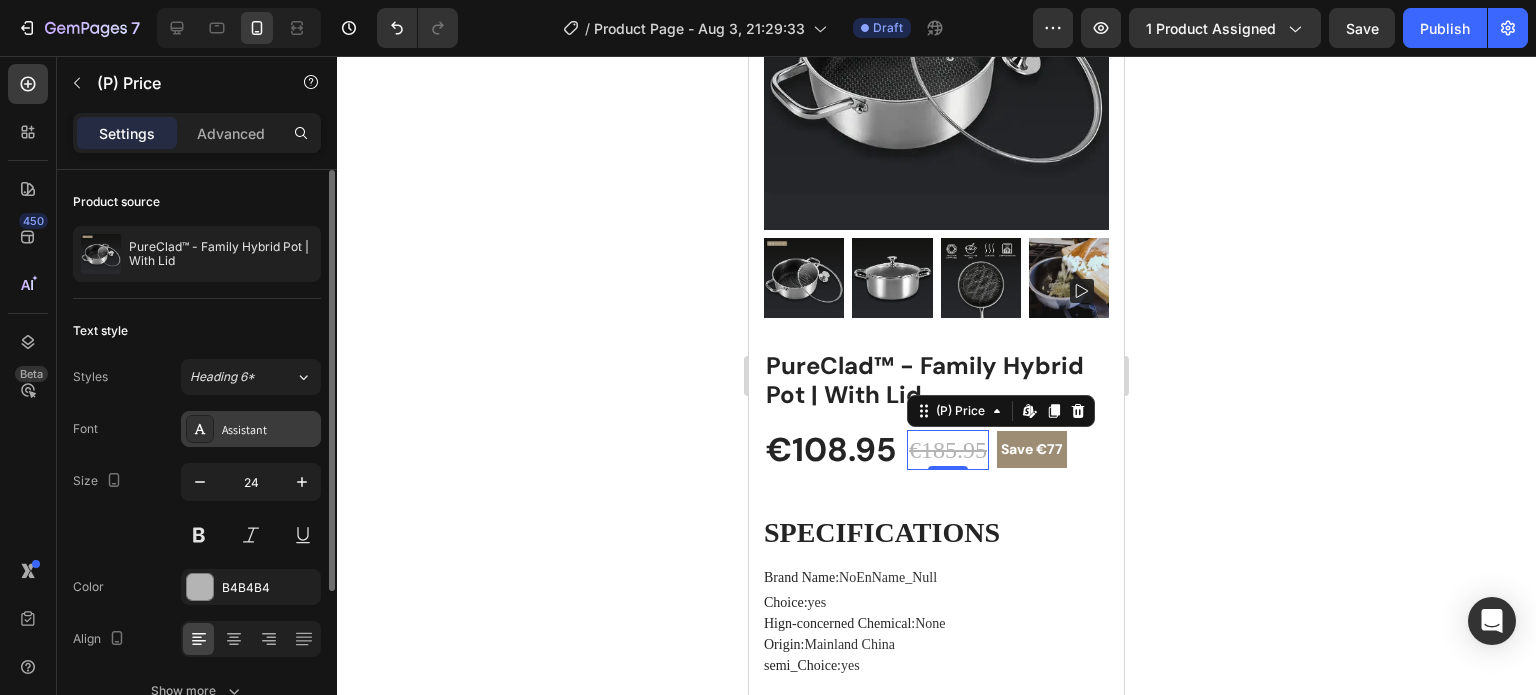 click on "Assistant" at bounding box center (269, 430) 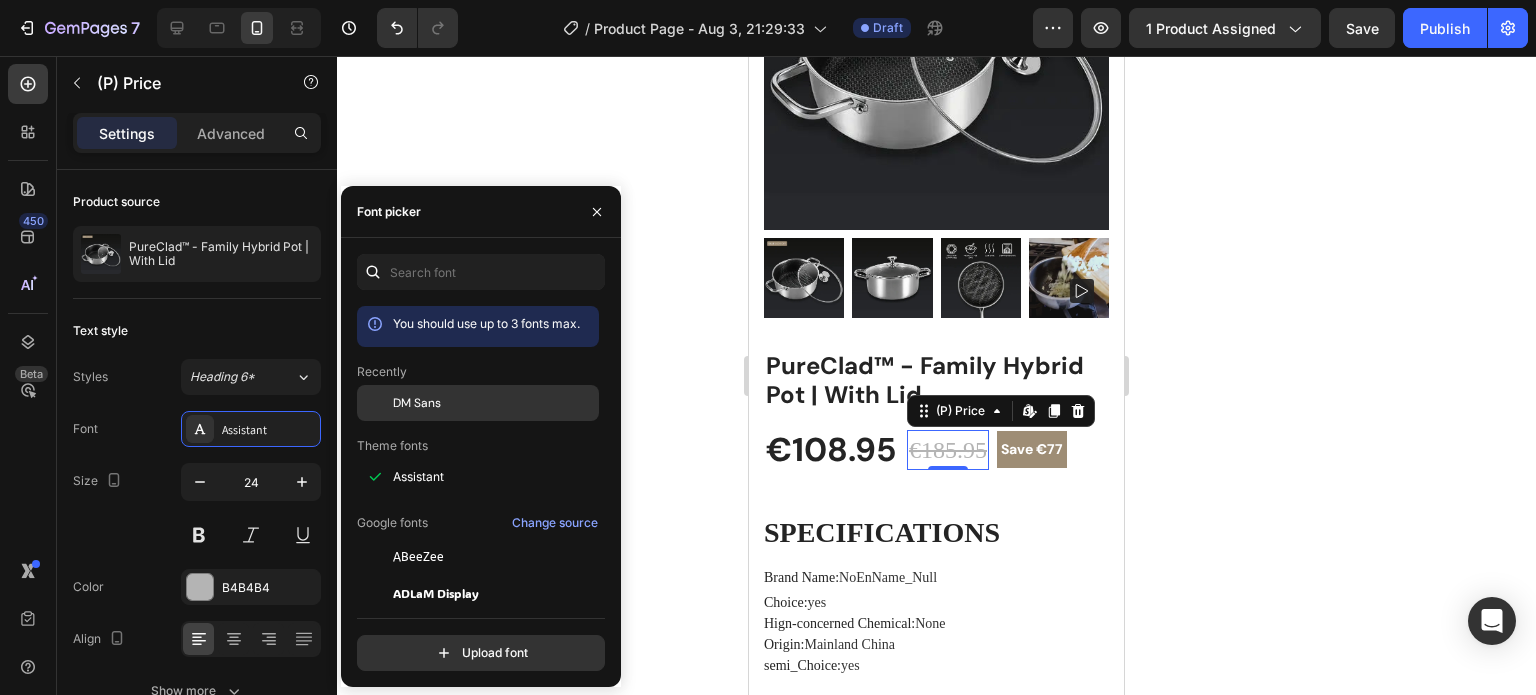 drag, startPoint x: 452, startPoint y: 400, endPoint x: 496, endPoint y: 401, distance: 44.011364 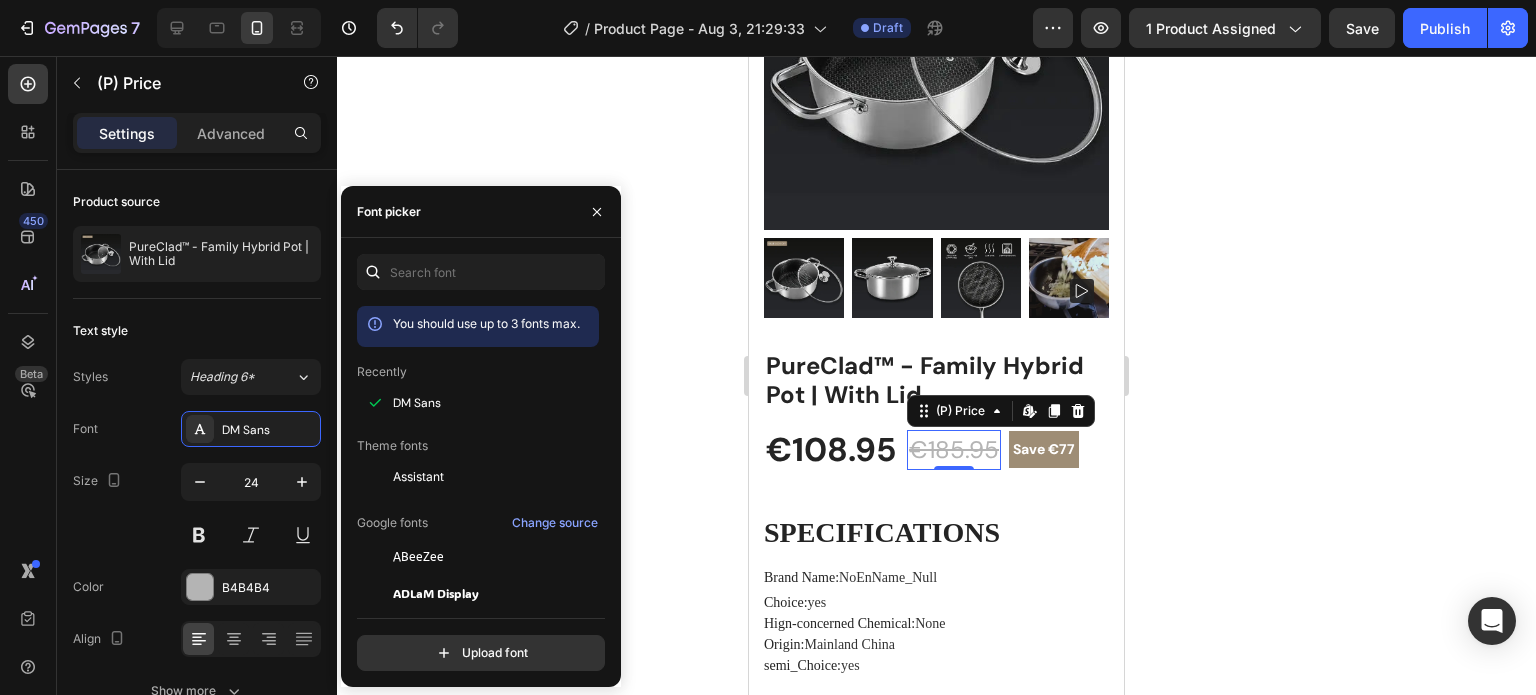 click 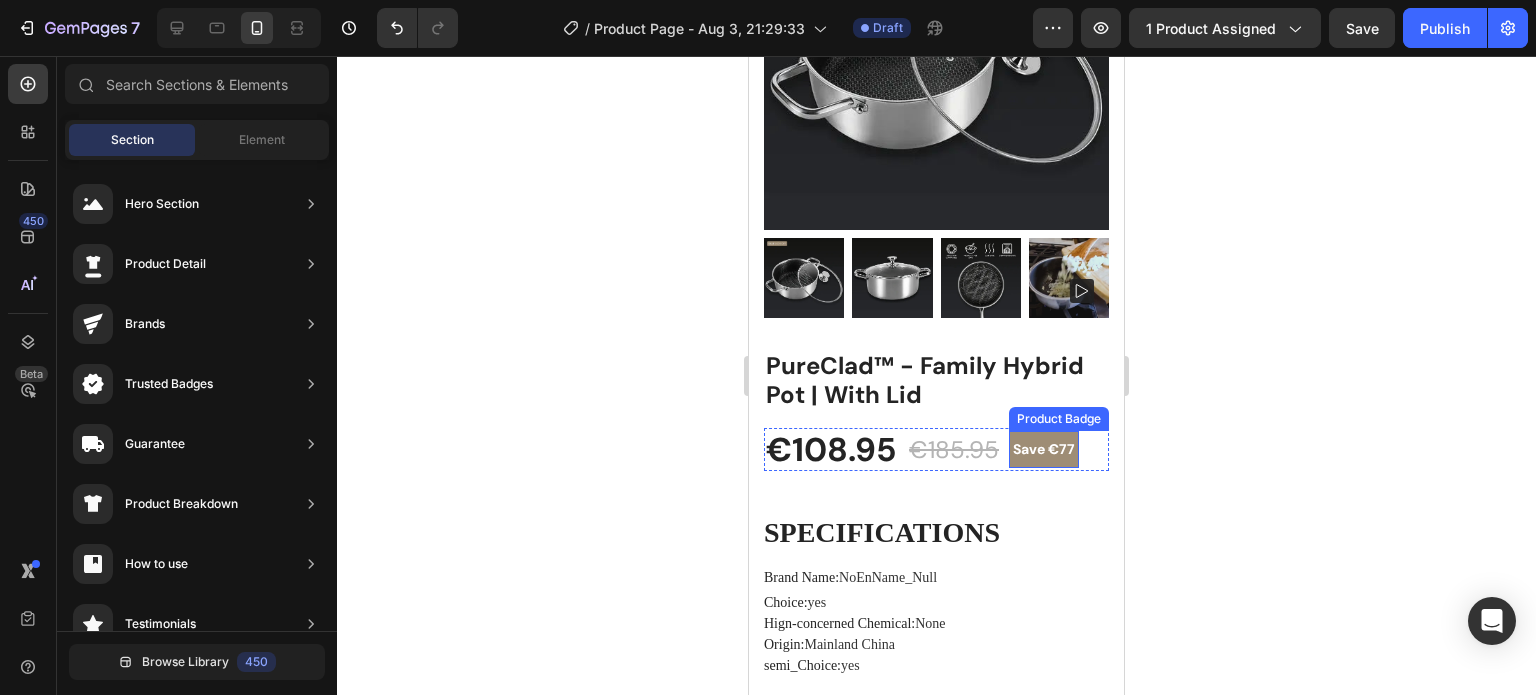 click on "€108.95 (P) Price (P) Price €185.95 (P) Price (P) Price Save €77 Product Badge Row" at bounding box center [936, 450] 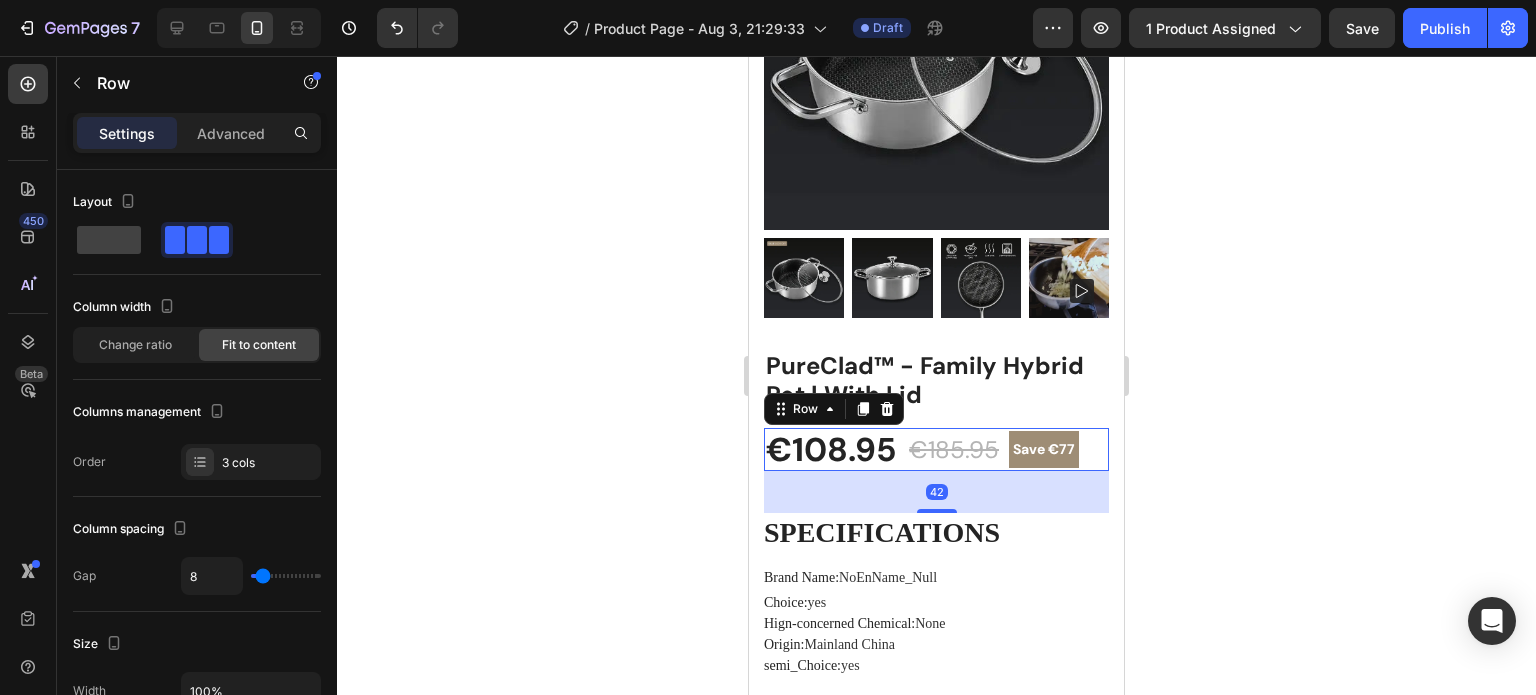 click 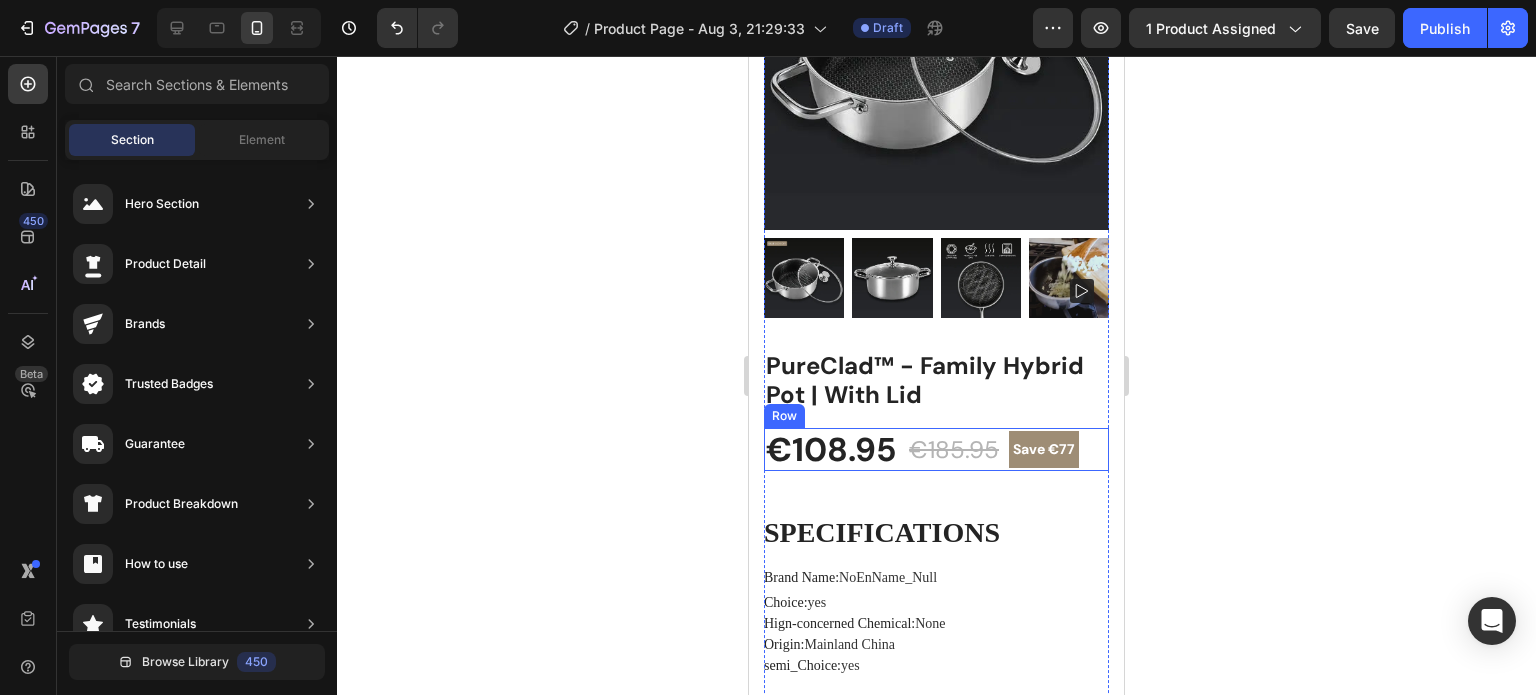 click on "€108.95 (P) Price (P) Price €185.95 (P) Price (P) Price Save €77 Product Badge Row" at bounding box center [936, 450] 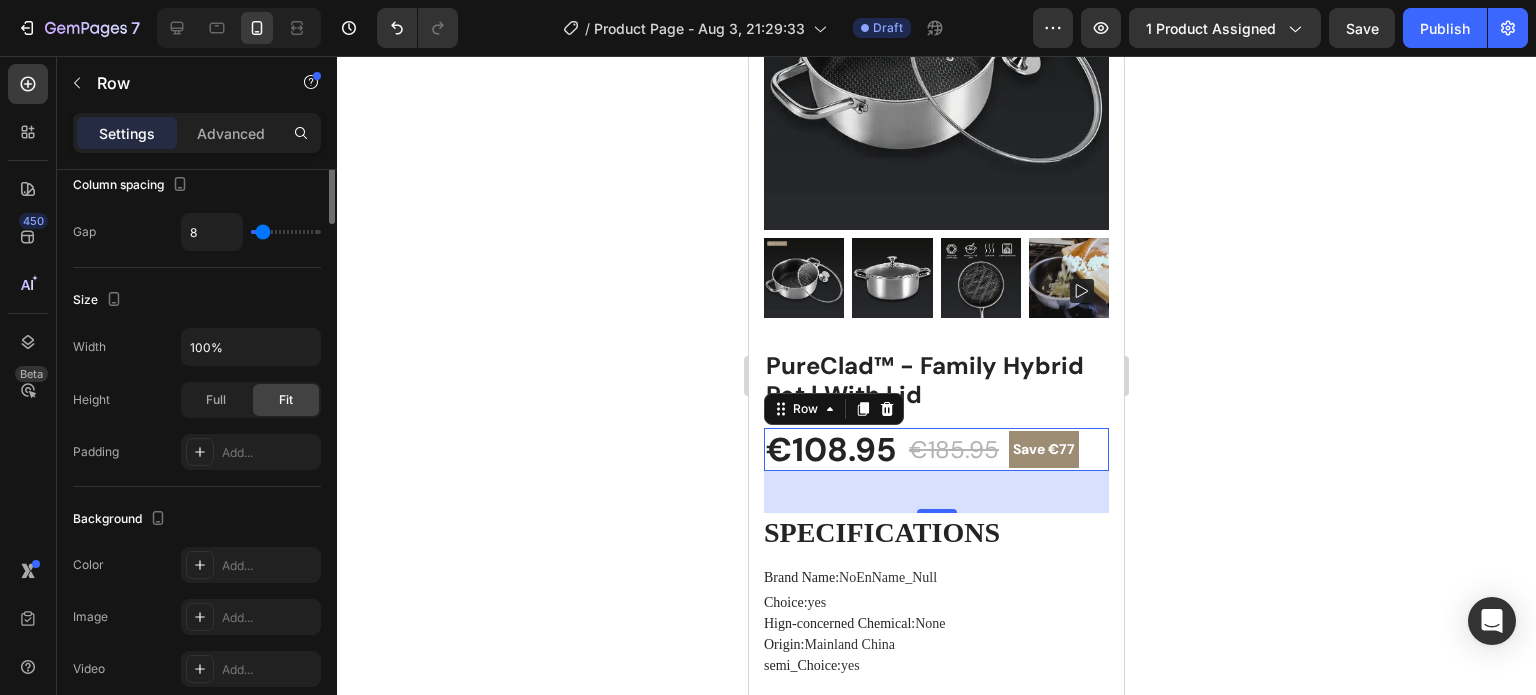 scroll, scrollTop: 0, scrollLeft: 0, axis: both 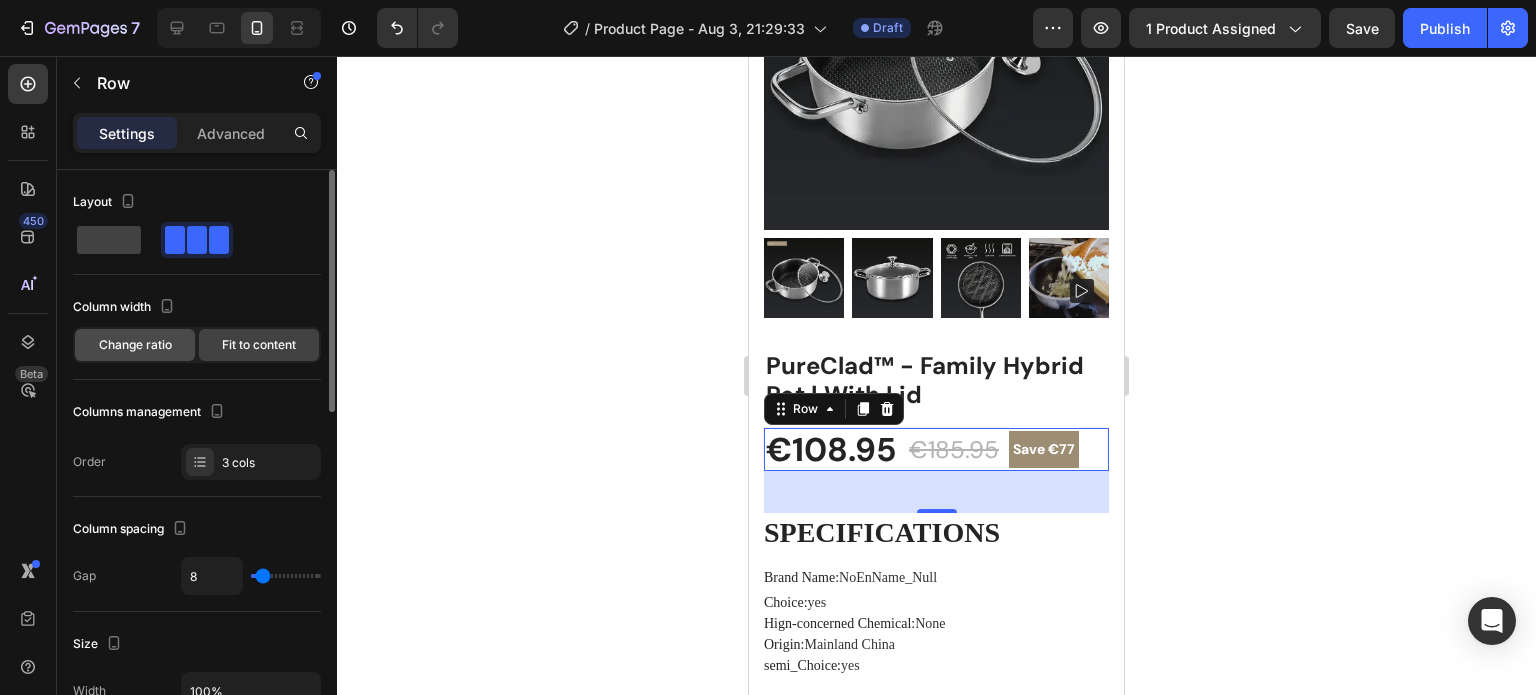 click on "Change ratio" 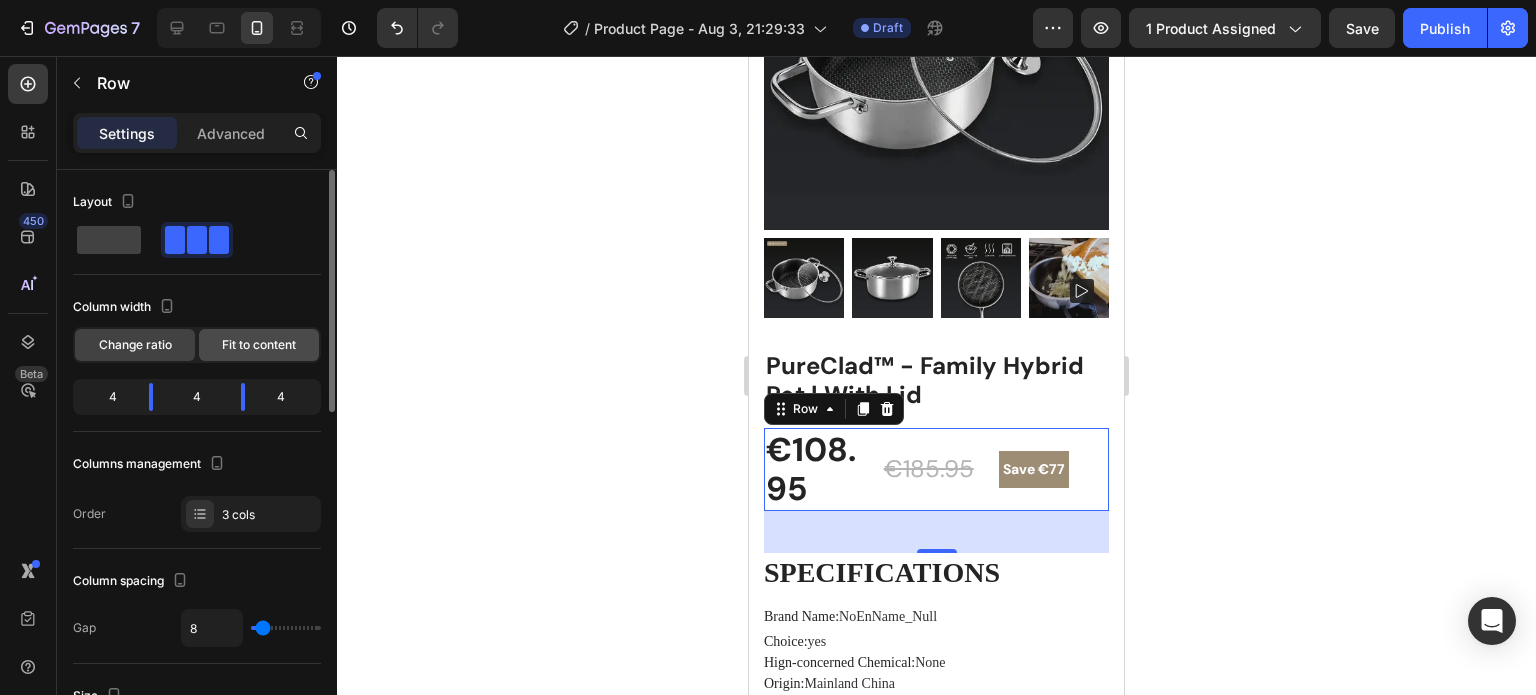 click on "Fit to content" 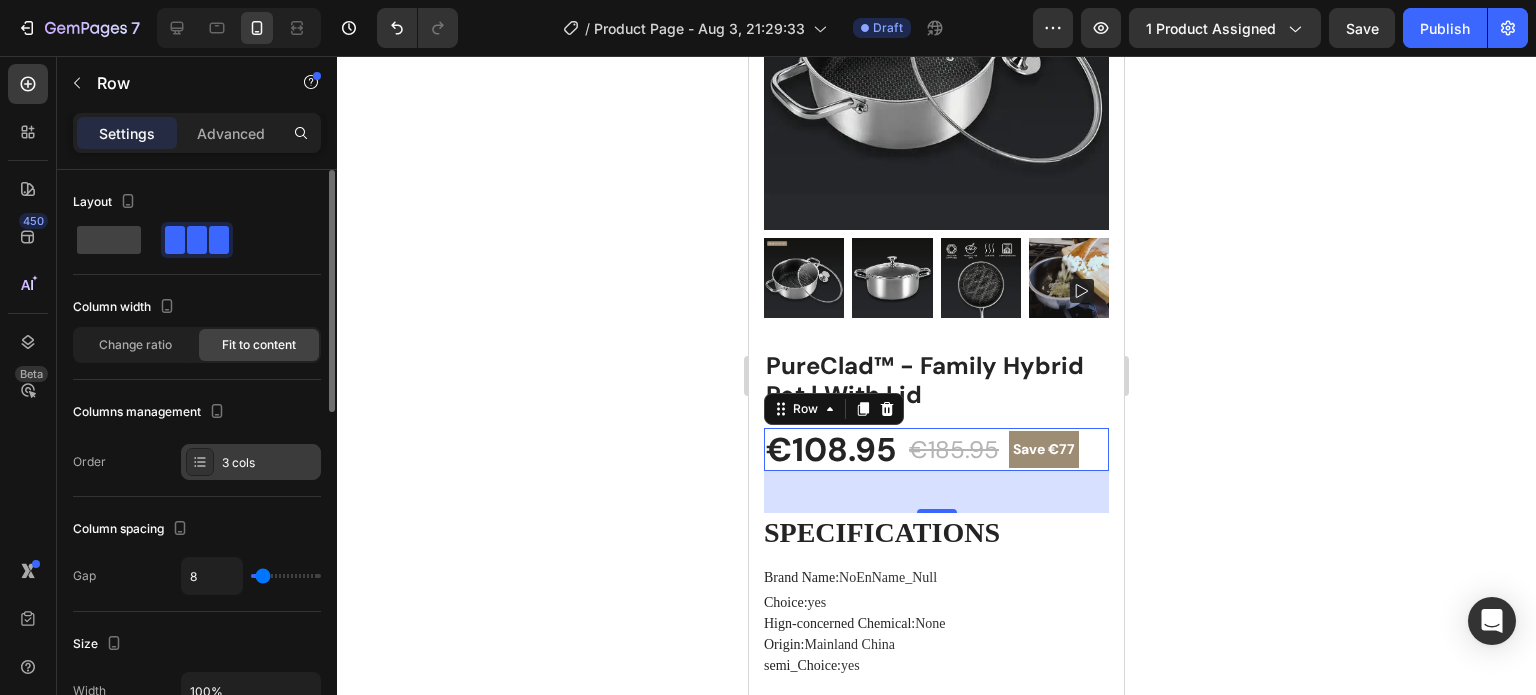 click on "3 cols" at bounding box center [269, 463] 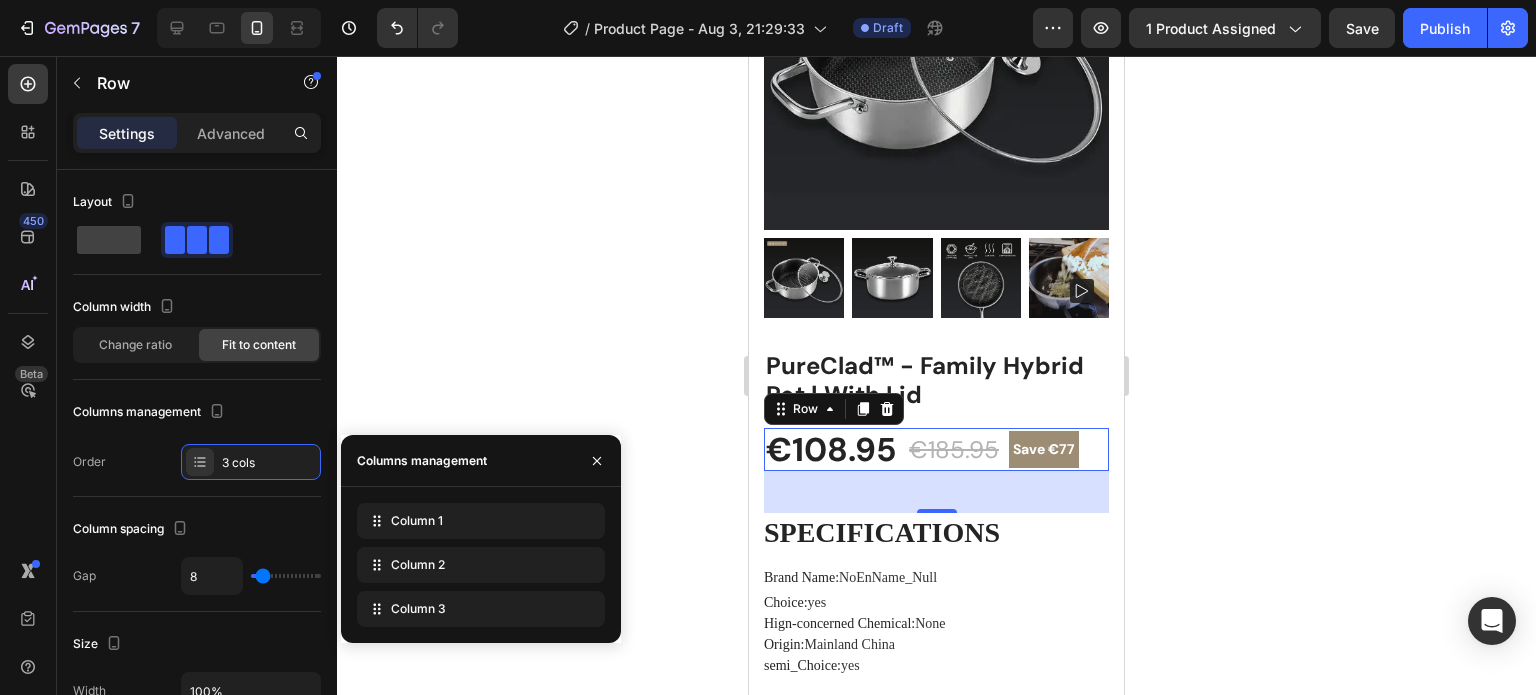 drag, startPoint x: 494, startPoint y: 346, endPoint x: 481, endPoint y: 364, distance: 22.203604 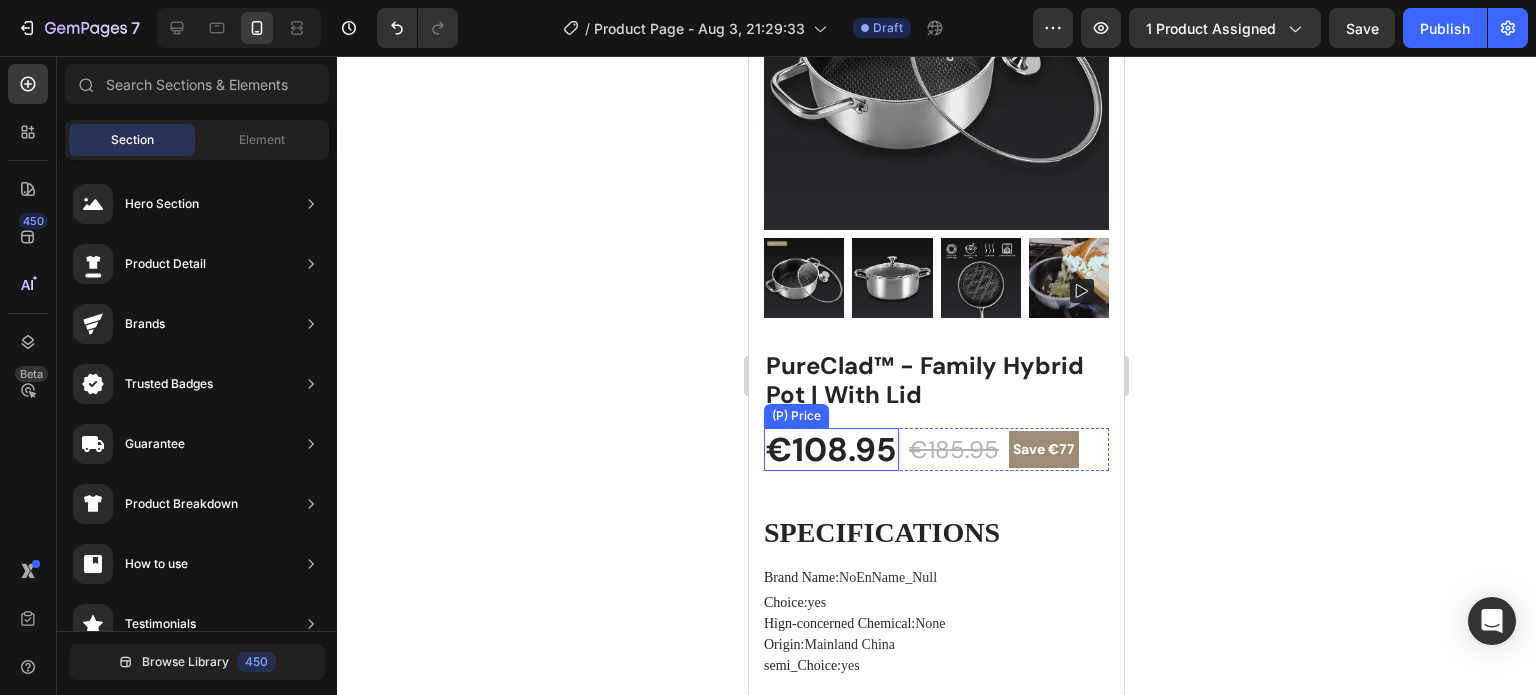 click on "€108.95" at bounding box center [831, 450] 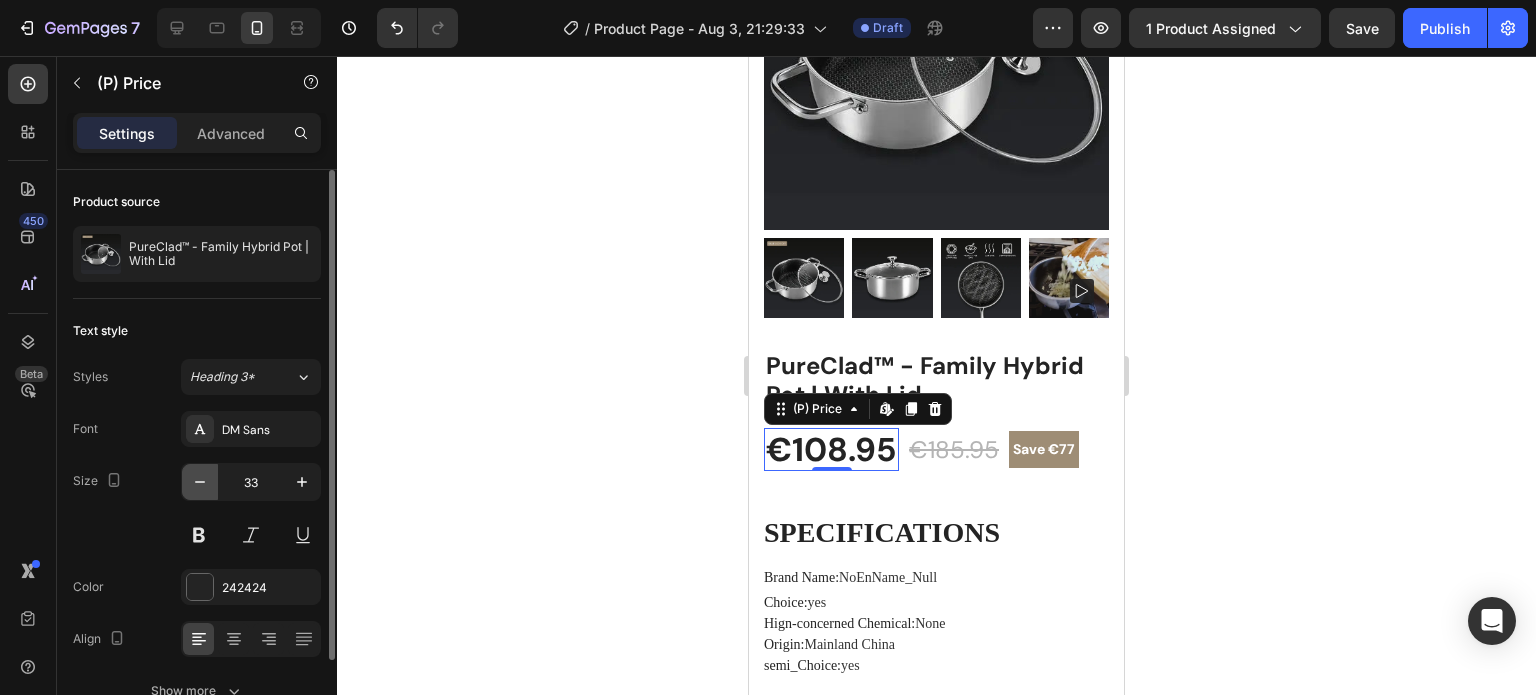 click 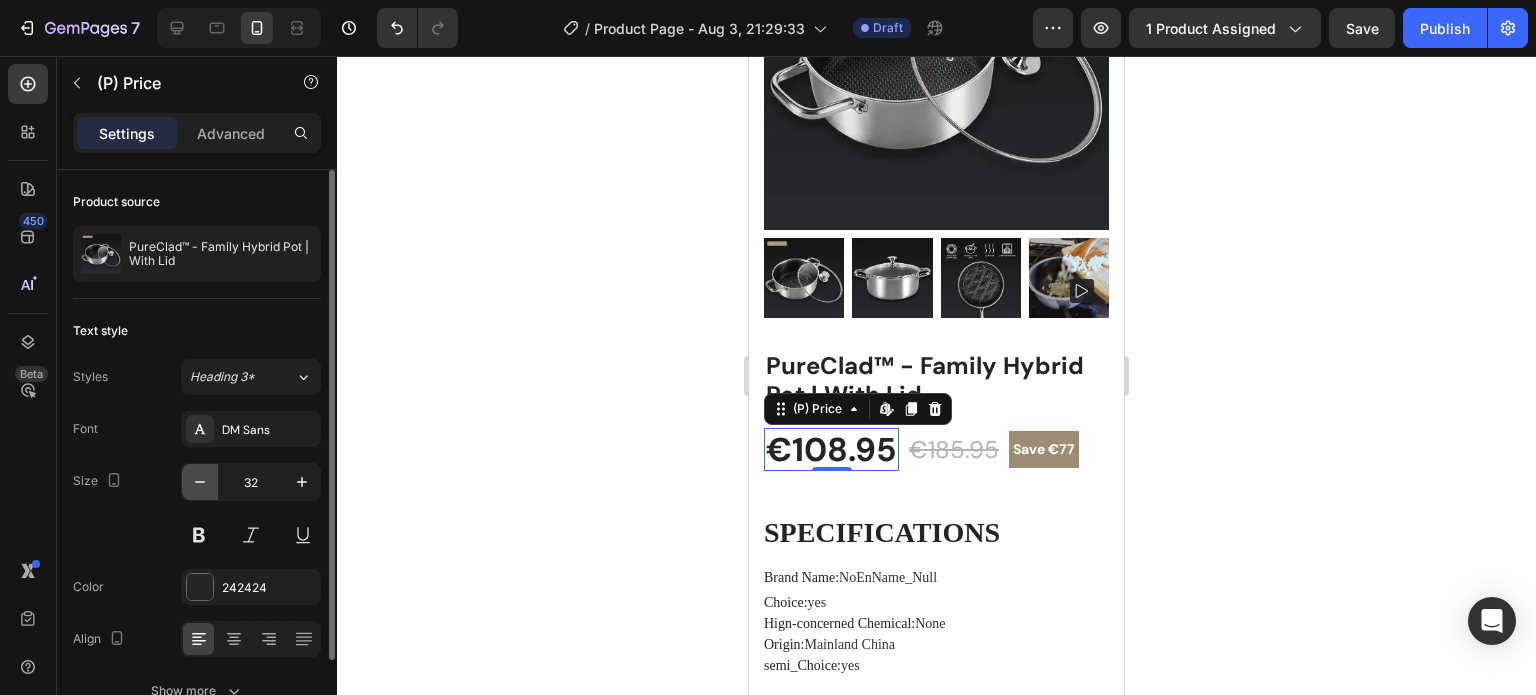 click 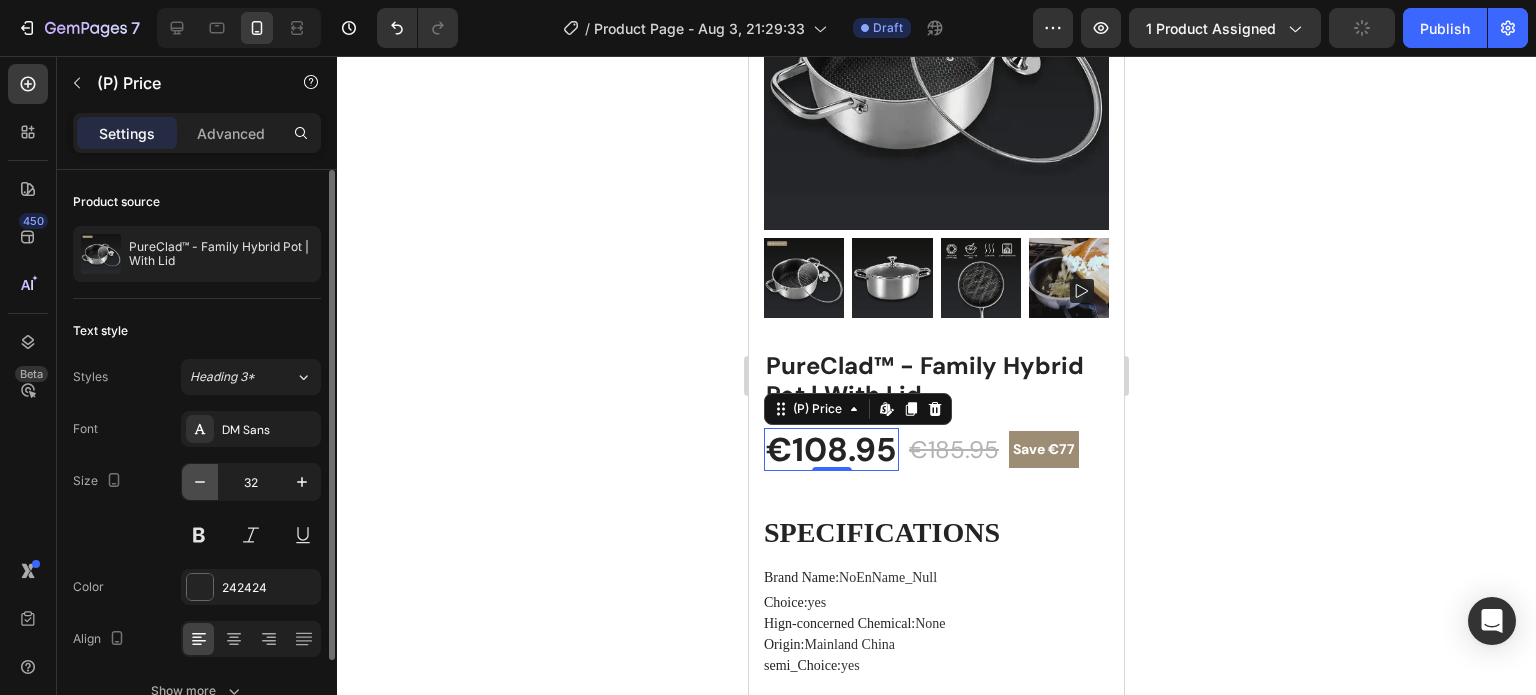 click 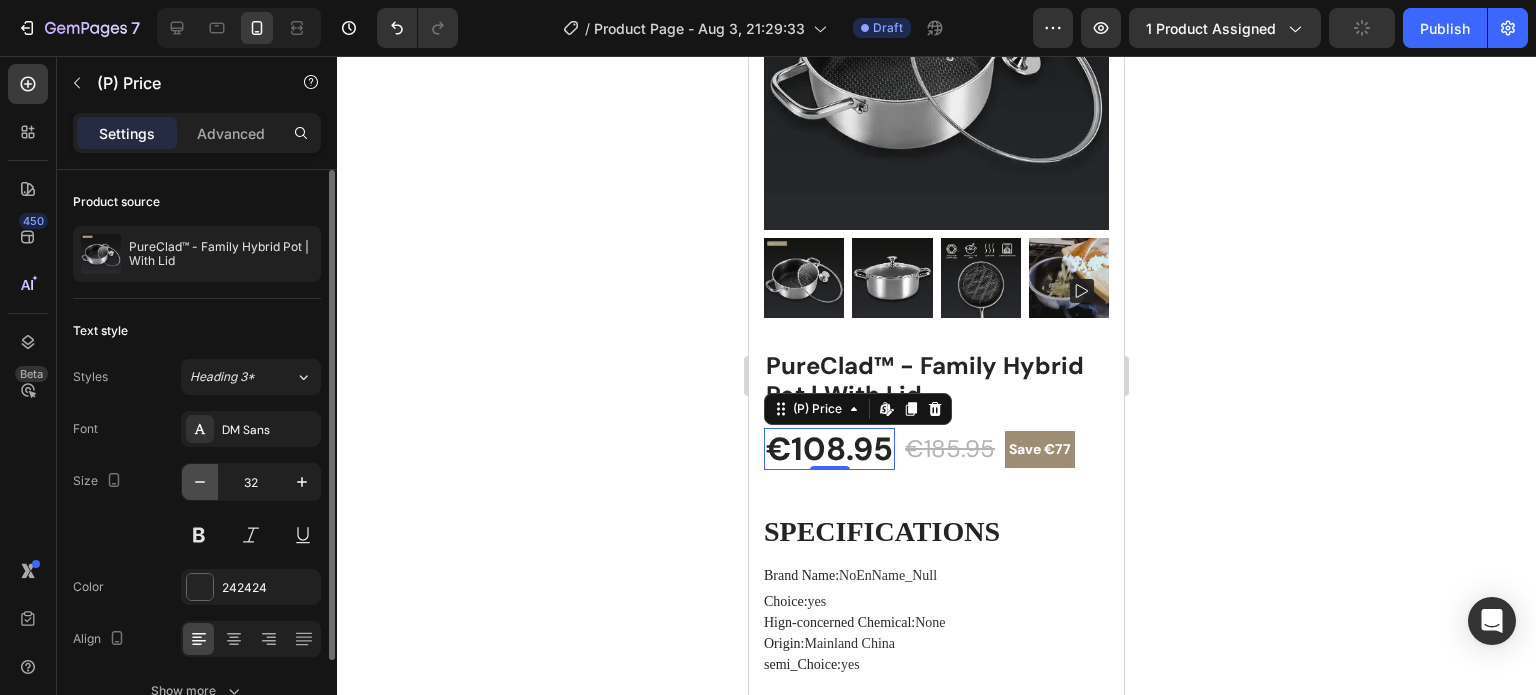 click 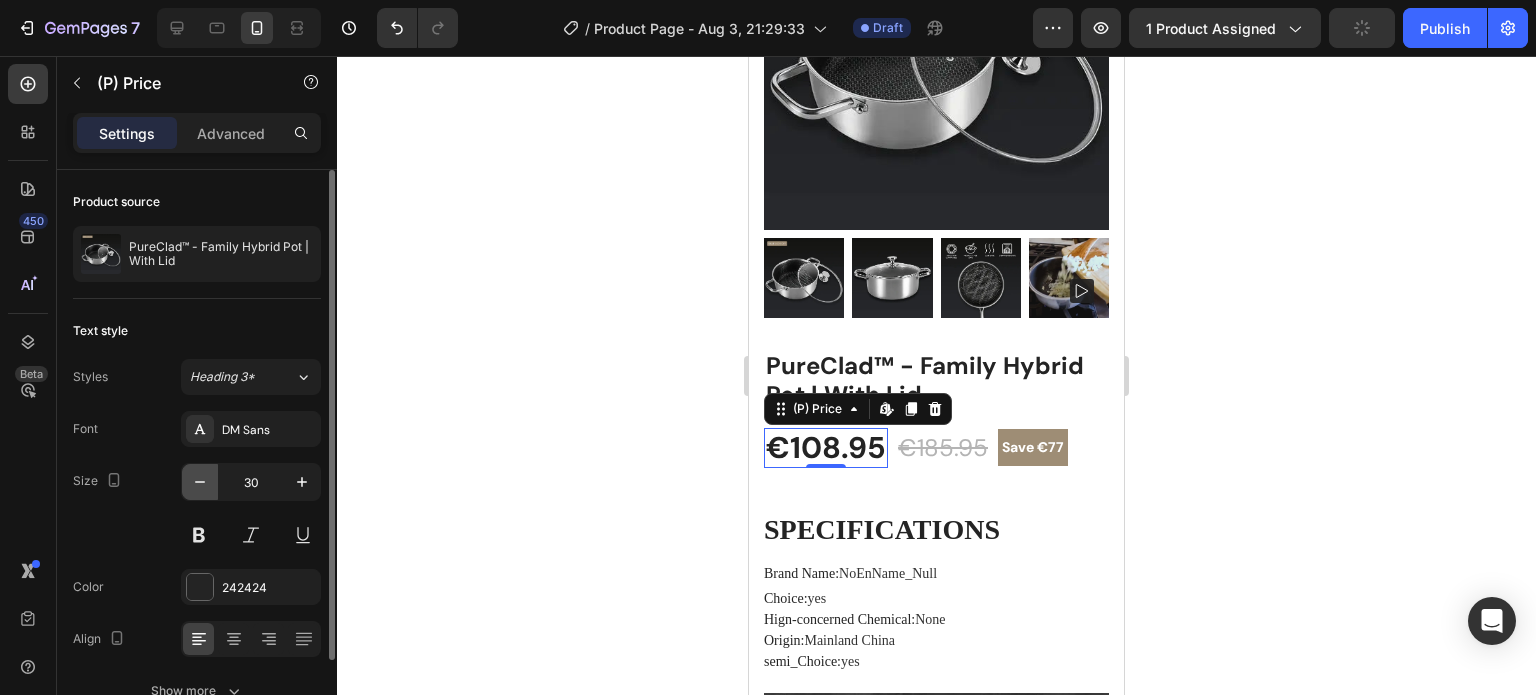 click 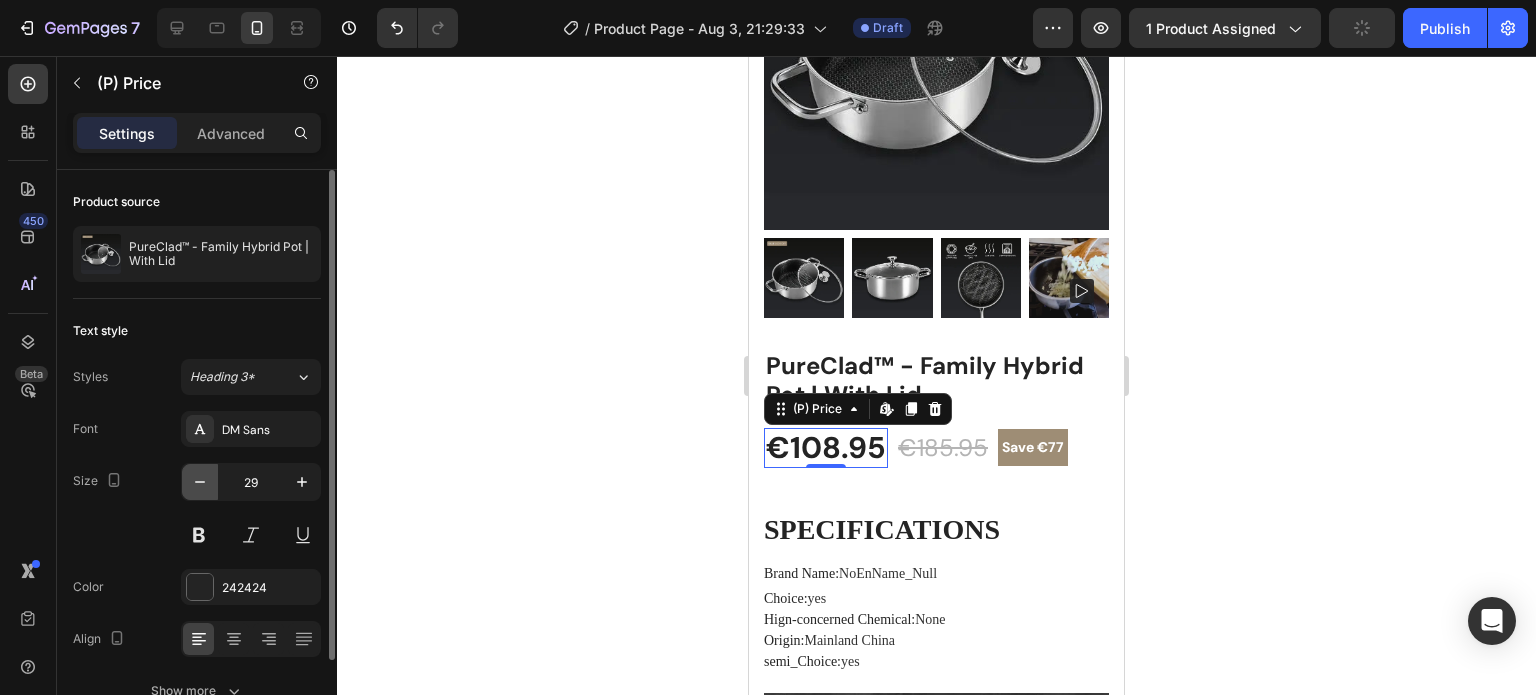 click 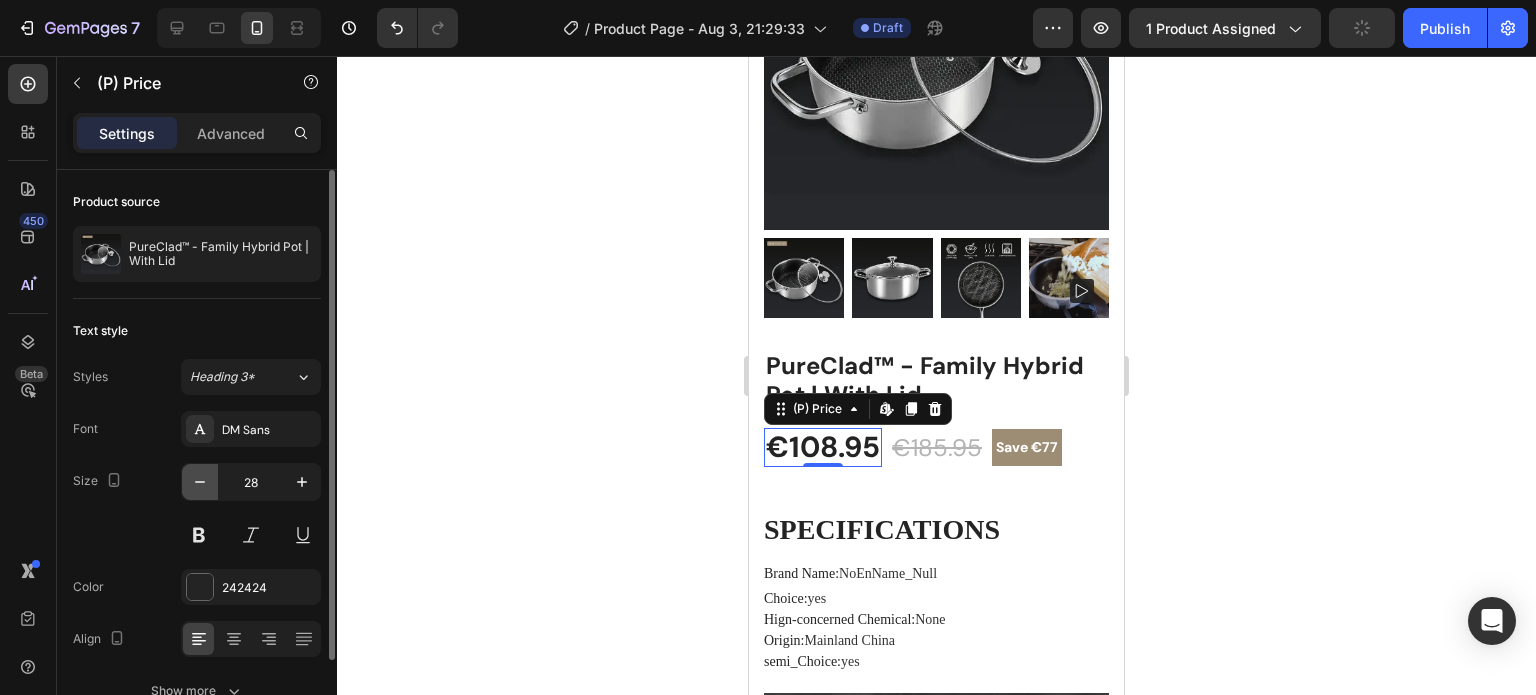 click 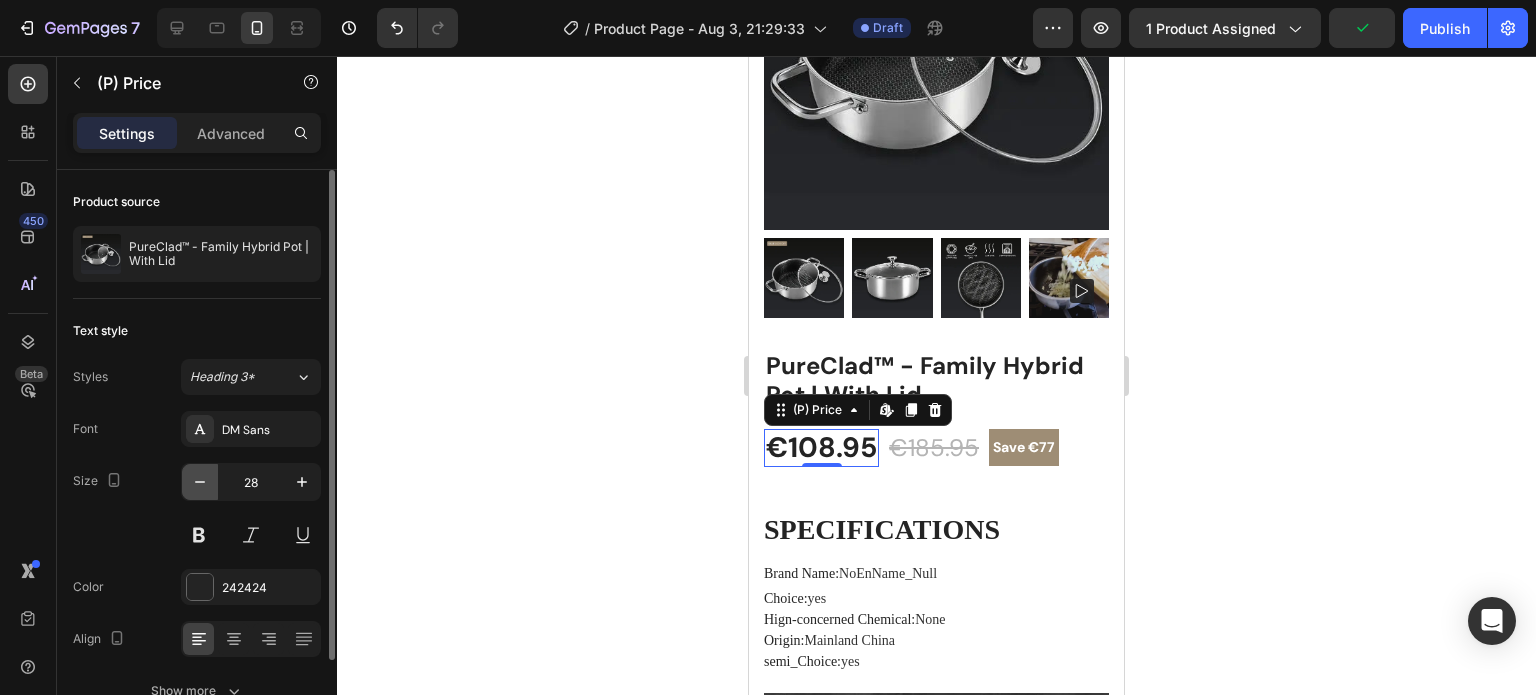 click 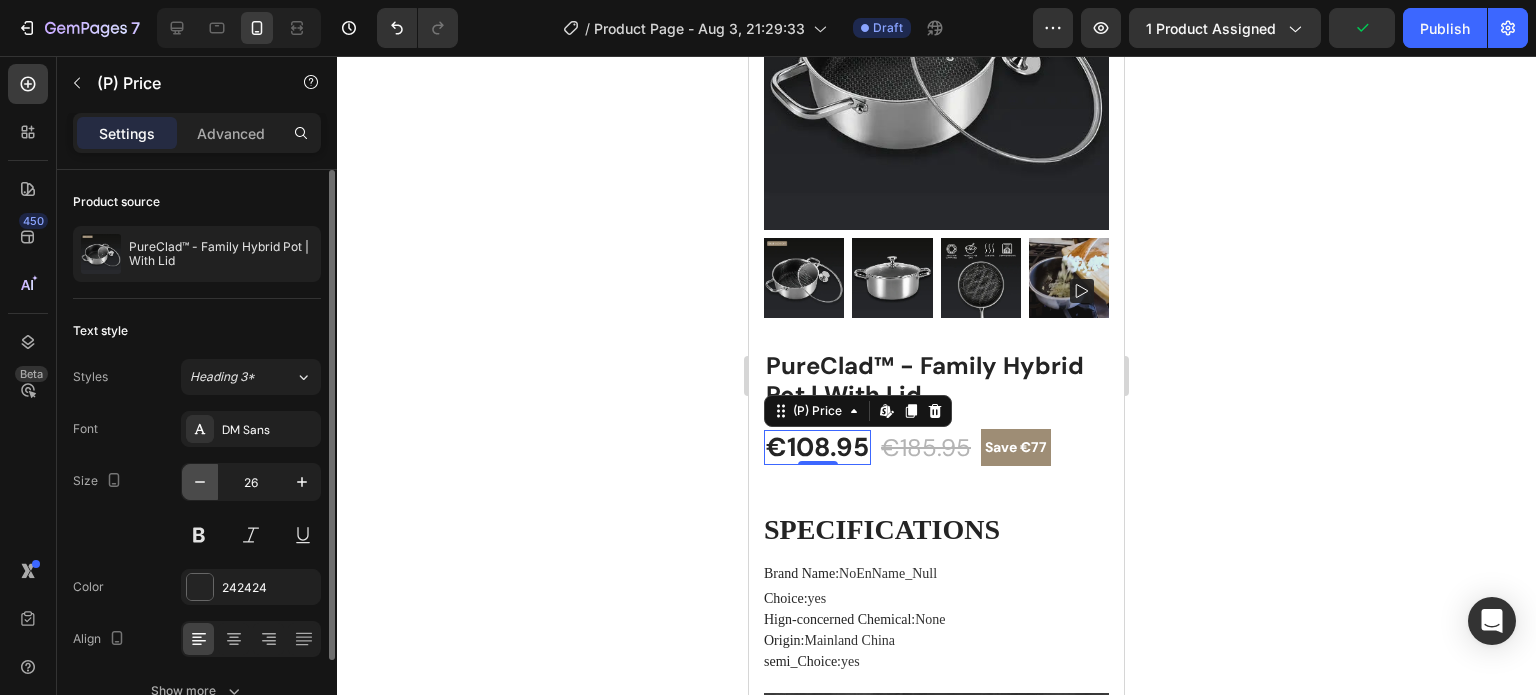 click 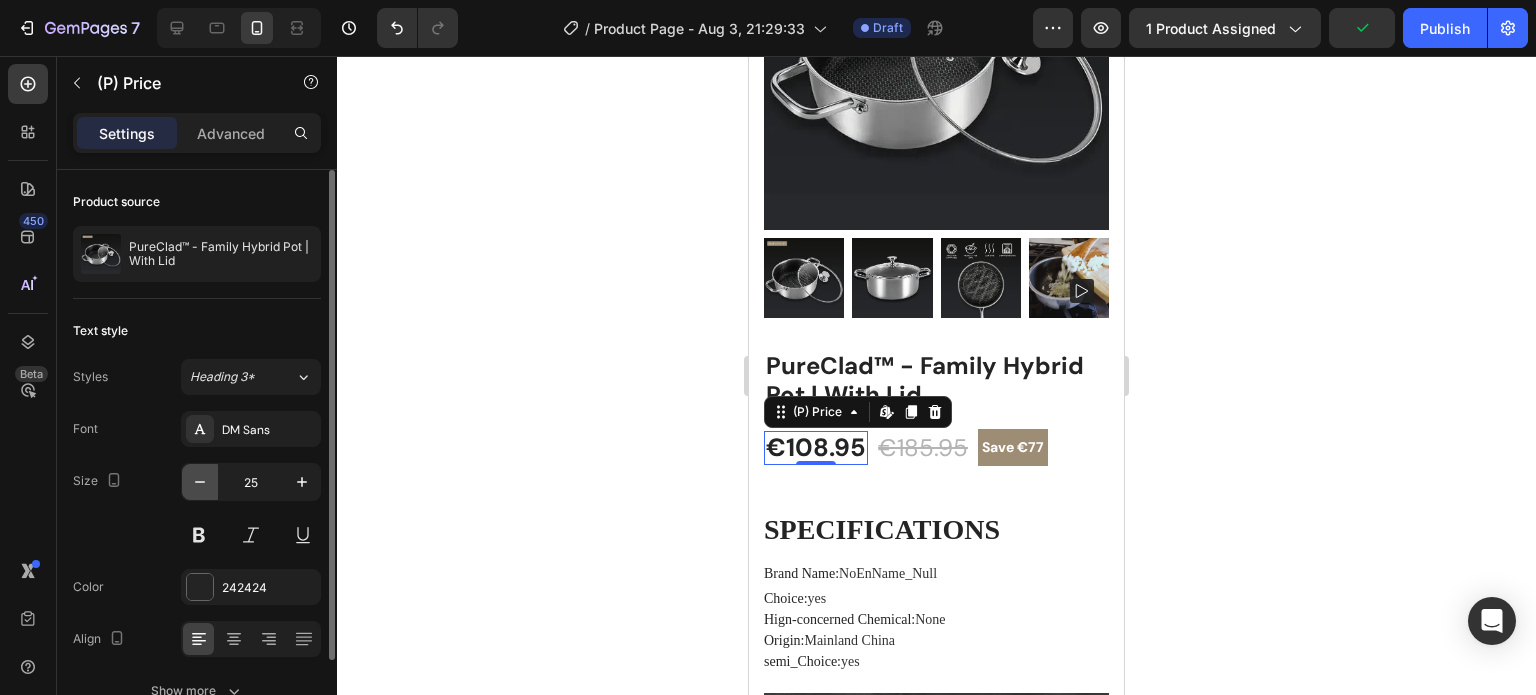 click 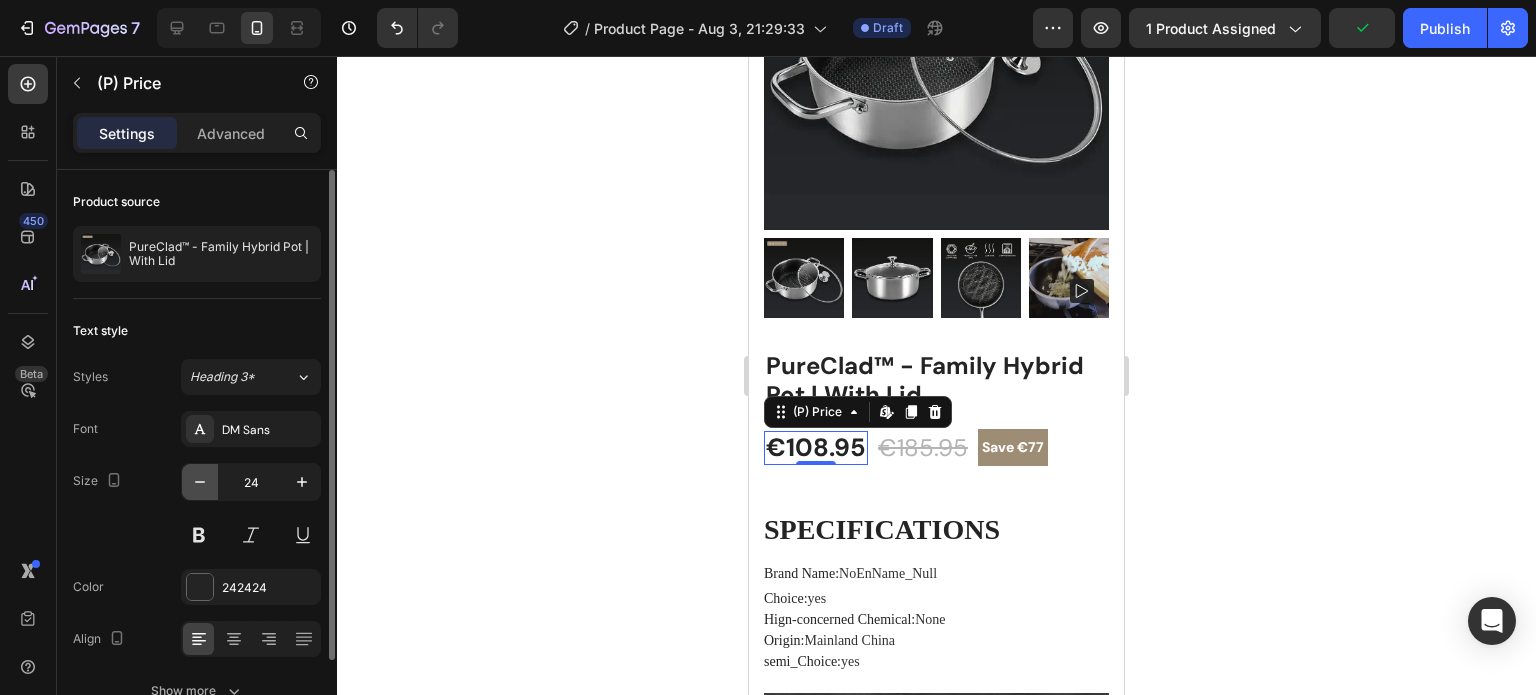 click 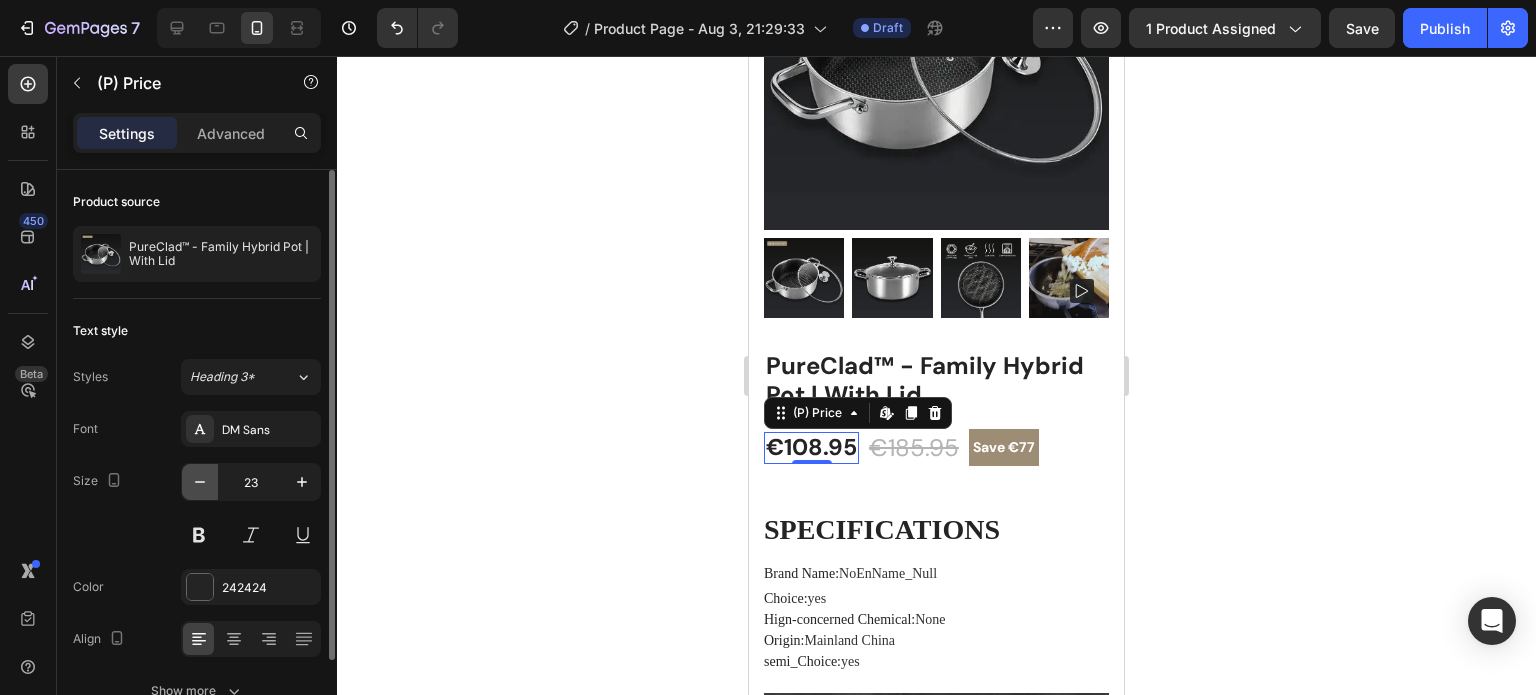 click 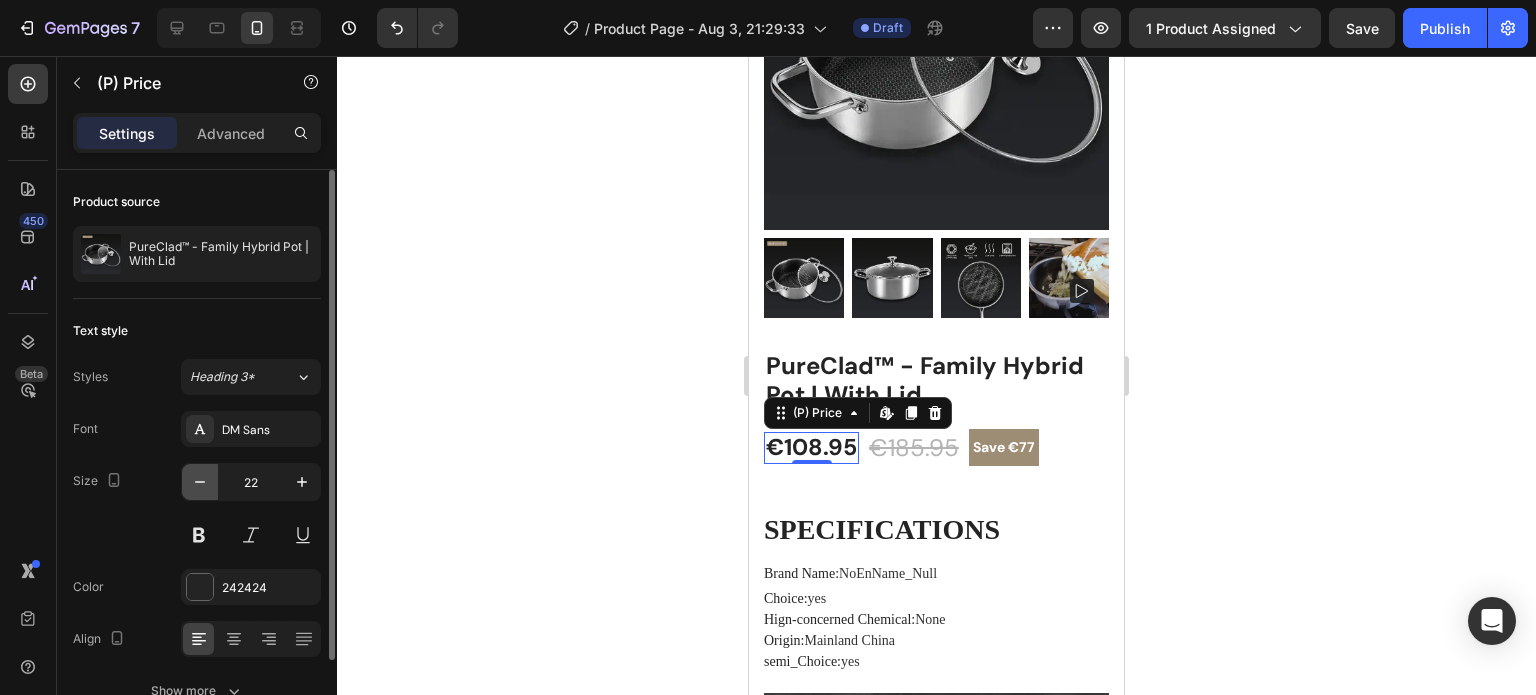 click 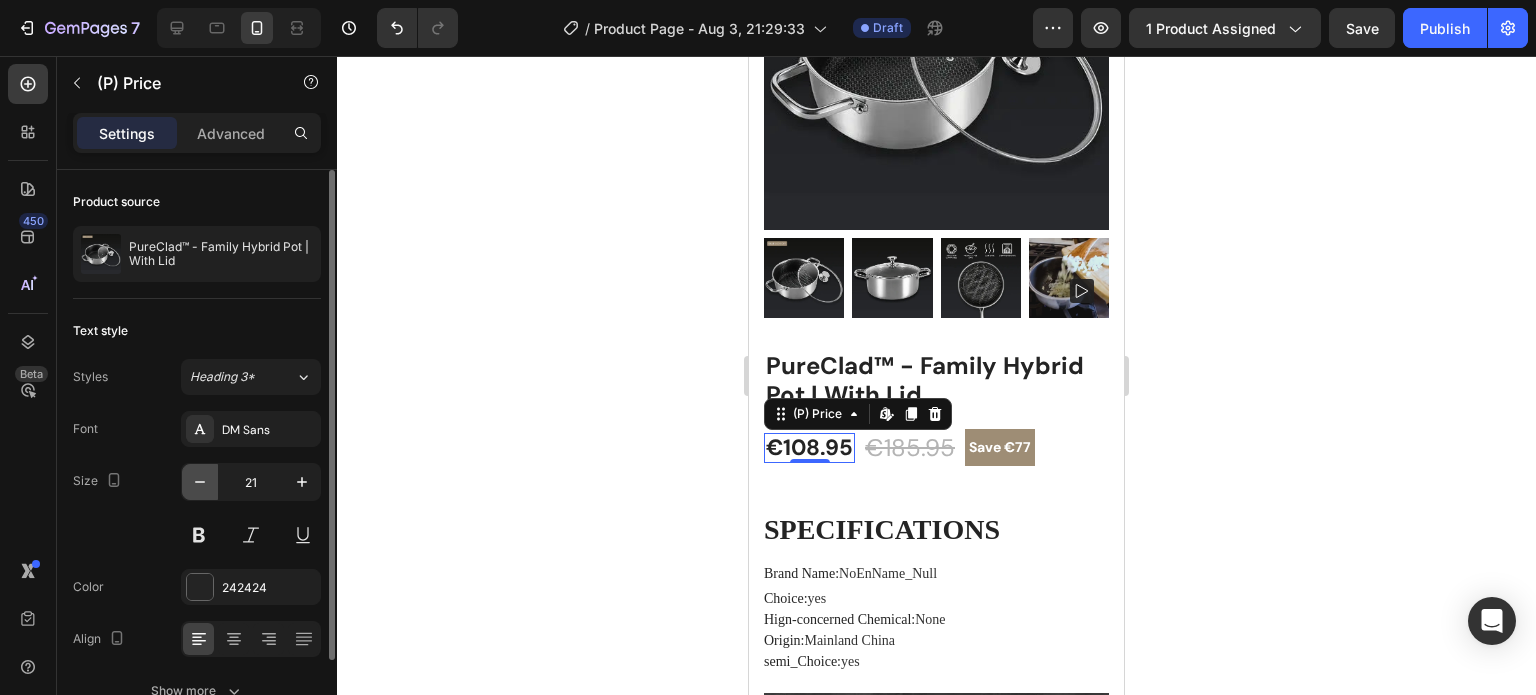 click 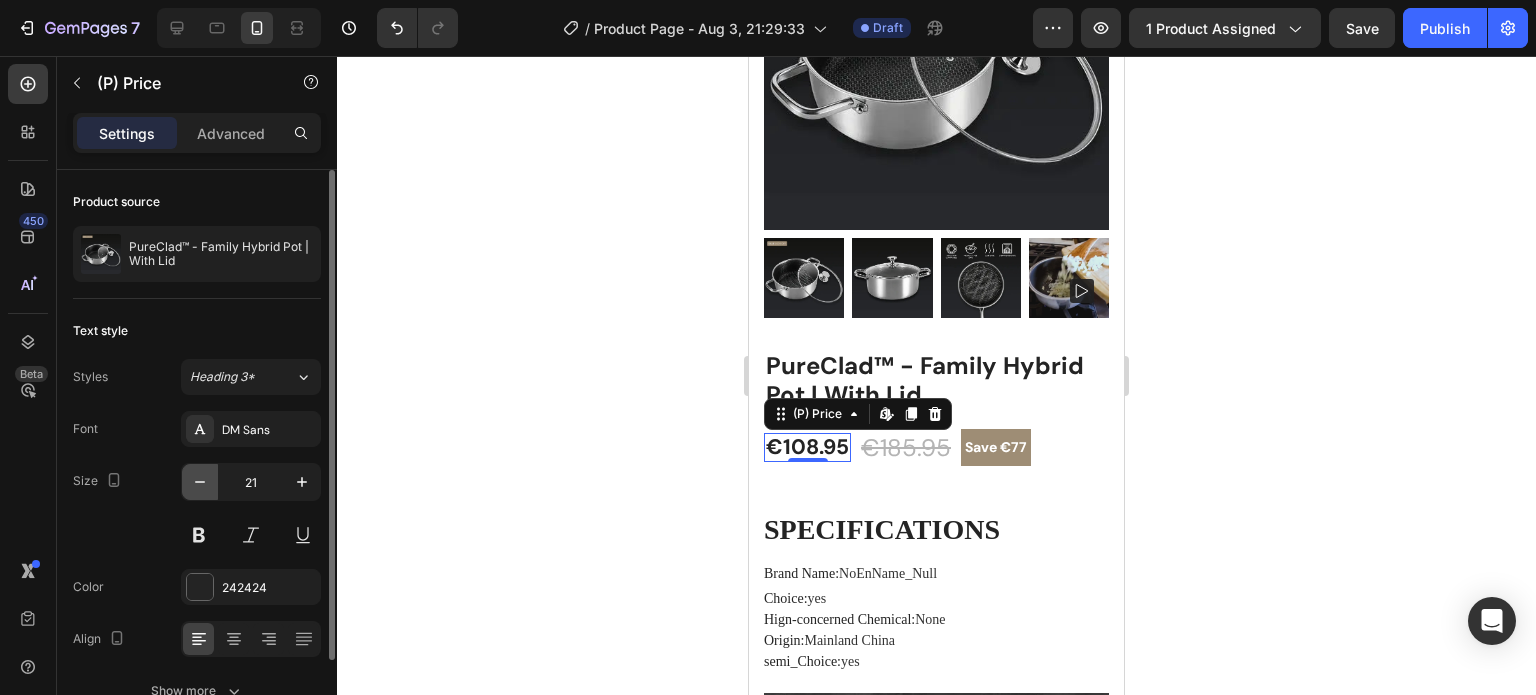 type on "20" 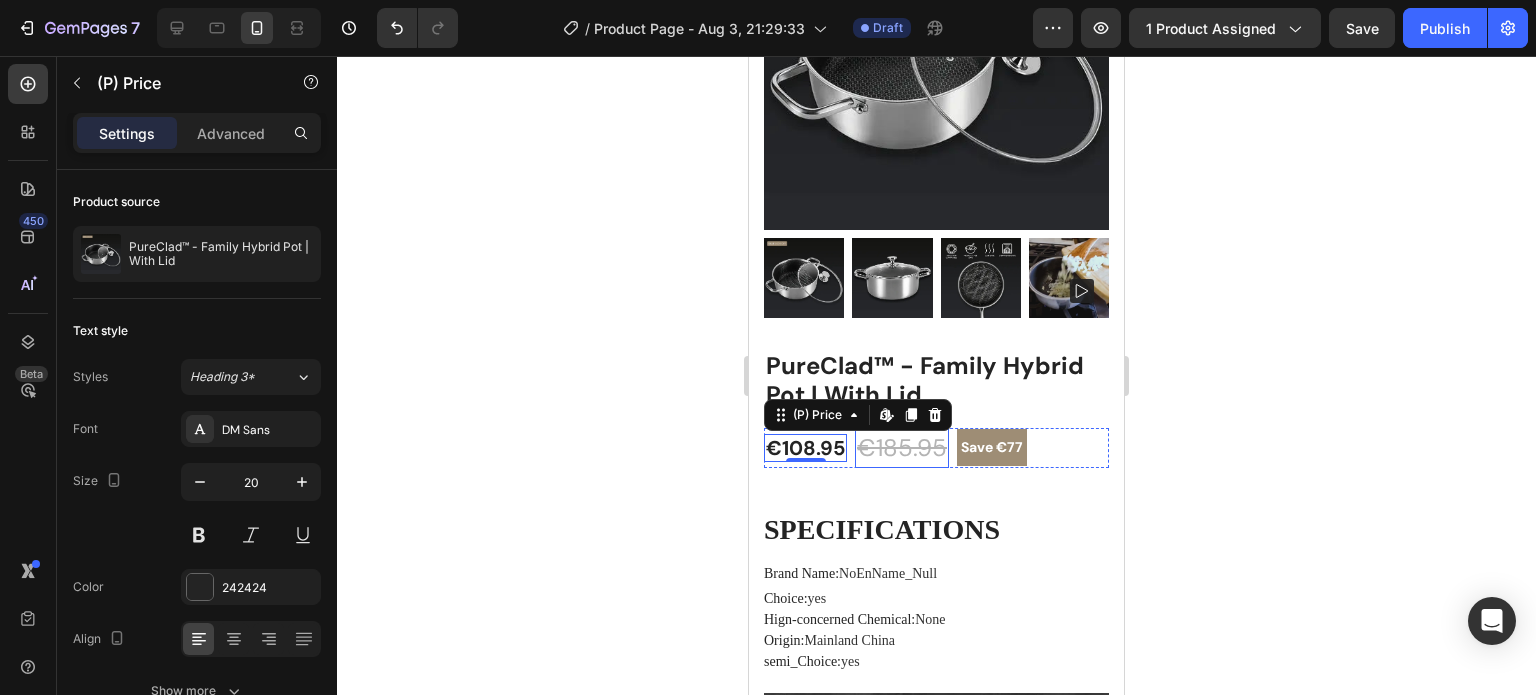 drag, startPoint x: 903, startPoint y: 427, endPoint x: 881, endPoint y: 432, distance: 22.561028 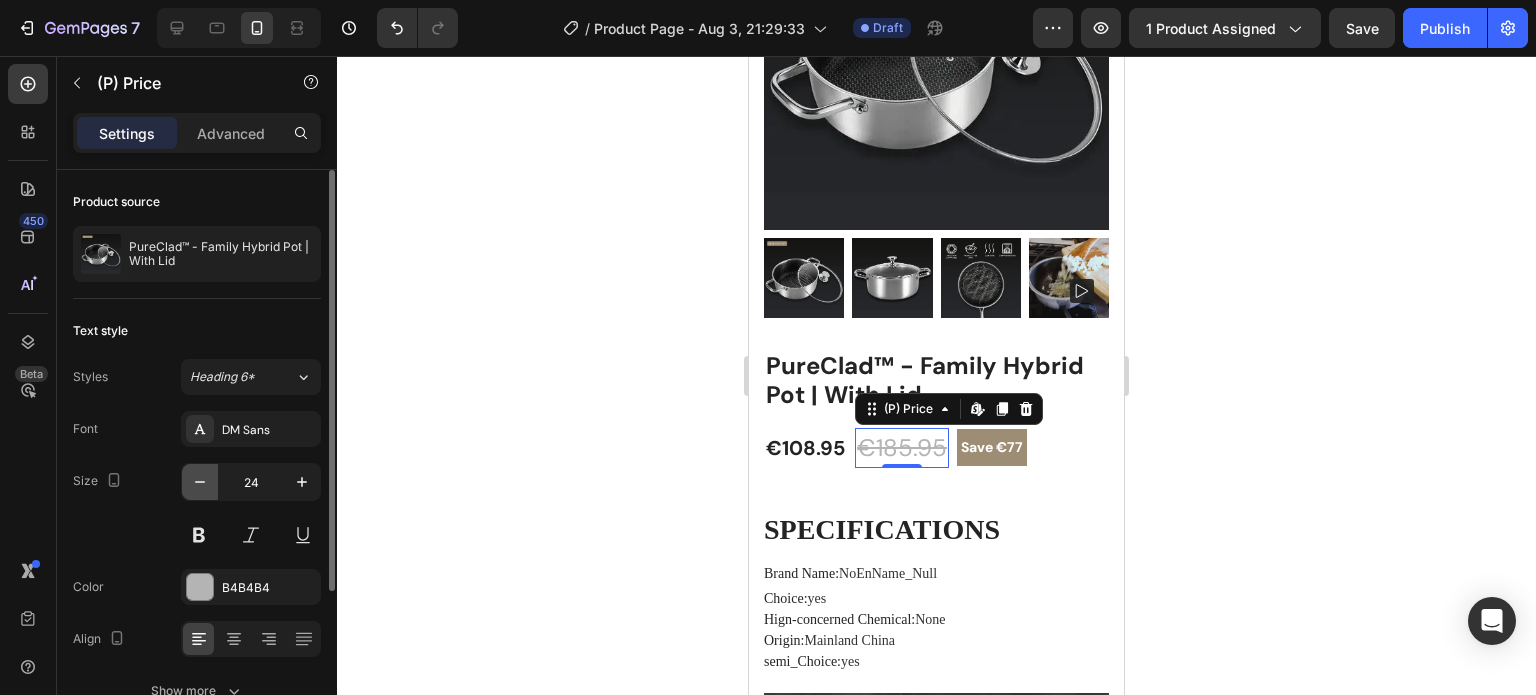 click 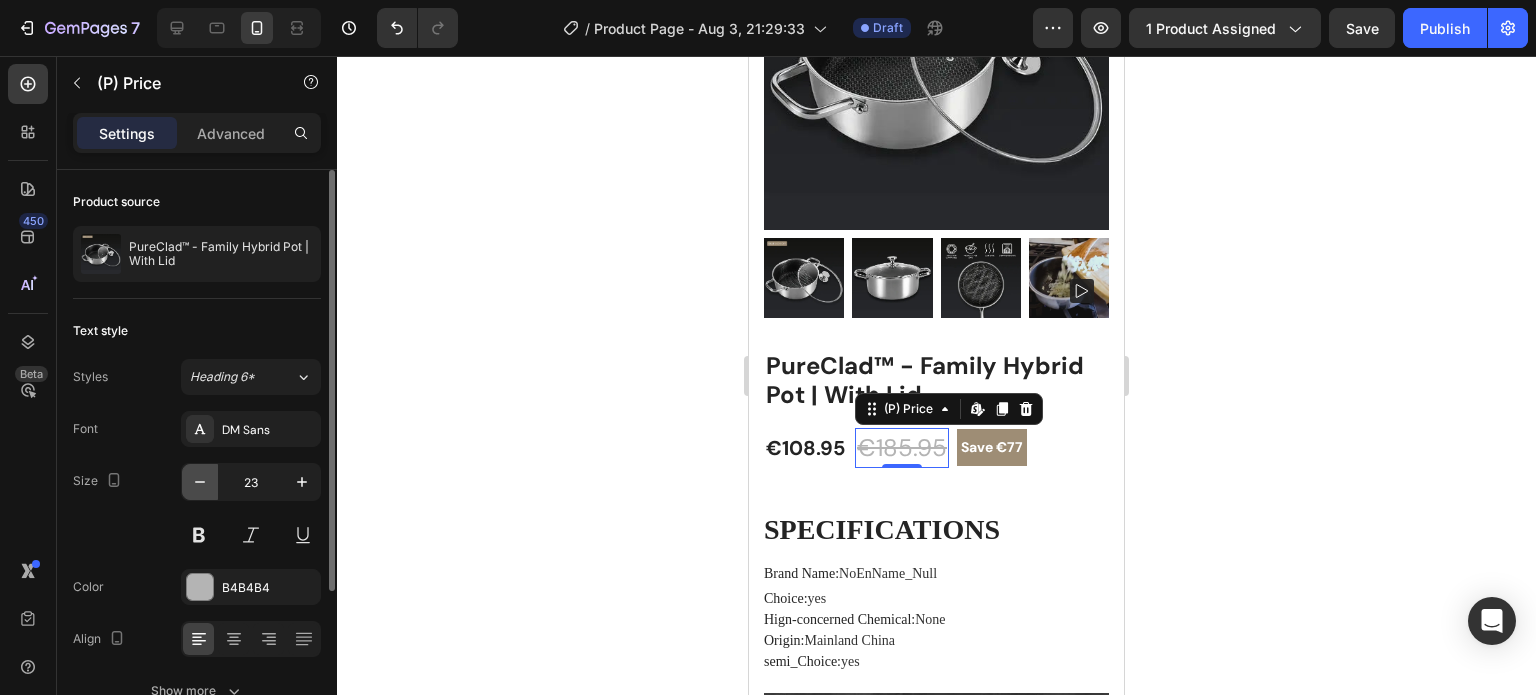 click 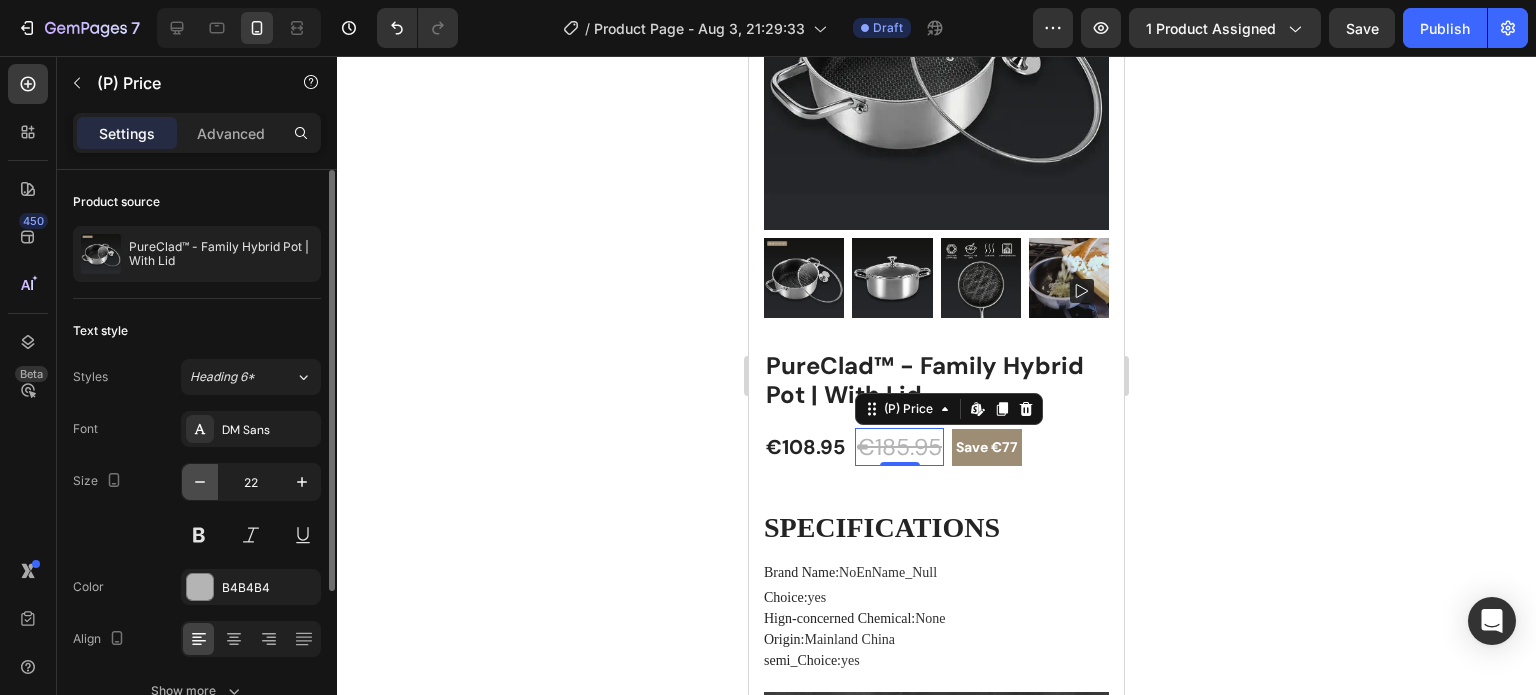 click 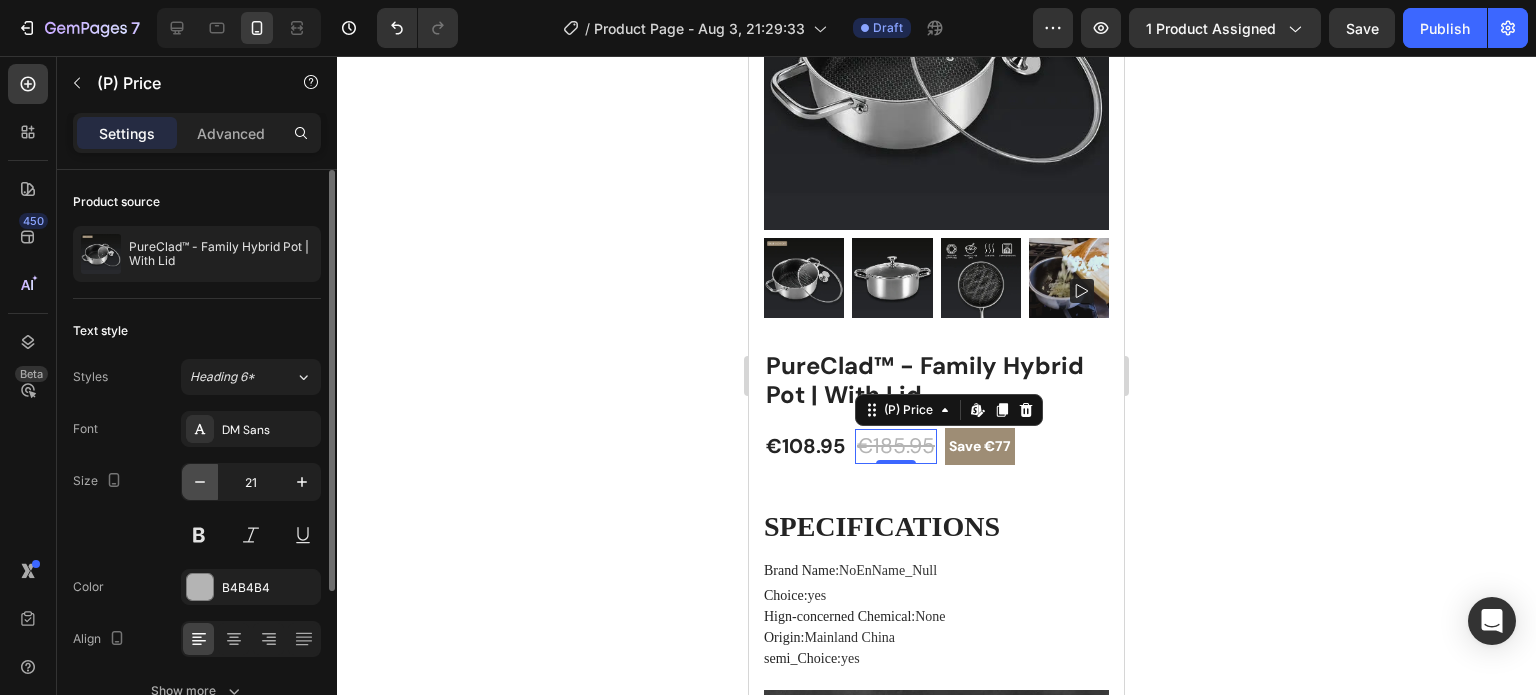 click 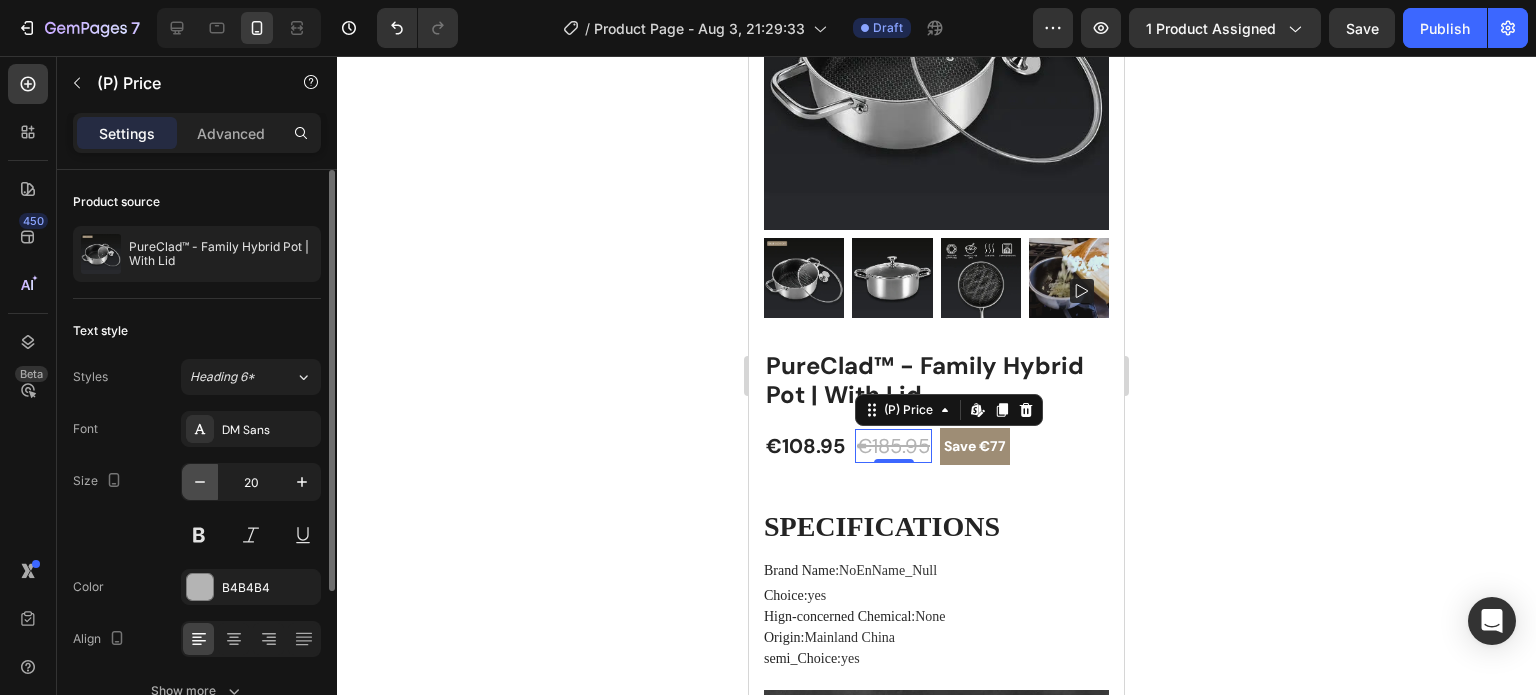 click 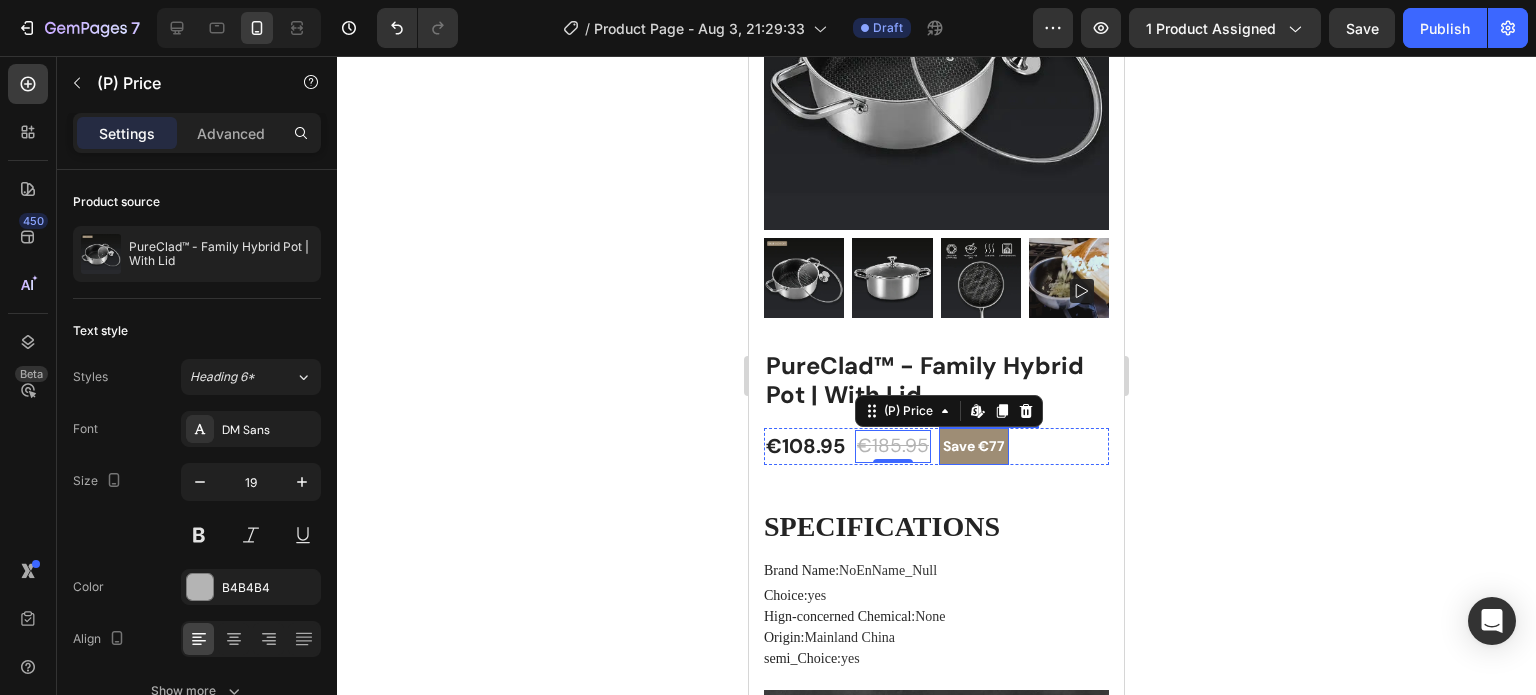 drag, startPoint x: 972, startPoint y: 431, endPoint x: 879, endPoint y: 457, distance: 96.56604 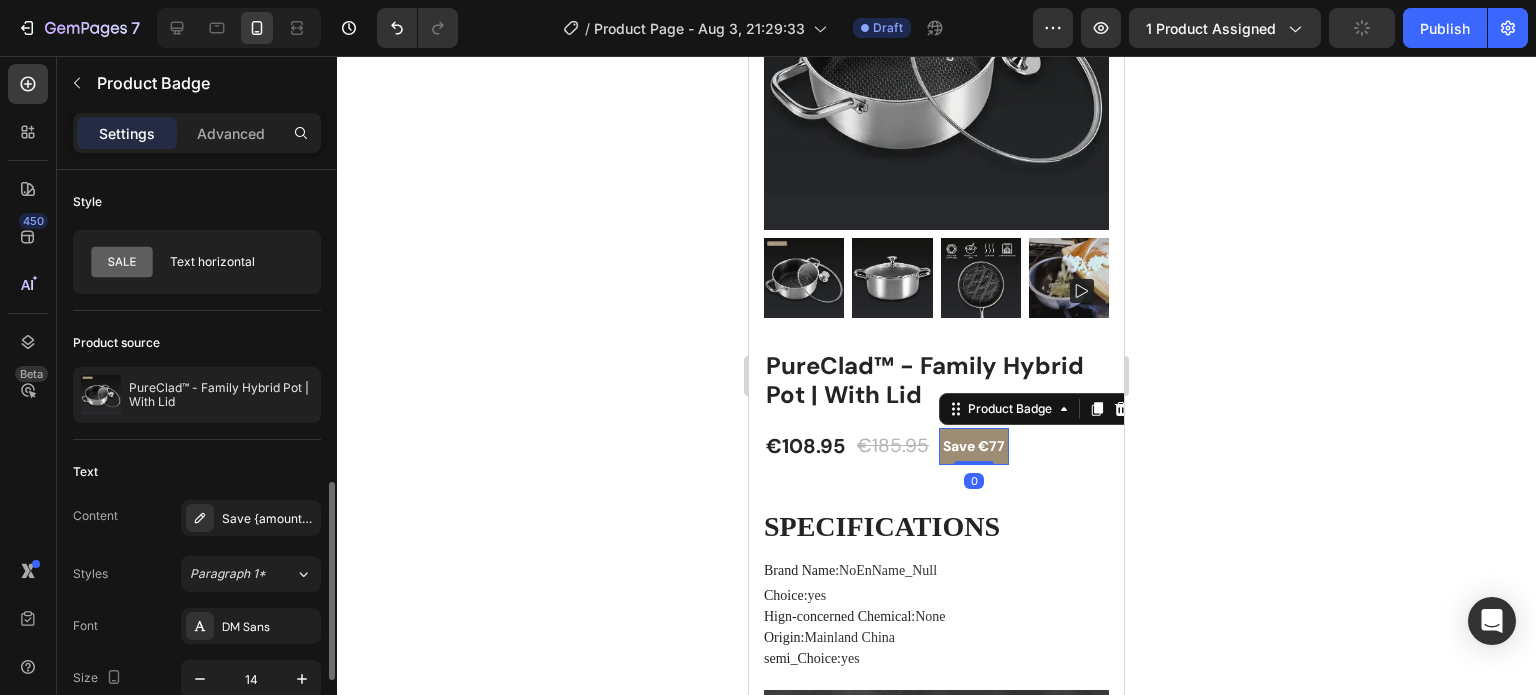 scroll, scrollTop: 233, scrollLeft: 0, axis: vertical 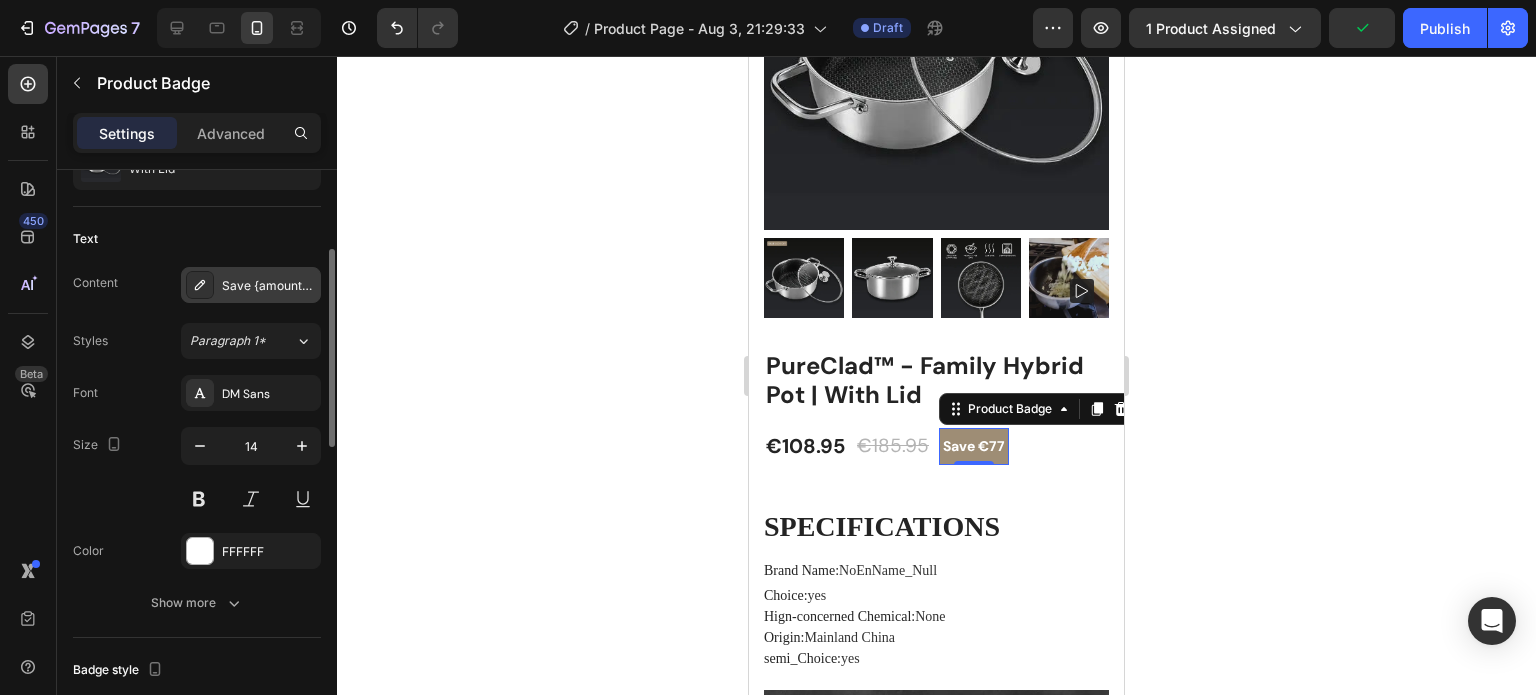 click on "Save {amount_discount}" at bounding box center (269, 286) 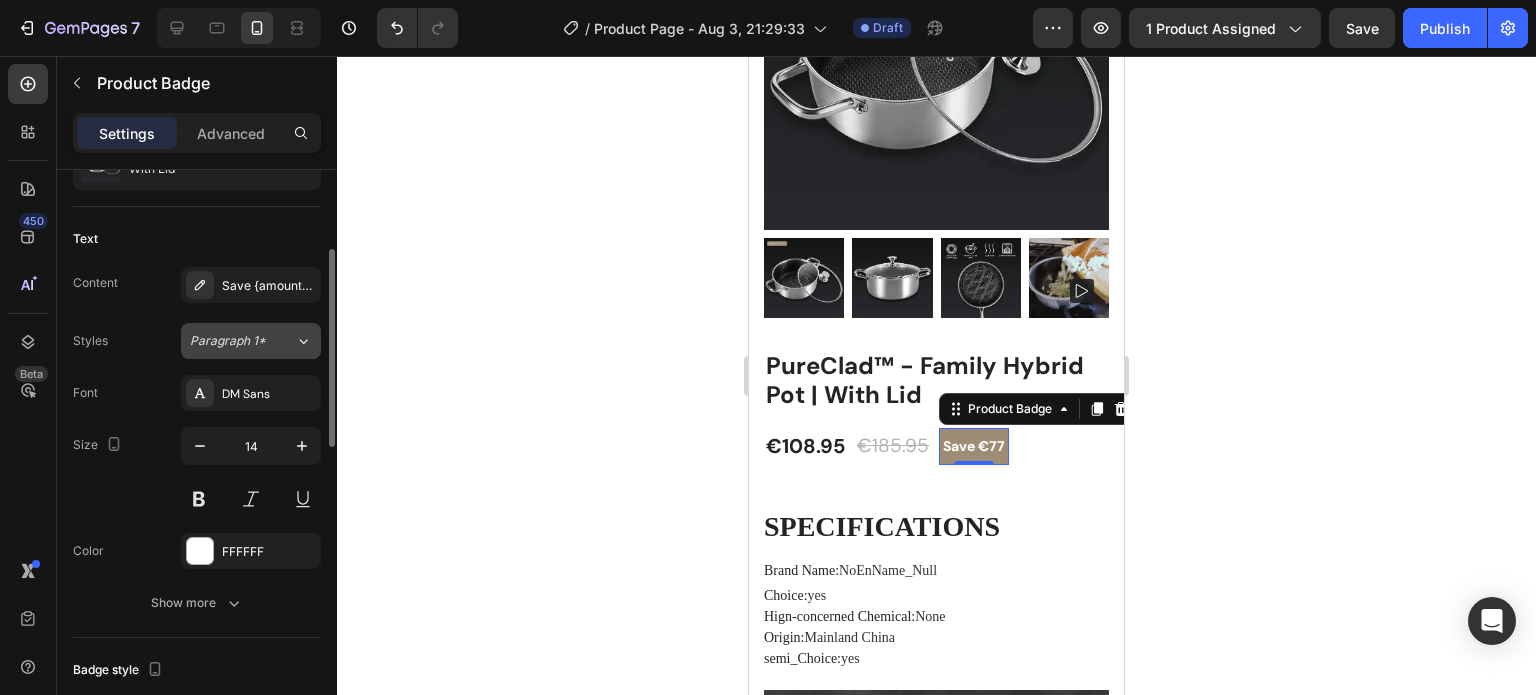 click on "Paragraph 1*" 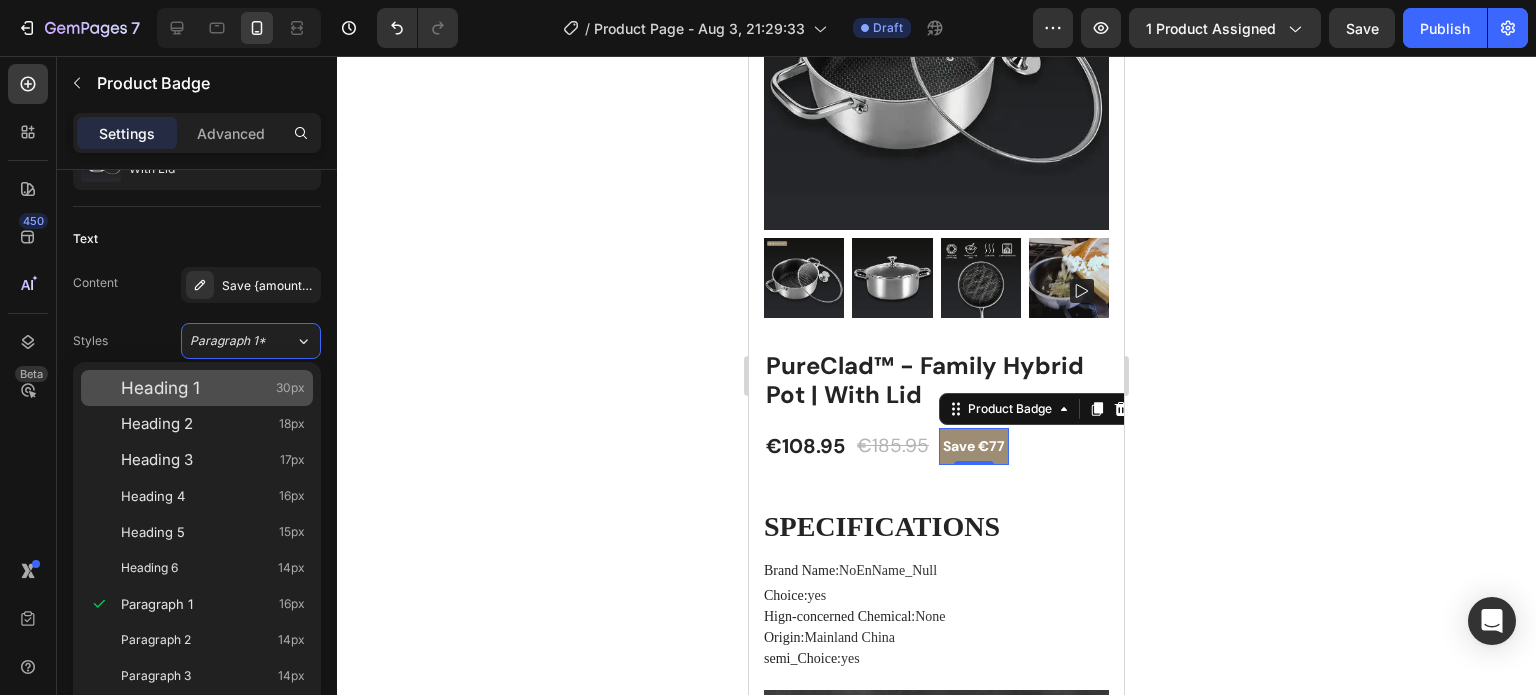 click on "Heading 1 30px" at bounding box center [213, 388] 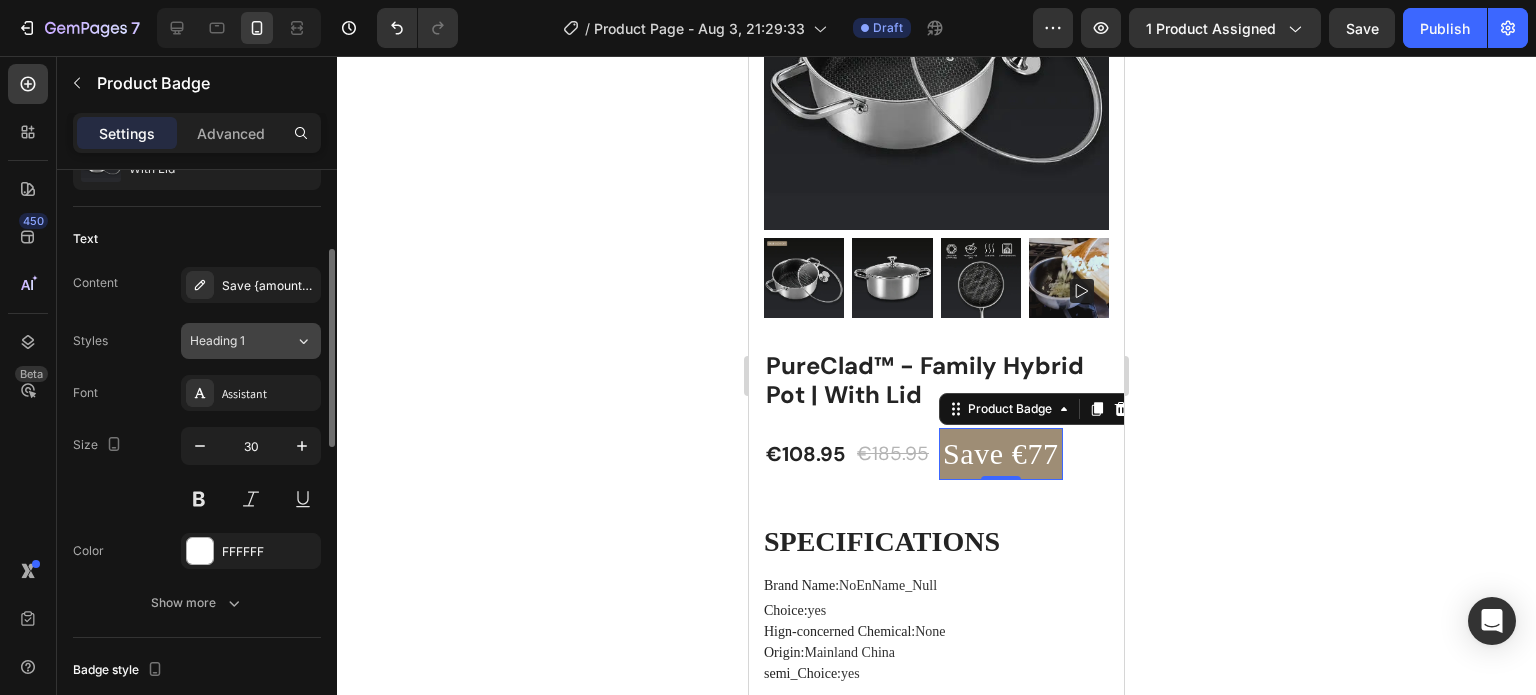 click on "Heading 1" at bounding box center (230, 341) 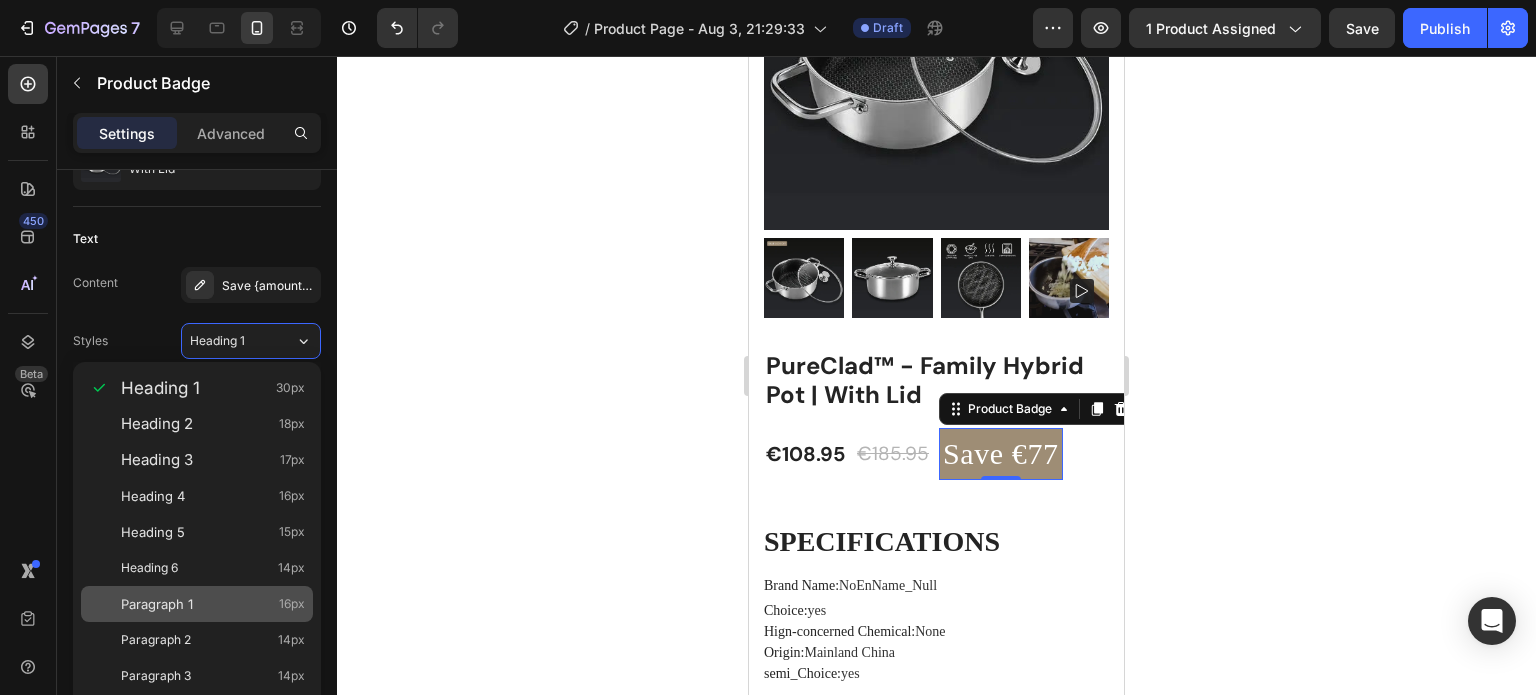 click on "Paragraph 1" at bounding box center [157, 604] 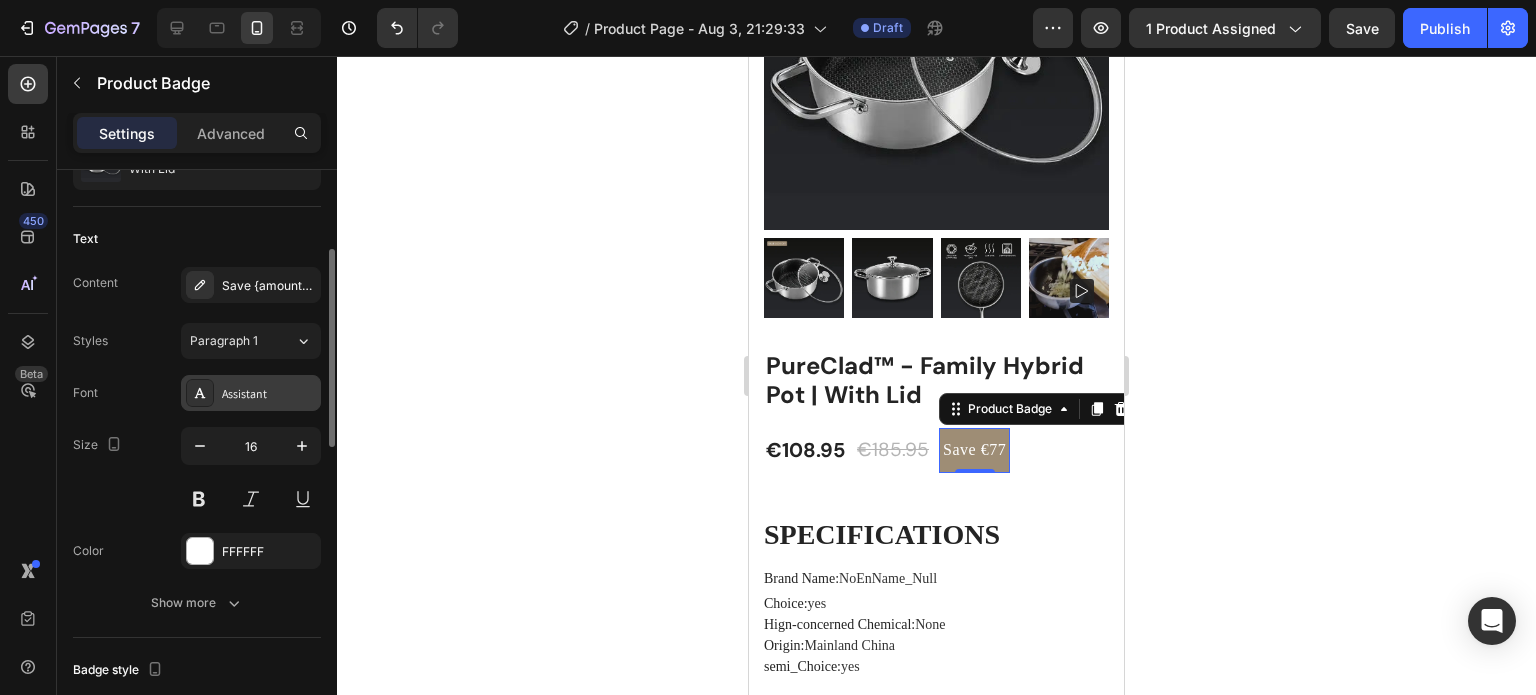click on "Assistant" at bounding box center [251, 393] 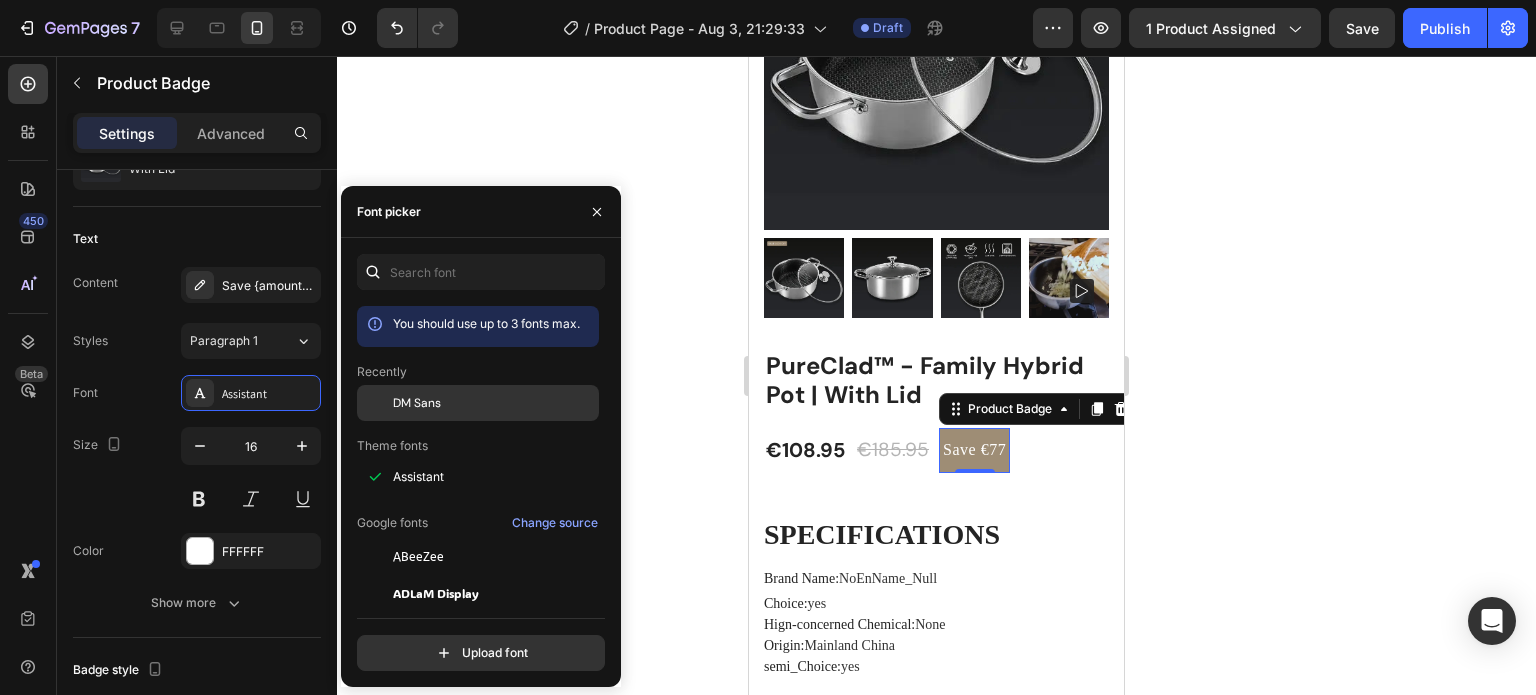 click on "DM Sans" at bounding box center (417, 403) 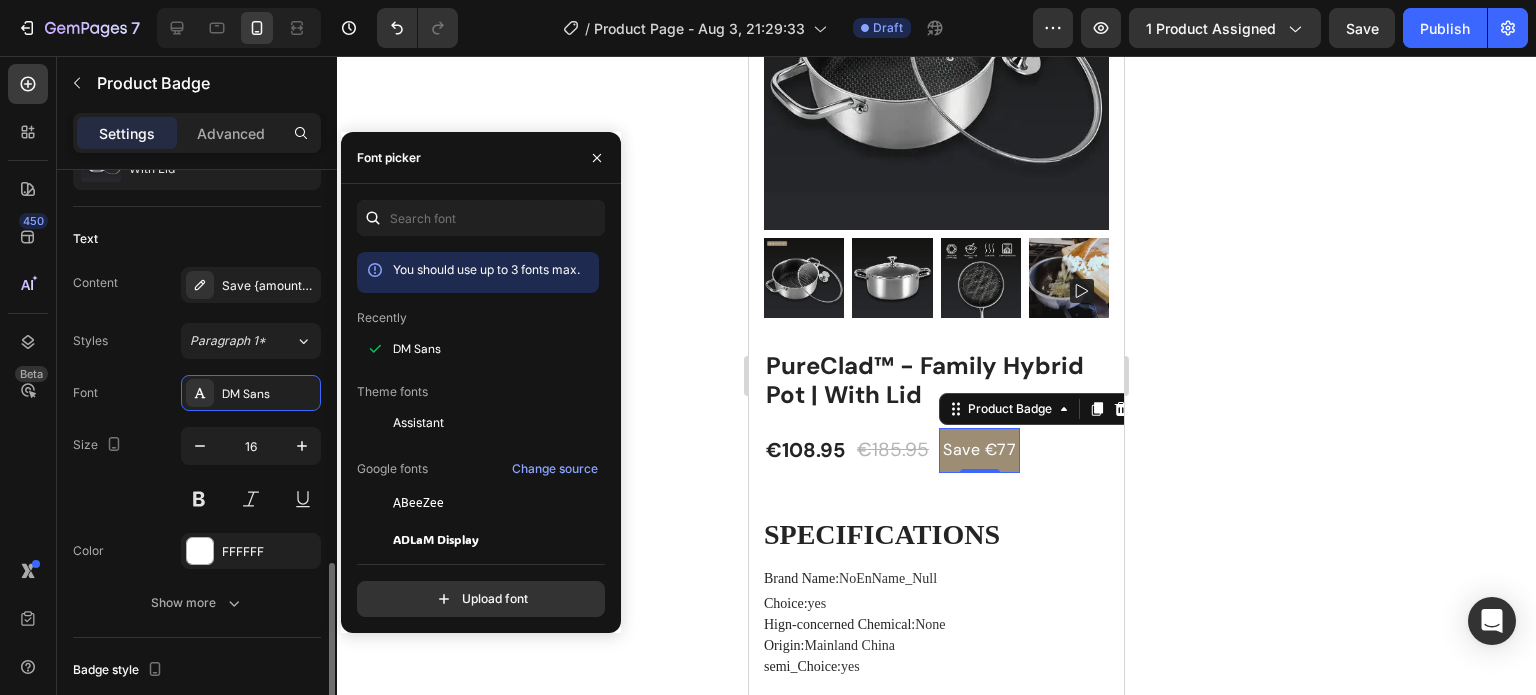 scroll, scrollTop: 467, scrollLeft: 0, axis: vertical 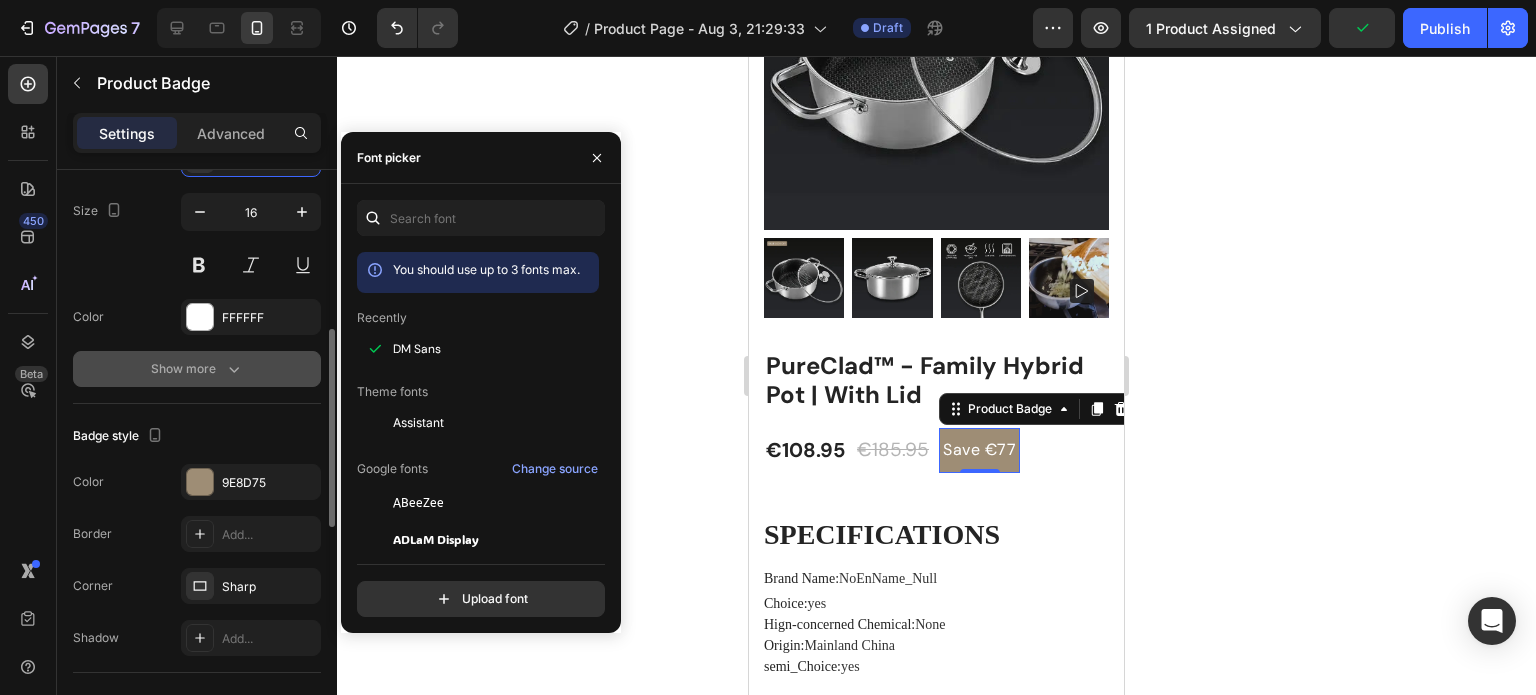 click 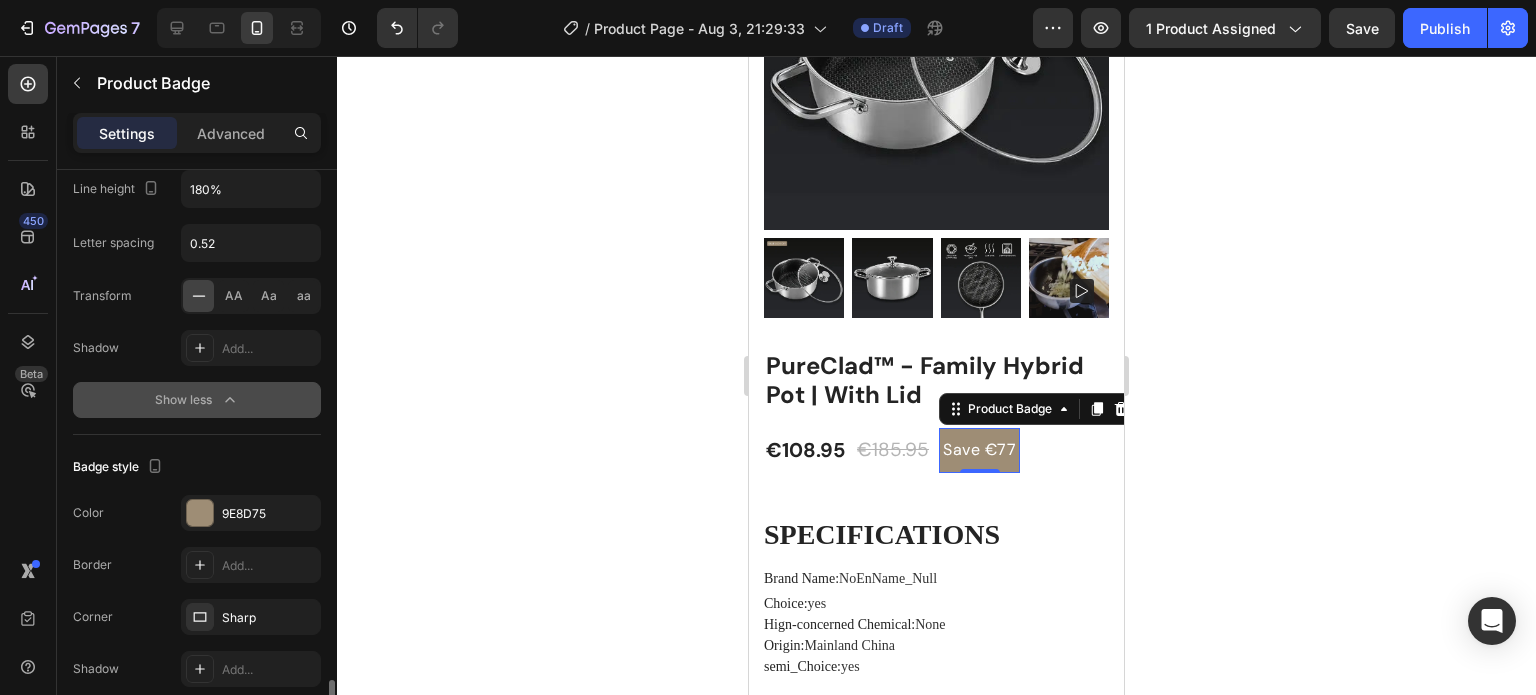 scroll, scrollTop: 934, scrollLeft: 0, axis: vertical 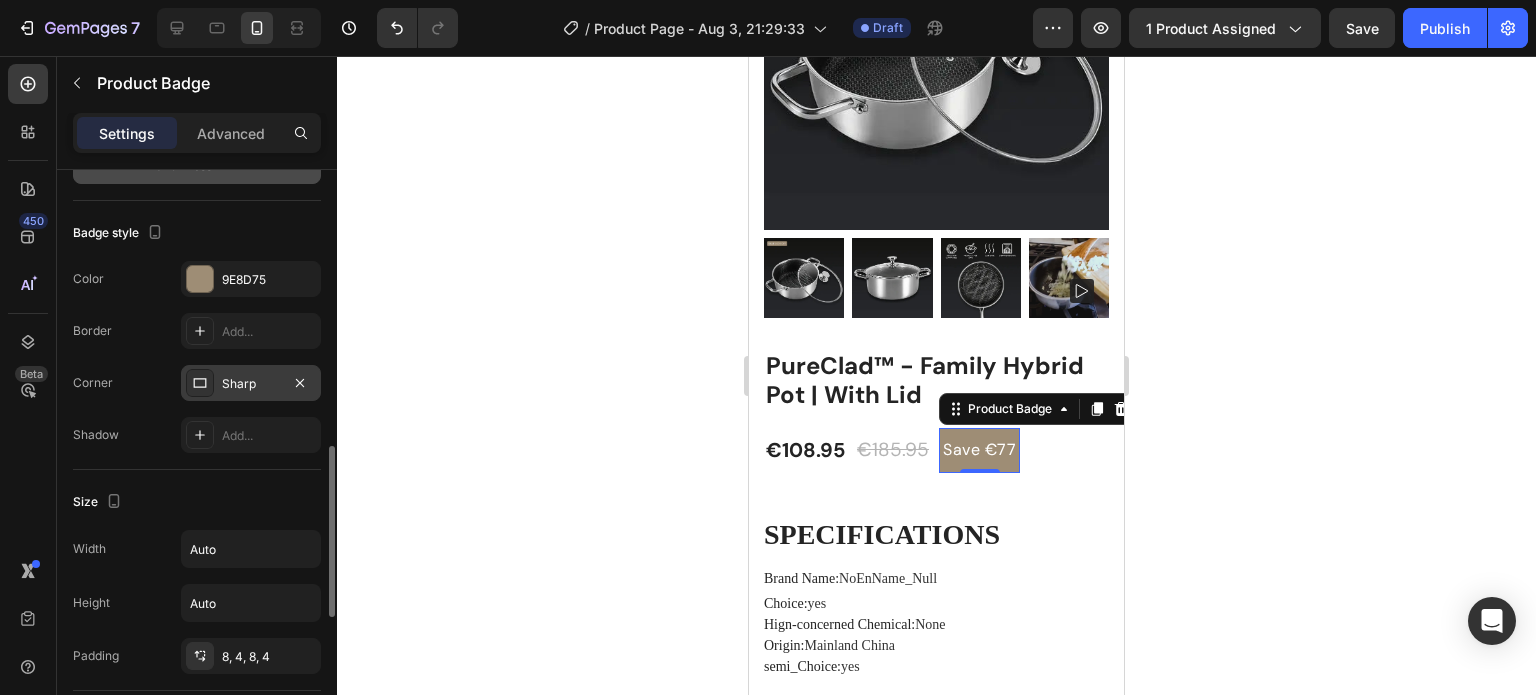 click on "Sharp" at bounding box center (251, 384) 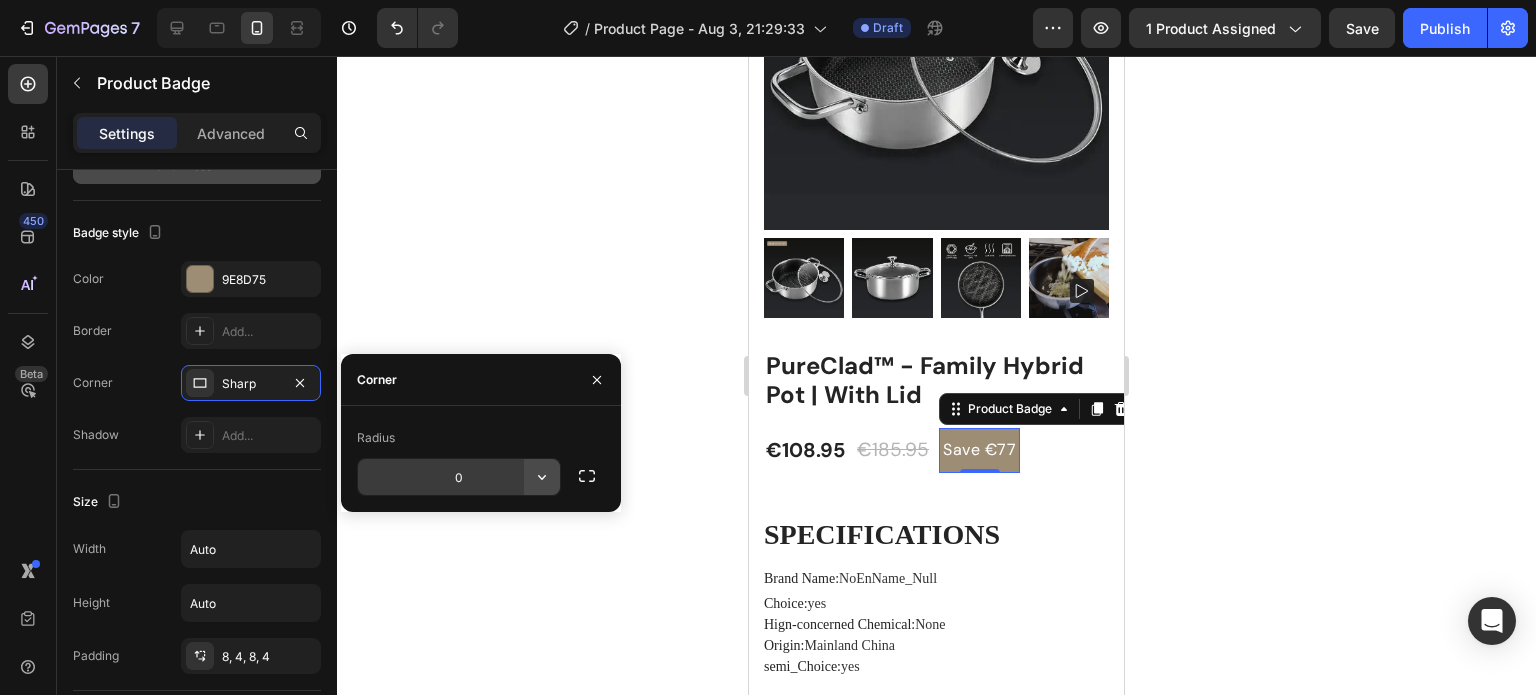 click 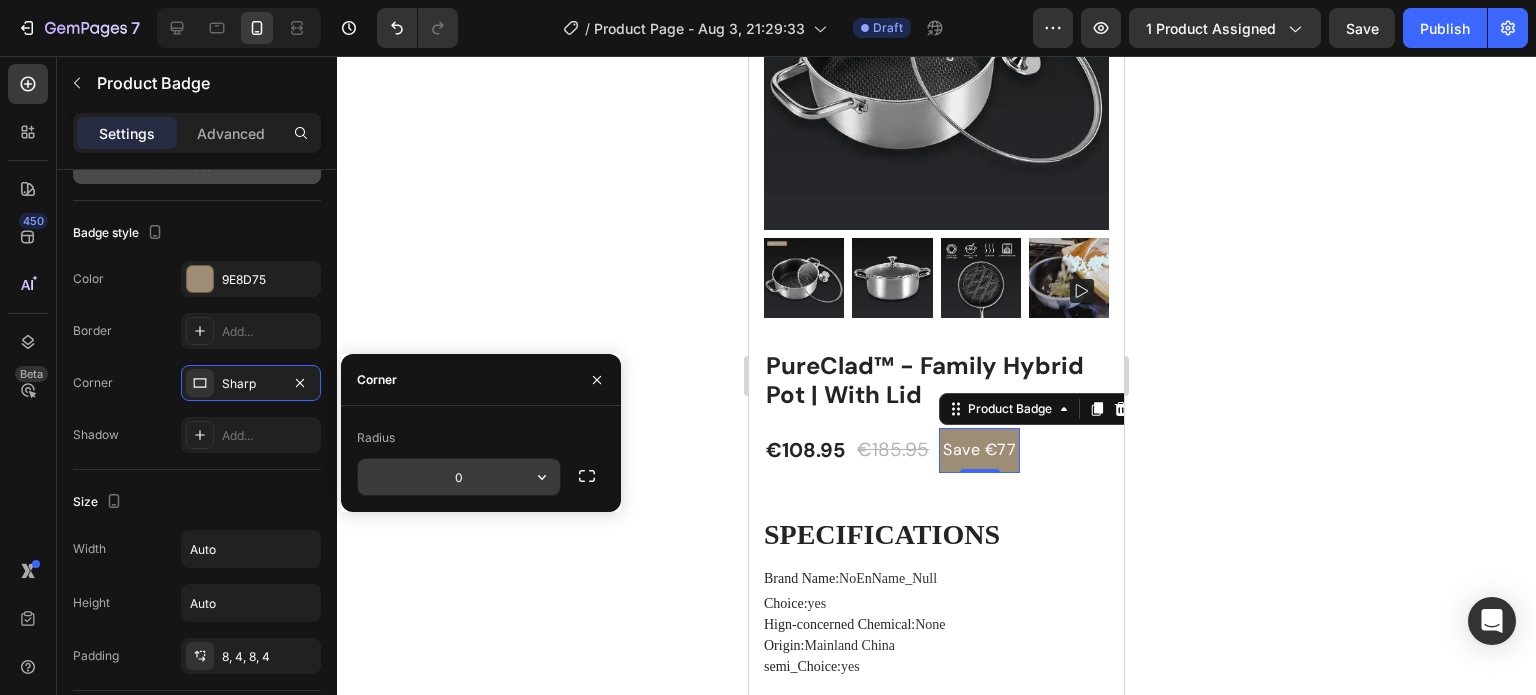 click 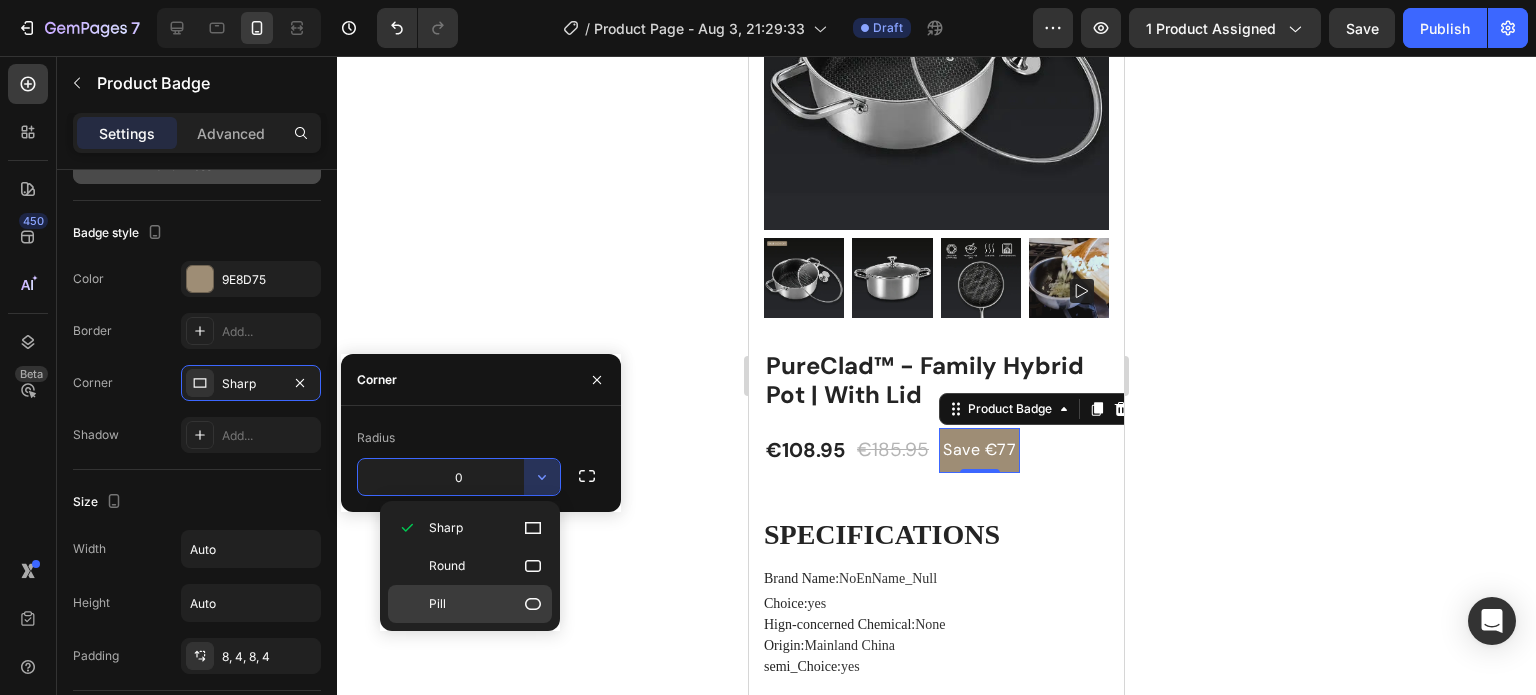 click on "Pill" 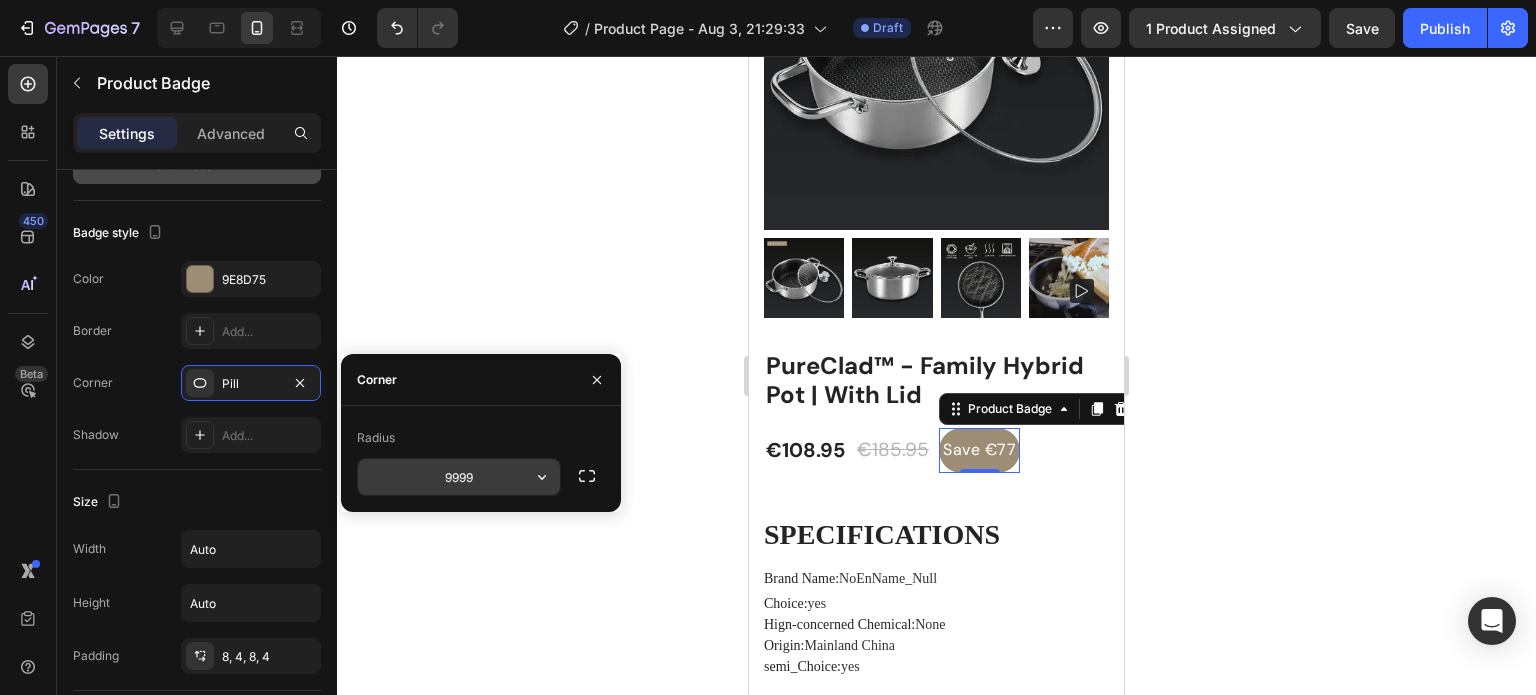 click on "9999" at bounding box center [459, 477] 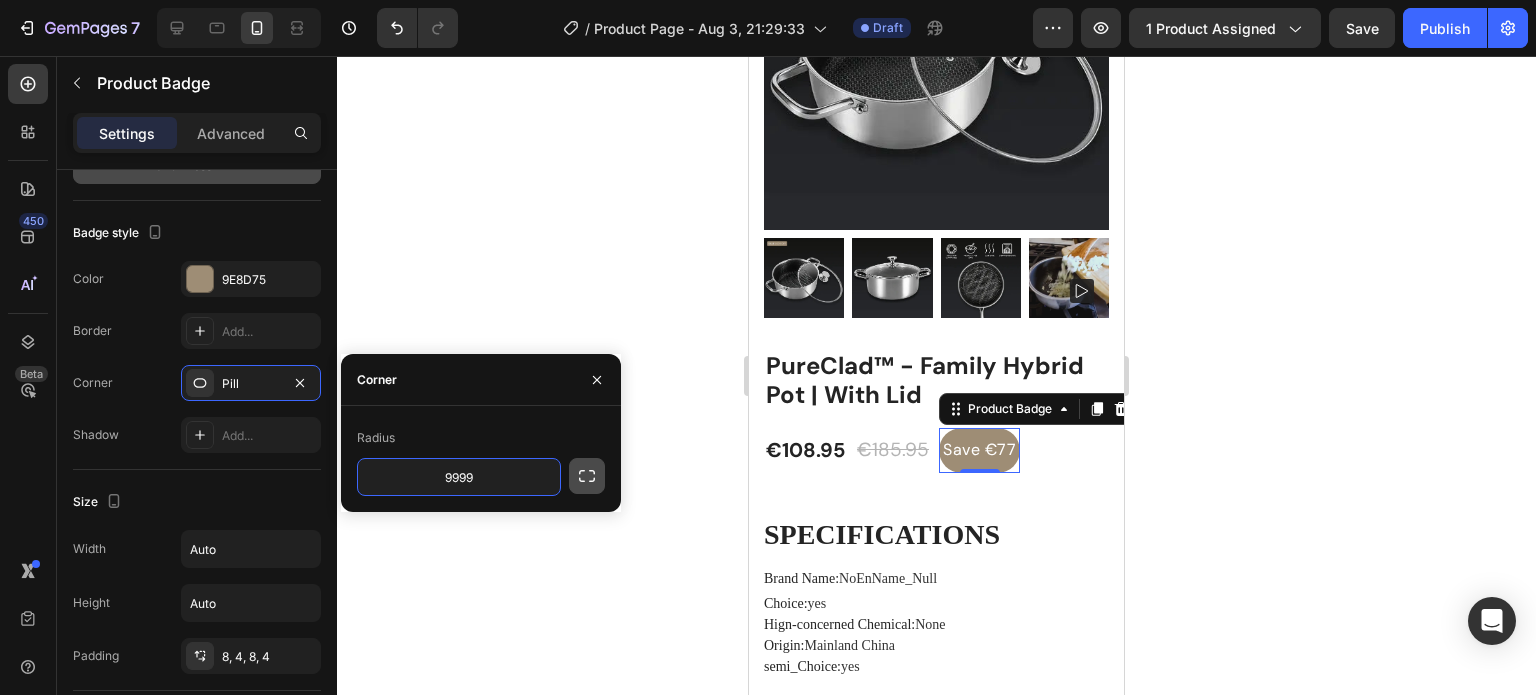 click 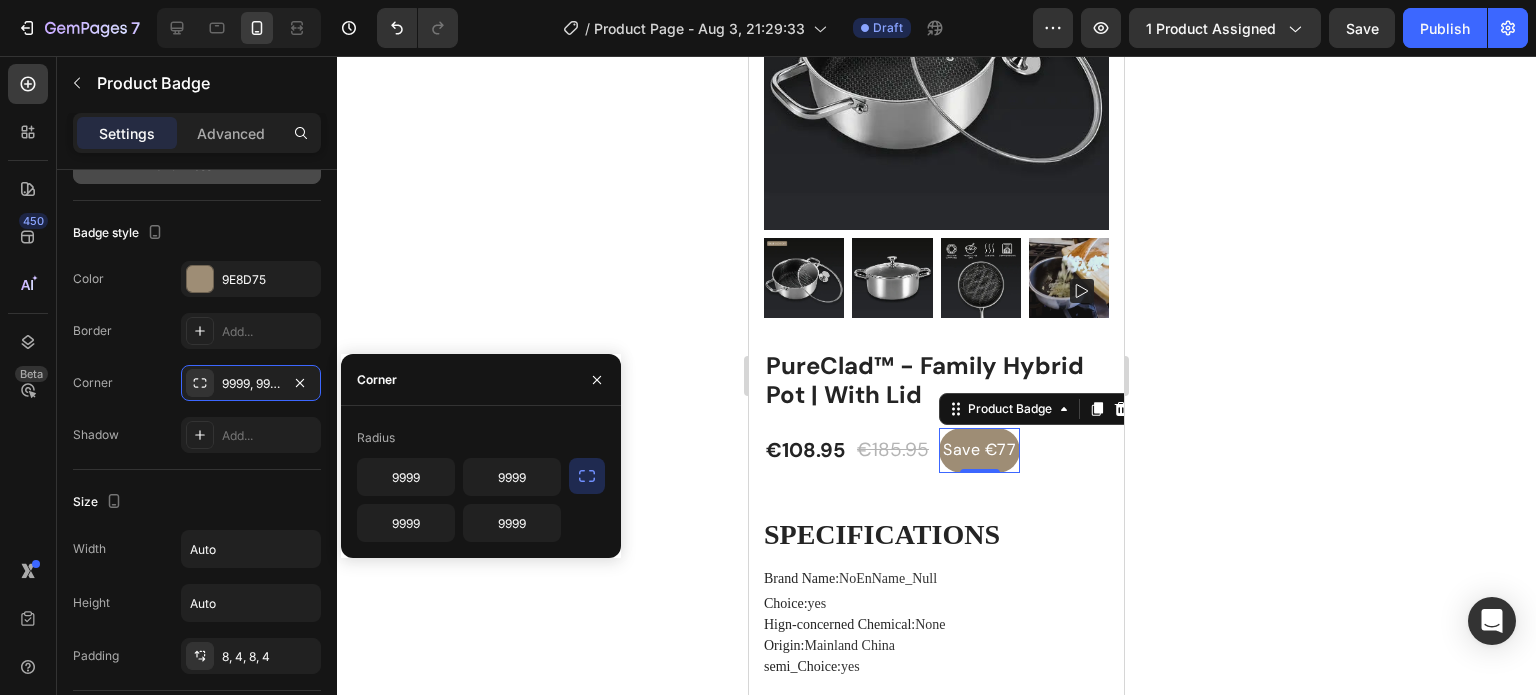 drag, startPoint x: 574, startPoint y: 435, endPoint x: 565, endPoint y: 454, distance: 21.023796 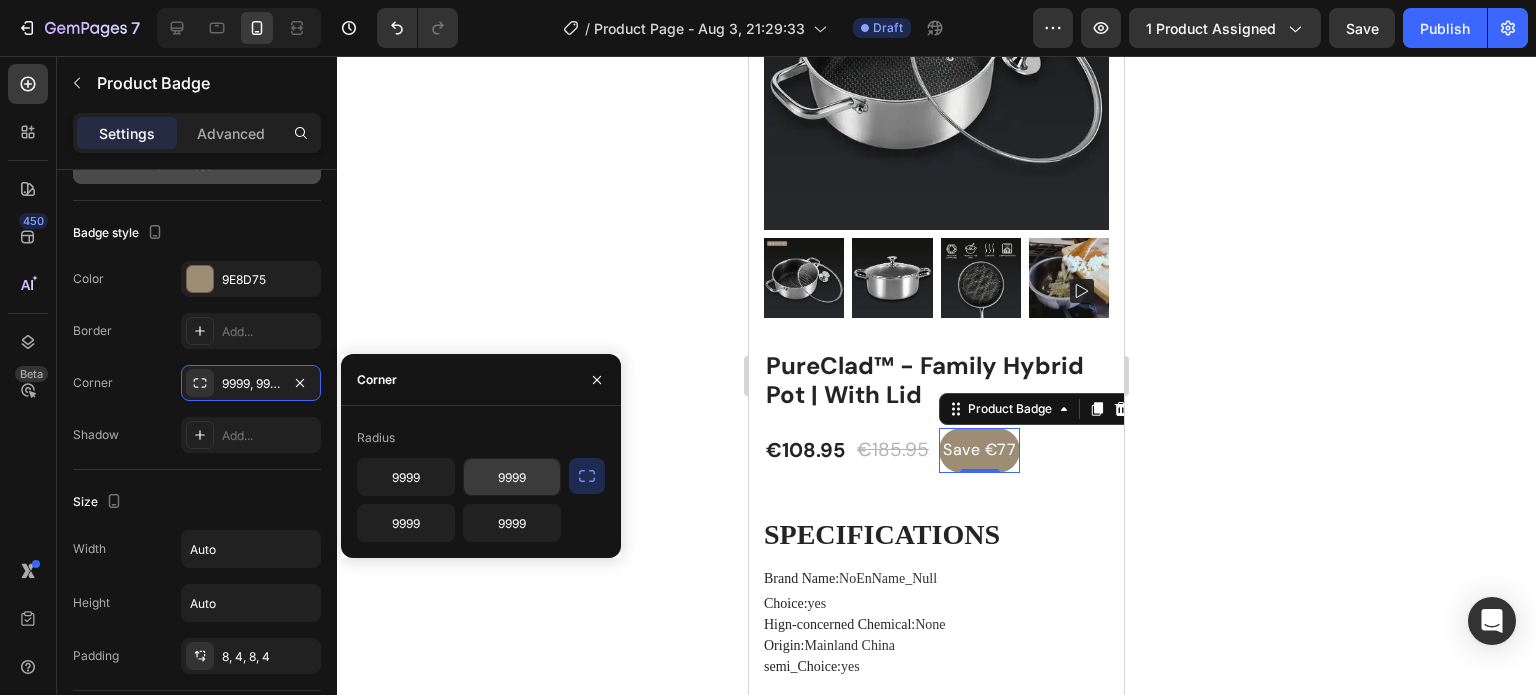click on "9999" at bounding box center (512, 477) 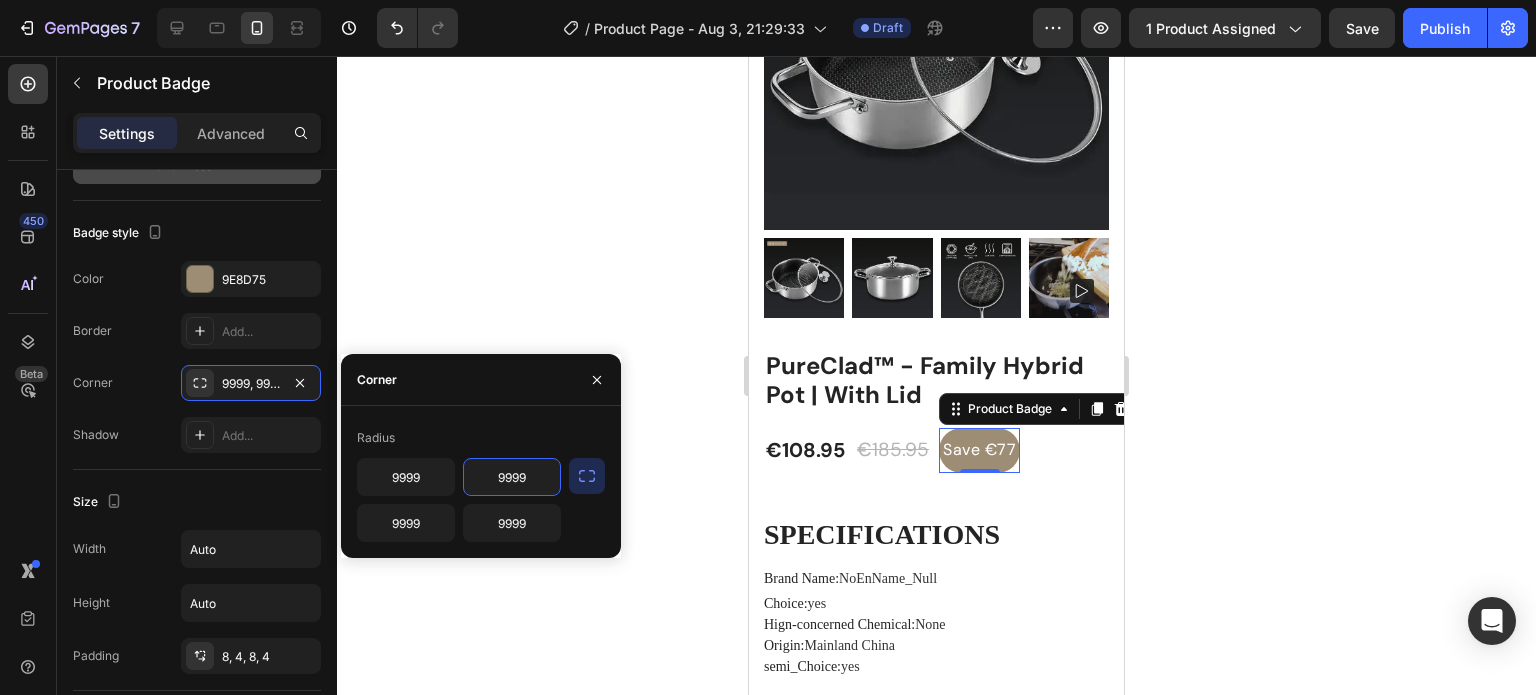 click on "Radius" at bounding box center [481, 438] 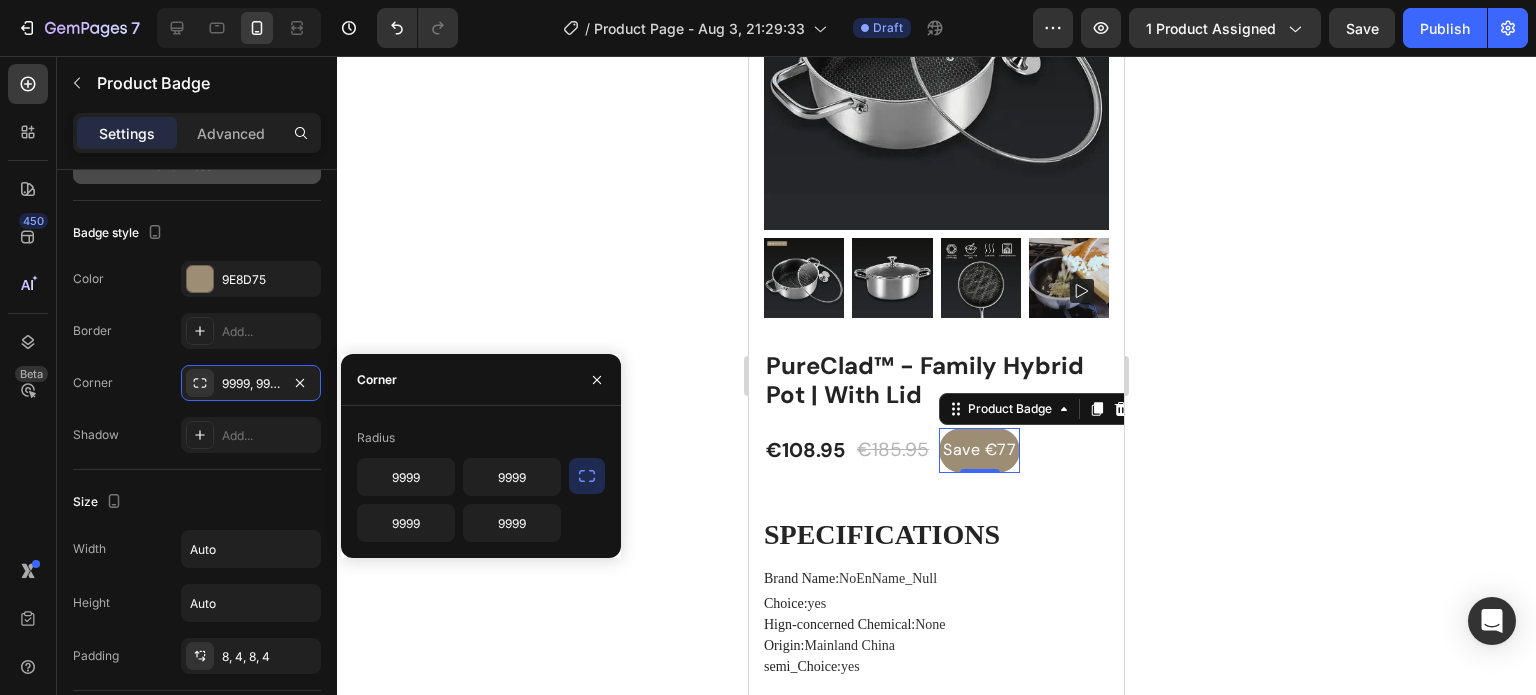 drag, startPoint x: 569, startPoint y: 439, endPoint x: 540, endPoint y: 450, distance: 31.016125 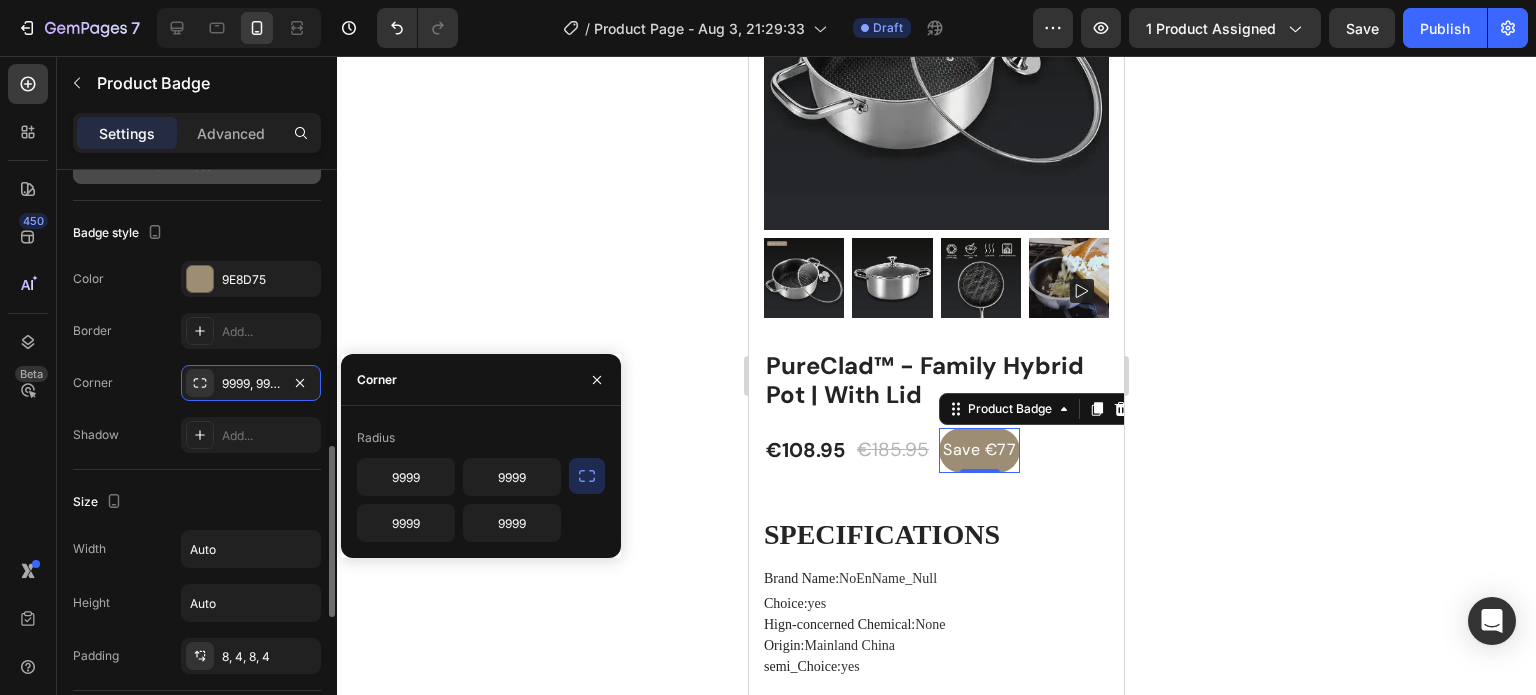 click on "Size" at bounding box center [197, 502] 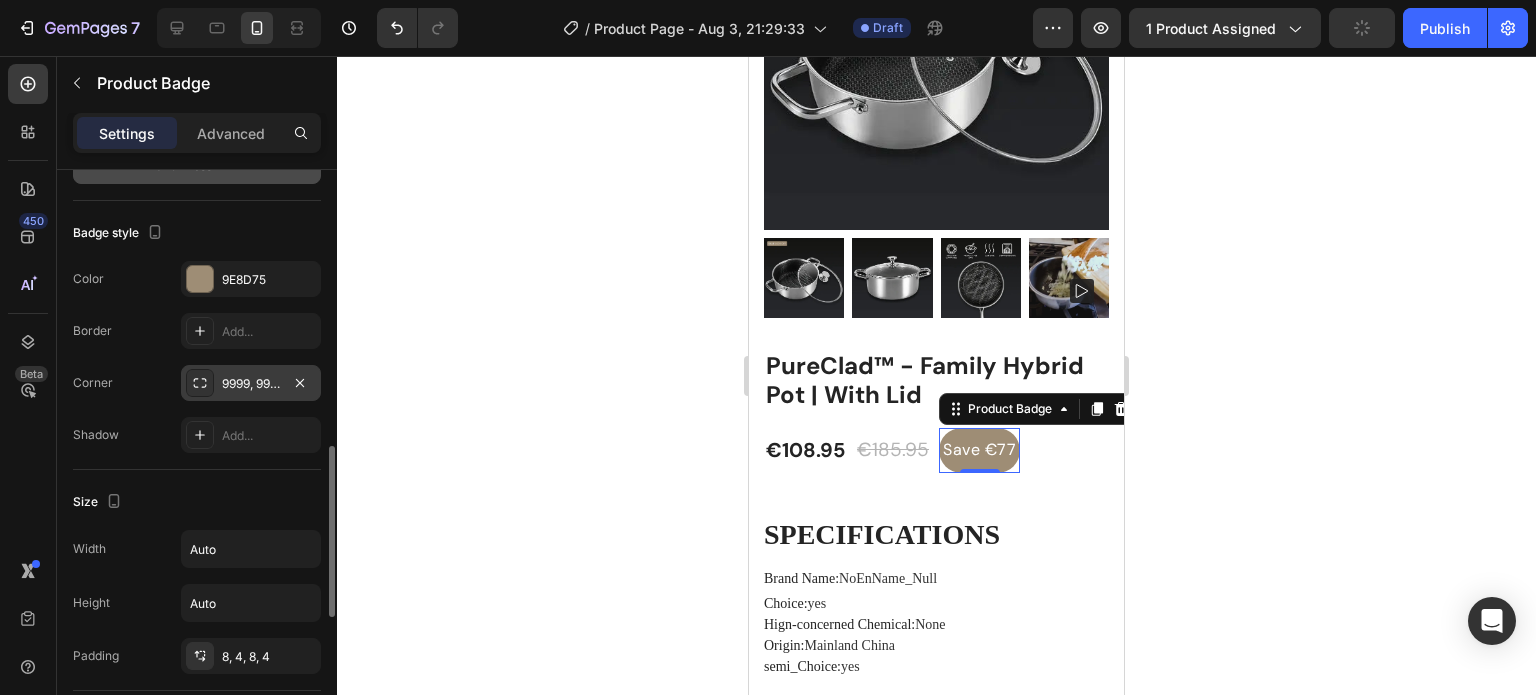 click on "9999, 9999, 9999, 9999" at bounding box center (251, 384) 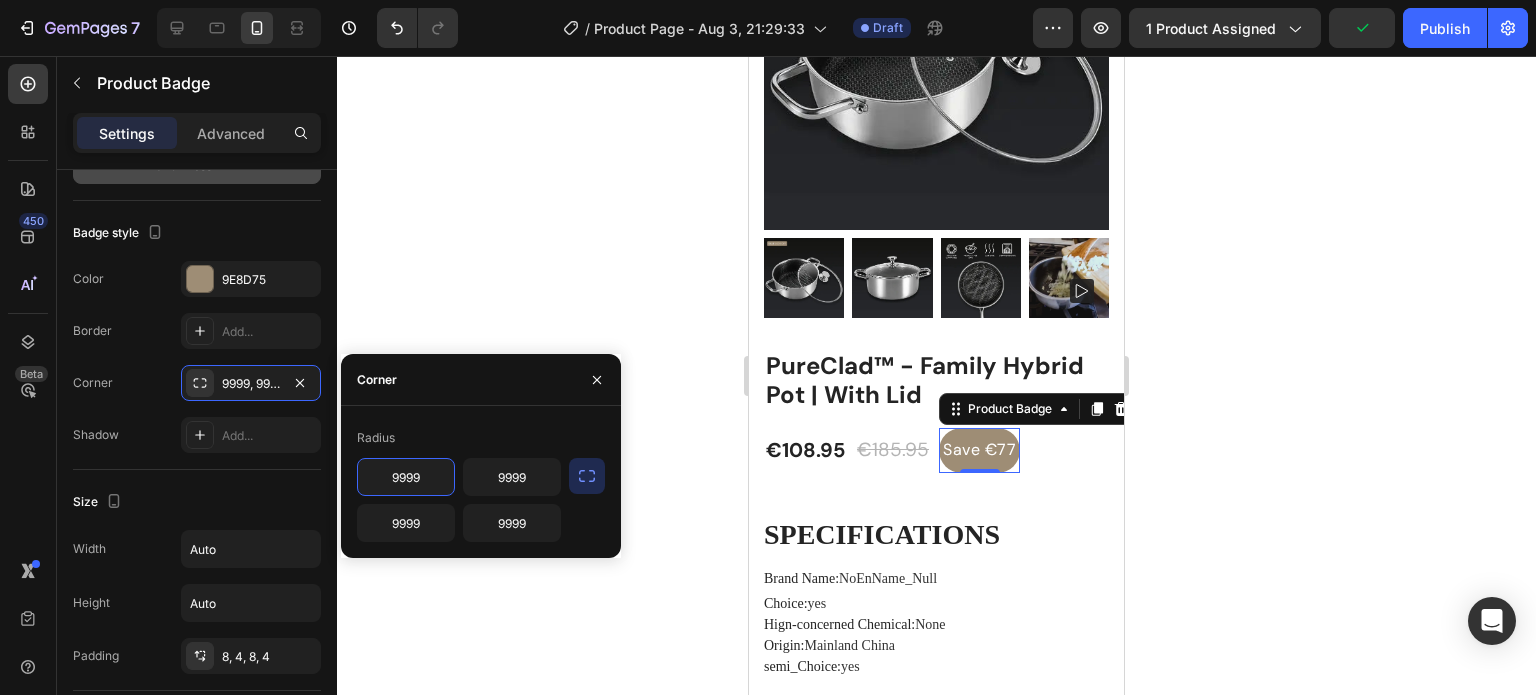 click 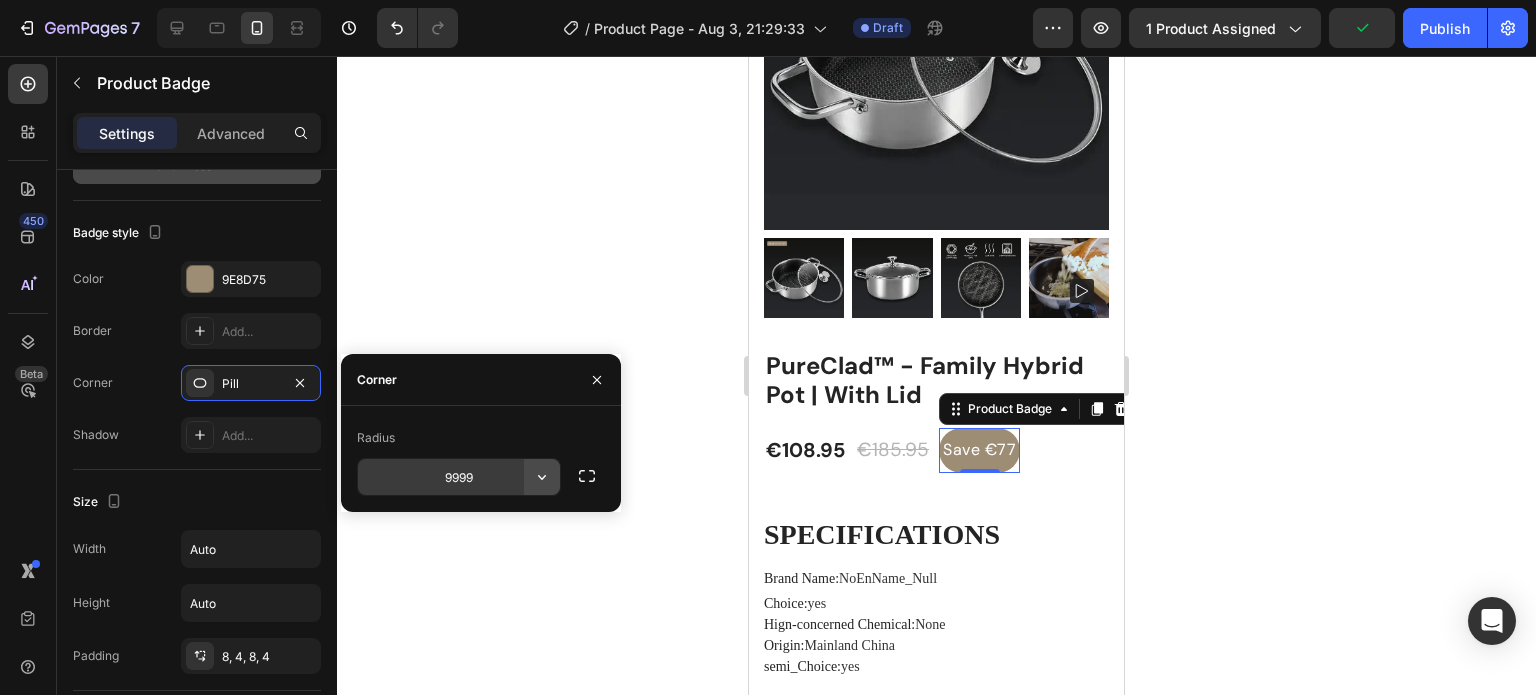click 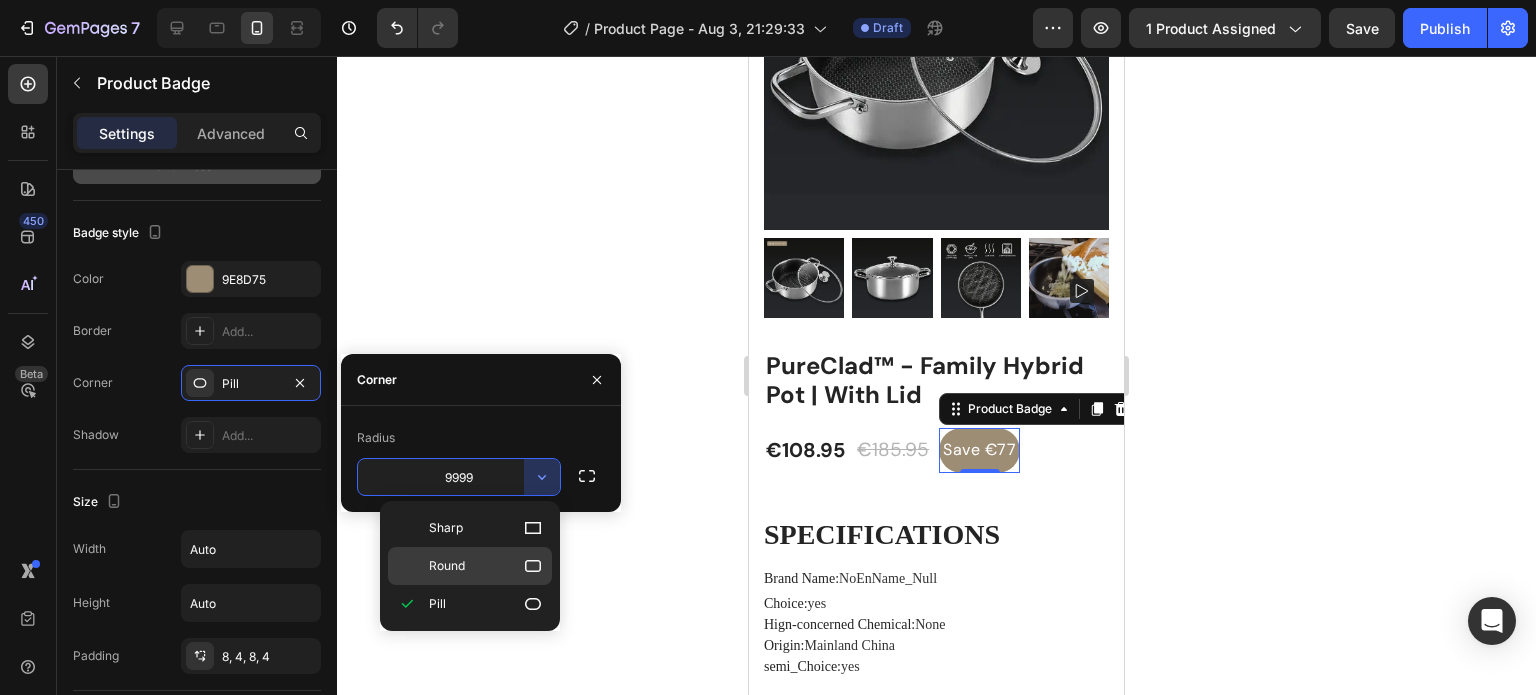 click on "Round" at bounding box center [486, 566] 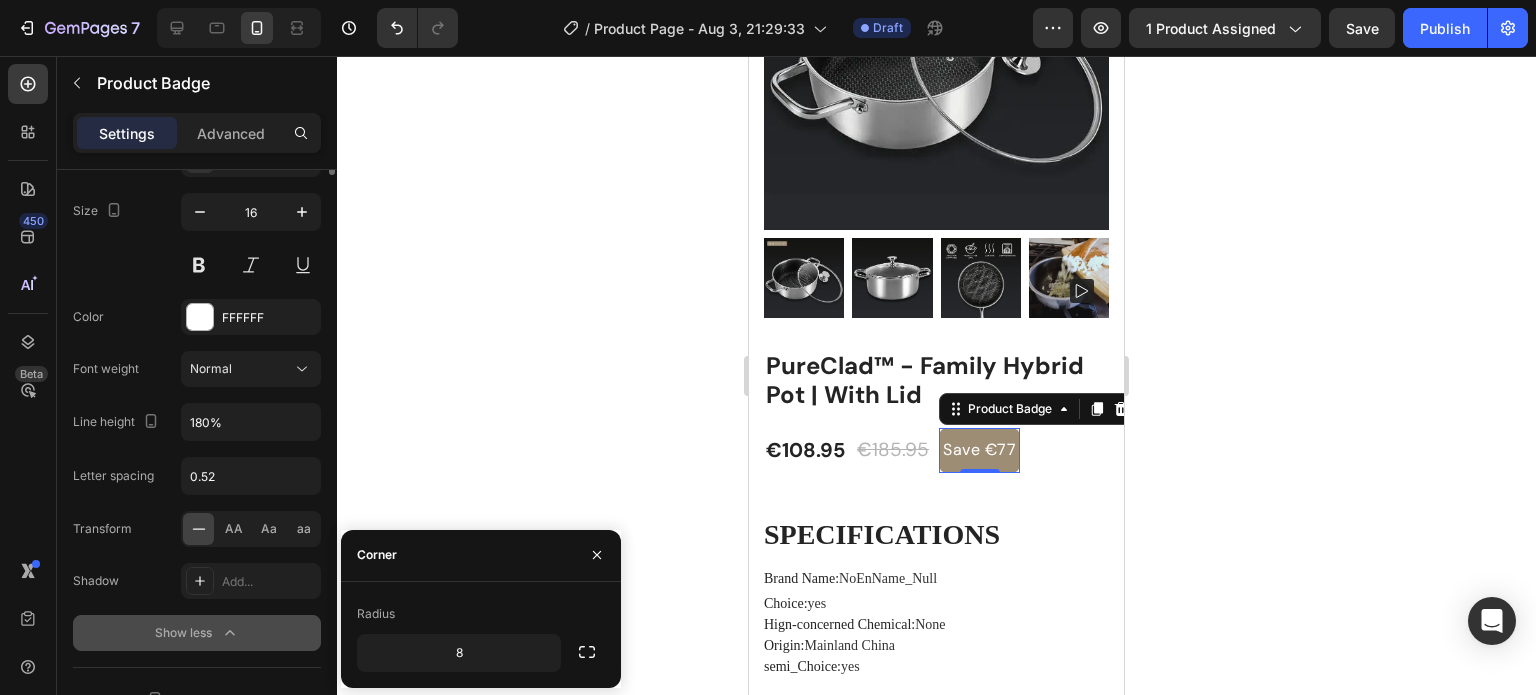 scroll, scrollTop: 233, scrollLeft: 0, axis: vertical 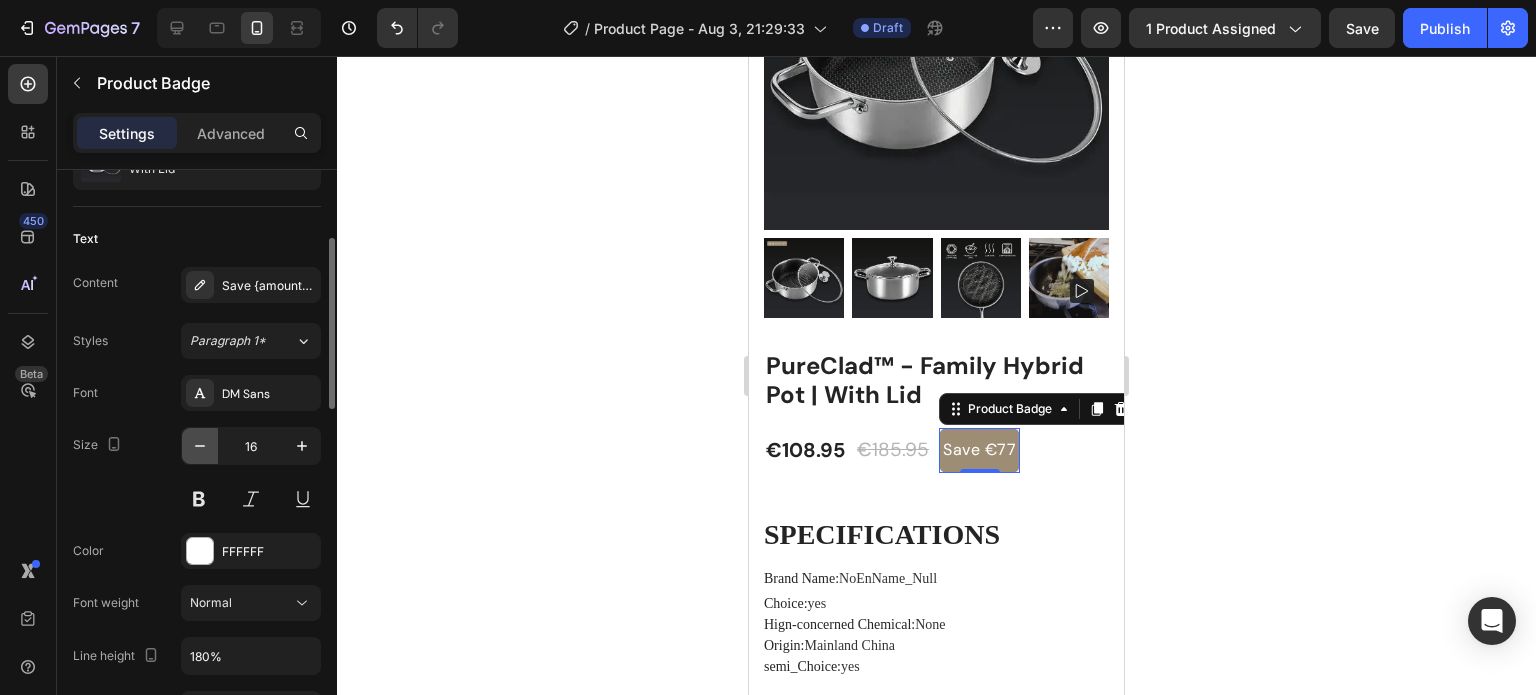 click 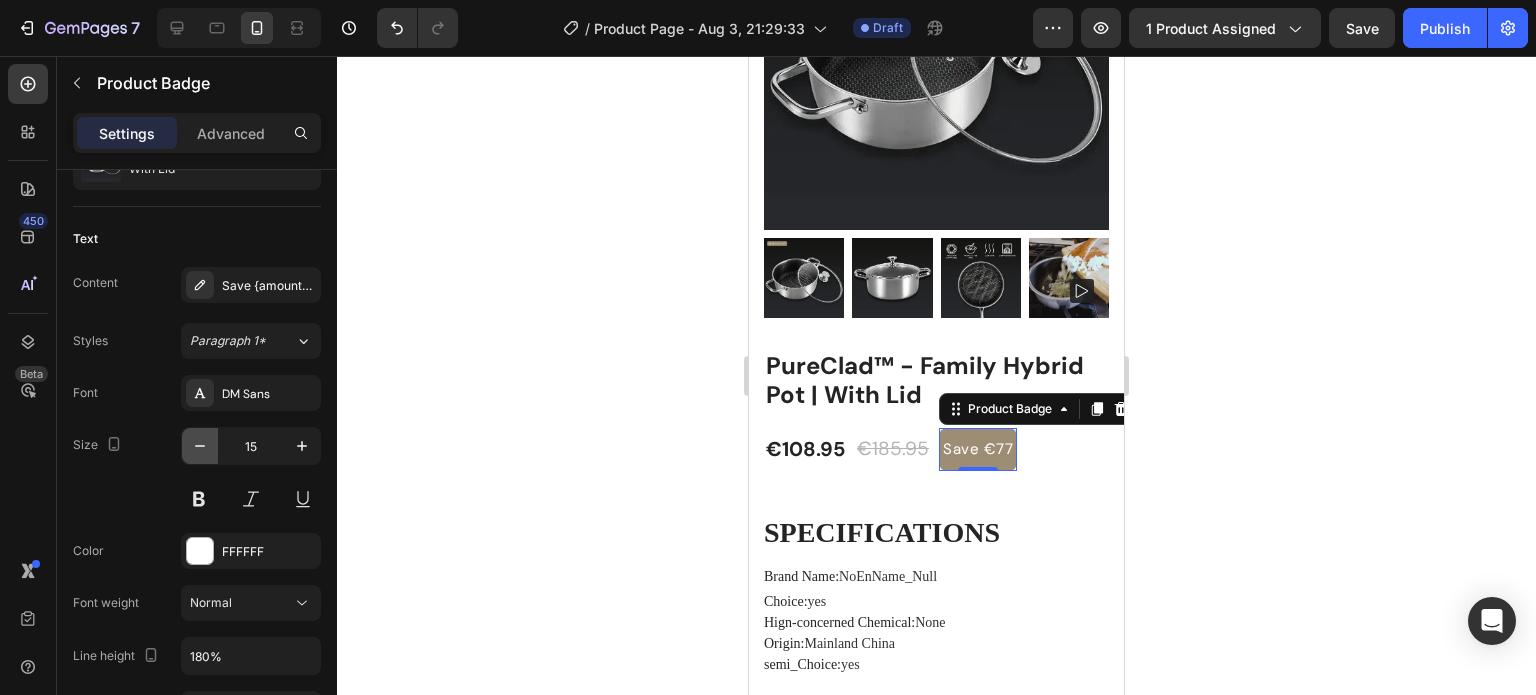 click 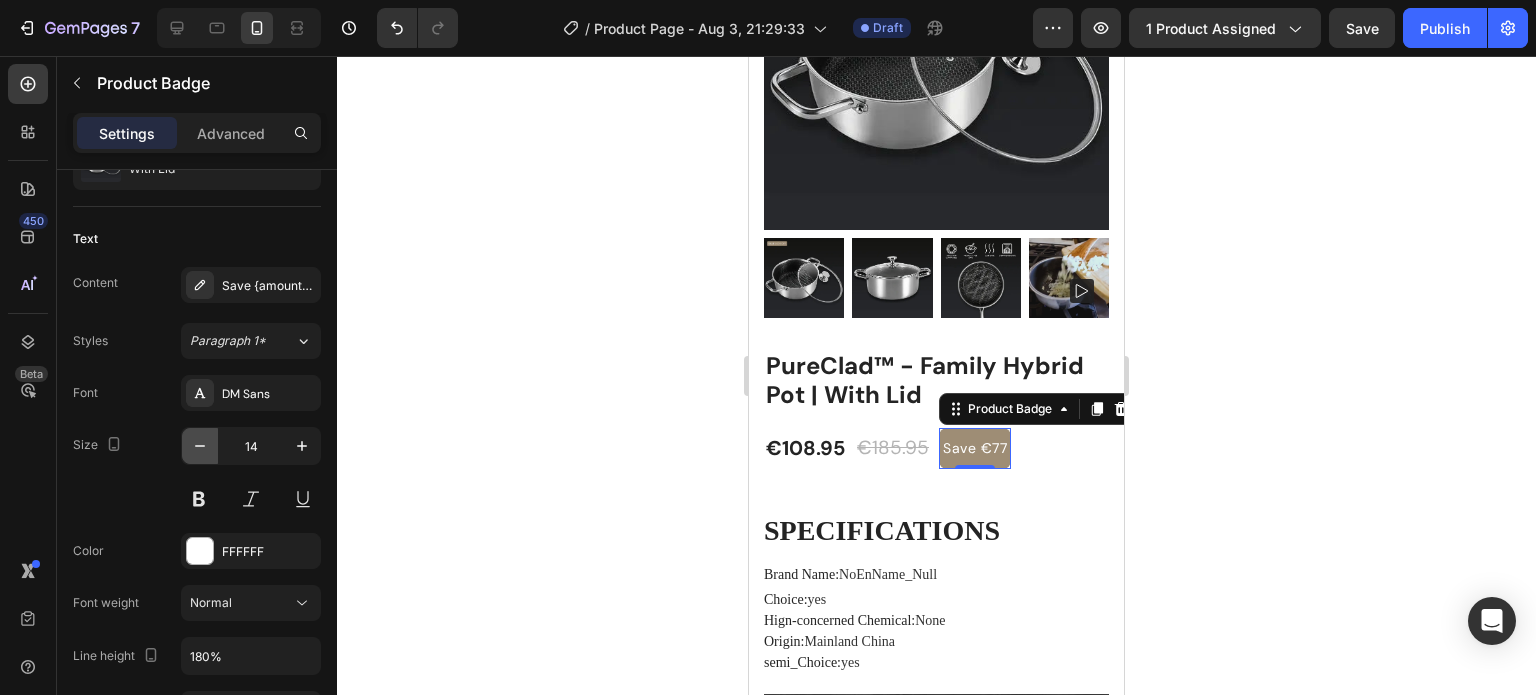 click 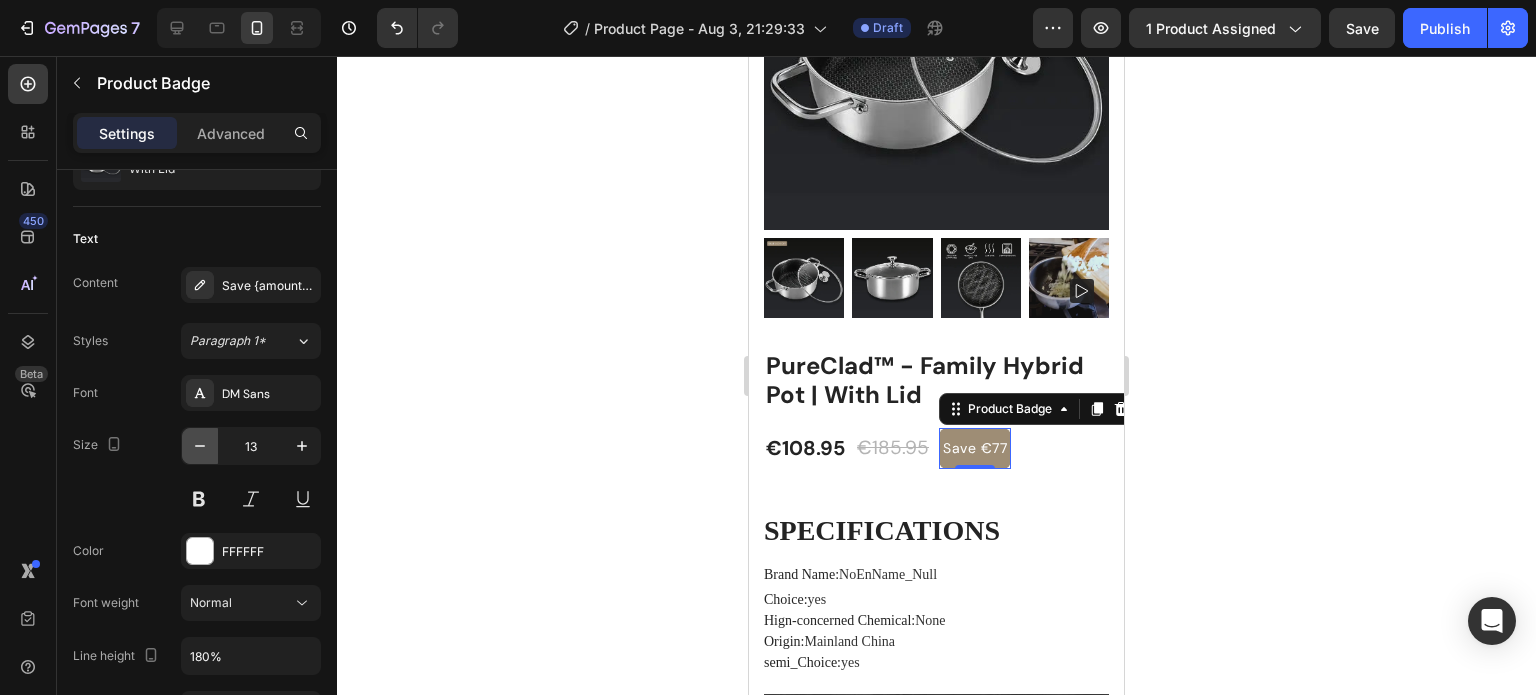 click 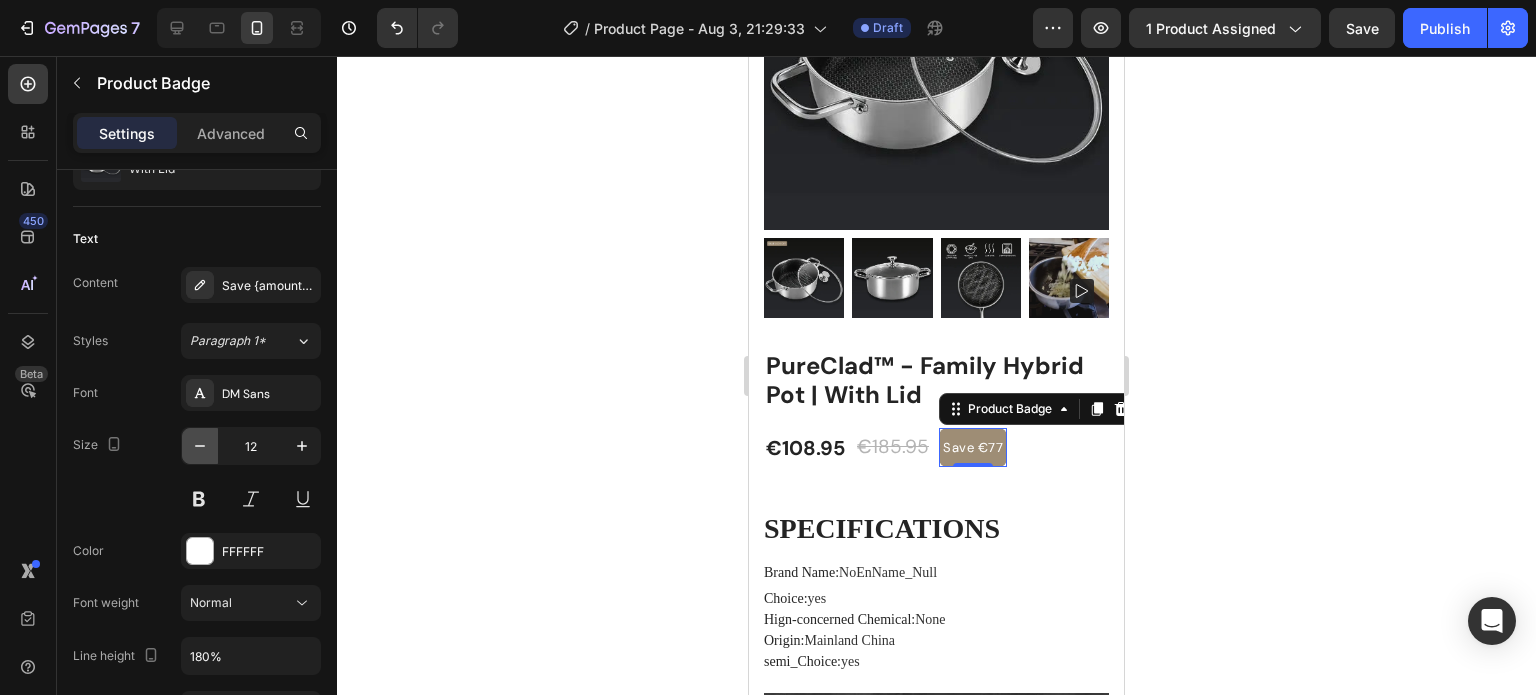 click 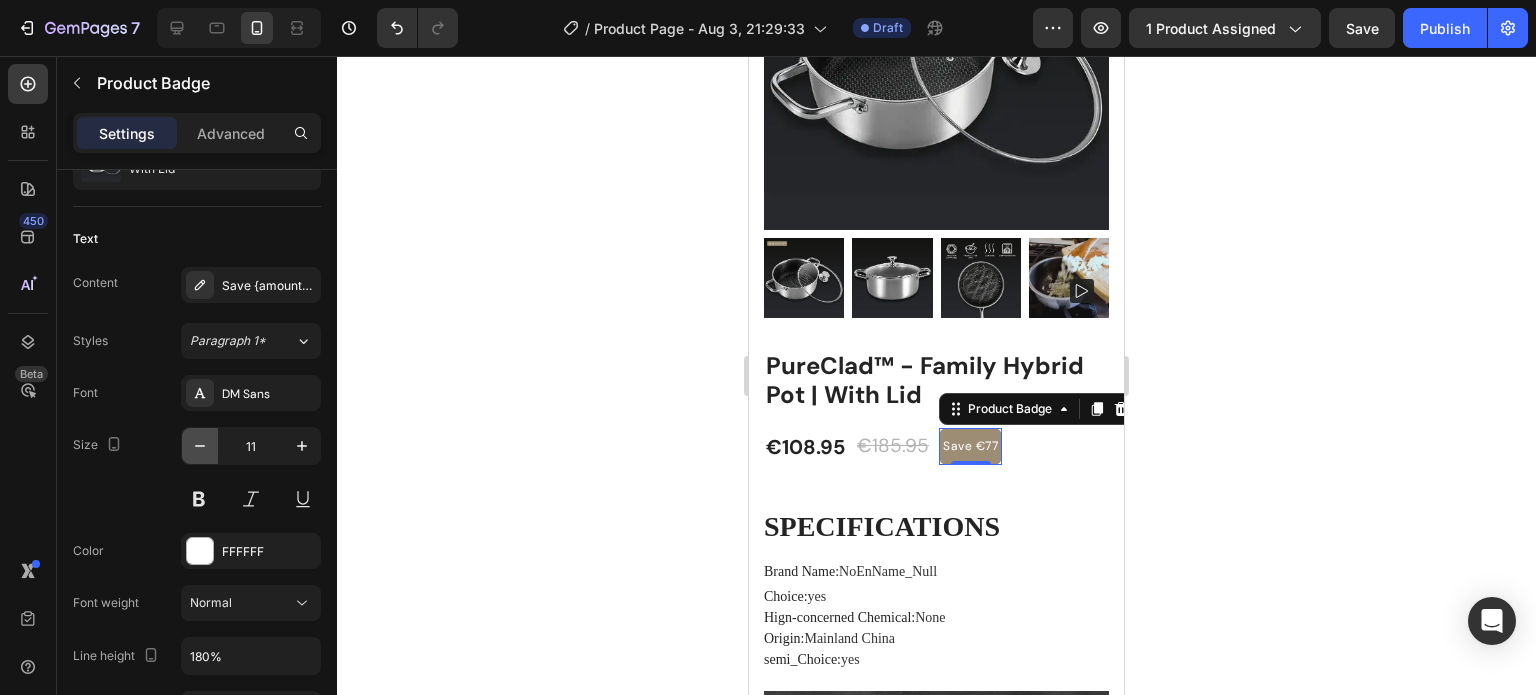 click 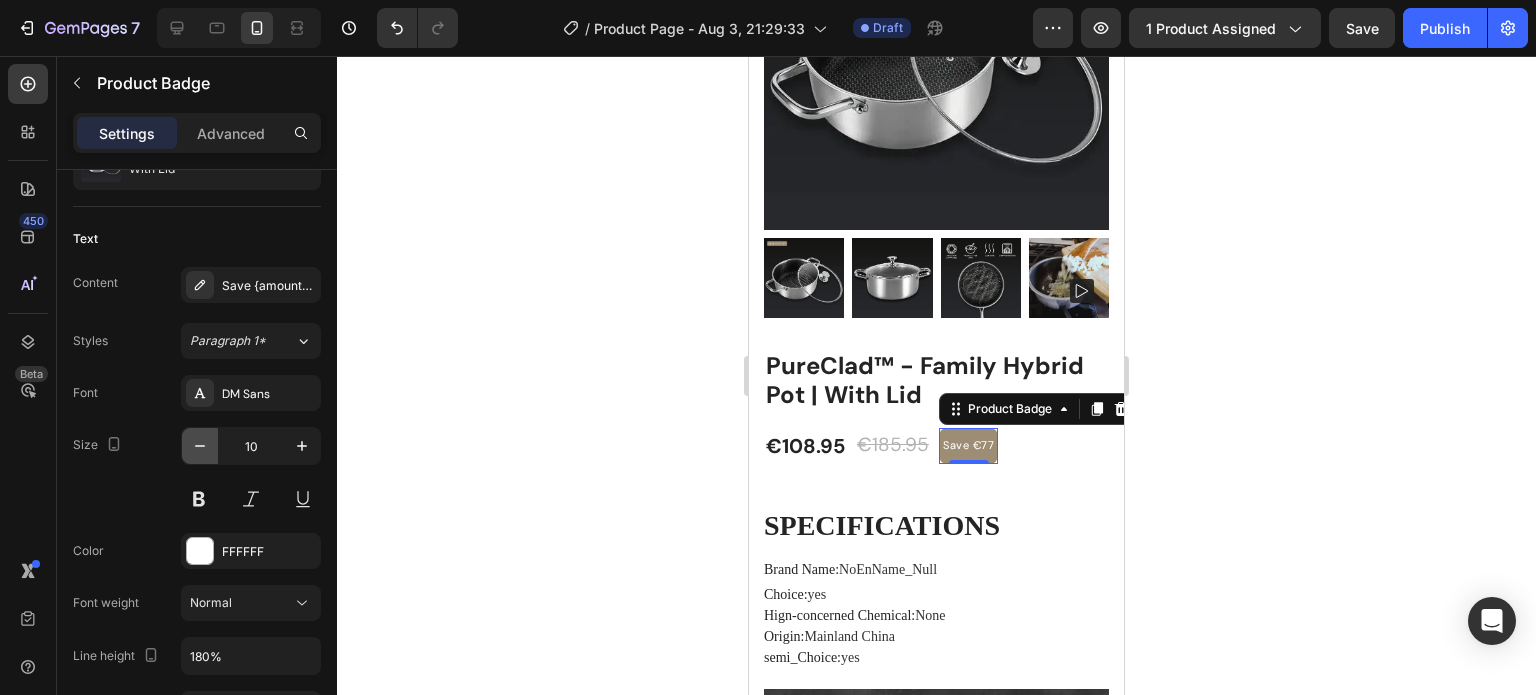 click 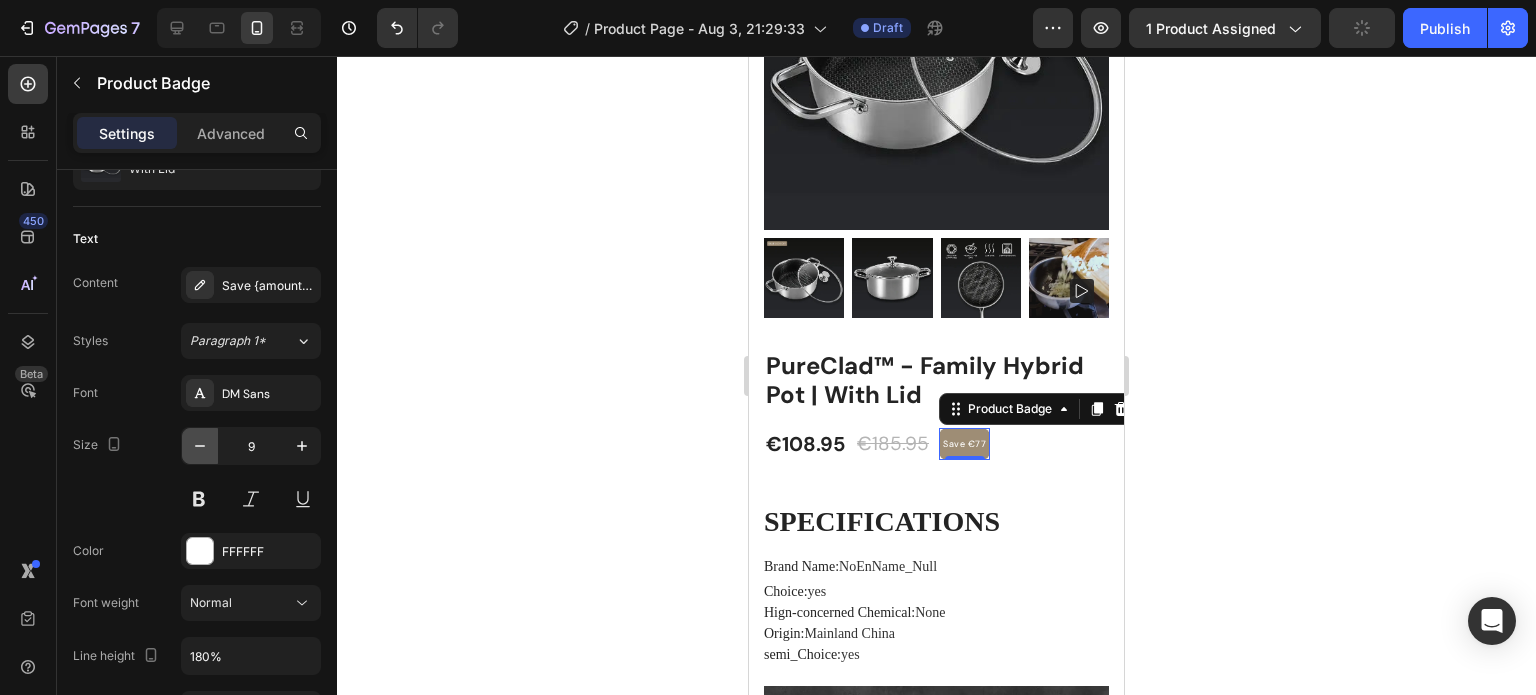 click 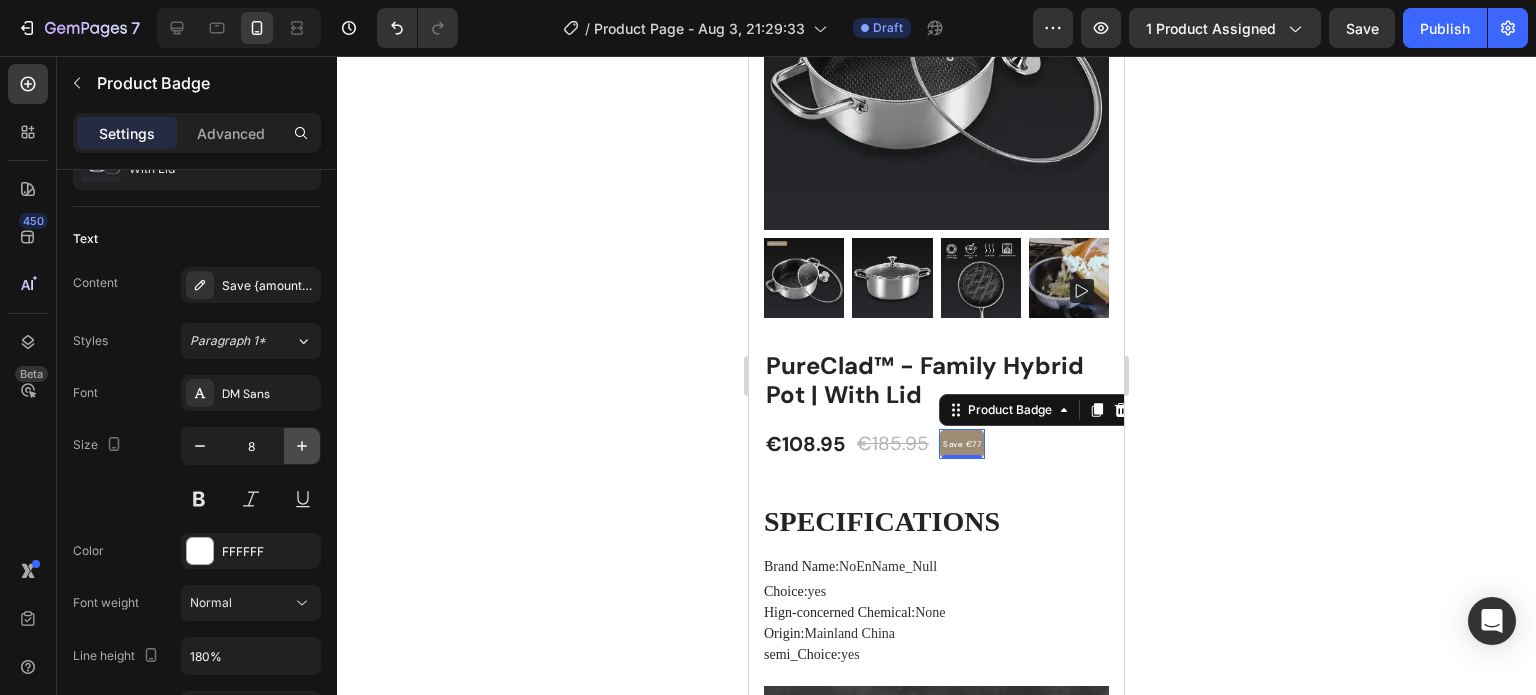 click 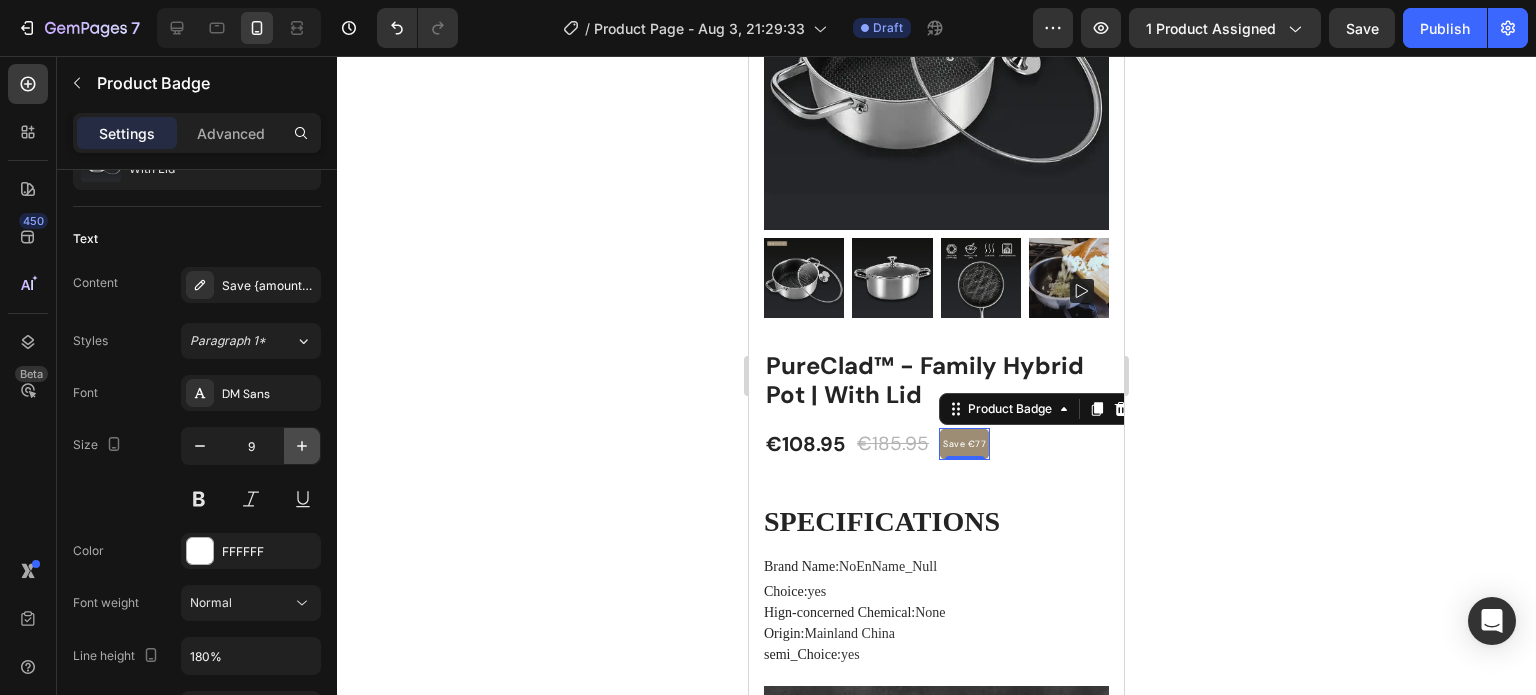 click 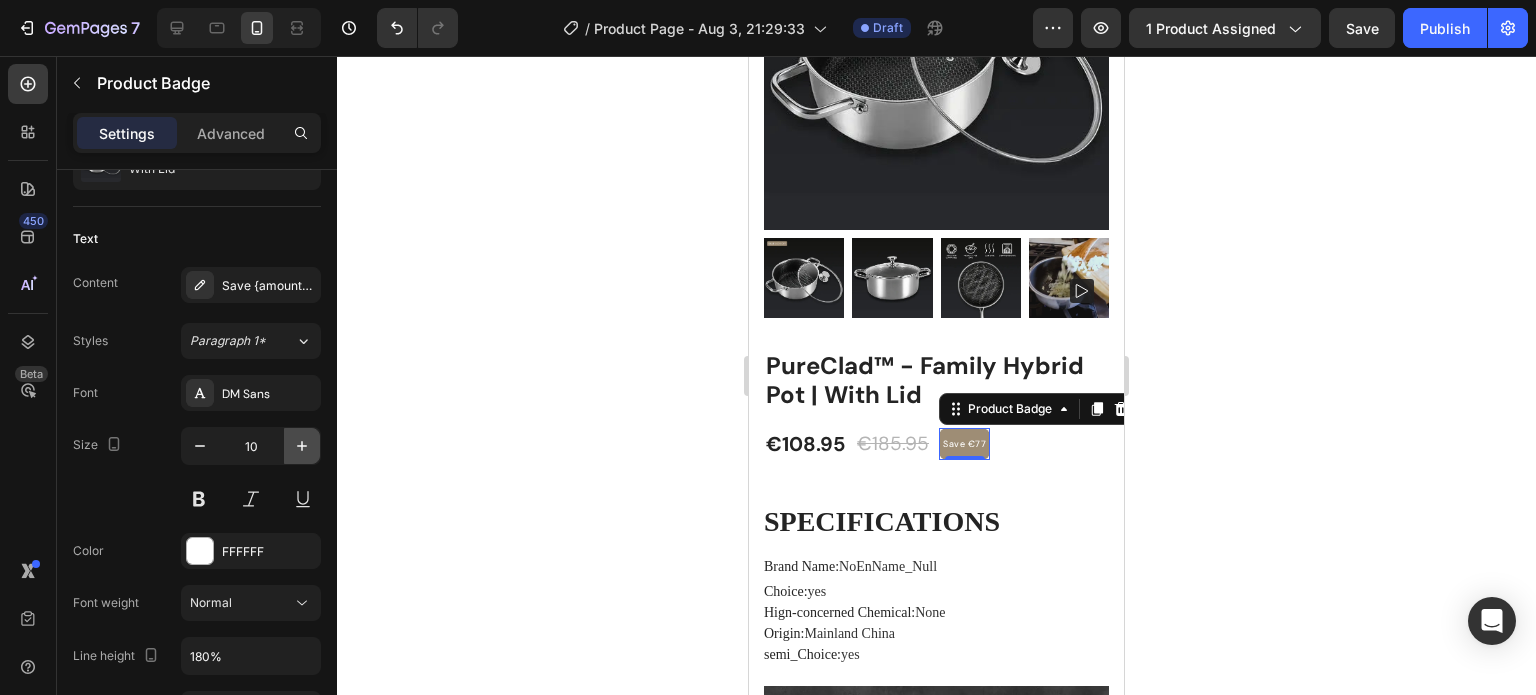 click 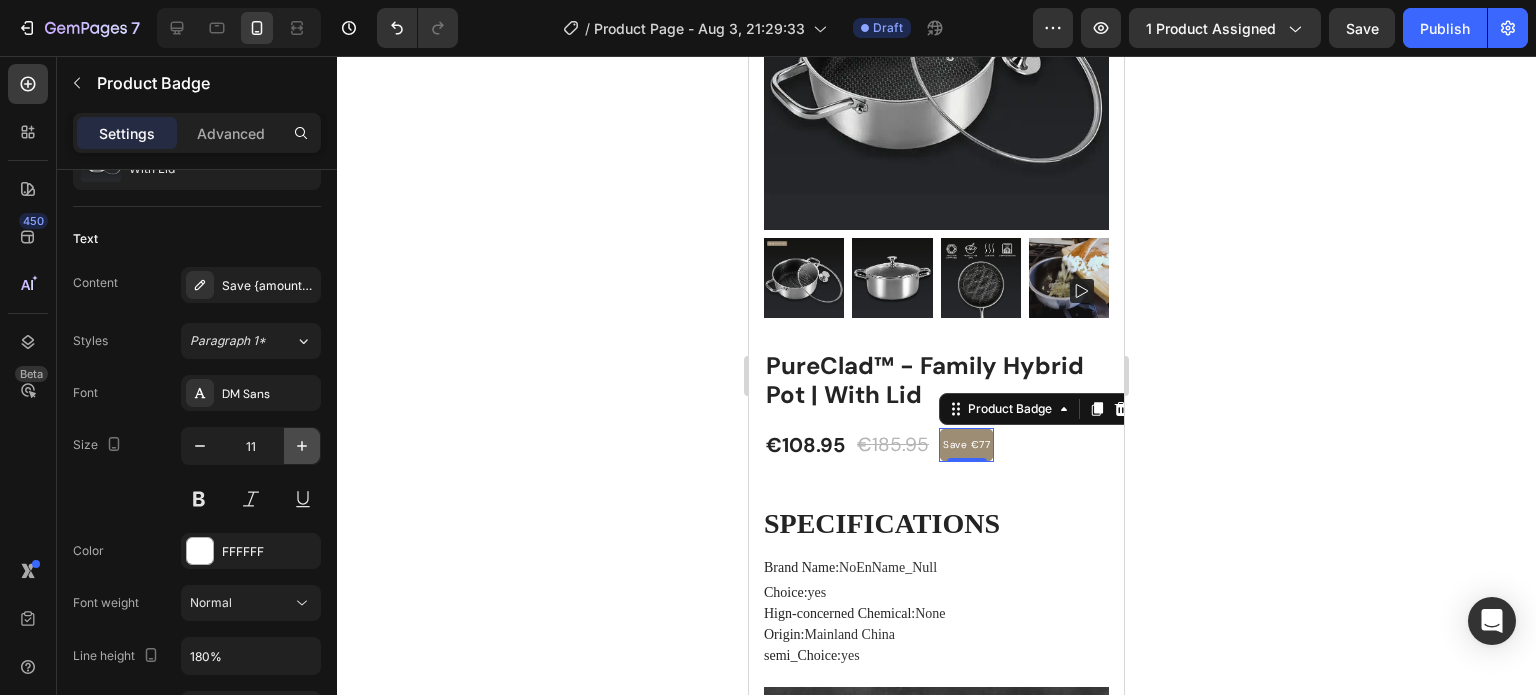 click 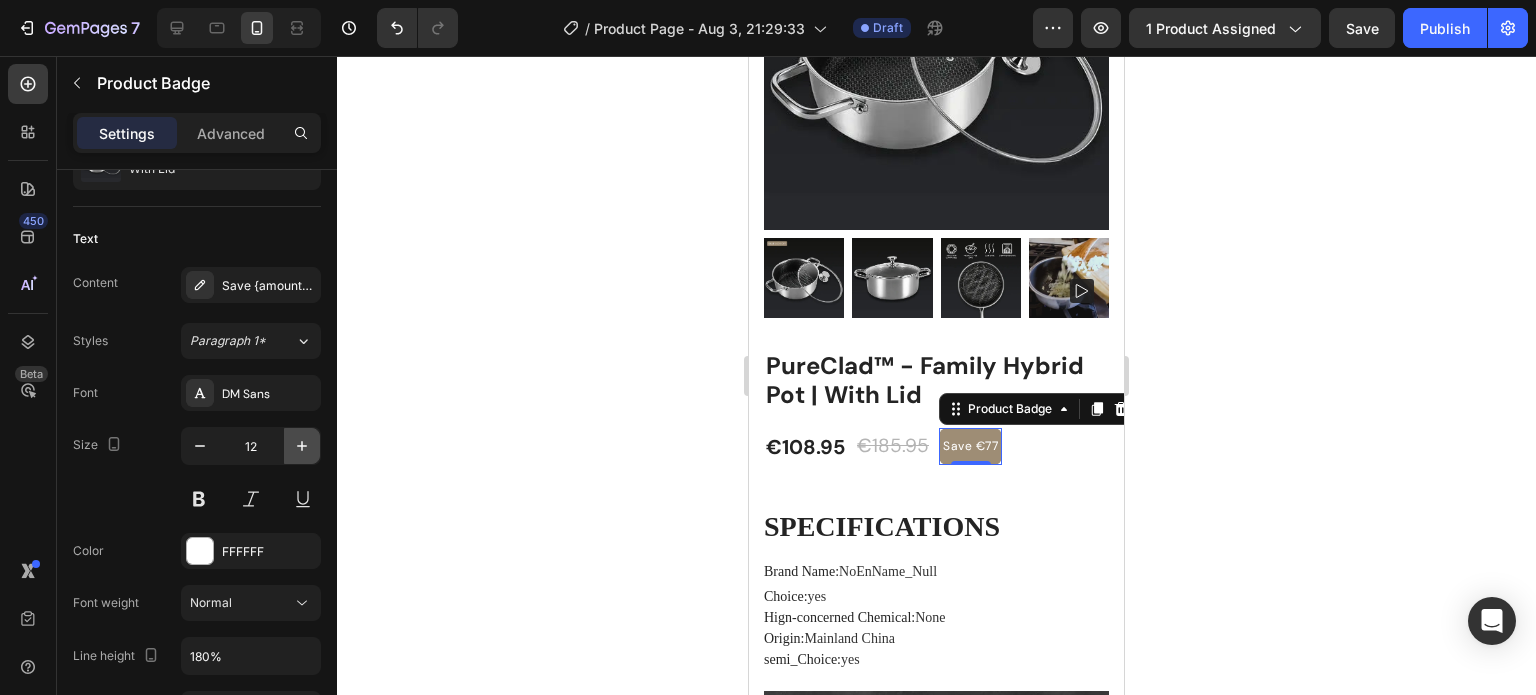 click 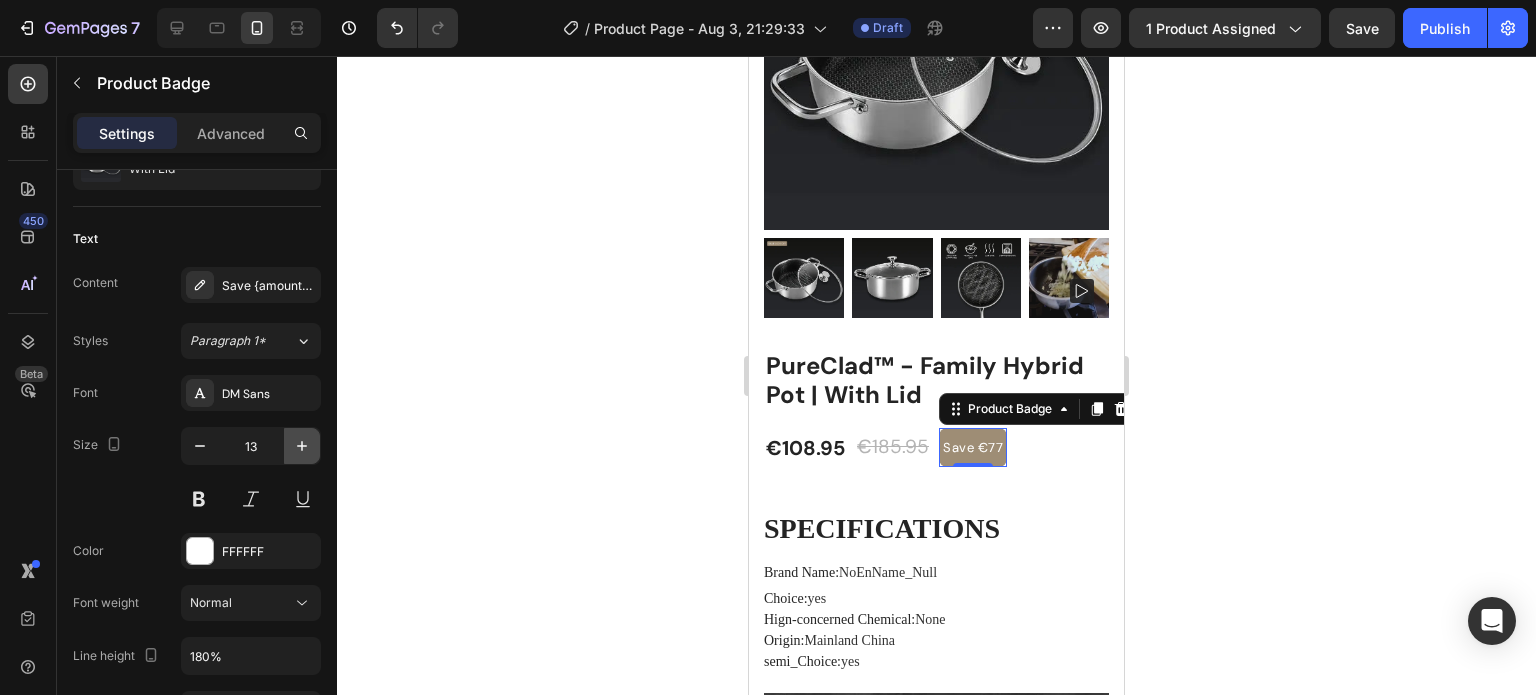 click 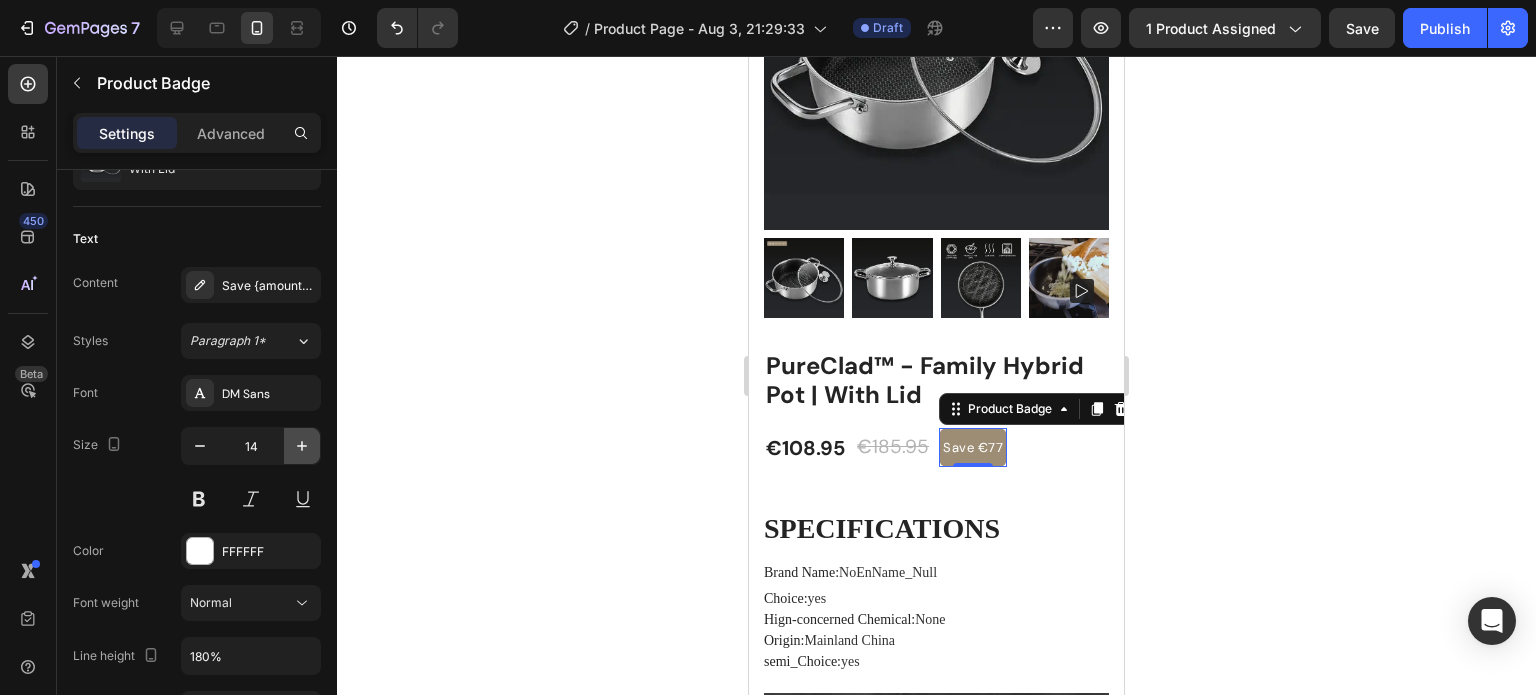 click 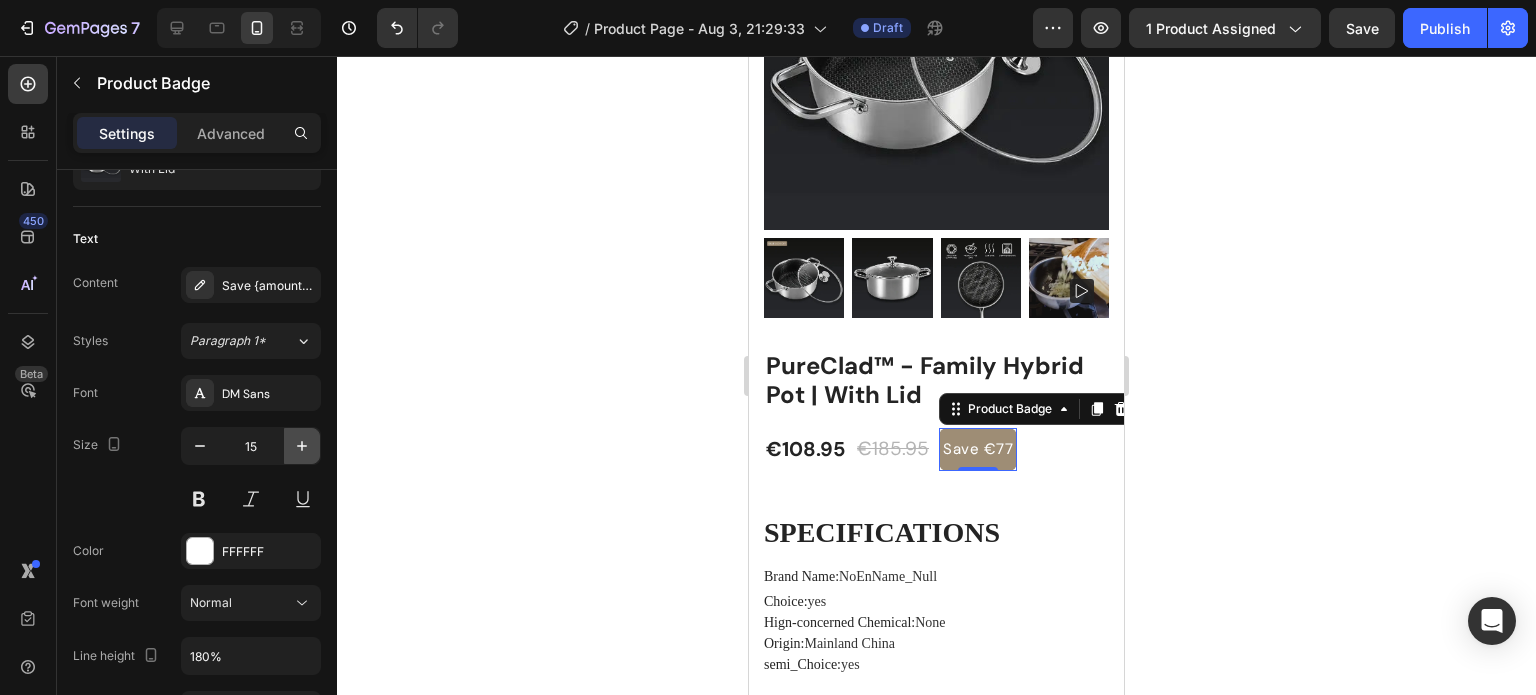 click 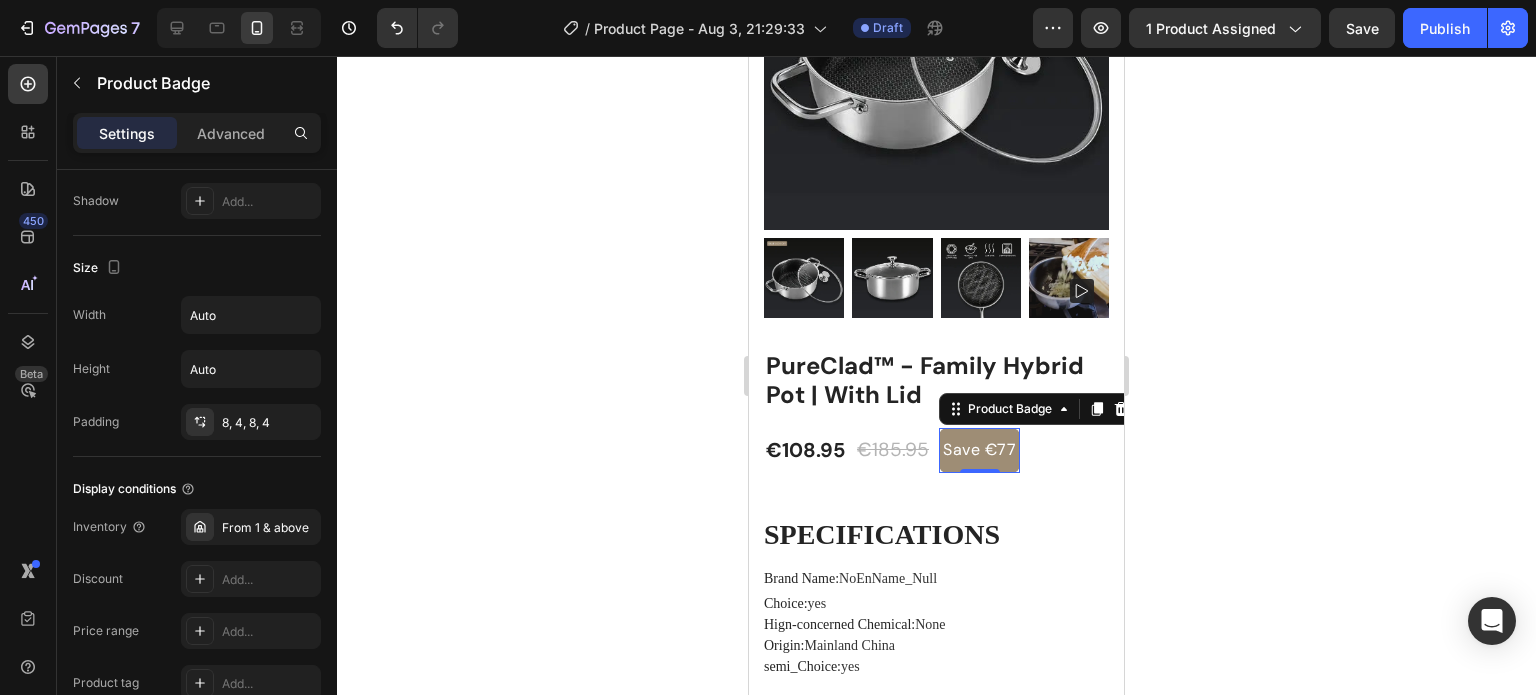 scroll, scrollTop: 1387, scrollLeft: 0, axis: vertical 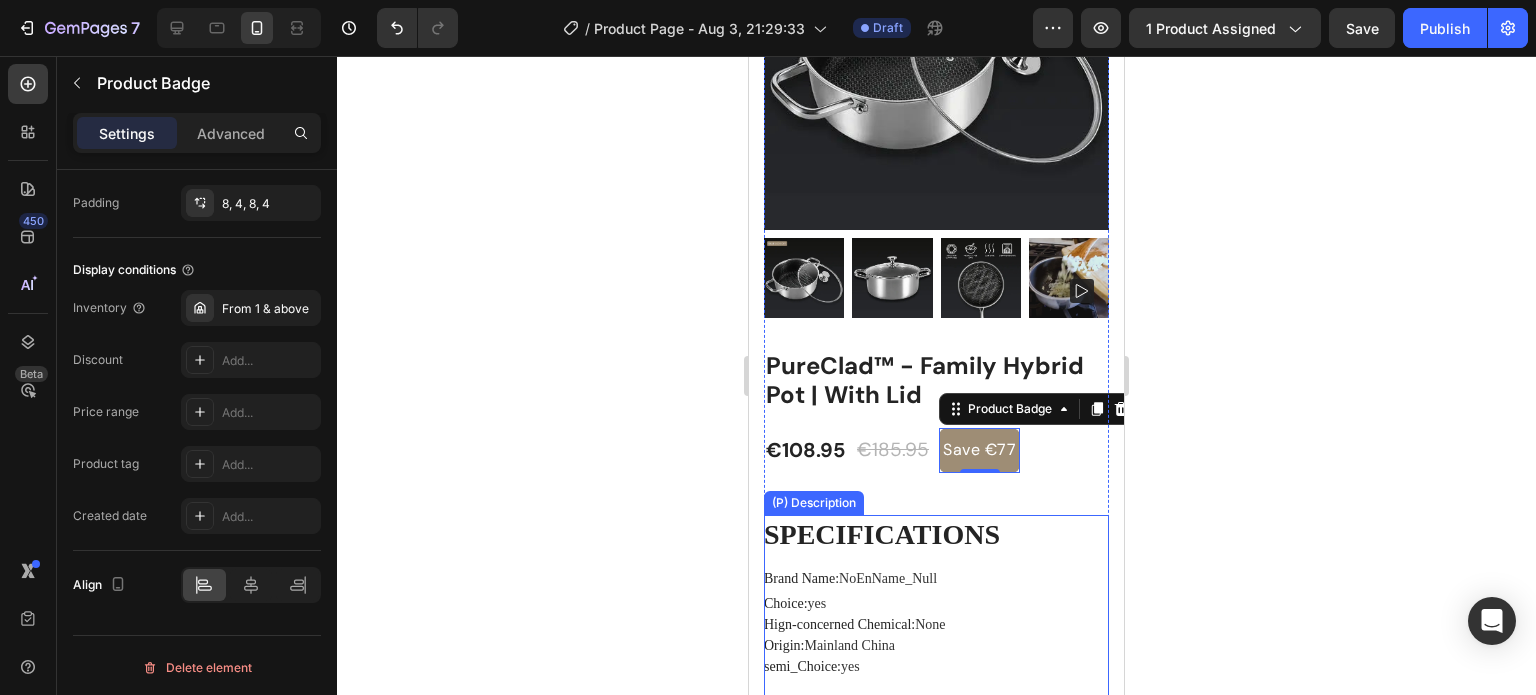 click on "SPECIFICATIONS
Brand Name :  NoEnName_Null
Choice :  yes
Hign-concerned Chemical :  None
Origin :  Mainland China
semi_Choice :  yes" at bounding box center (936, 4892) 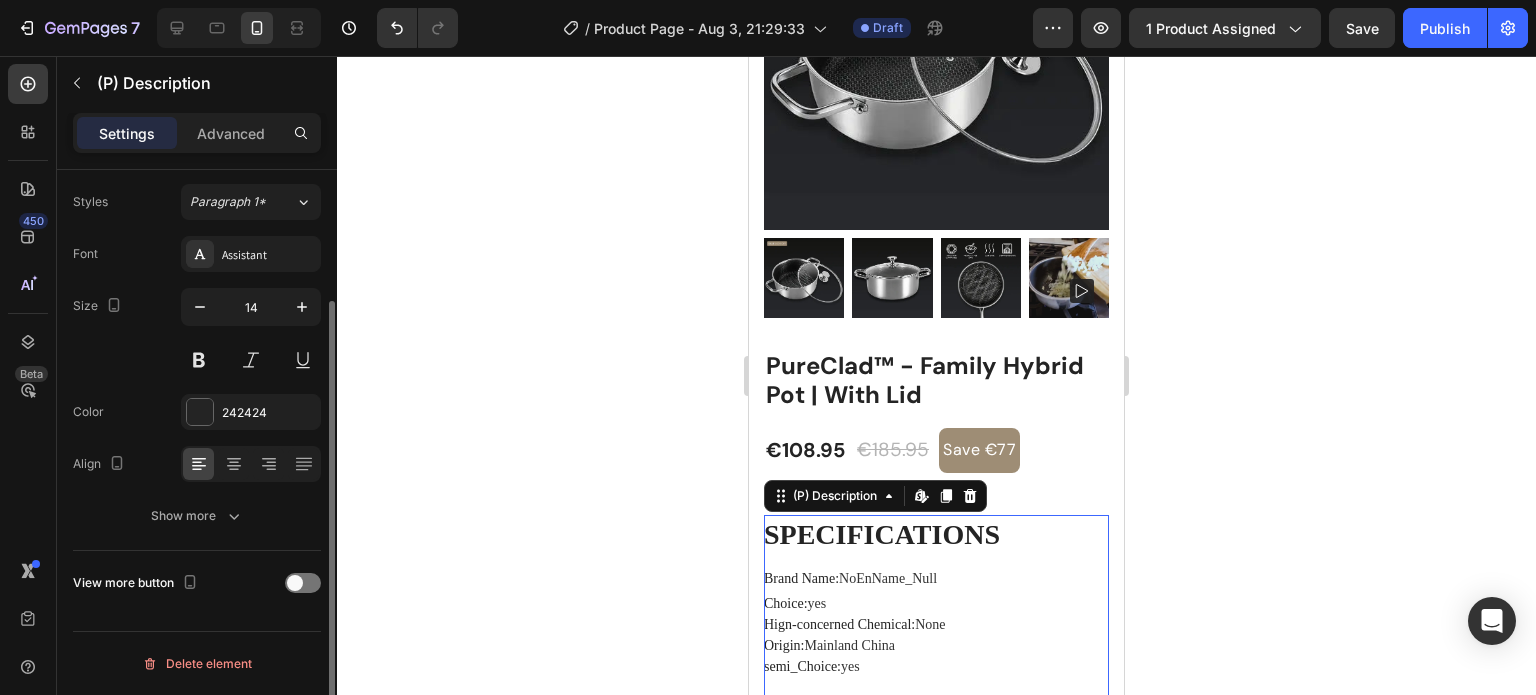 scroll, scrollTop: 0, scrollLeft: 0, axis: both 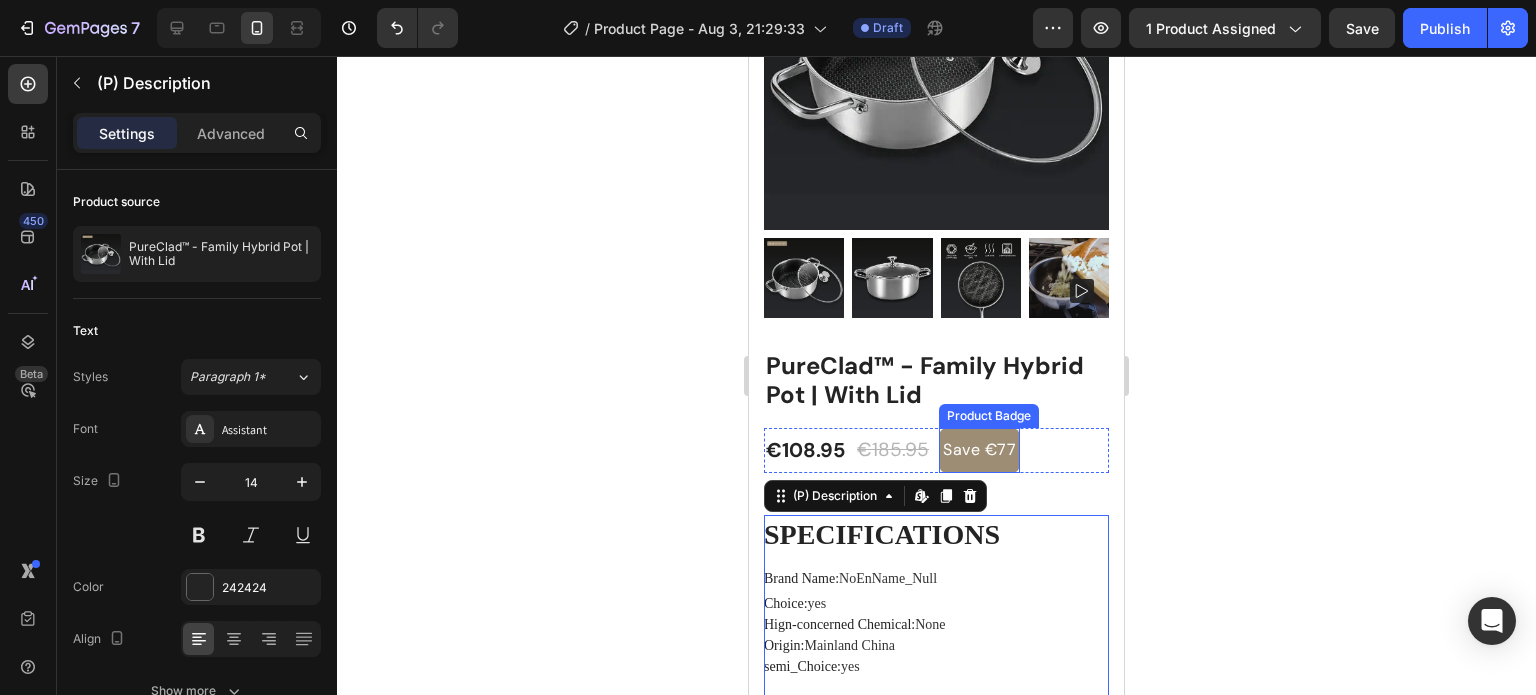 click on "Save €77" at bounding box center [979, 450] 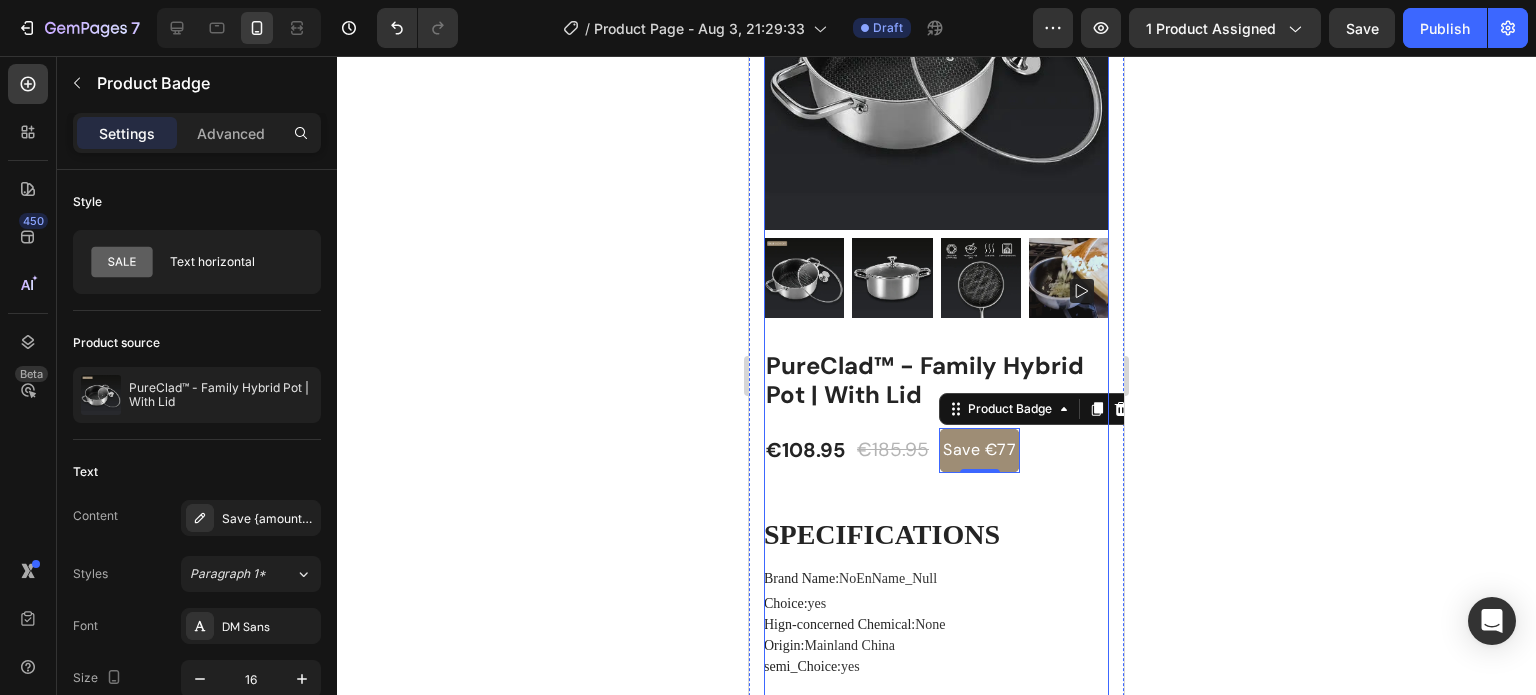 scroll, scrollTop: 508, scrollLeft: 0, axis: vertical 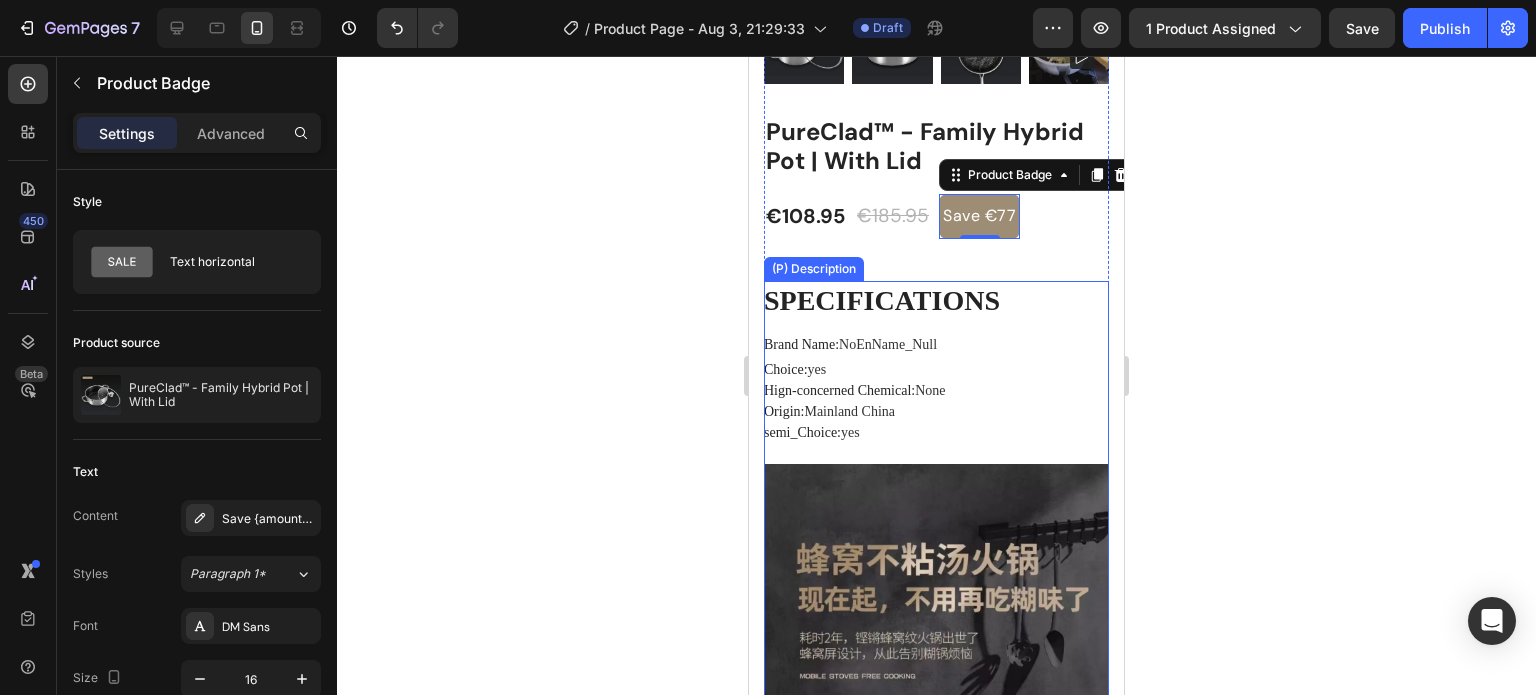 click on "SPECIFICATIONS
Brand Name :  NoEnName_Null
Choice :  yes
Hign-concerned Chemical :  None
Origin :  Mainland China
semi_Choice :  yes" at bounding box center [936, 4658] 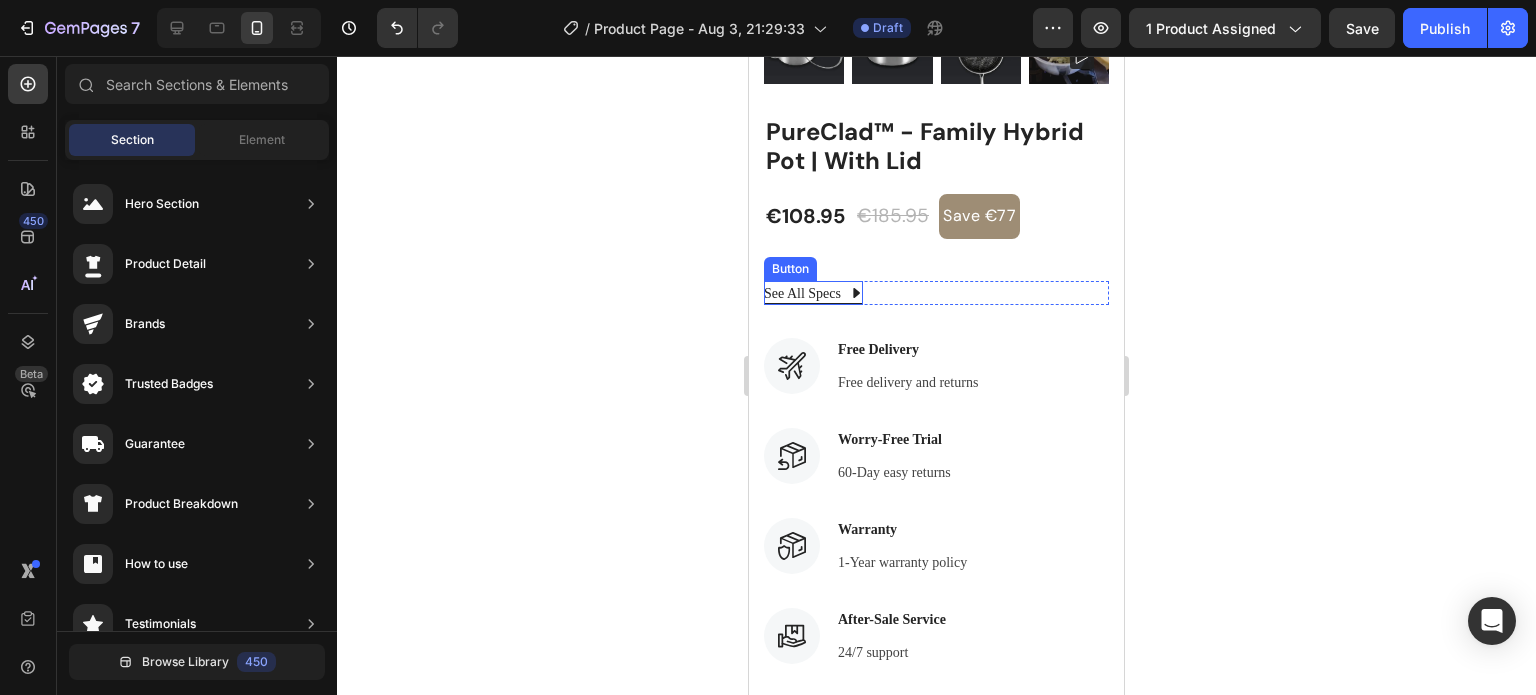 click on "See All Specs" at bounding box center (813, 293) 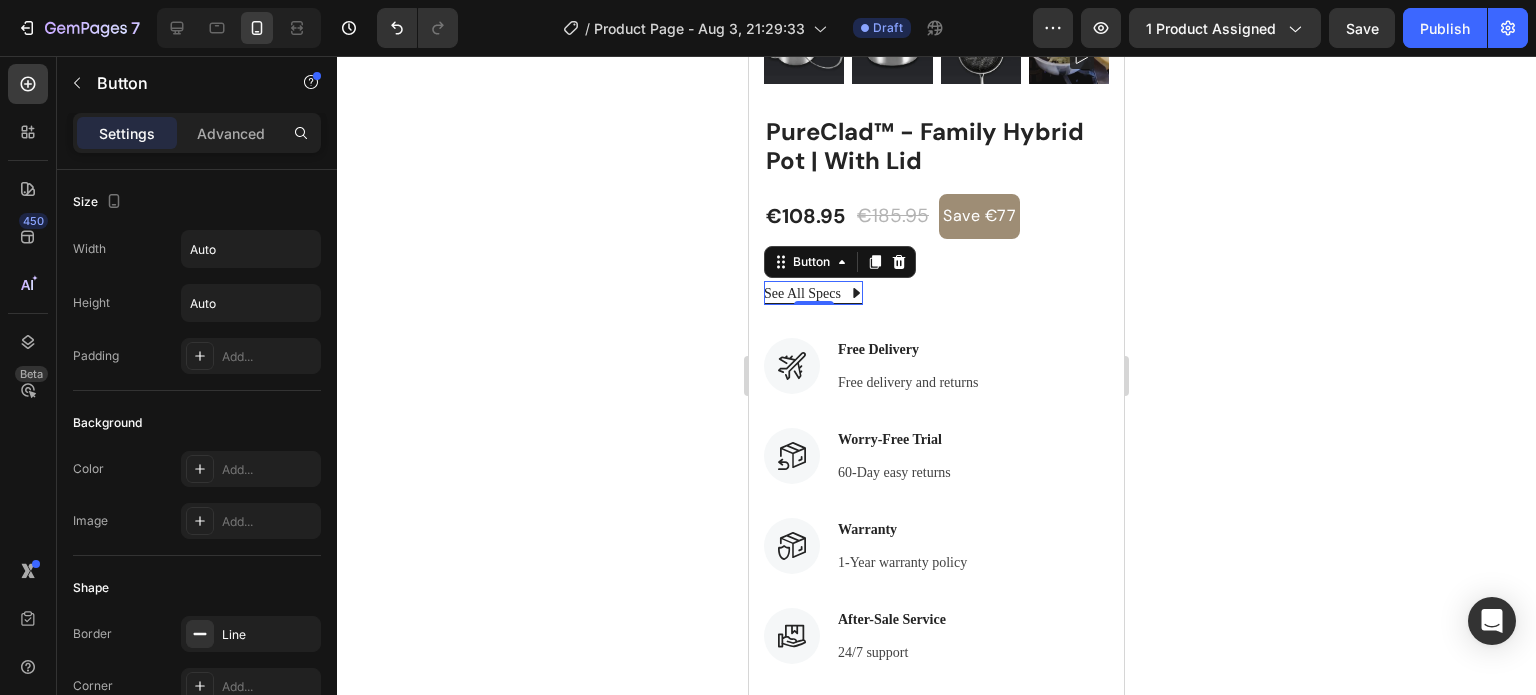 click 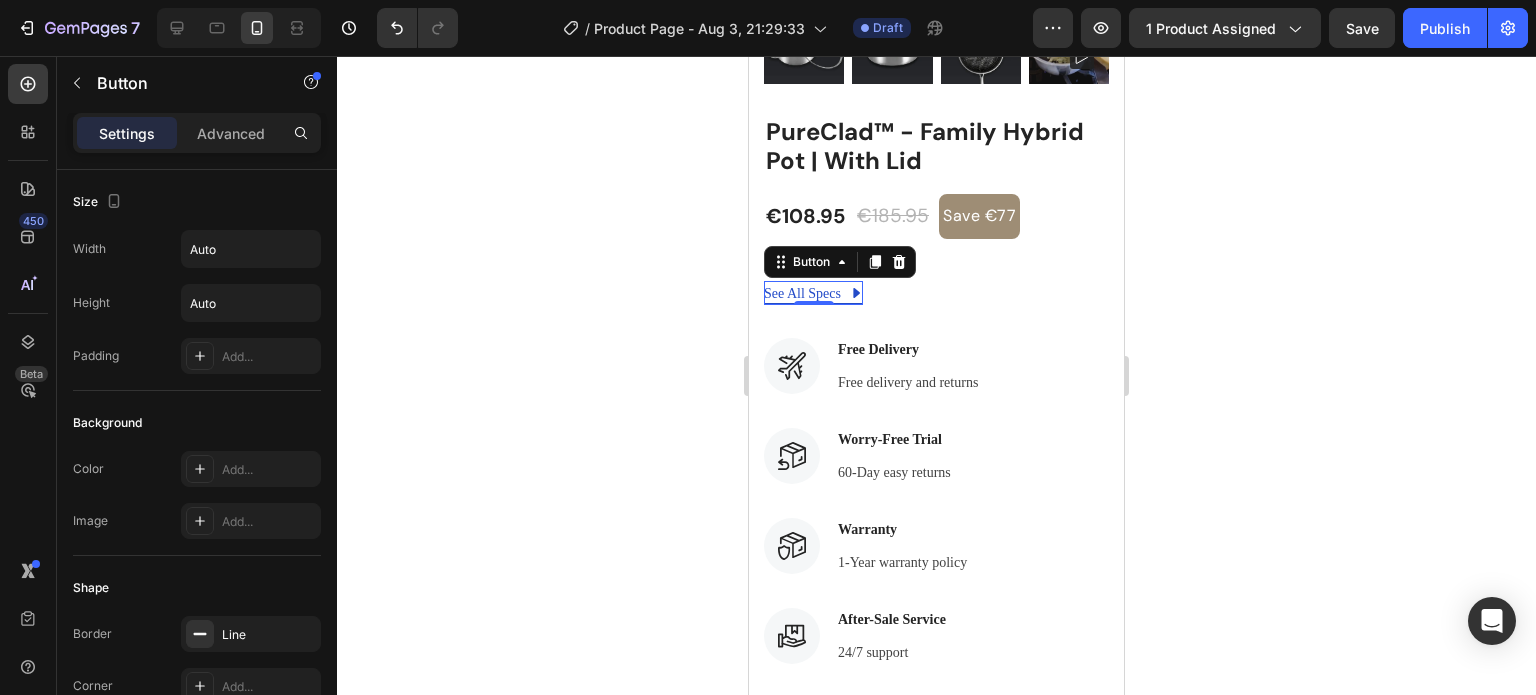 drag, startPoint x: 896, startPoint y: 245, endPoint x: 888, endPoint y: 257, distance: 14.422205 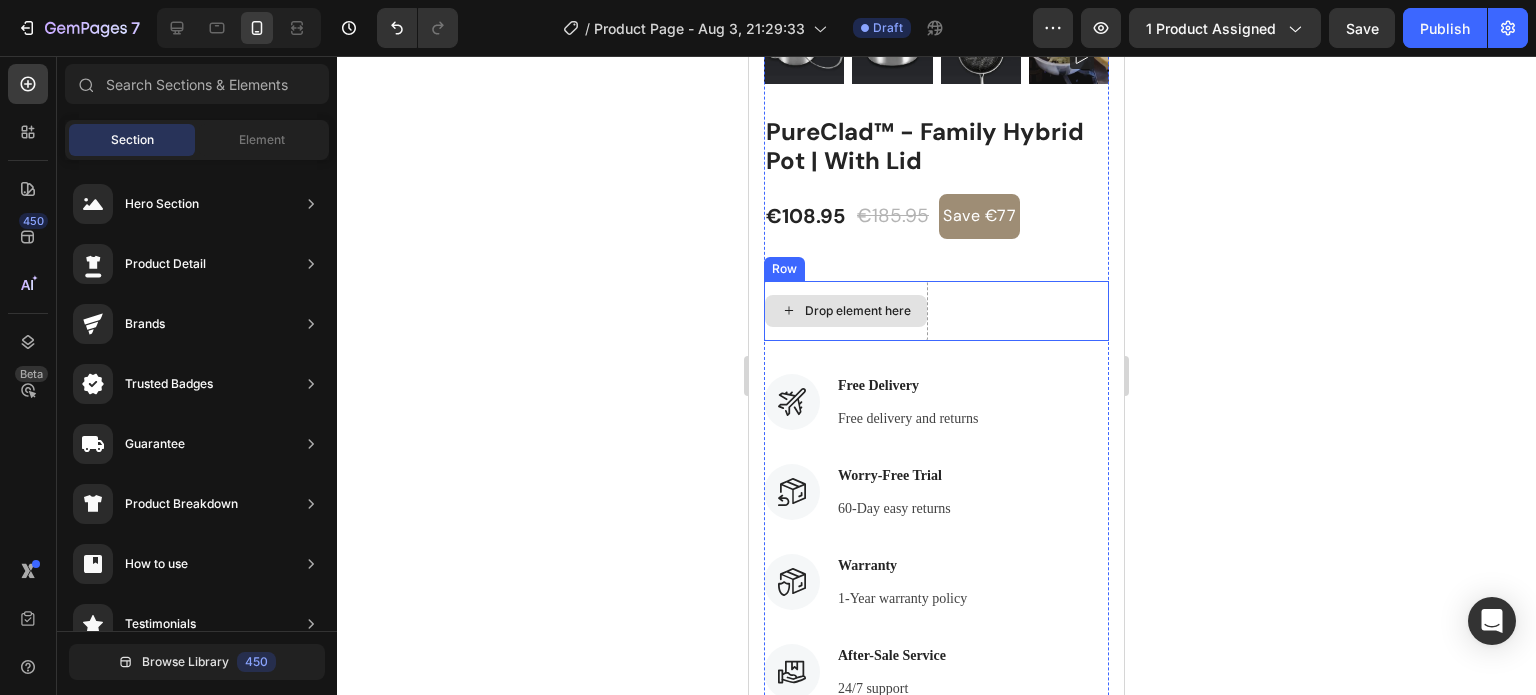 click on "Drop element here" at bounding box center (846, 311) 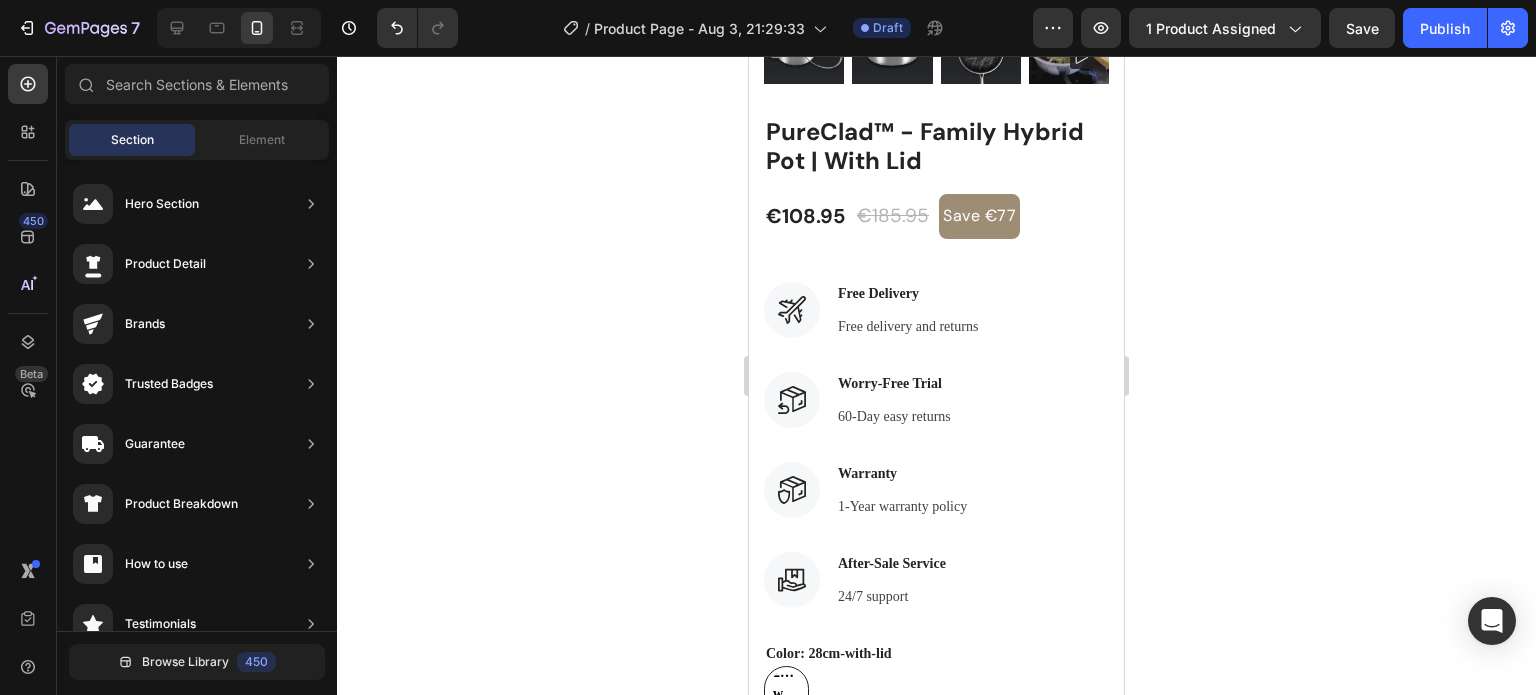 click on "Free delivery and returns" at bounding box center (908, 326) 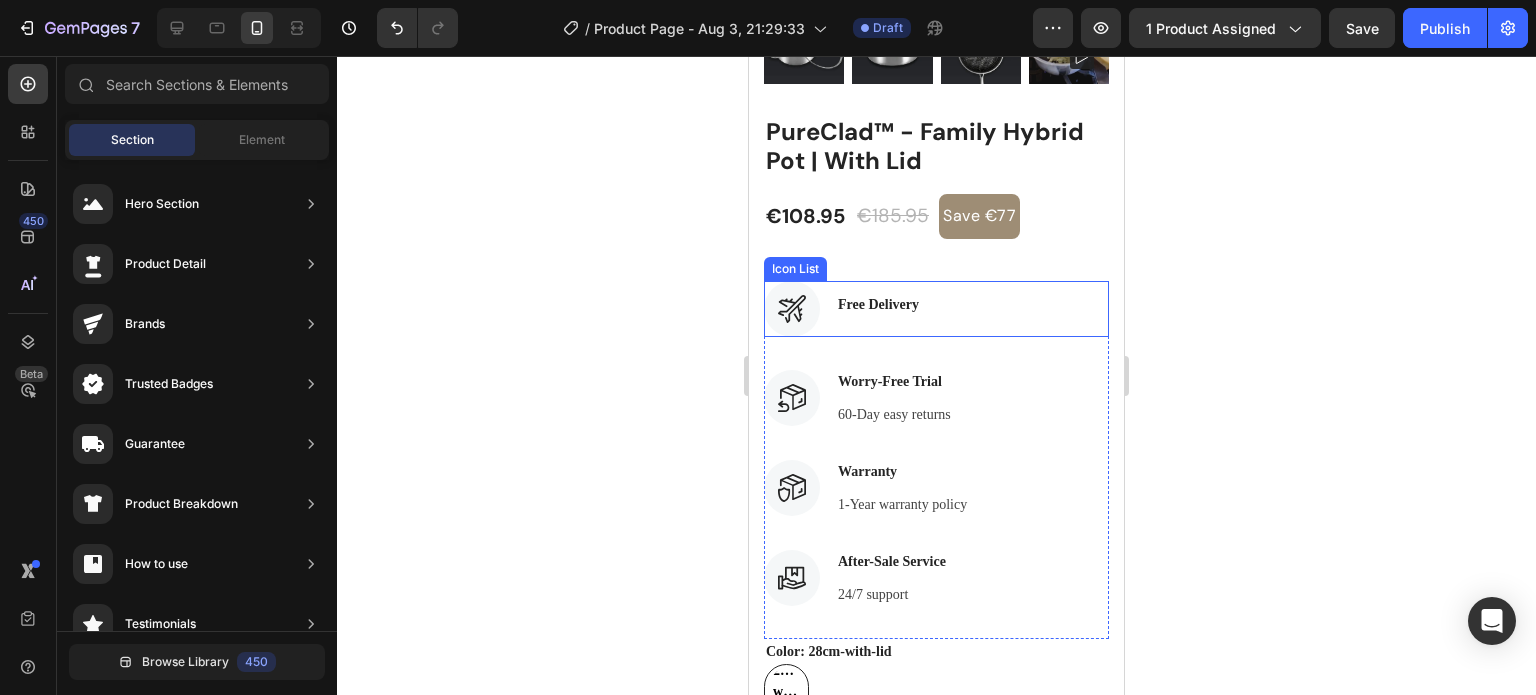 click on "Icon Free Delivery Text block" at bounding box center (936, 309) 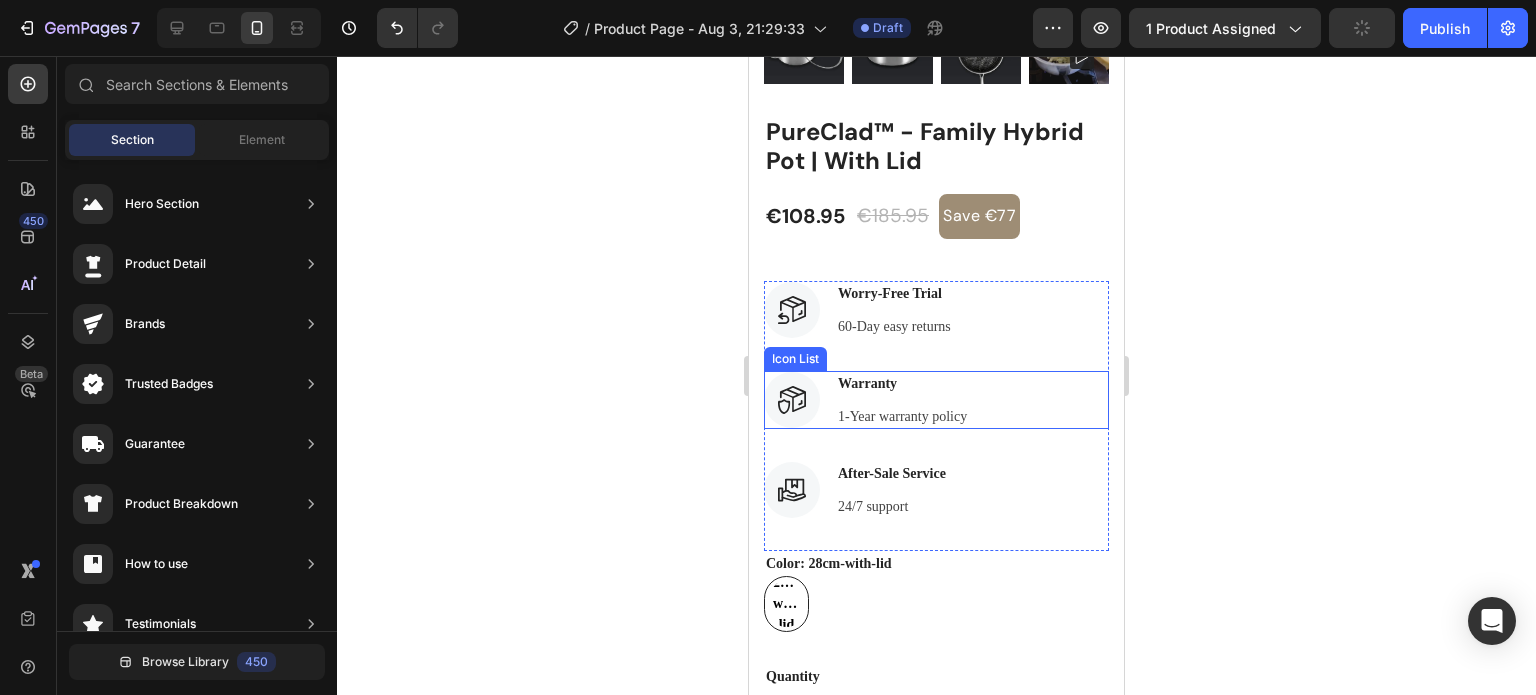 click on "Icon Warranty Text block 1-Year warranty policy Text block" at bounding box center [936, 400] 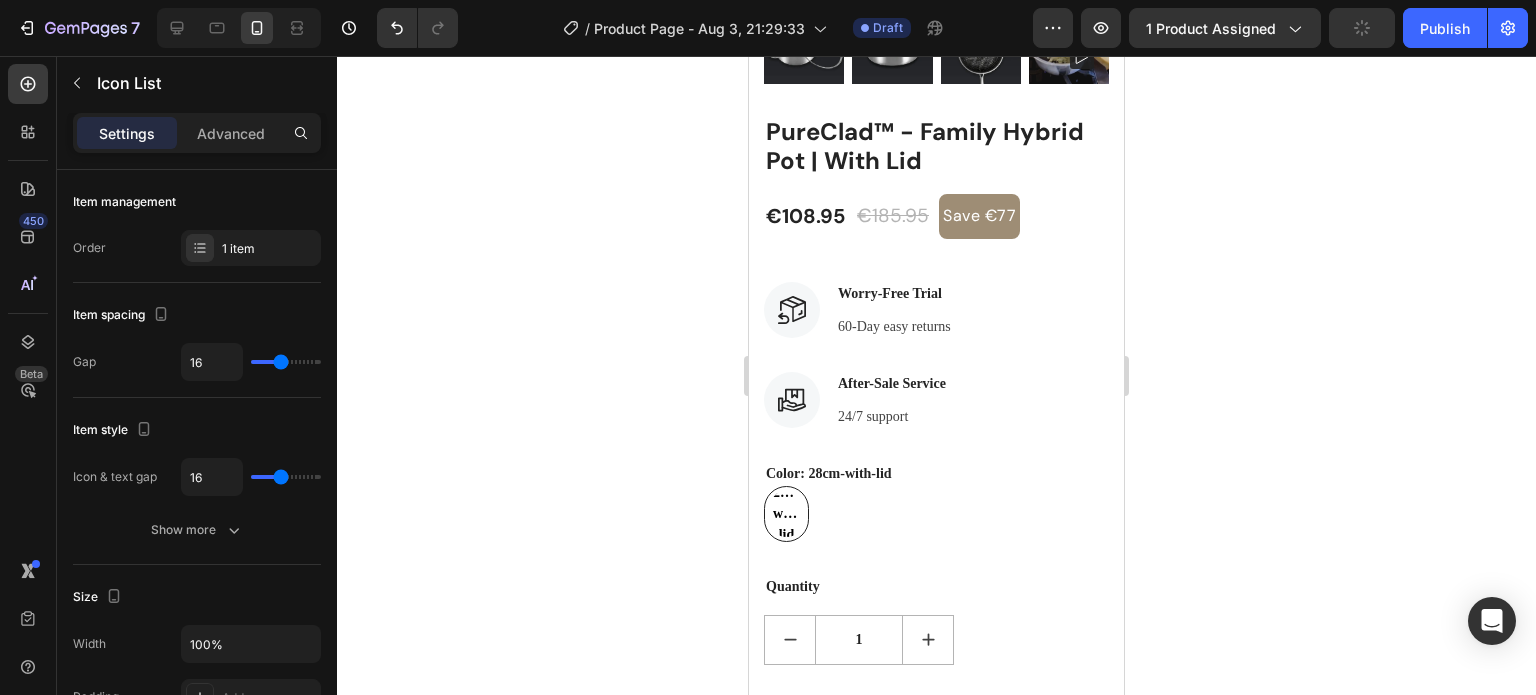 click on "Icon After-Sale Service Text block 24/7 support Text block" at bounding box center (936, 400) 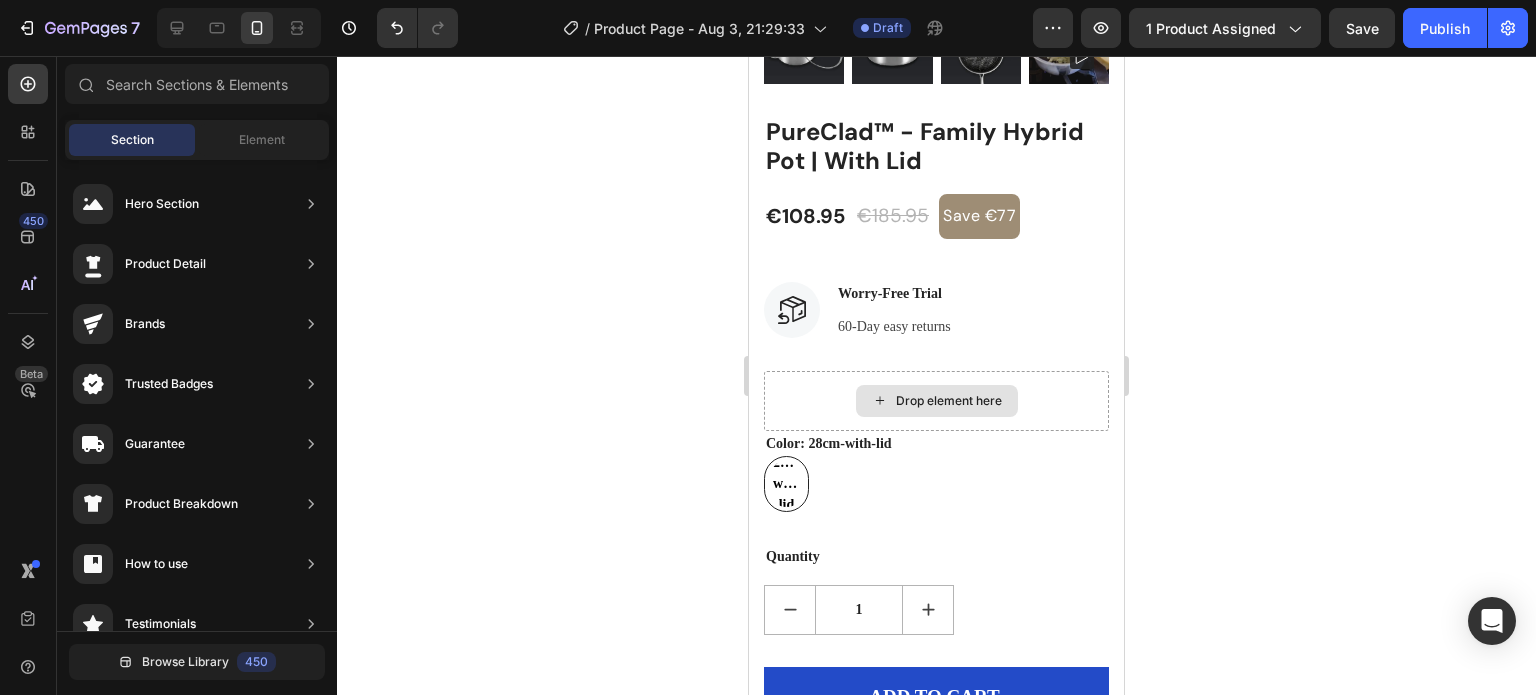 click on "Drop element here" at bounding box center [936, 401] 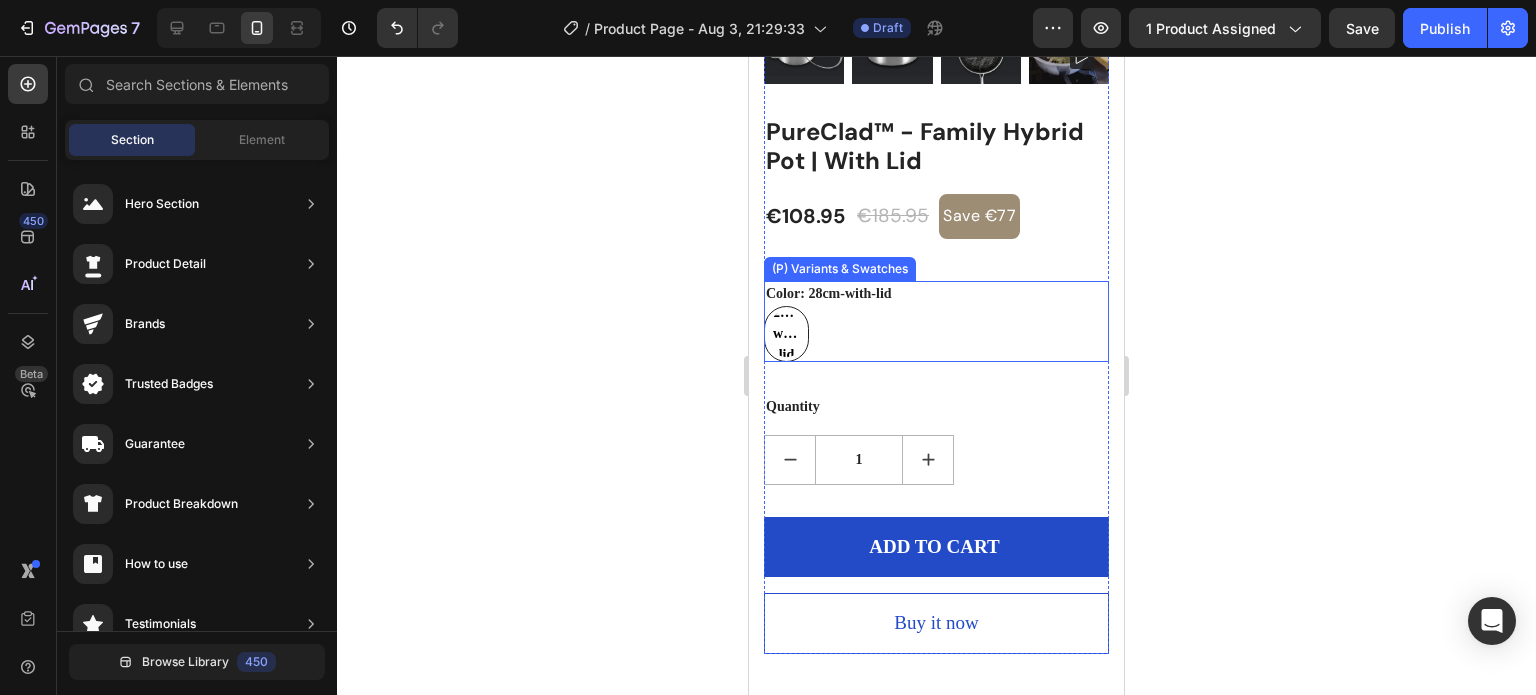 click on "28cm-with-lid 28cm-with-lid 28cm-with-lid" at bounding box center (936, 334) 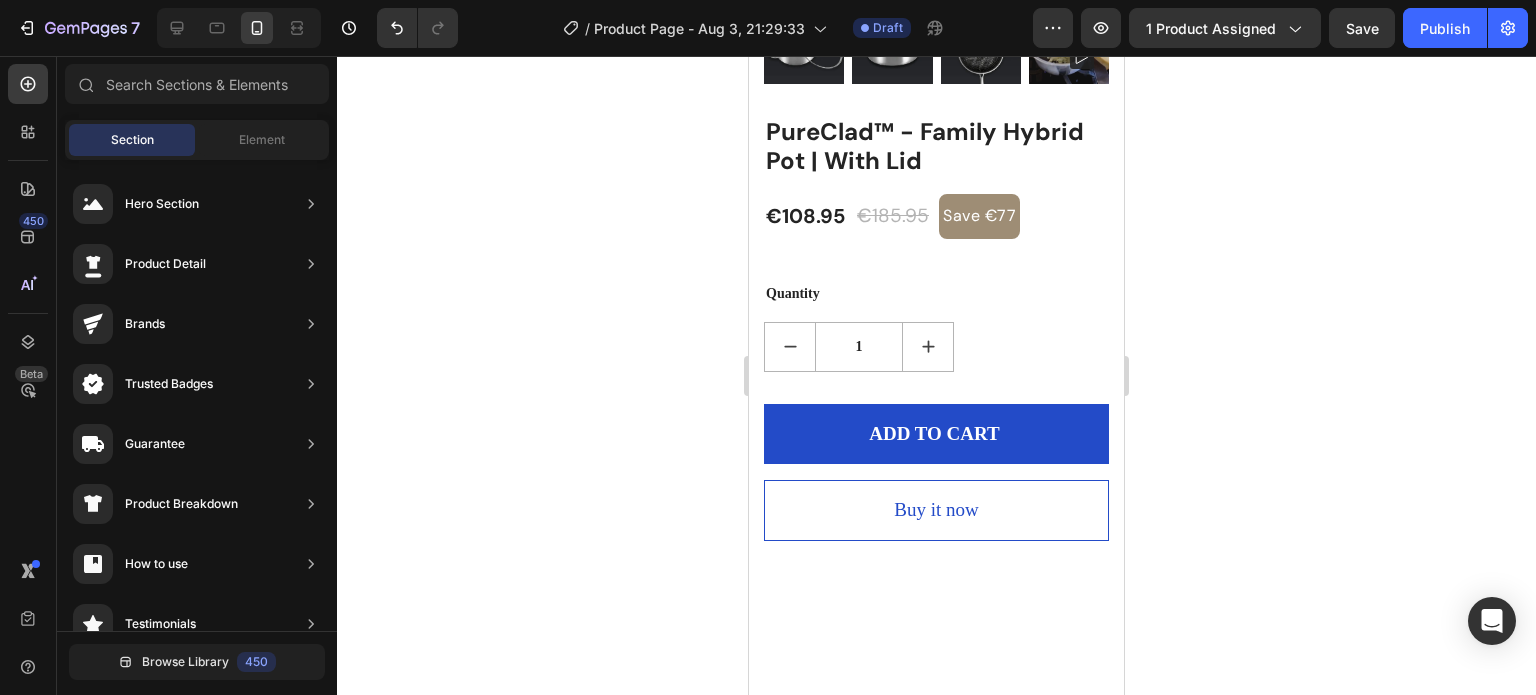 click on "1" at bounding box center (936, 347) 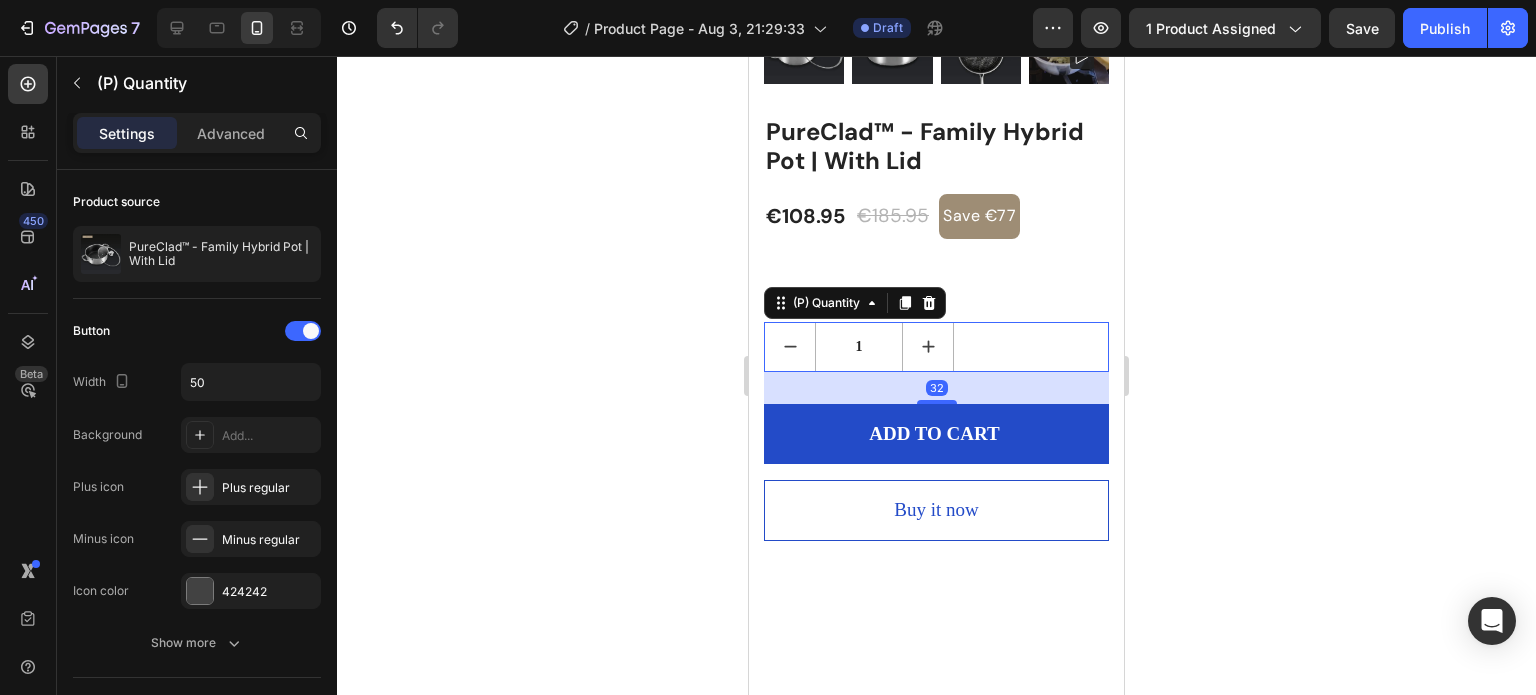 click on "1" at bounding box center [936, 347] 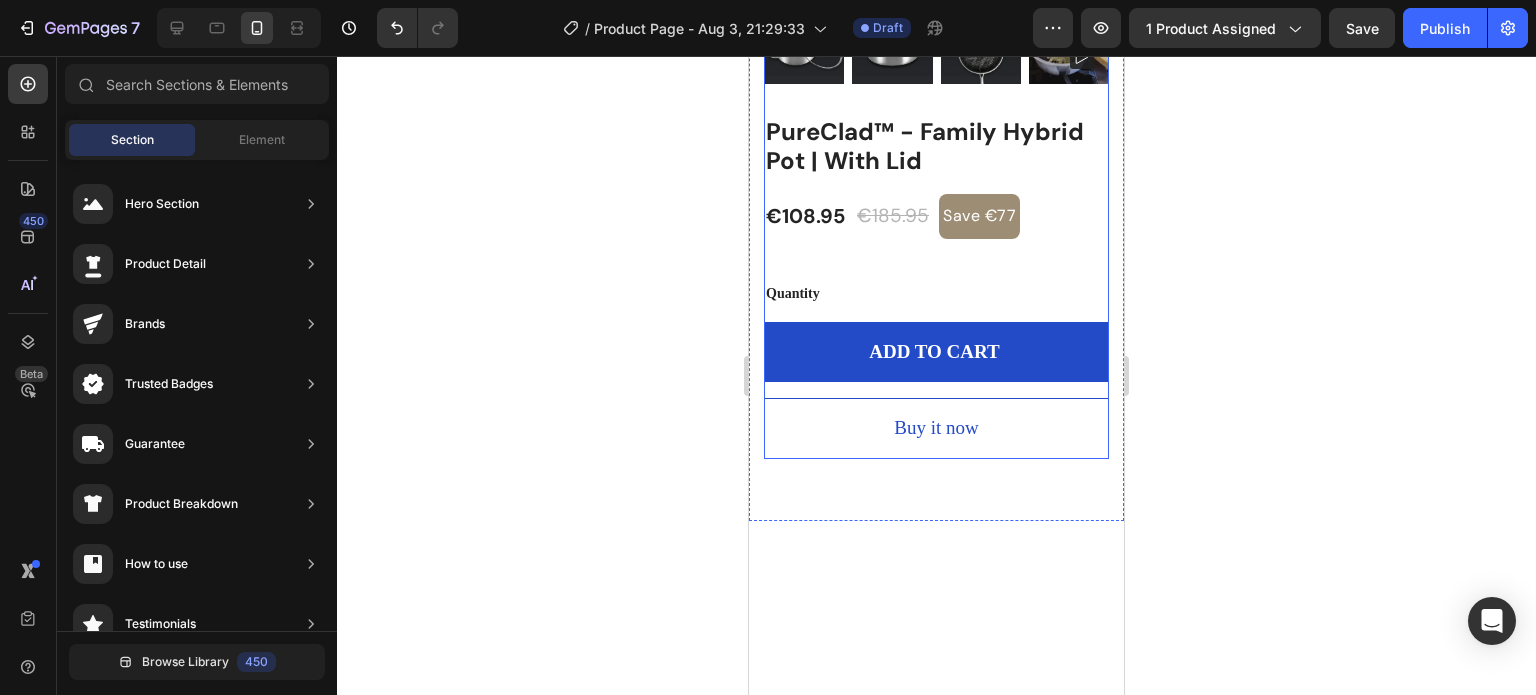click on "PureClad™ - Family Hybrid Pot | With Lid (P) Title €108.95 (P) Price (P) Price €185.95 (P) Price (P) Price Save €77 Product Badge Row Quantity Text block ADD TO CART (P) Cart Button Buy it now (P) Dynamic Checkout" at bounding box center [936, 287] 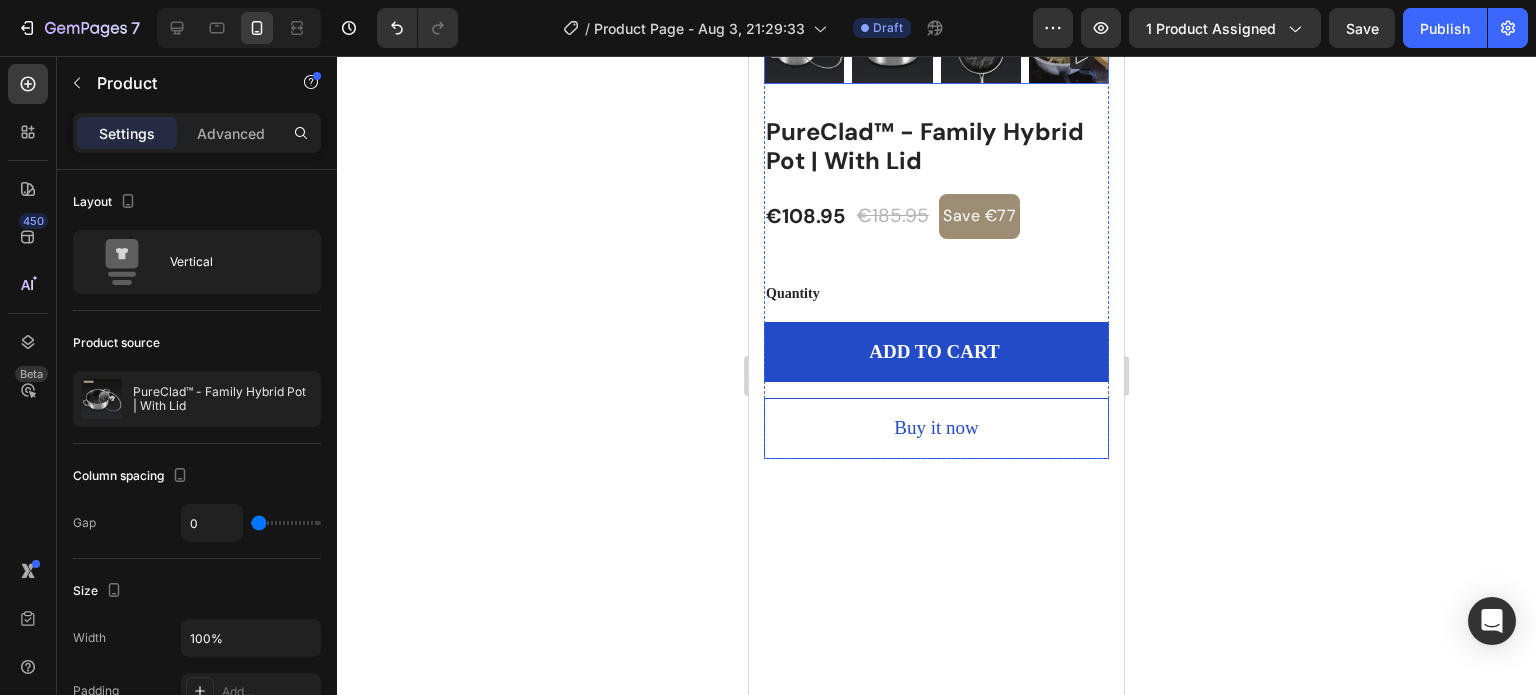 scroll, scrollTop: 41, scrollLeft: 0, axis: vertical 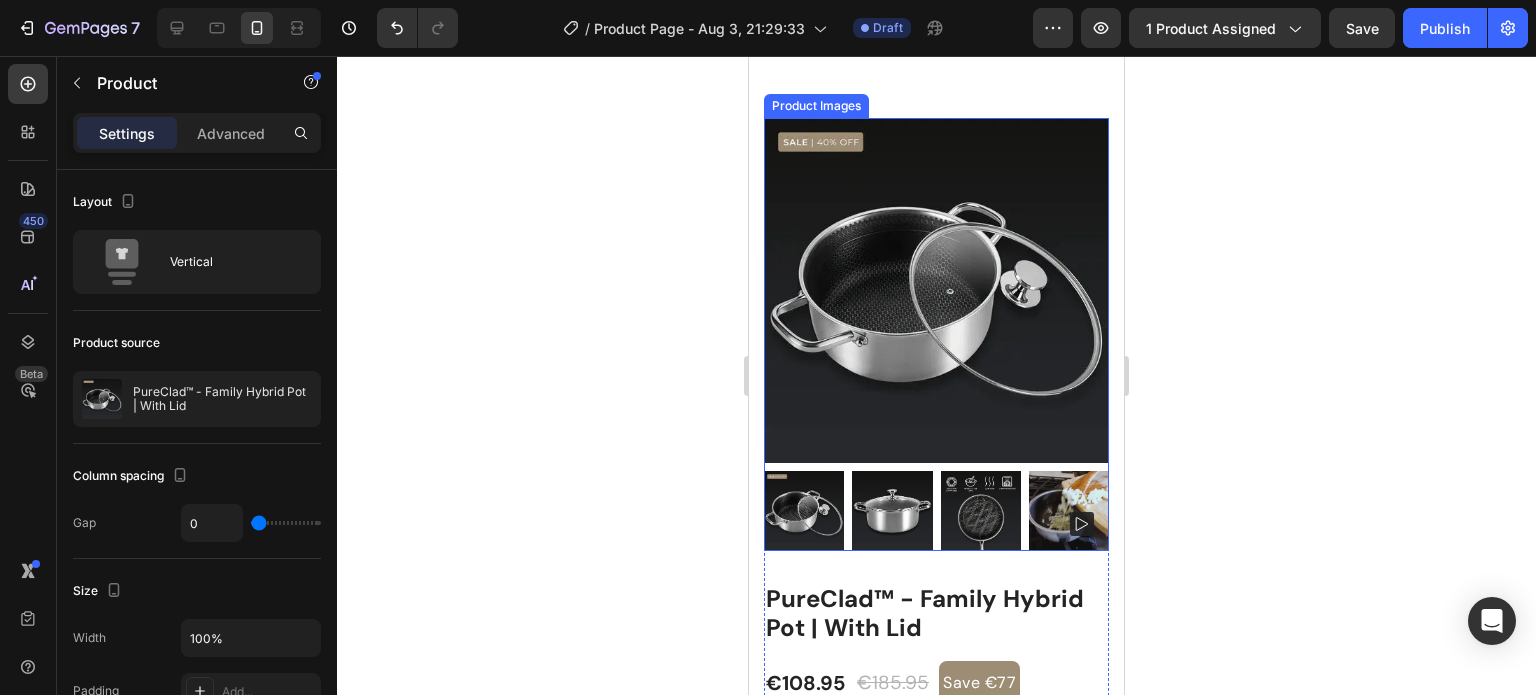 click at bounding box center (936, 290) 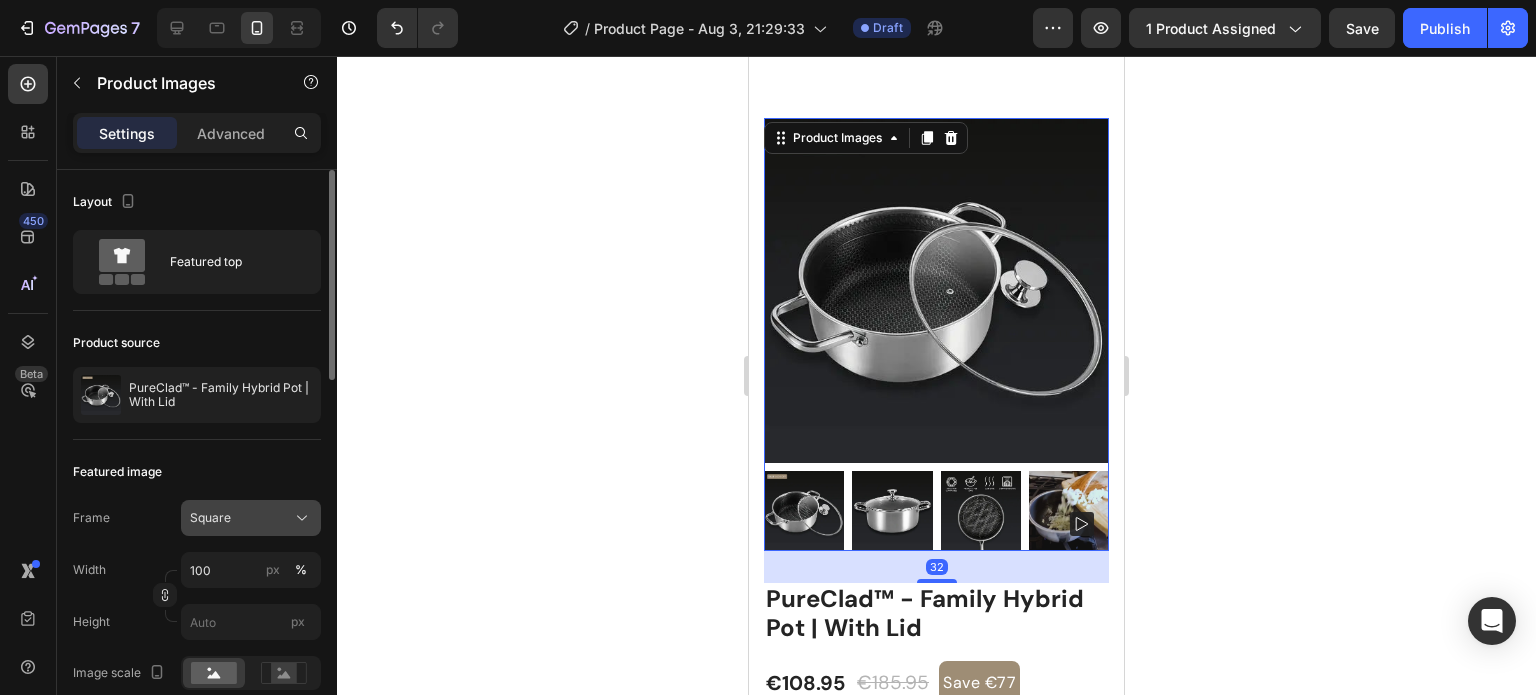 click on "Square" at bounding box center (251, 518) 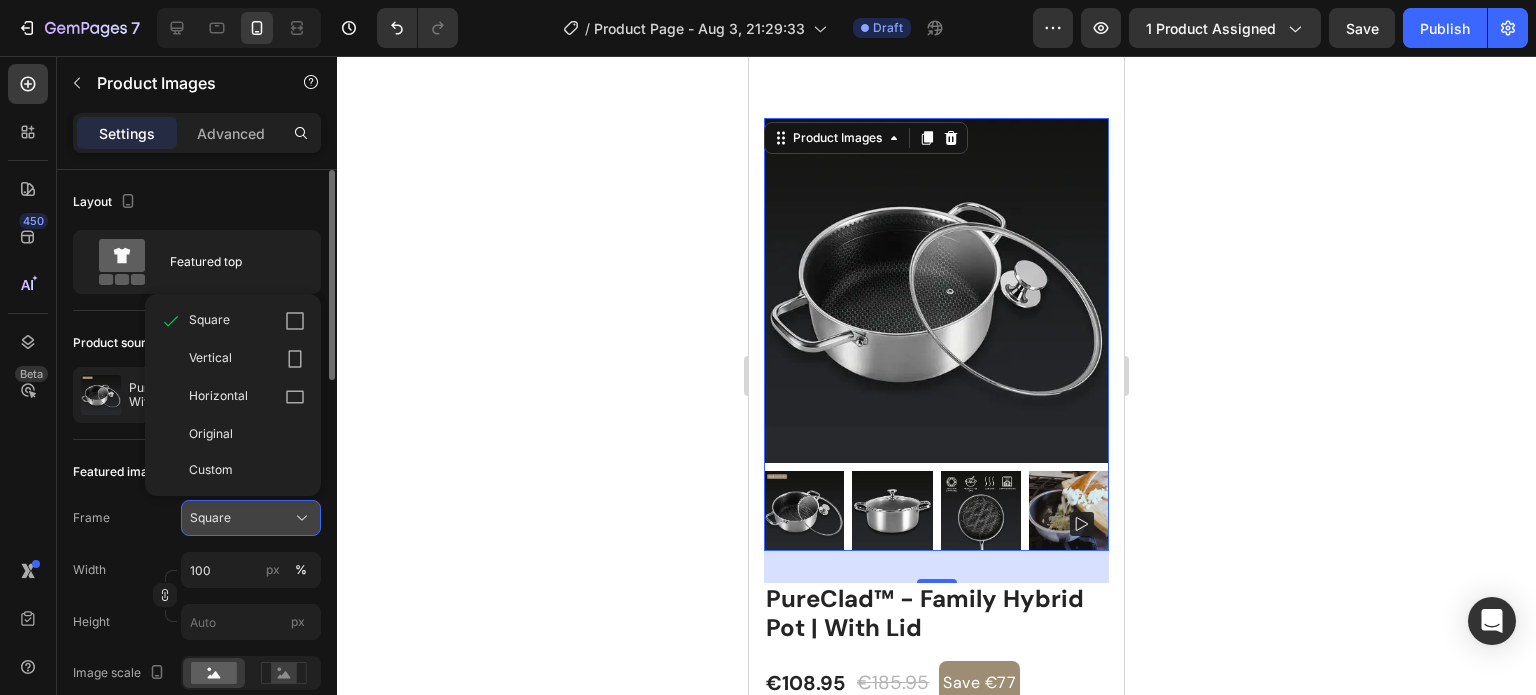 click on "Square" at bounding box center (251, 518) 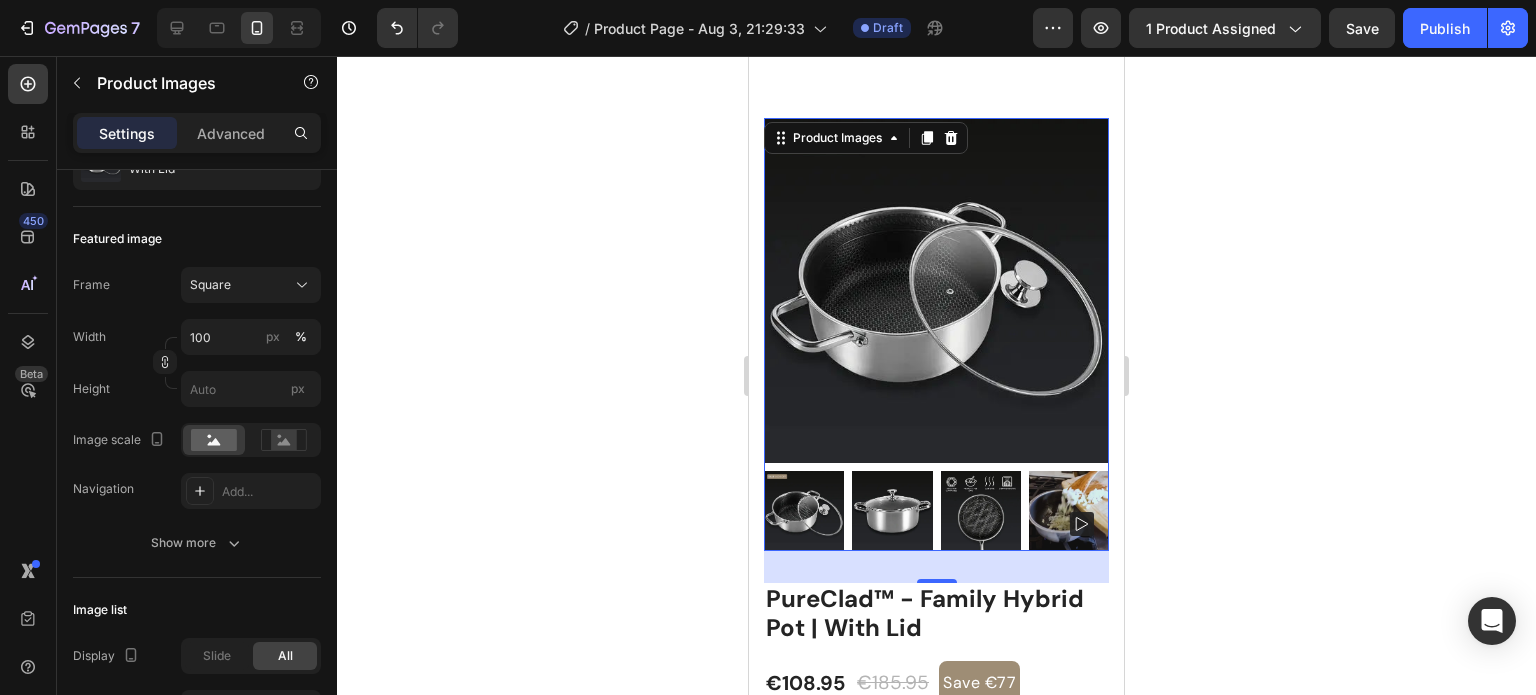 scroll, scrollTop: 0, scrollLeft: 0, axis: both 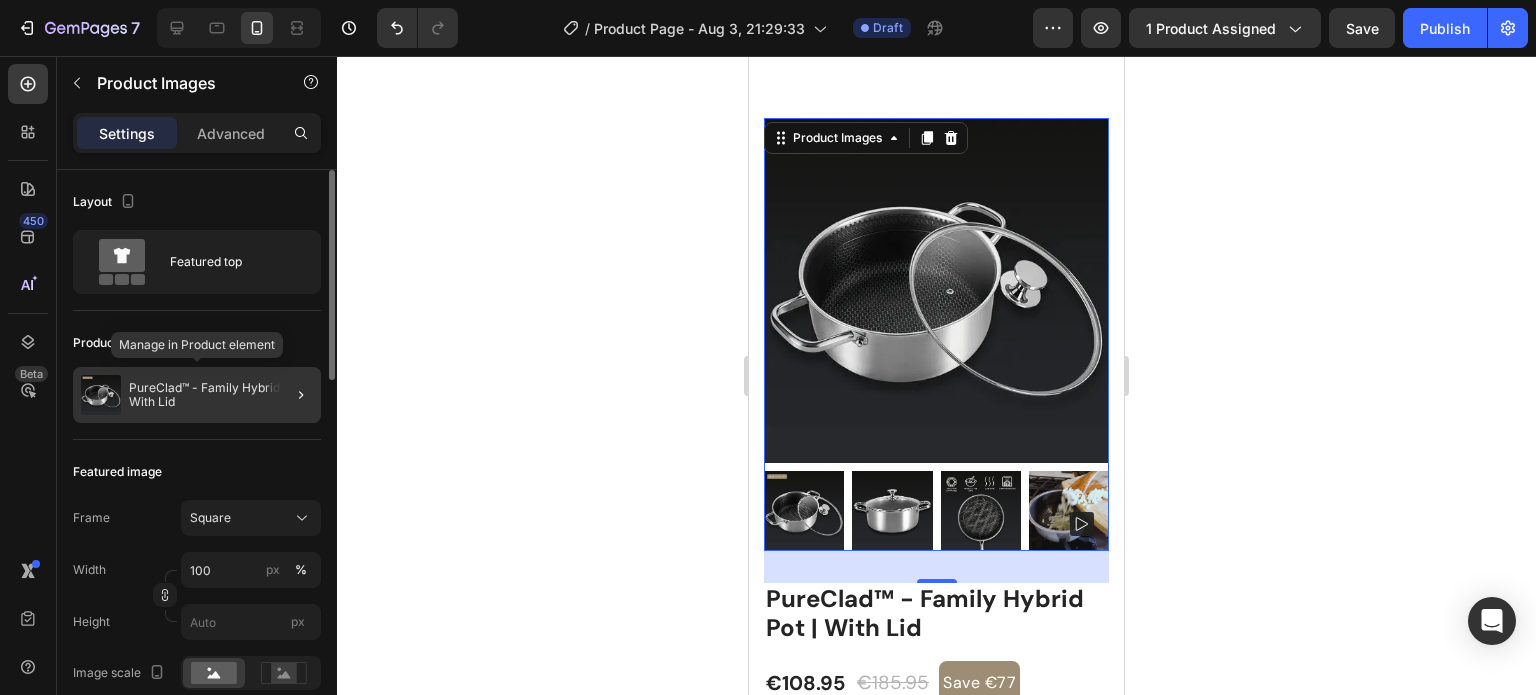 click on "PureClad™ - Family Hybrid Pot | With Lid" 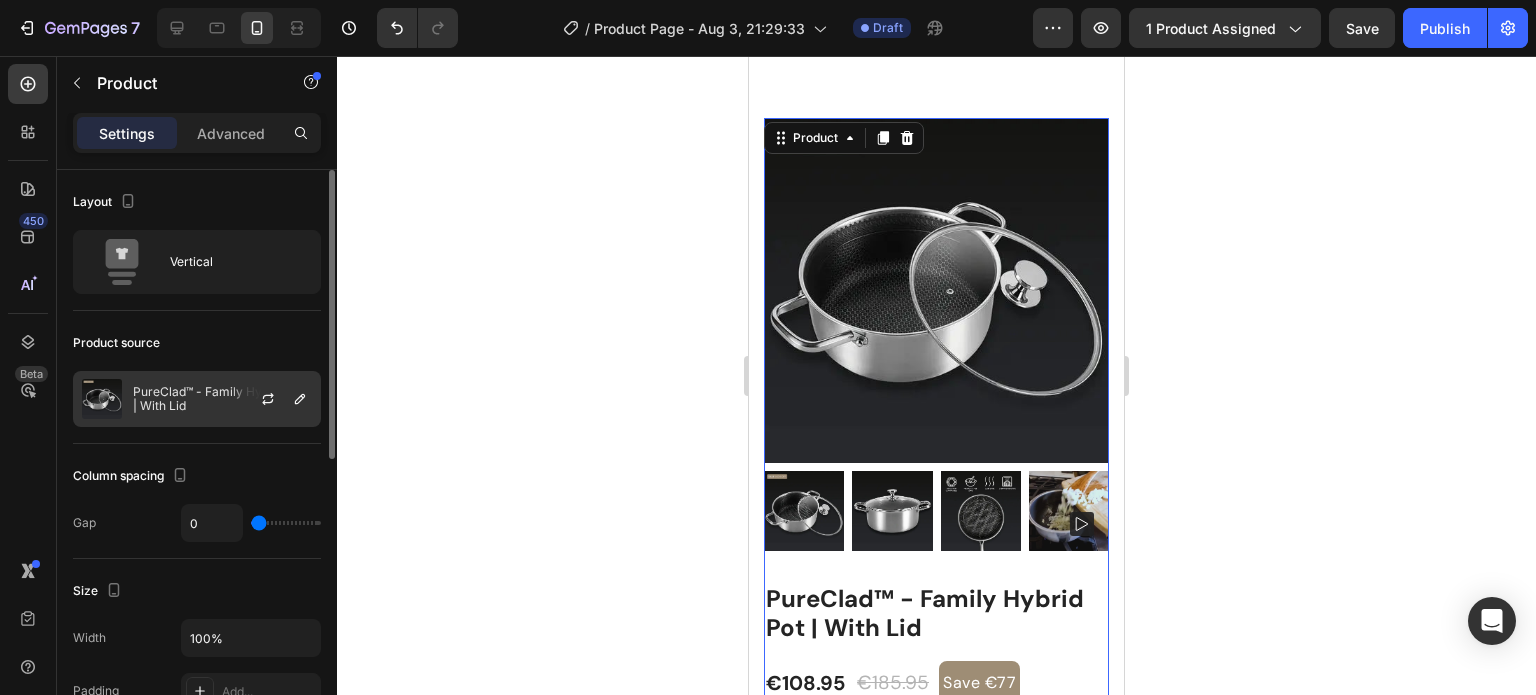 click at bounding box center (276, 399) 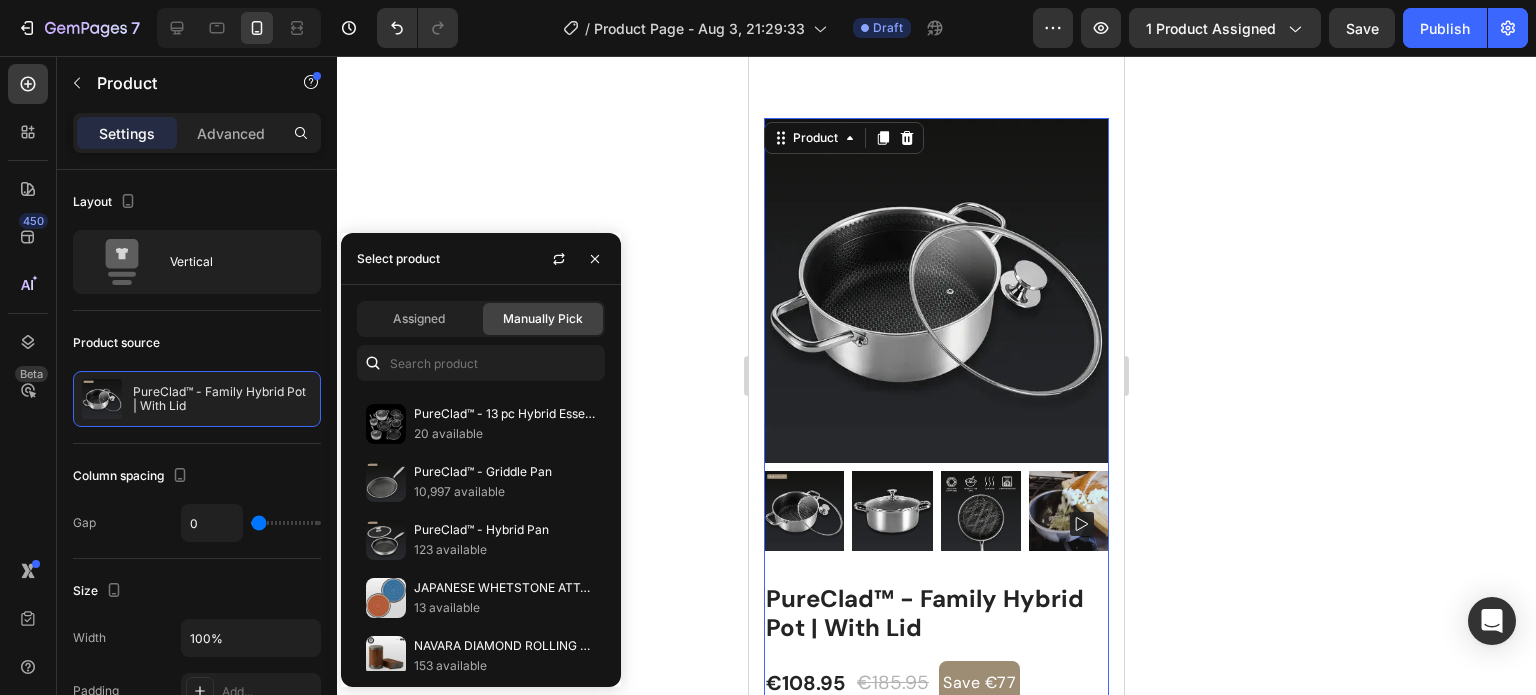 scroll, scrollTop: 636, scrollLeft: 0, axis: vertical 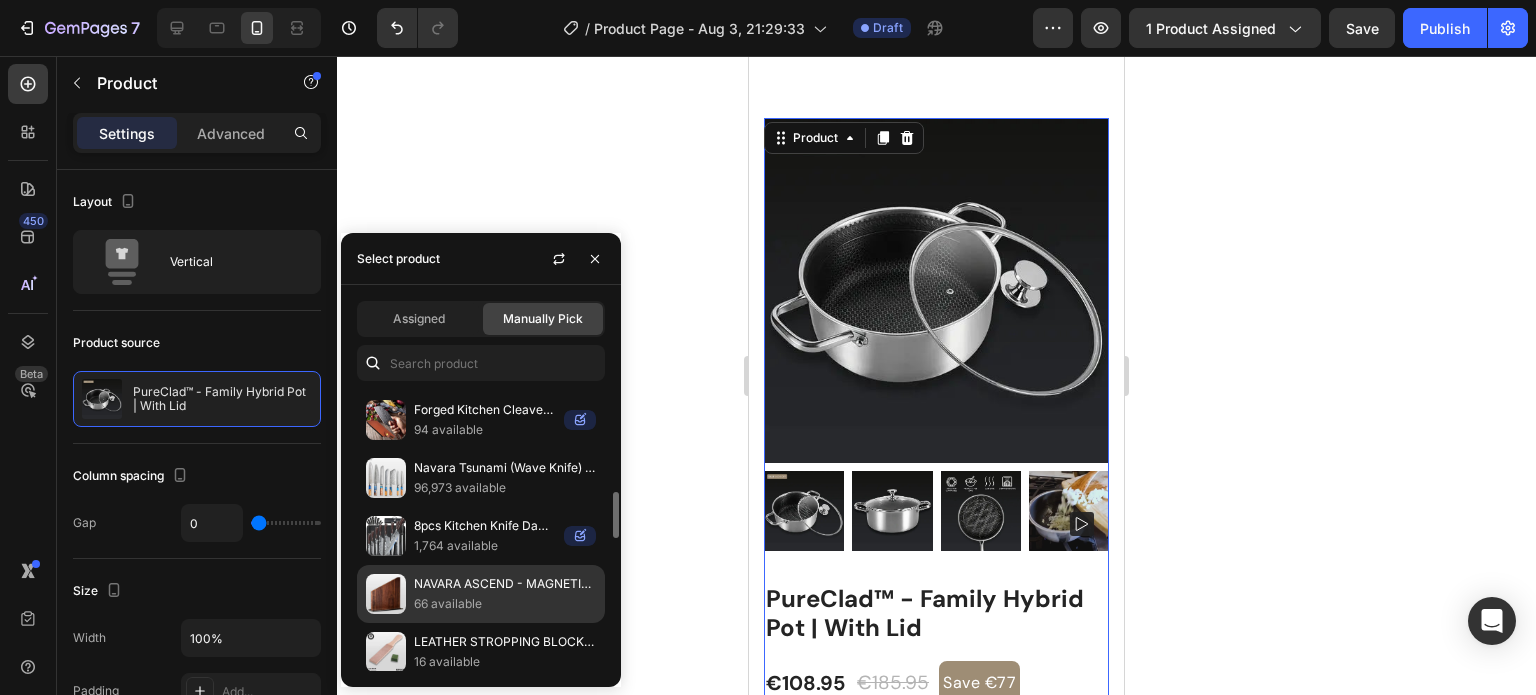 click at bounding box center [386, 594] 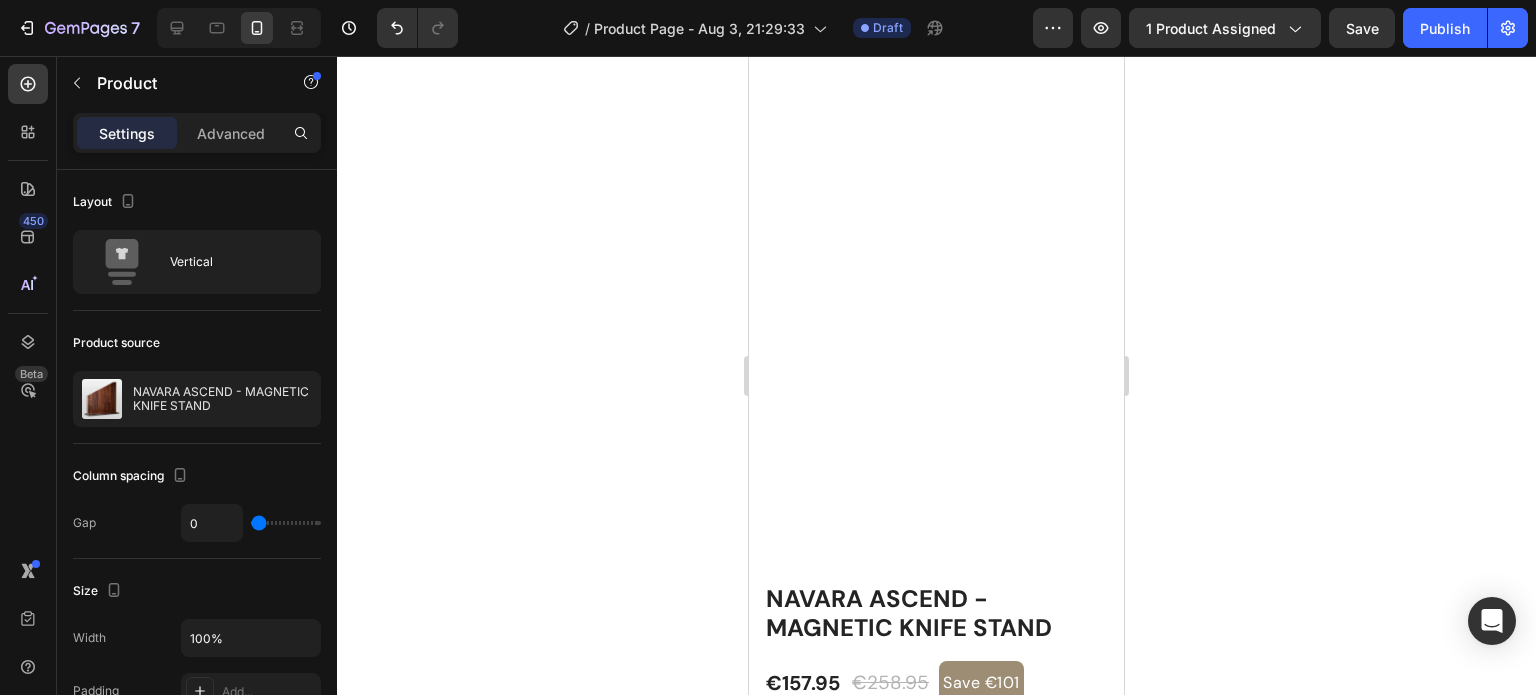 click 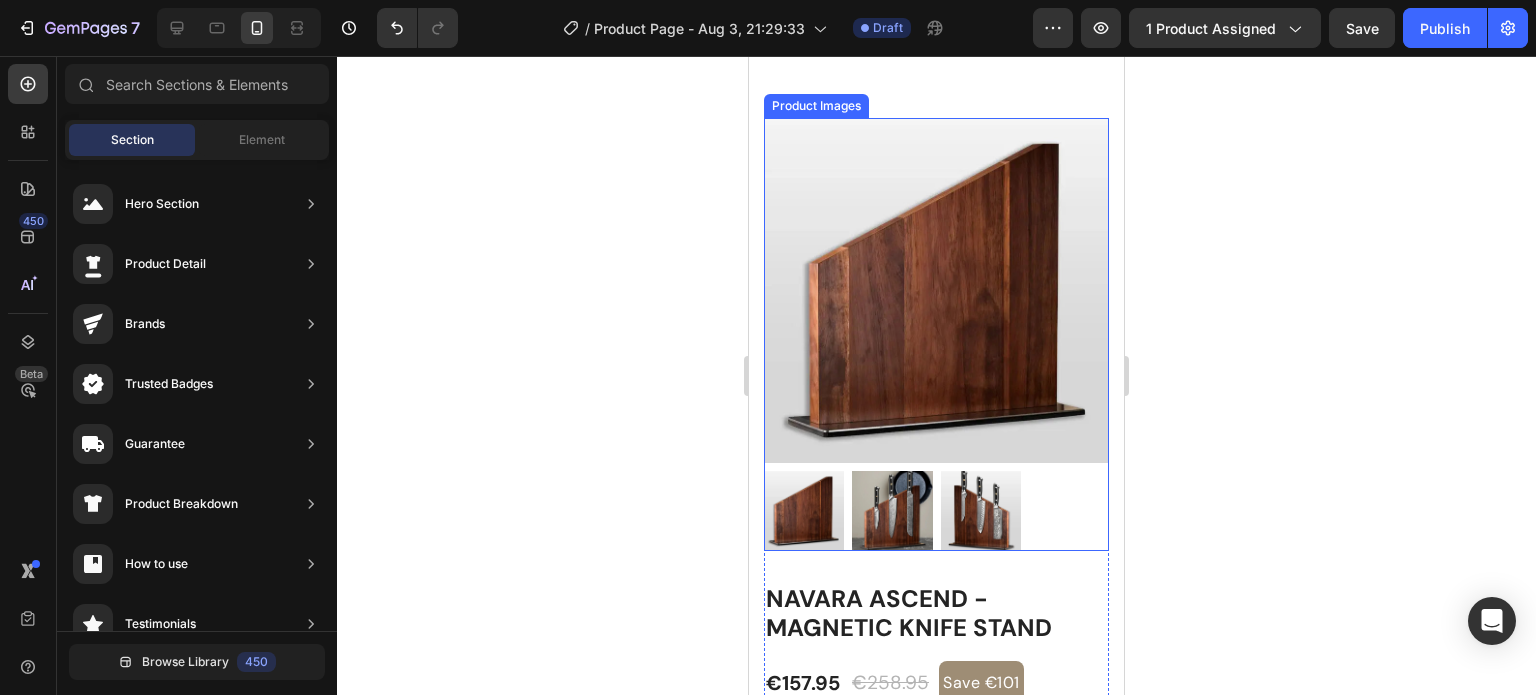 click at bounding box center [936, 290] 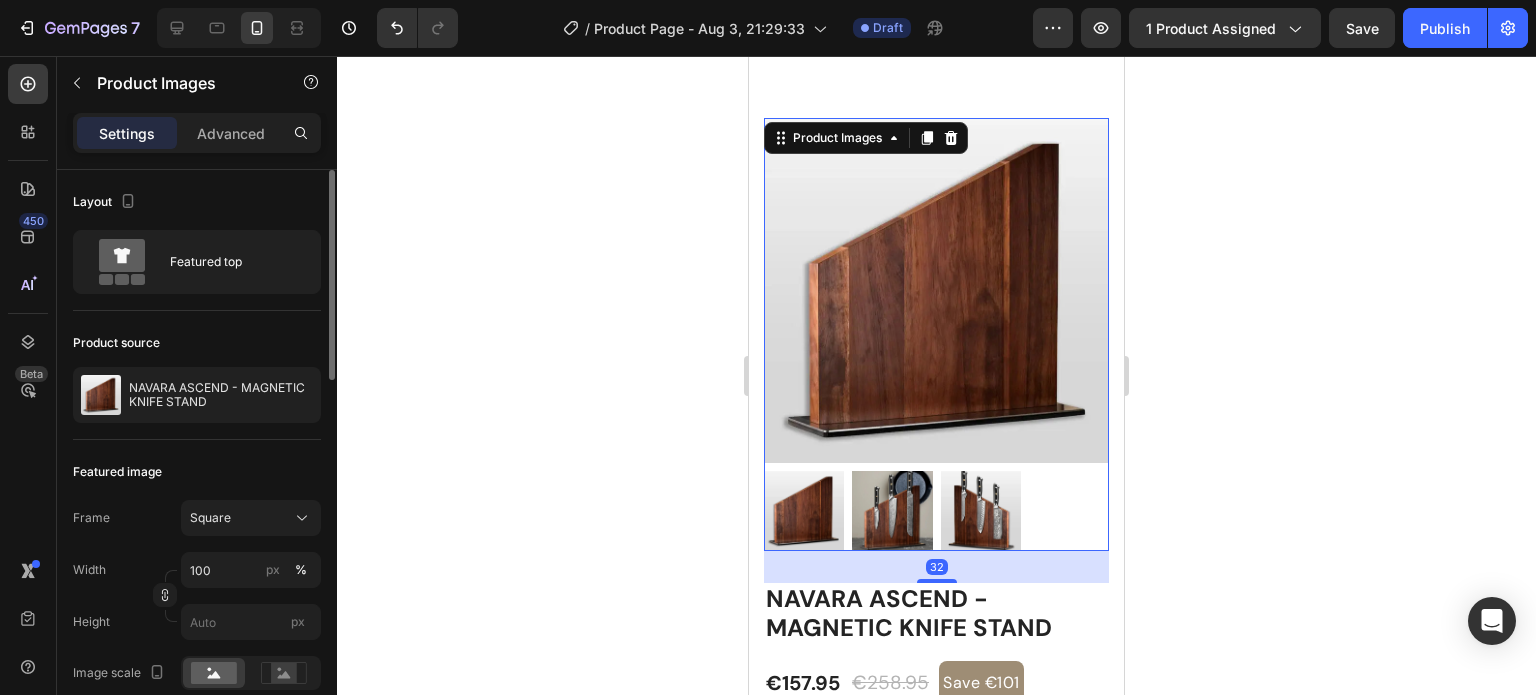 scroll, scrollTop: 233, scrollLeft: 0, axis: vertical 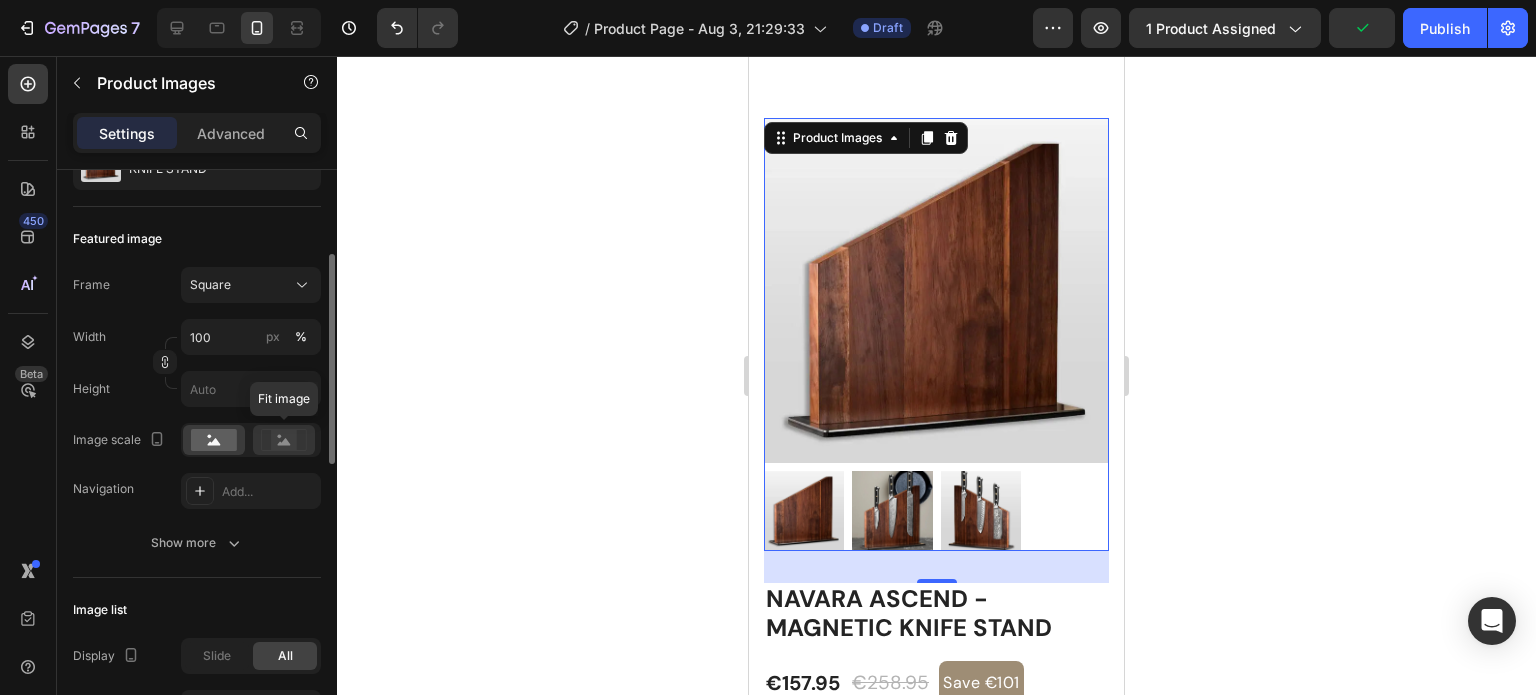 click 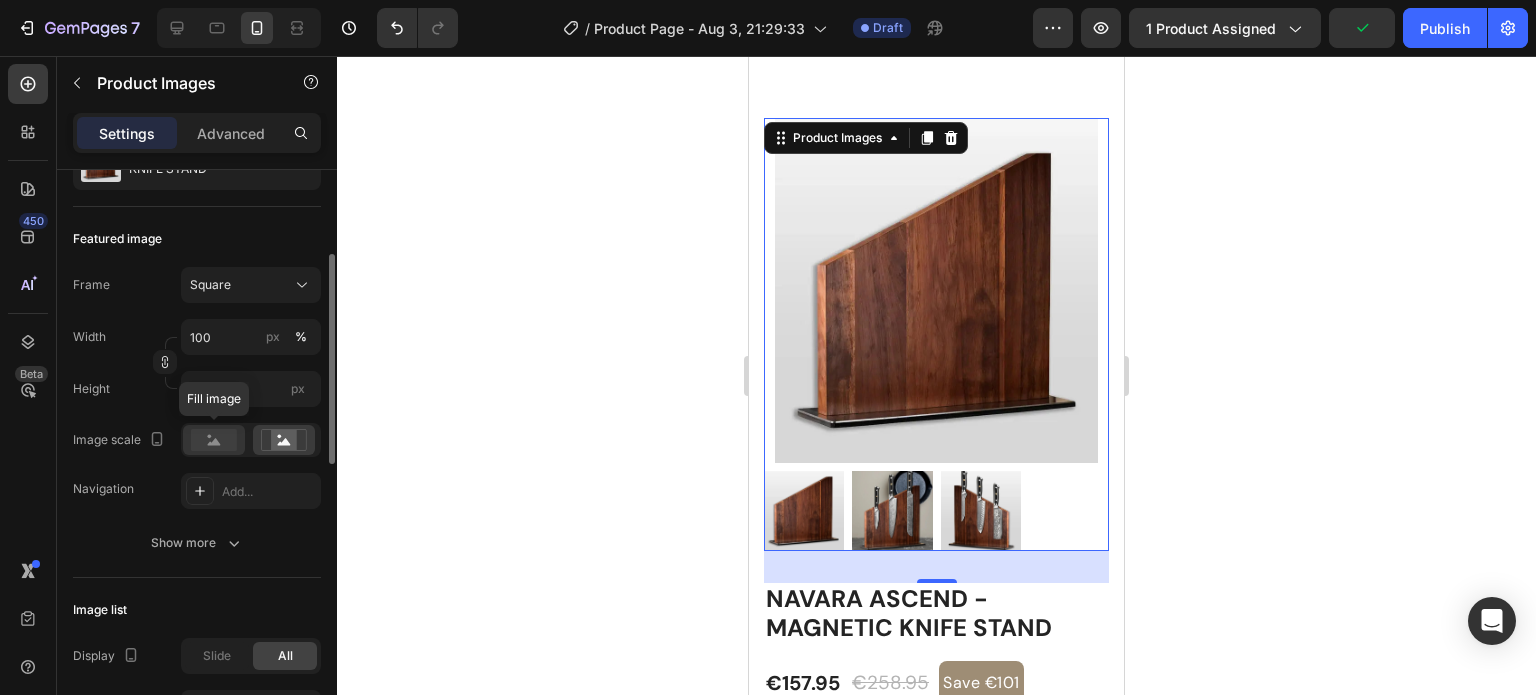 click 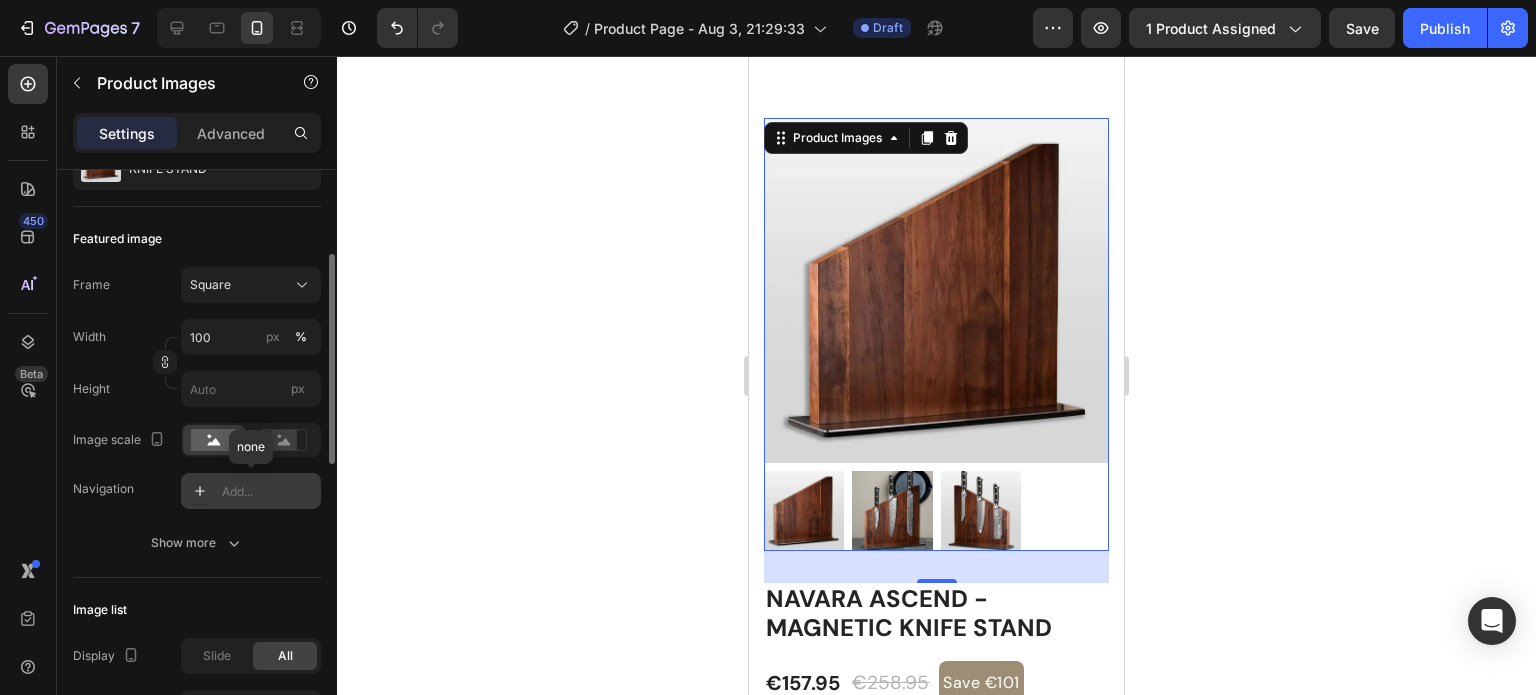 click on "Add..." at bounding box center [269, 492] 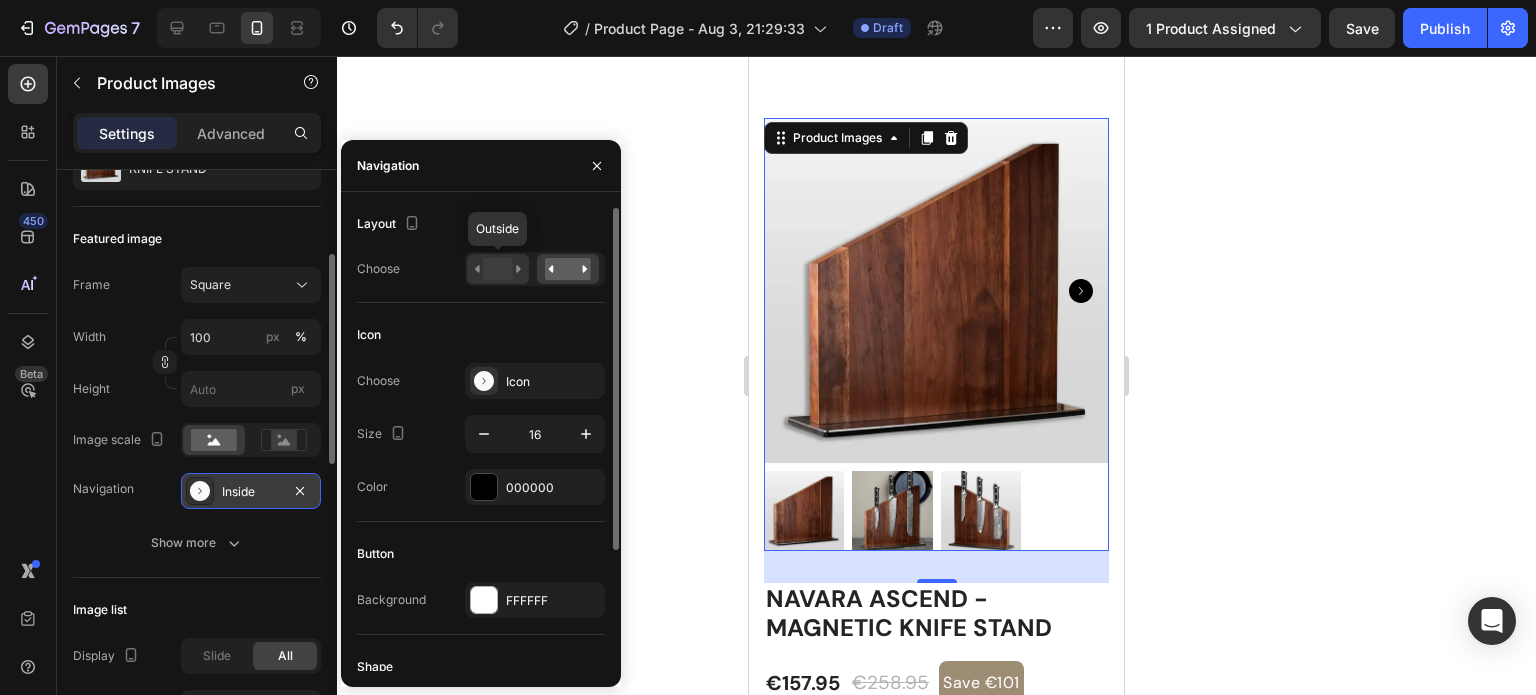 click 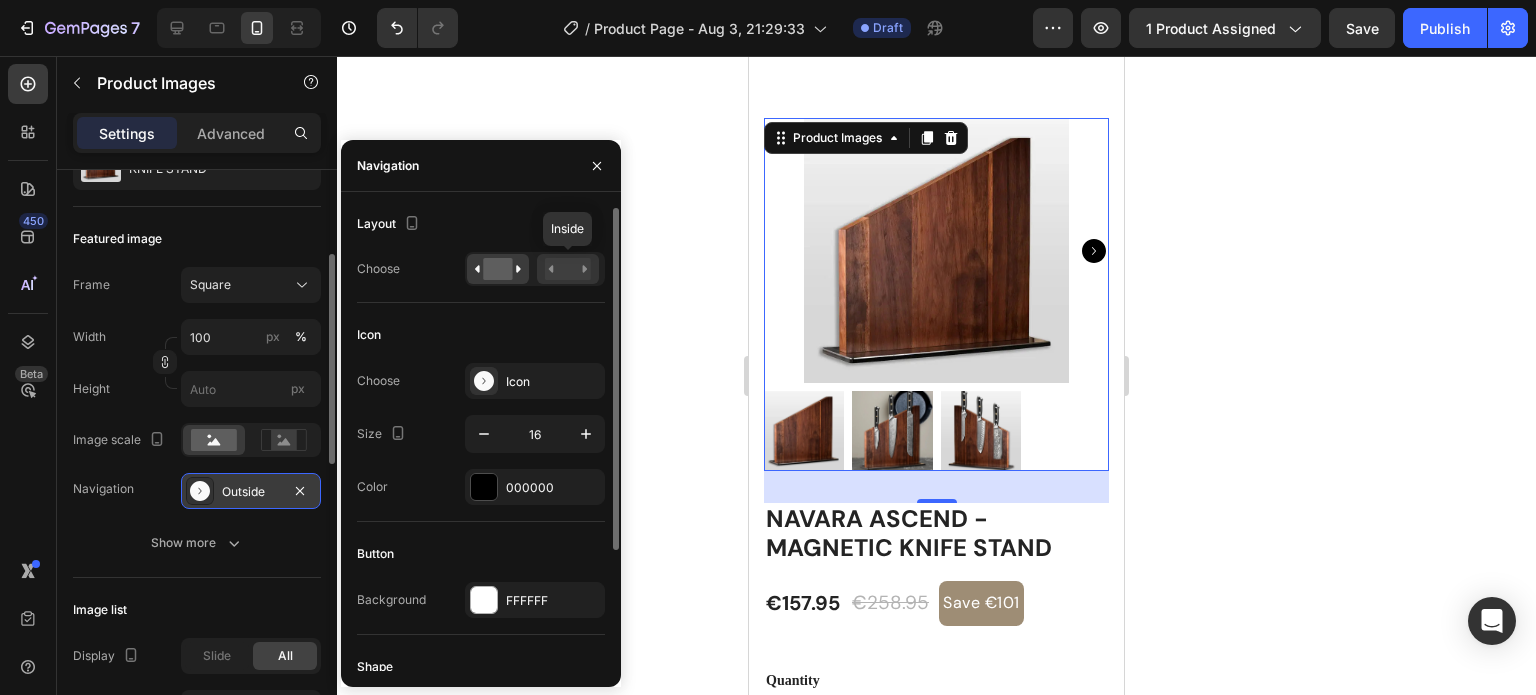 click 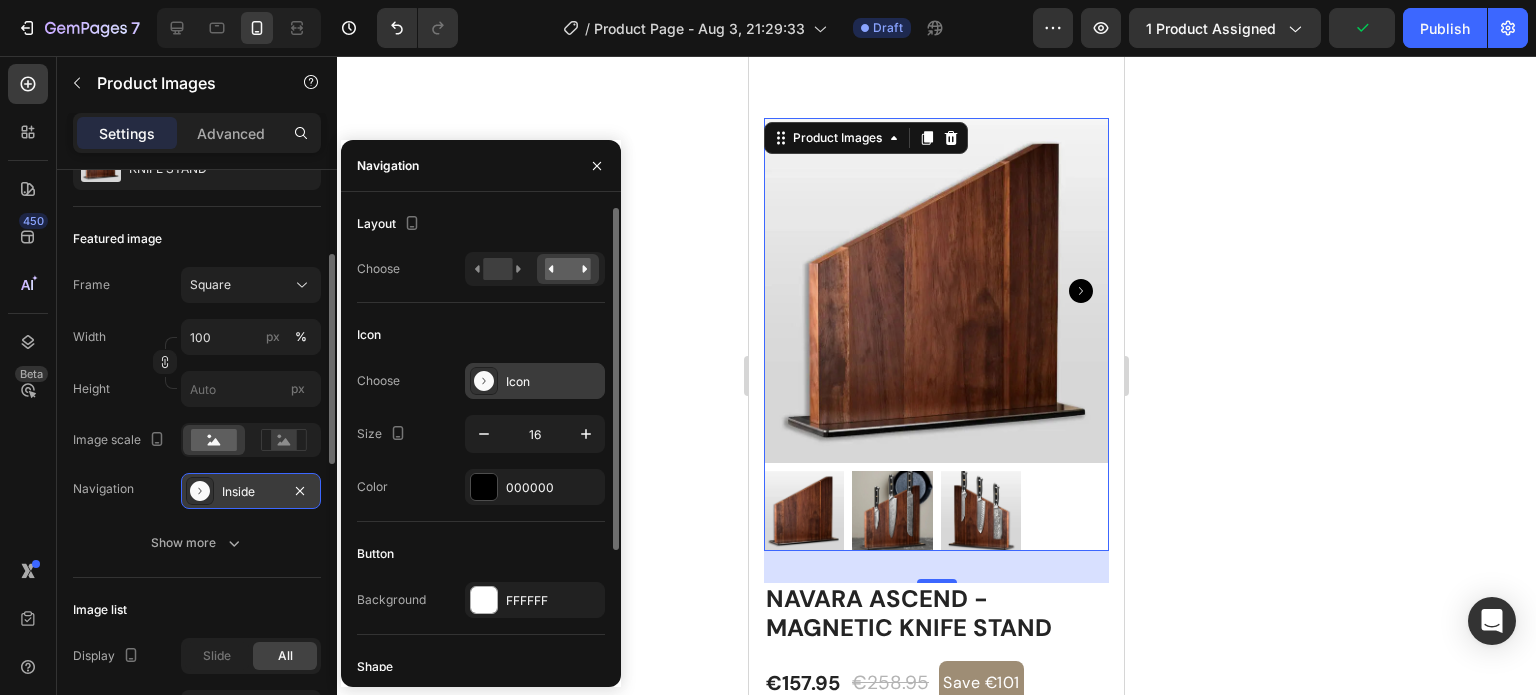 click 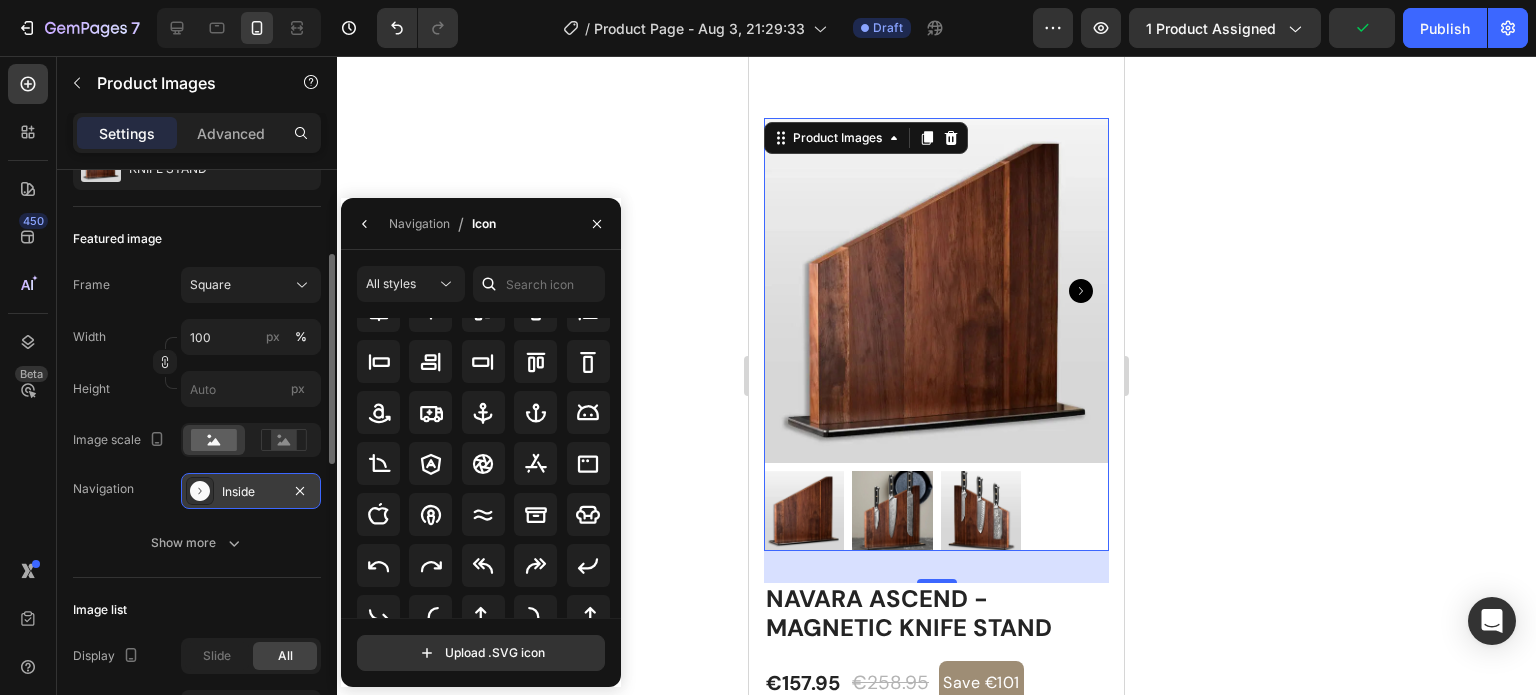 scroll, scrollTop: 220, scrollLeft: 0, axis: vertical 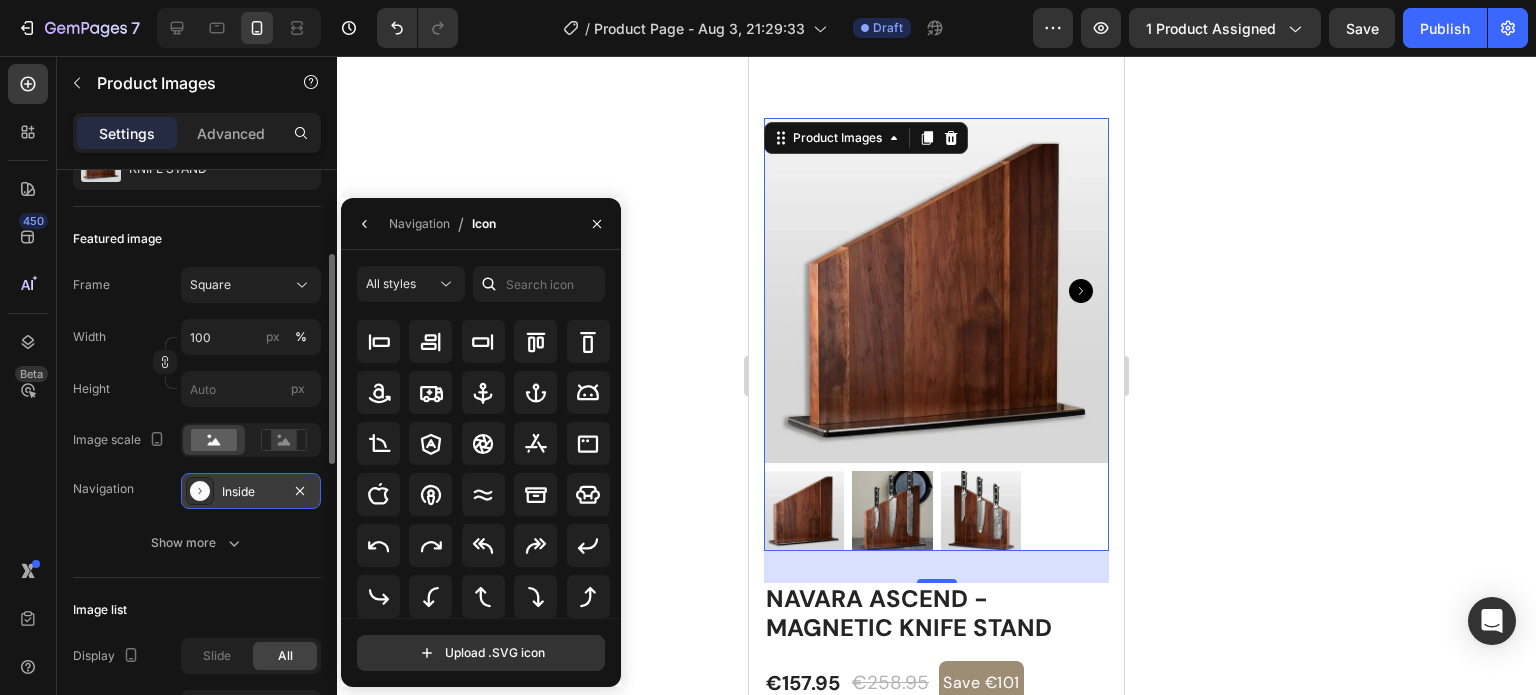 click 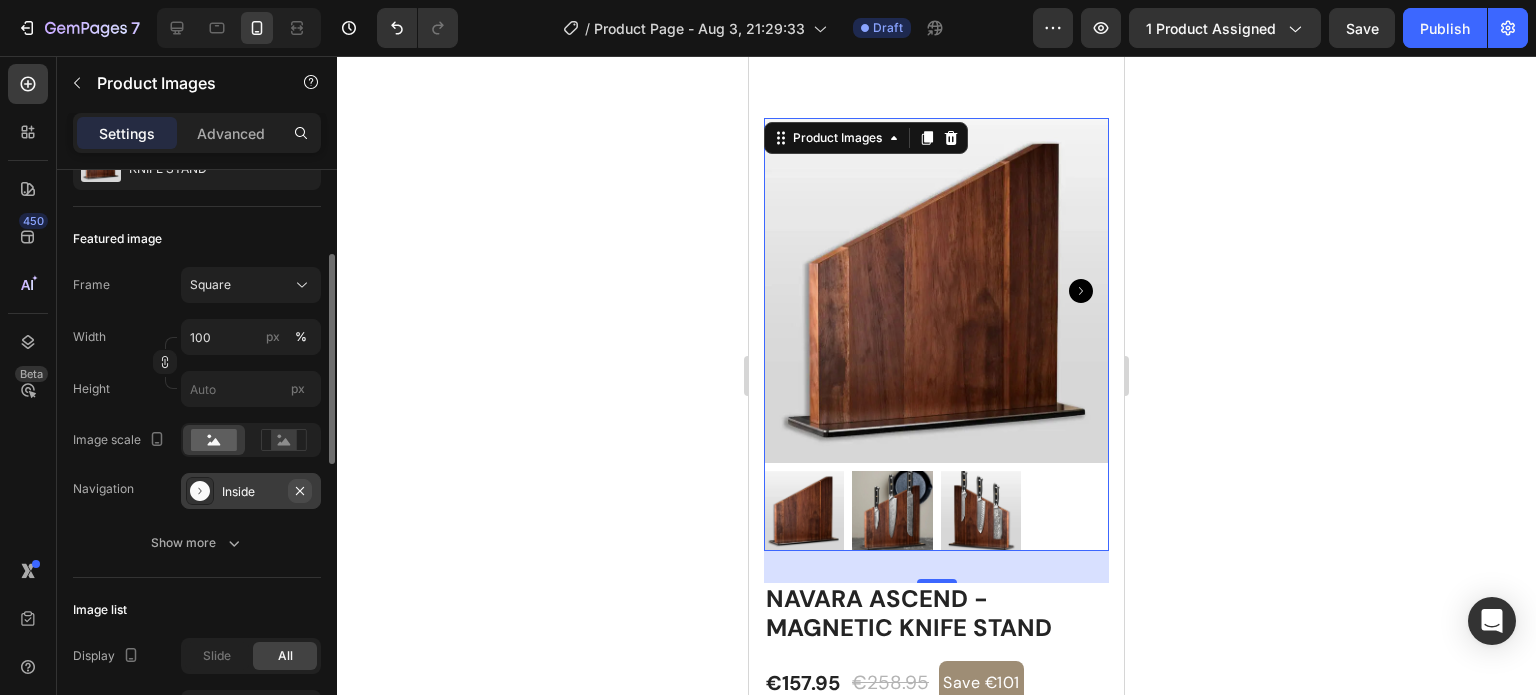 click 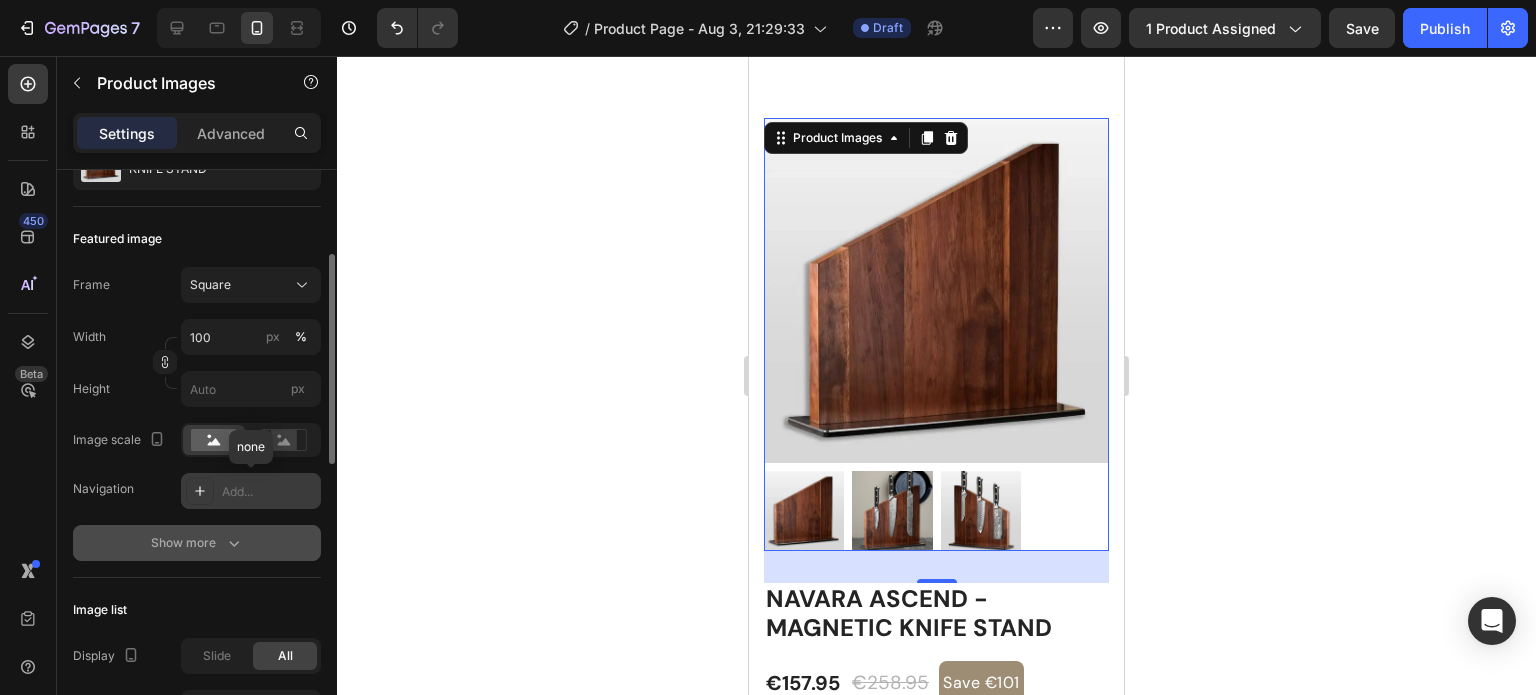 click 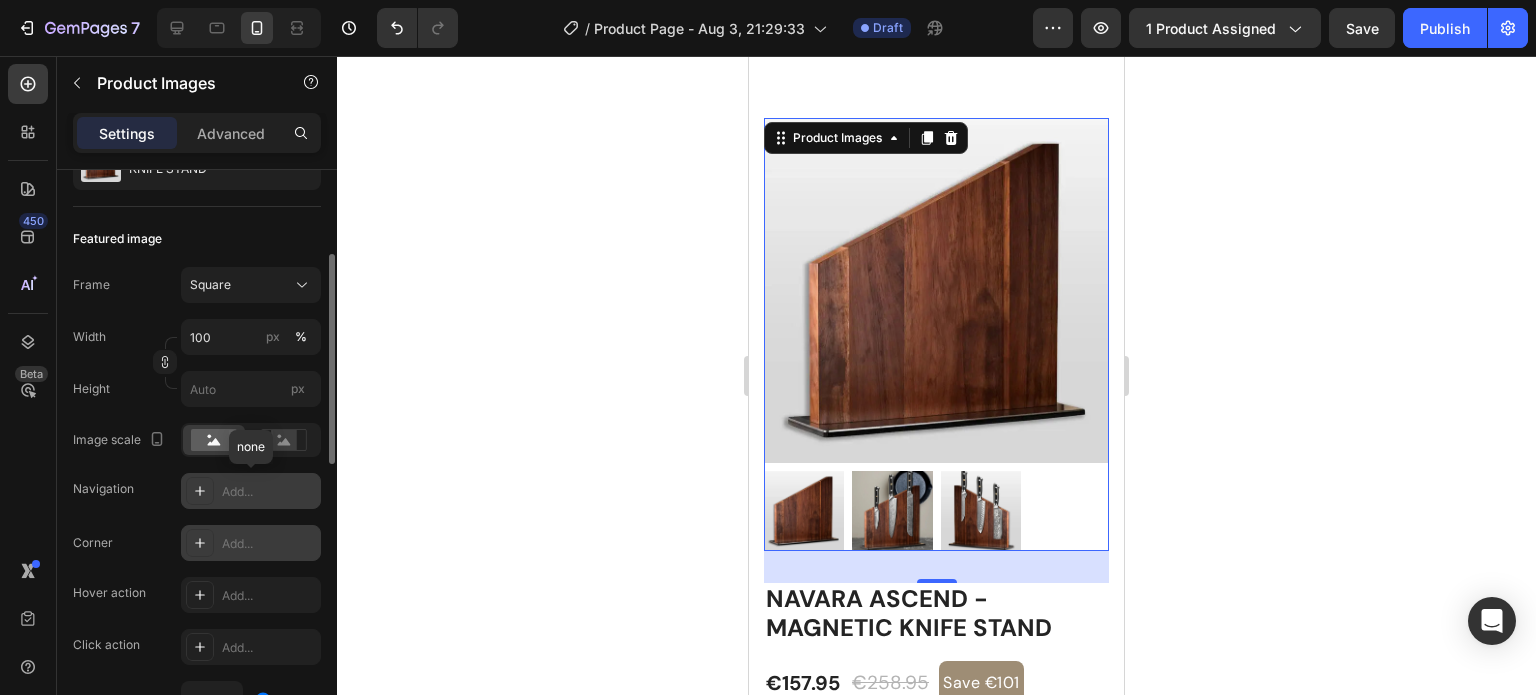 scroll, scrollTop: 467, scrollLeft: 0, axis: vertical 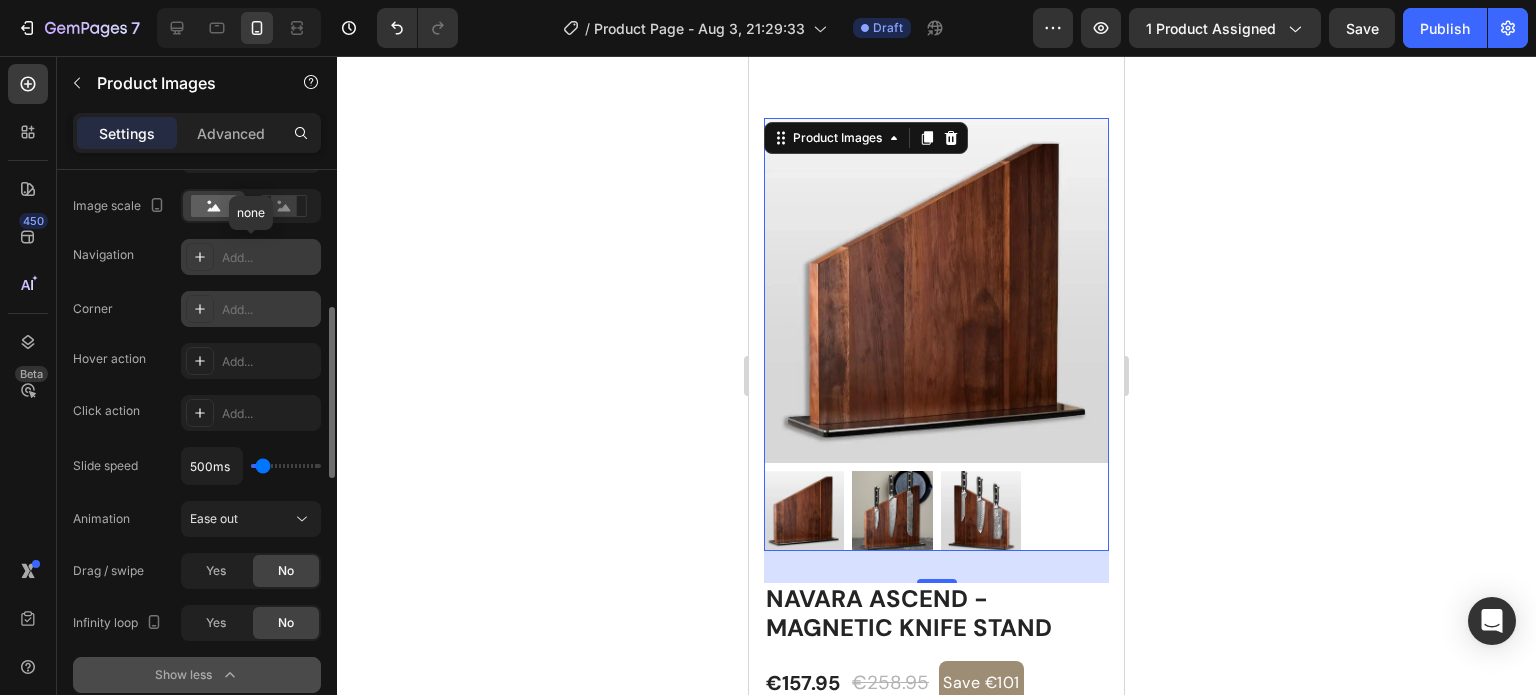 click on "Add..." at bounding box center (251, 309) 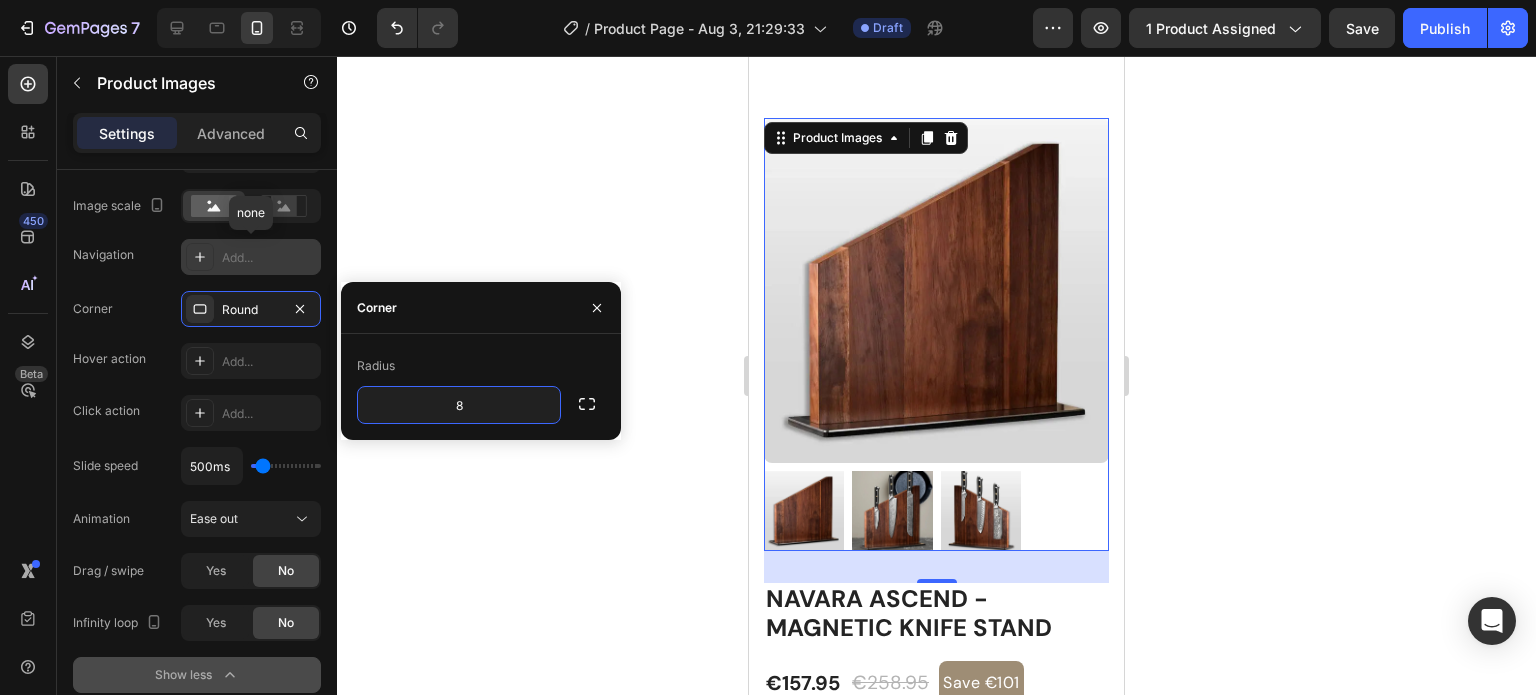 click 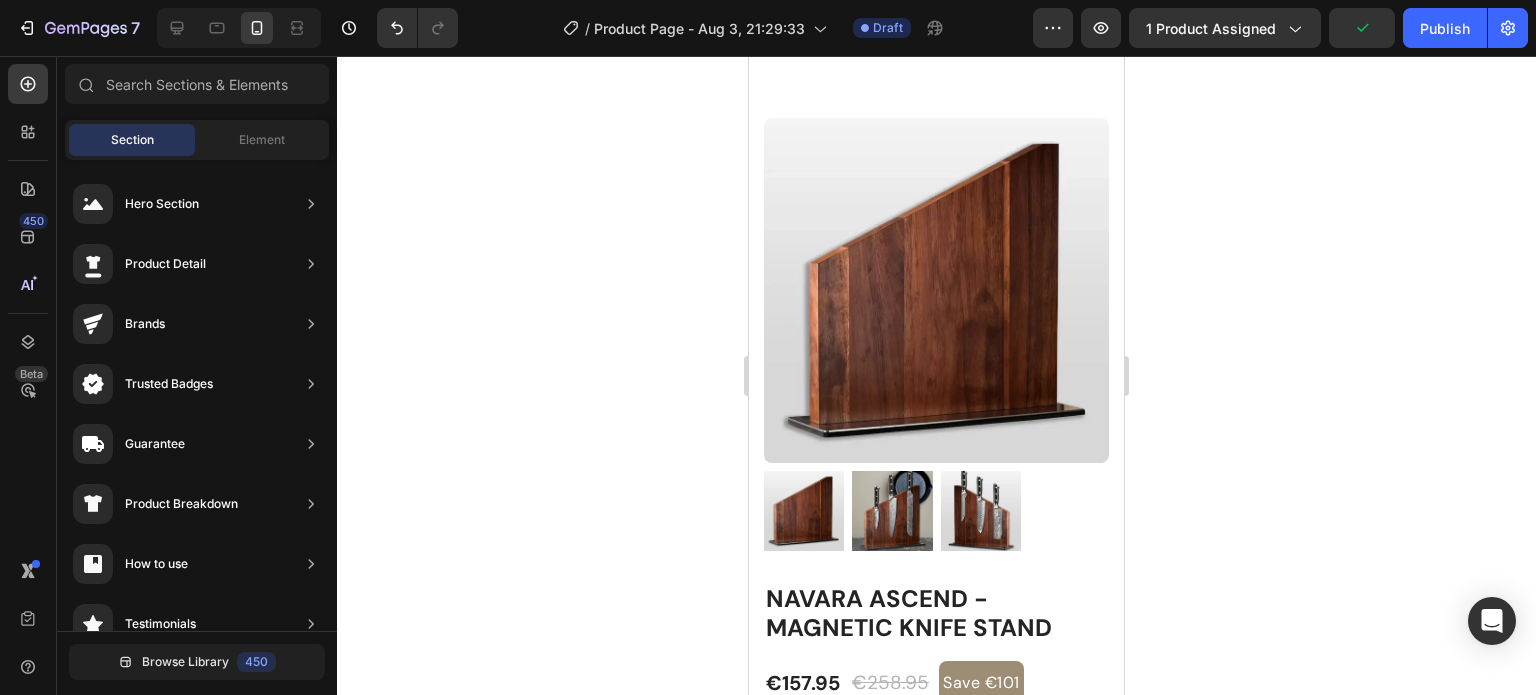 click at bounding box center (936, 290) 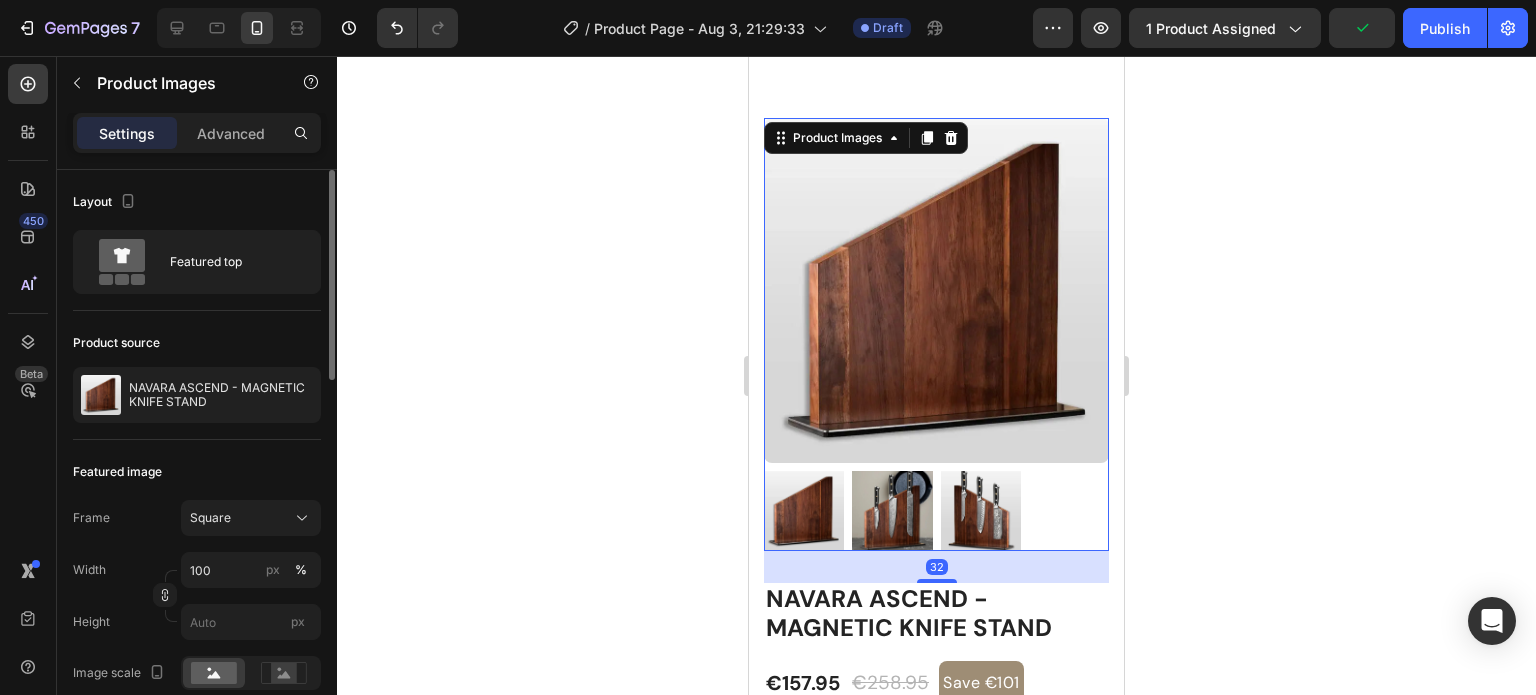 scroll, scrollTop: 233, scrollLeft: 0, axis: vertical 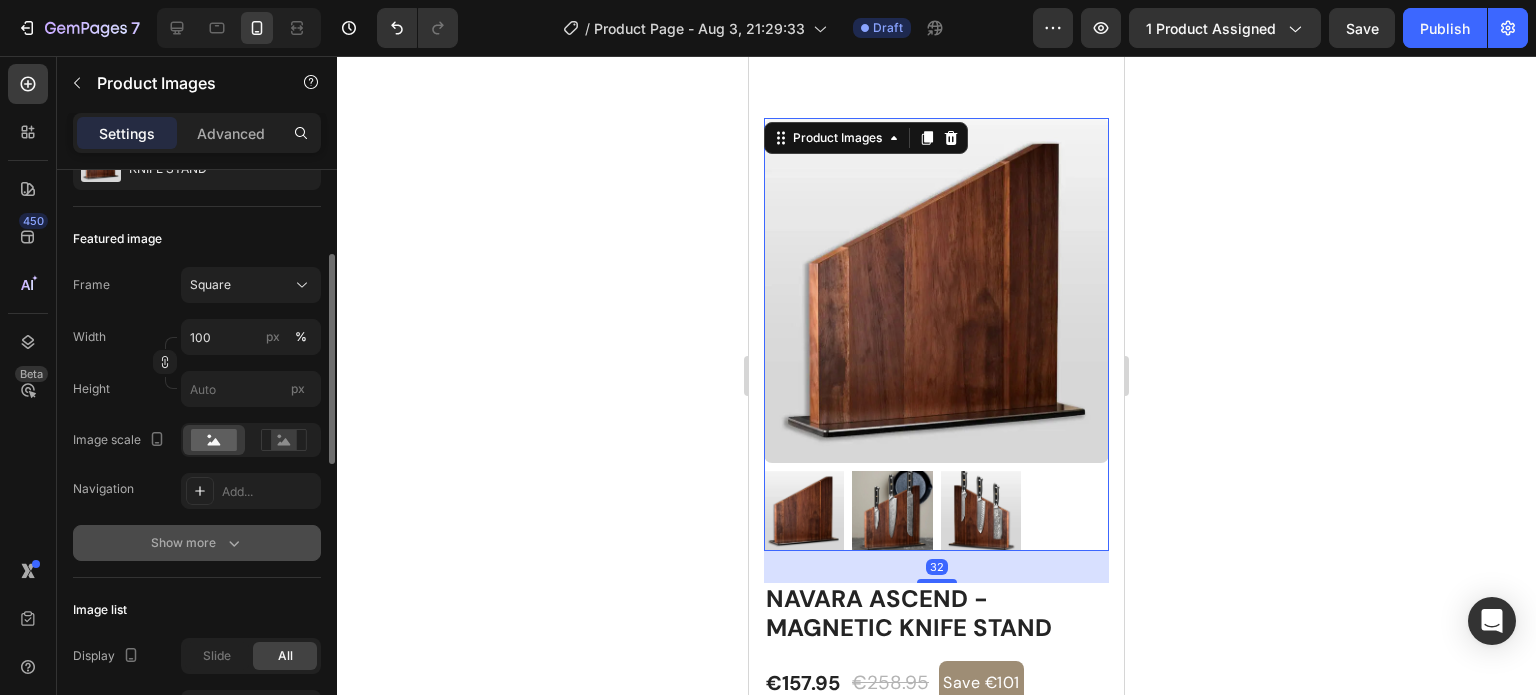 click on "Show more" at bounding box center (197, 543) 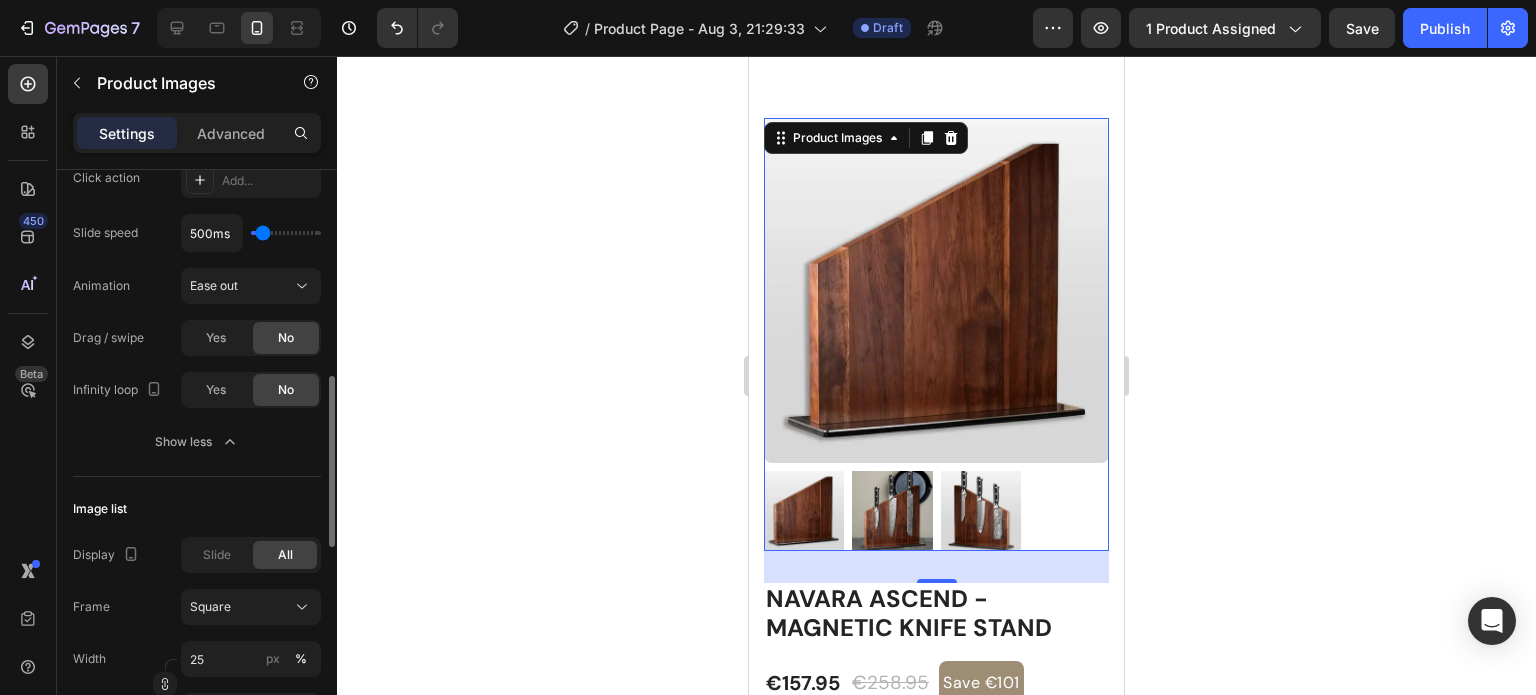 scroll, scrollTop: 467, scrollLeft: 0, axis: vertical 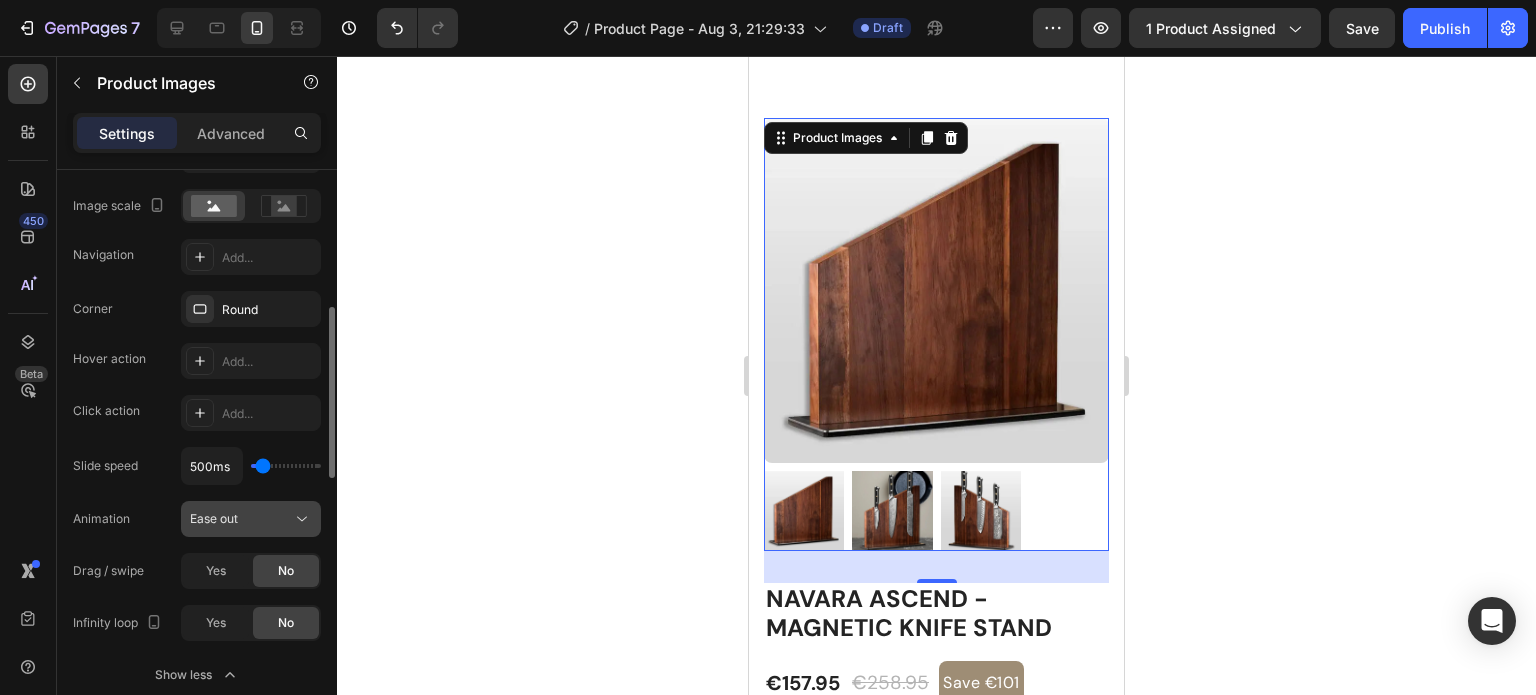 click on "Ease out" at bounding box center [214, 518] 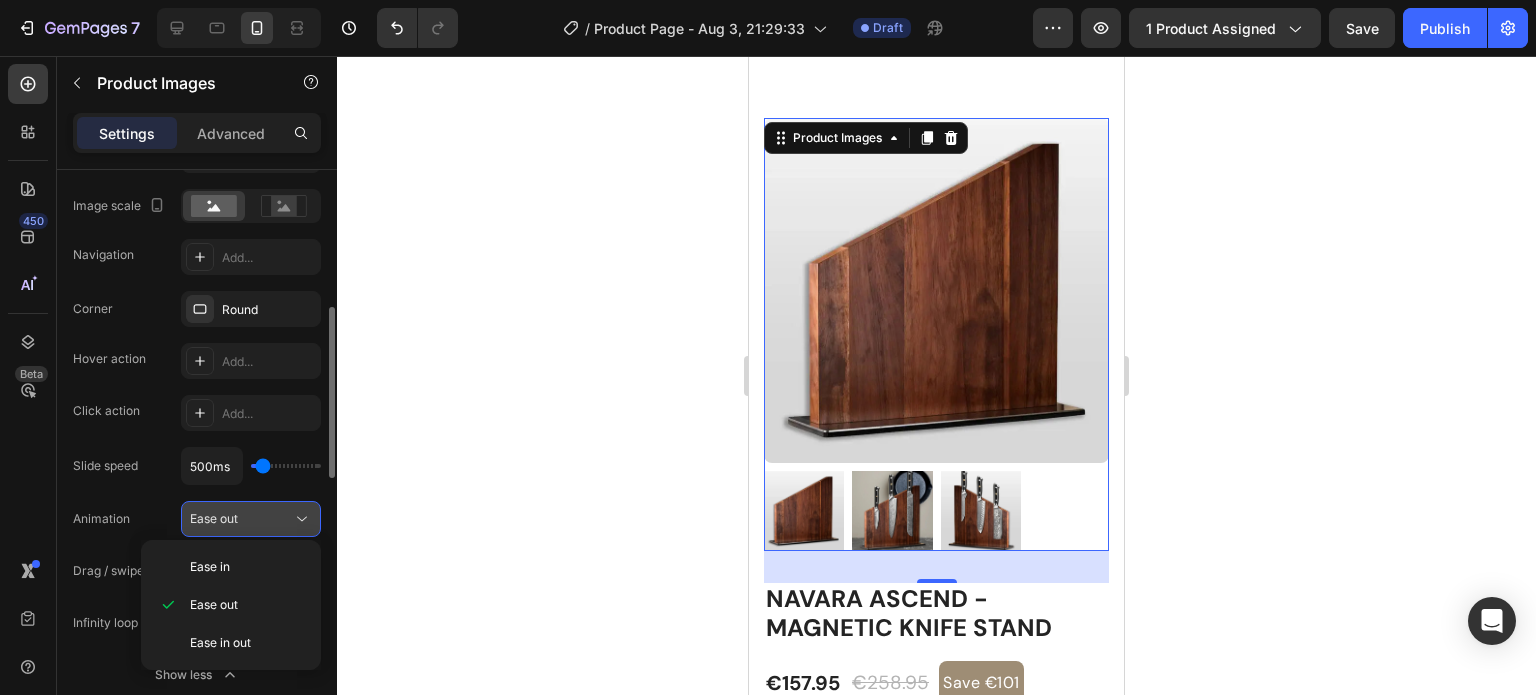 click on "Ease out" at bounding box center [214, 518] 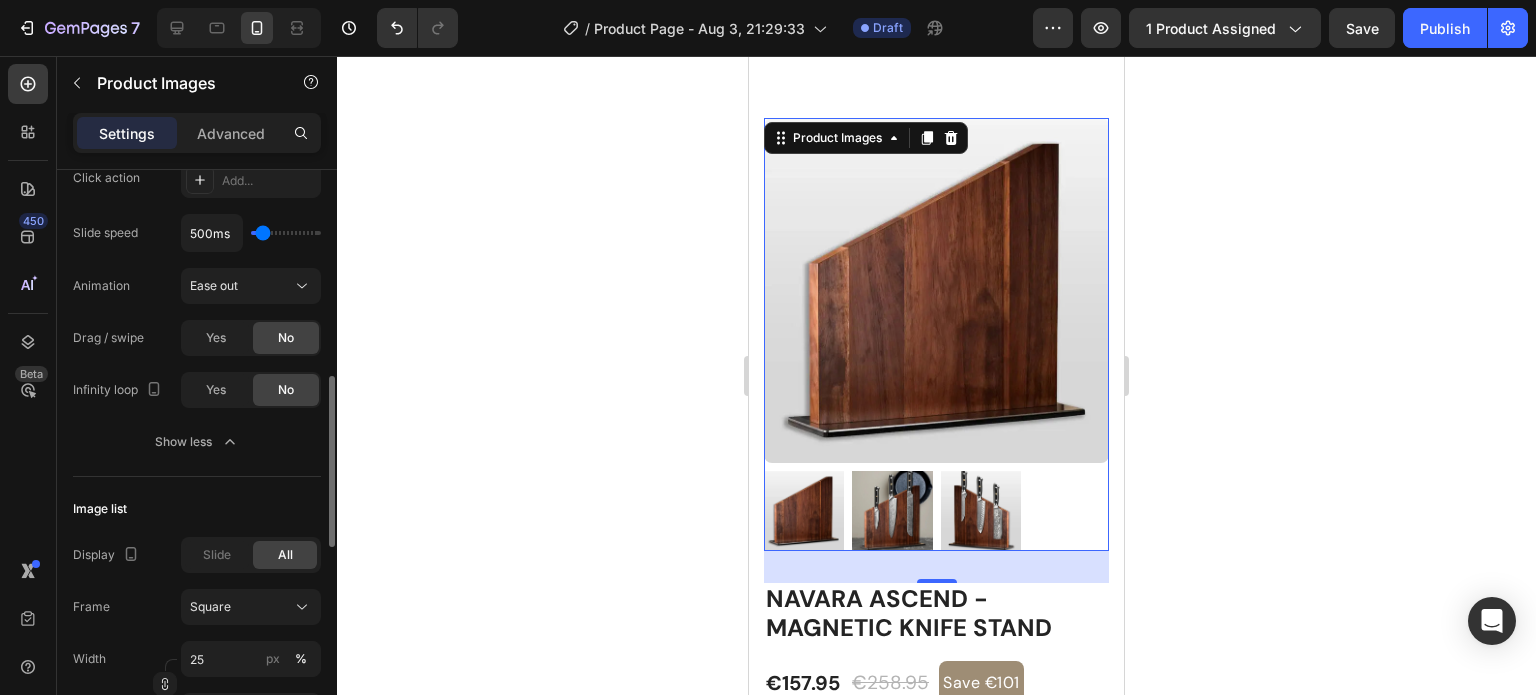 scroll, scrollTop: 934, scrollLeft: 0, axis: vertical 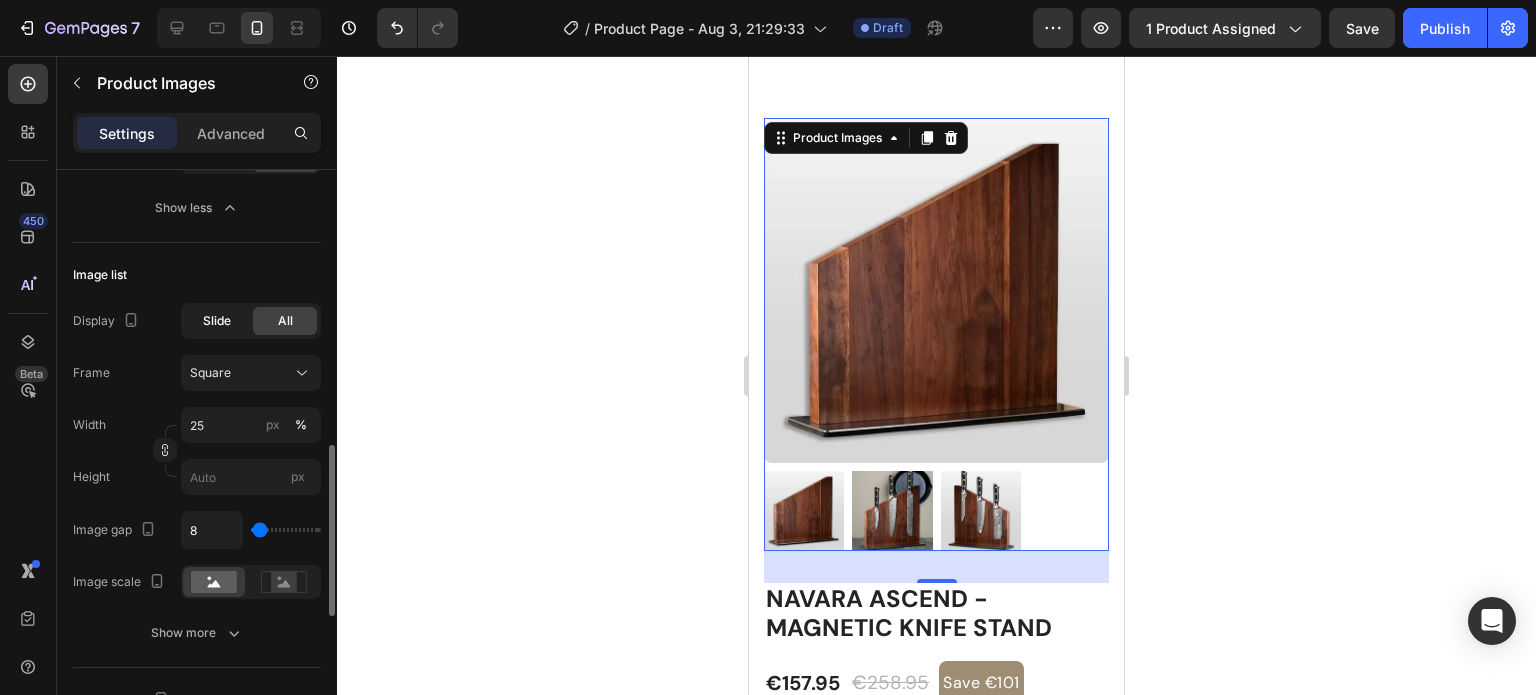 click on "Slide" 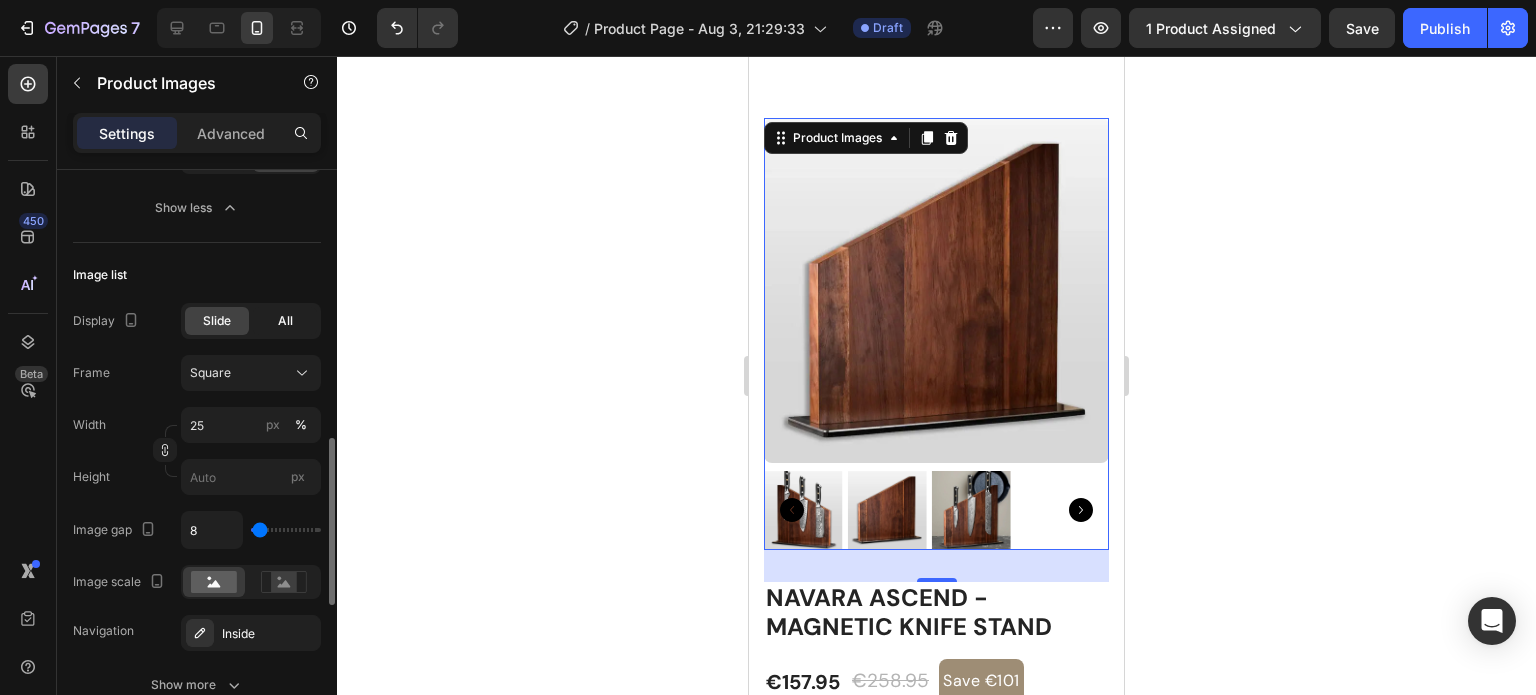 click on "All" 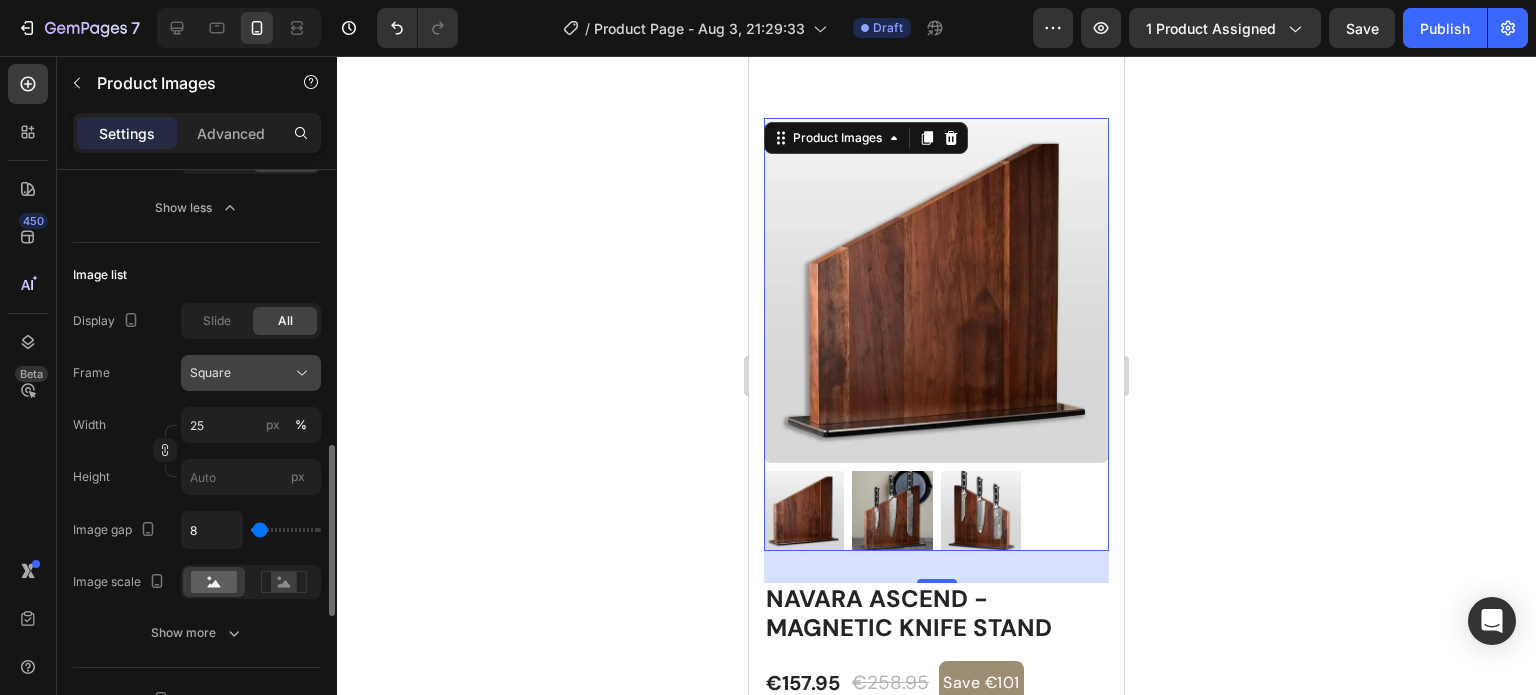click on "Square" 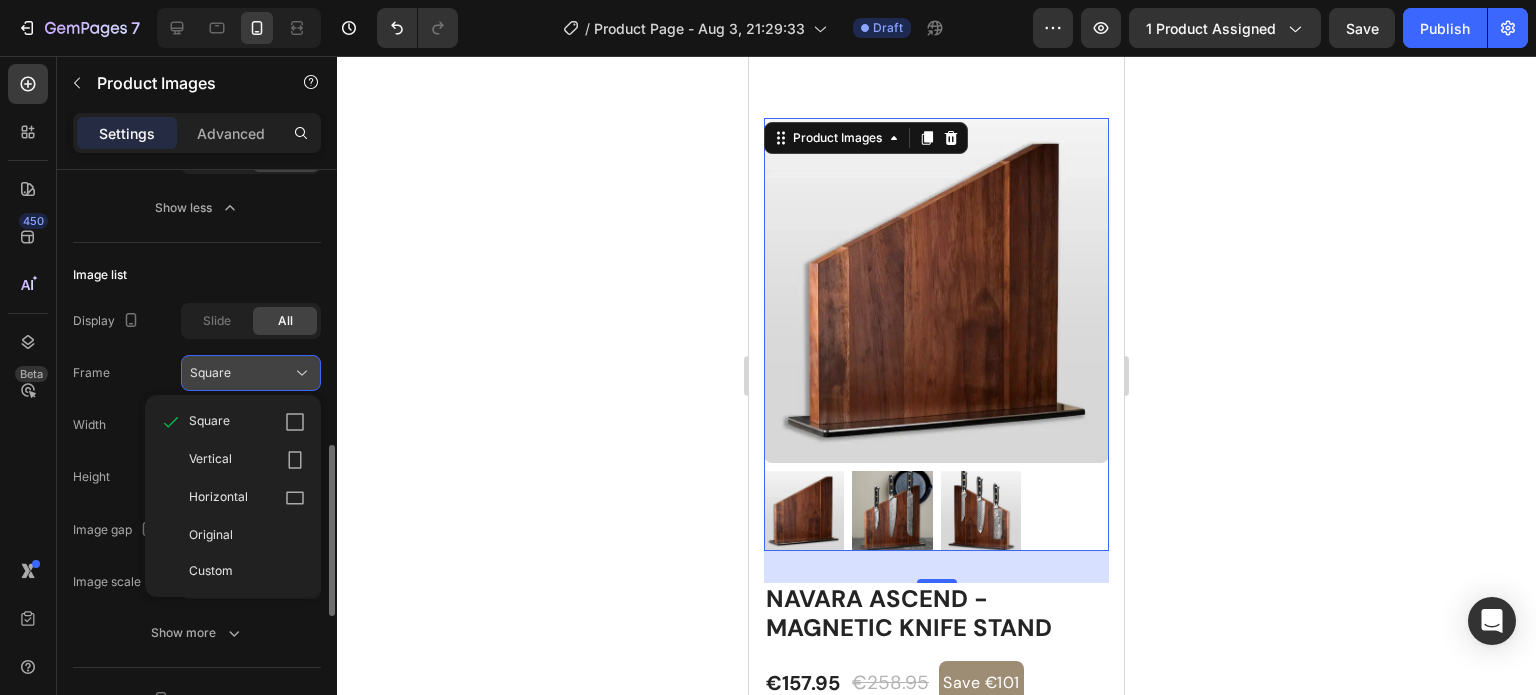 click on "Square" 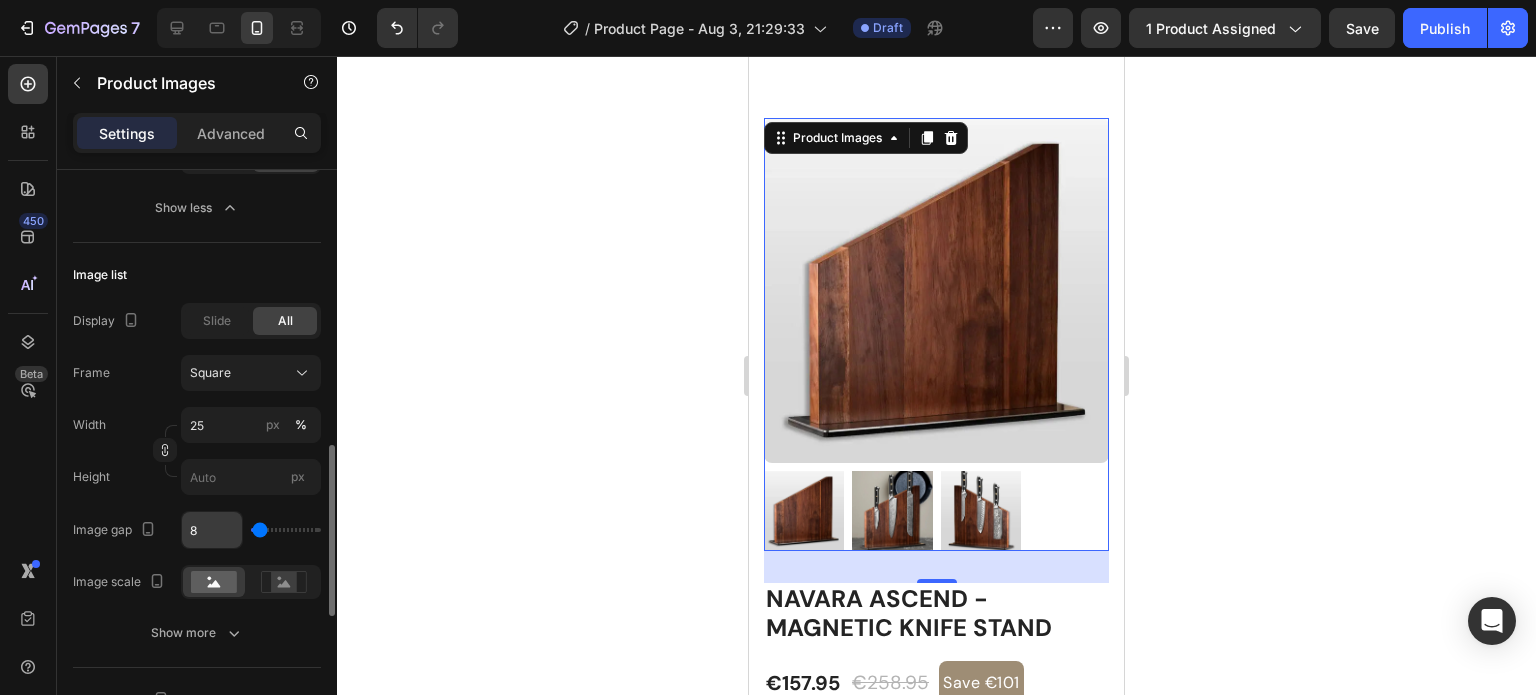 scroll, scrollTop: 1168, scrollLeft: 0, axis: vertical 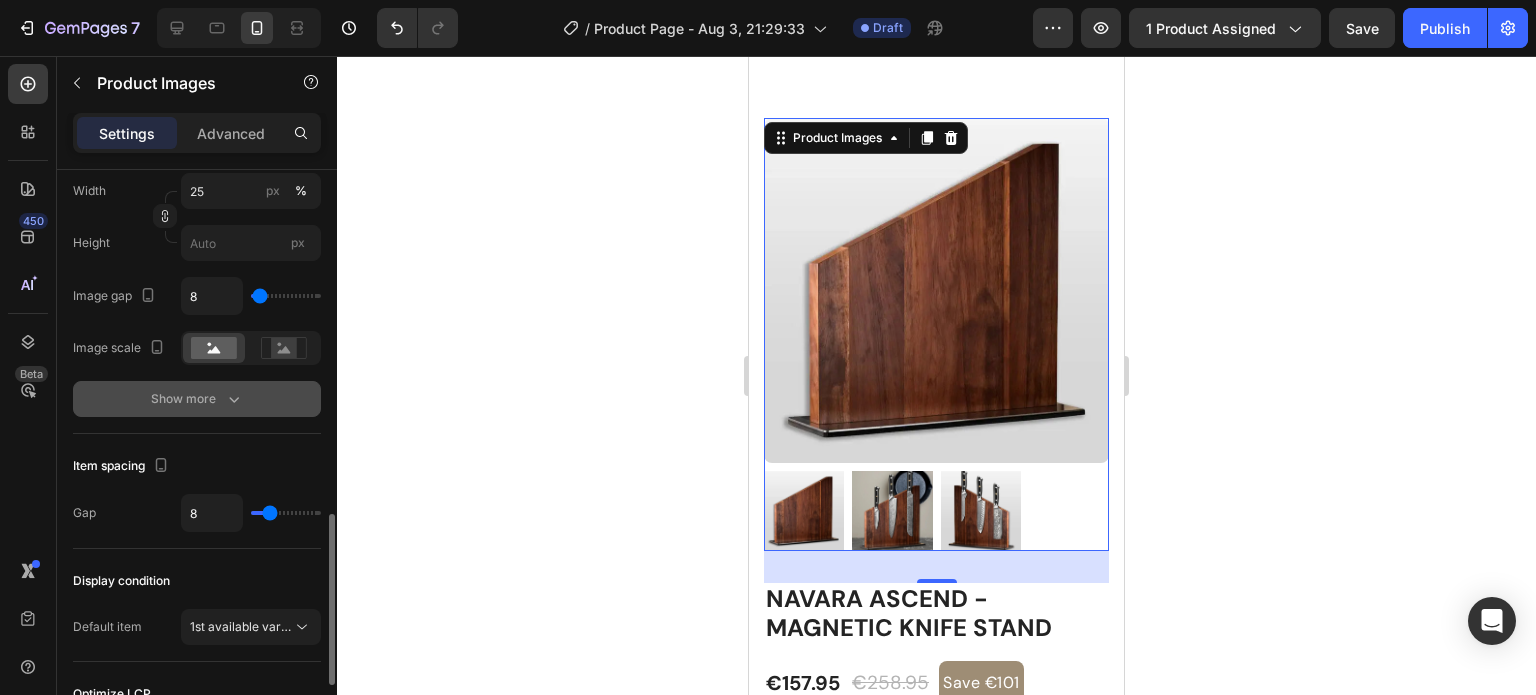 click 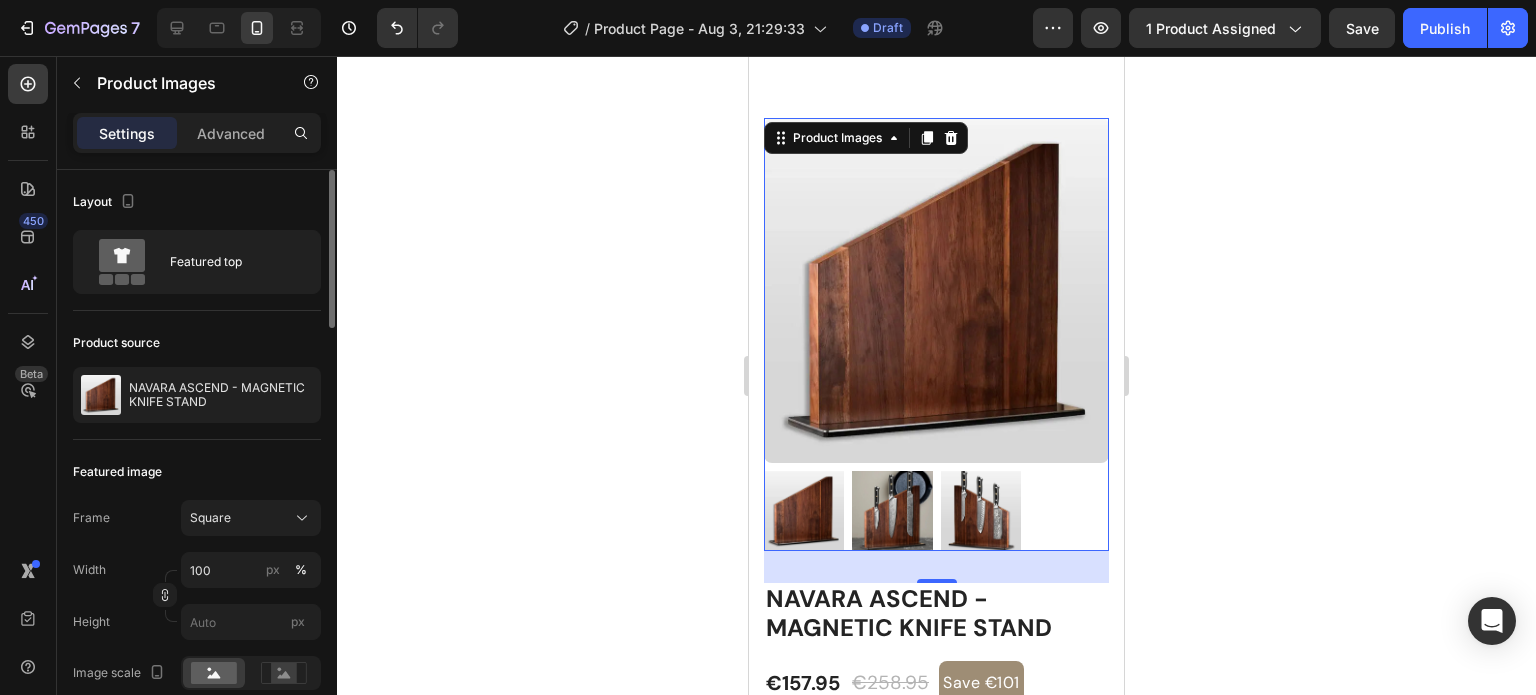 scroll, scrollTop: 233, scrollLeft: 0, axis: vertical 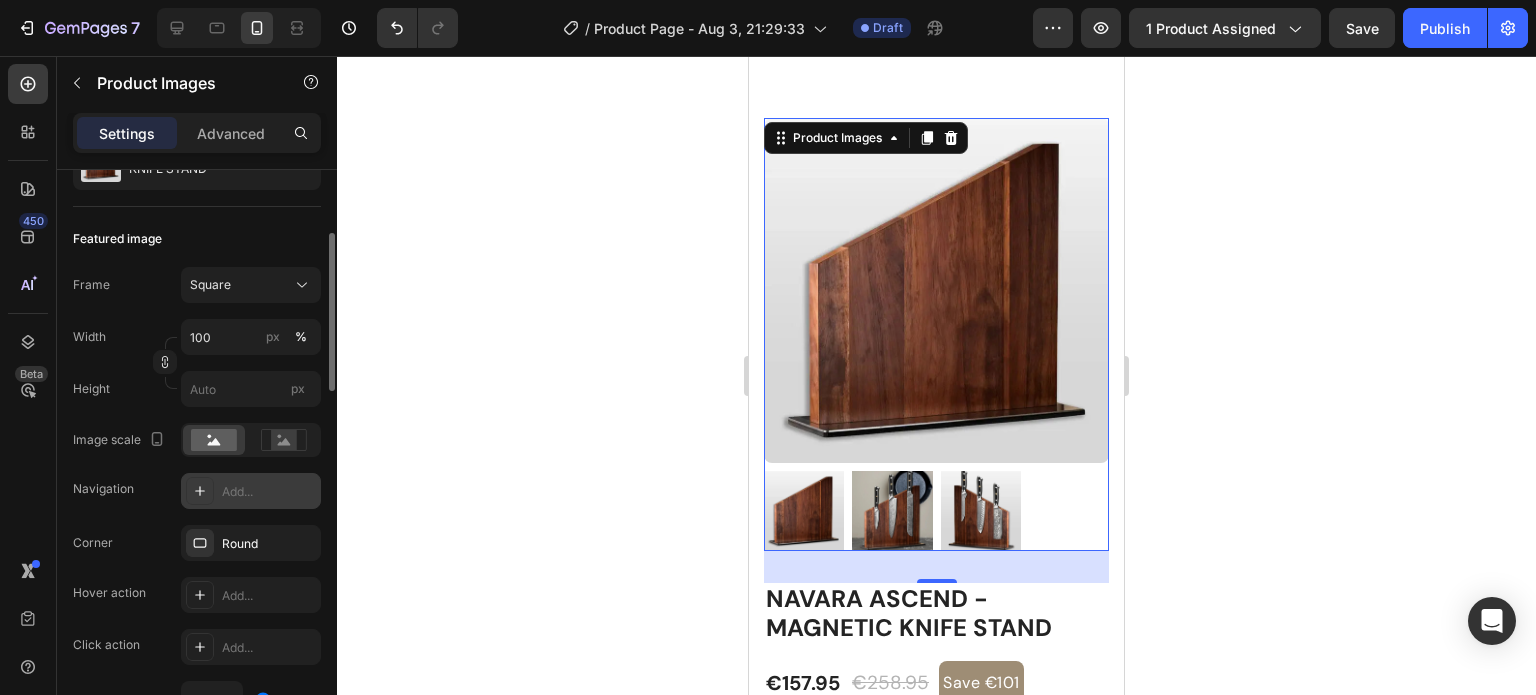 click on "Add..." at bounding box center (269, 492) 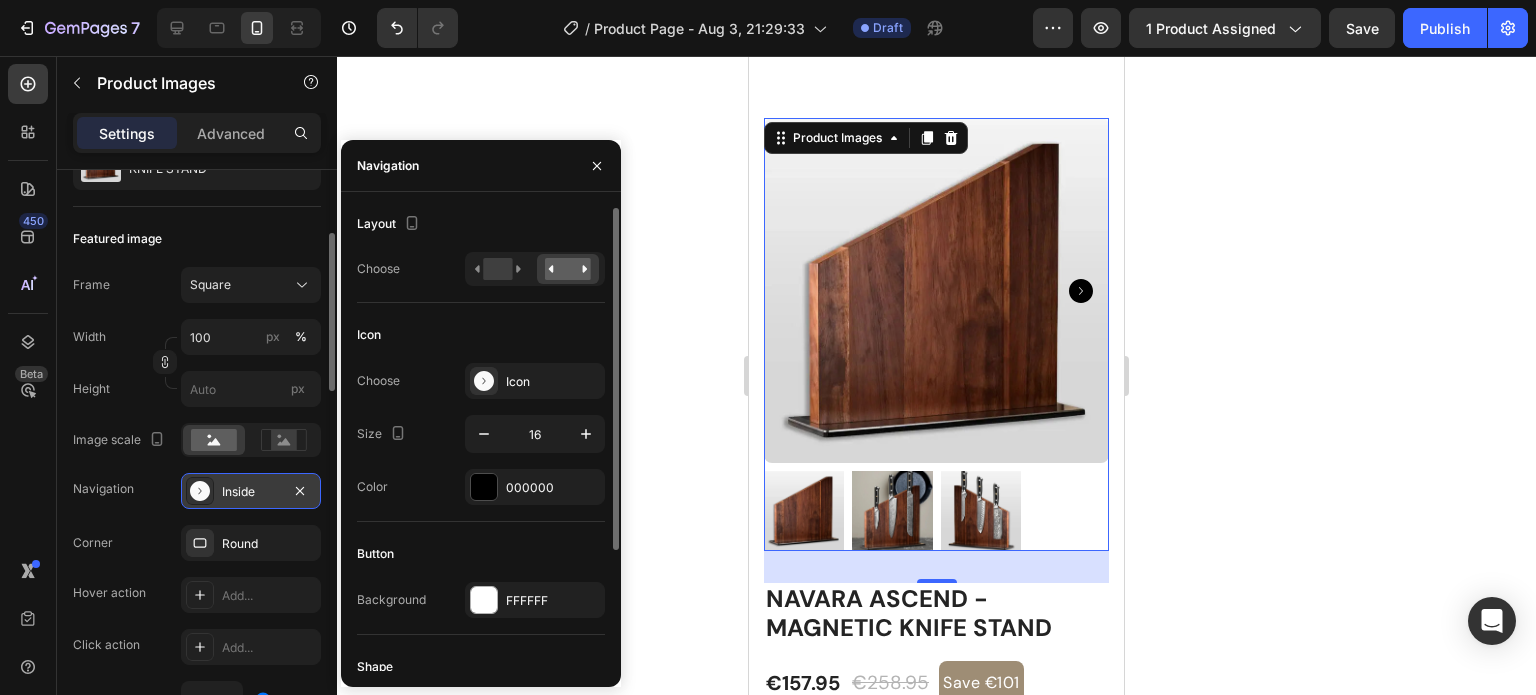 scroll, scrollTop: 163, scrollLeft: 0, axis: vertical 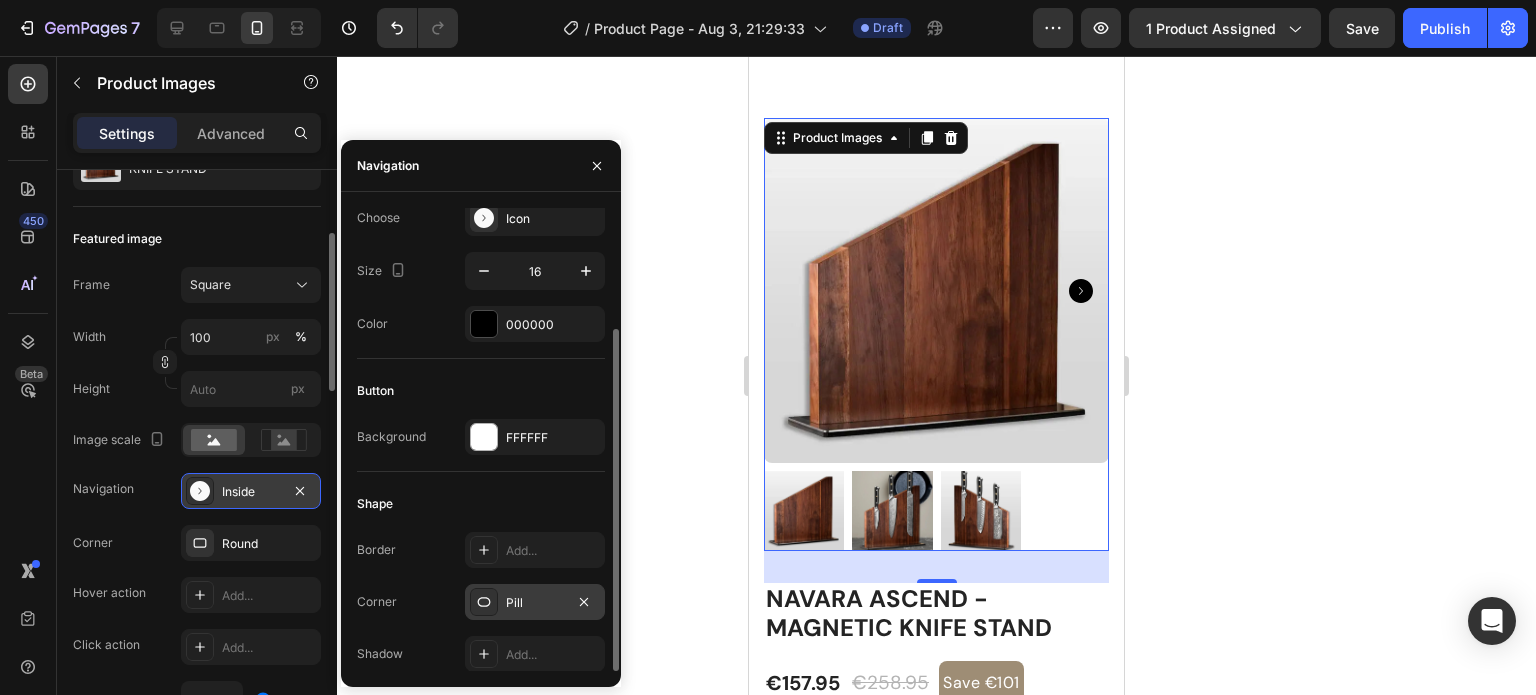 click on "Pill" at bounding box center [535, 603] 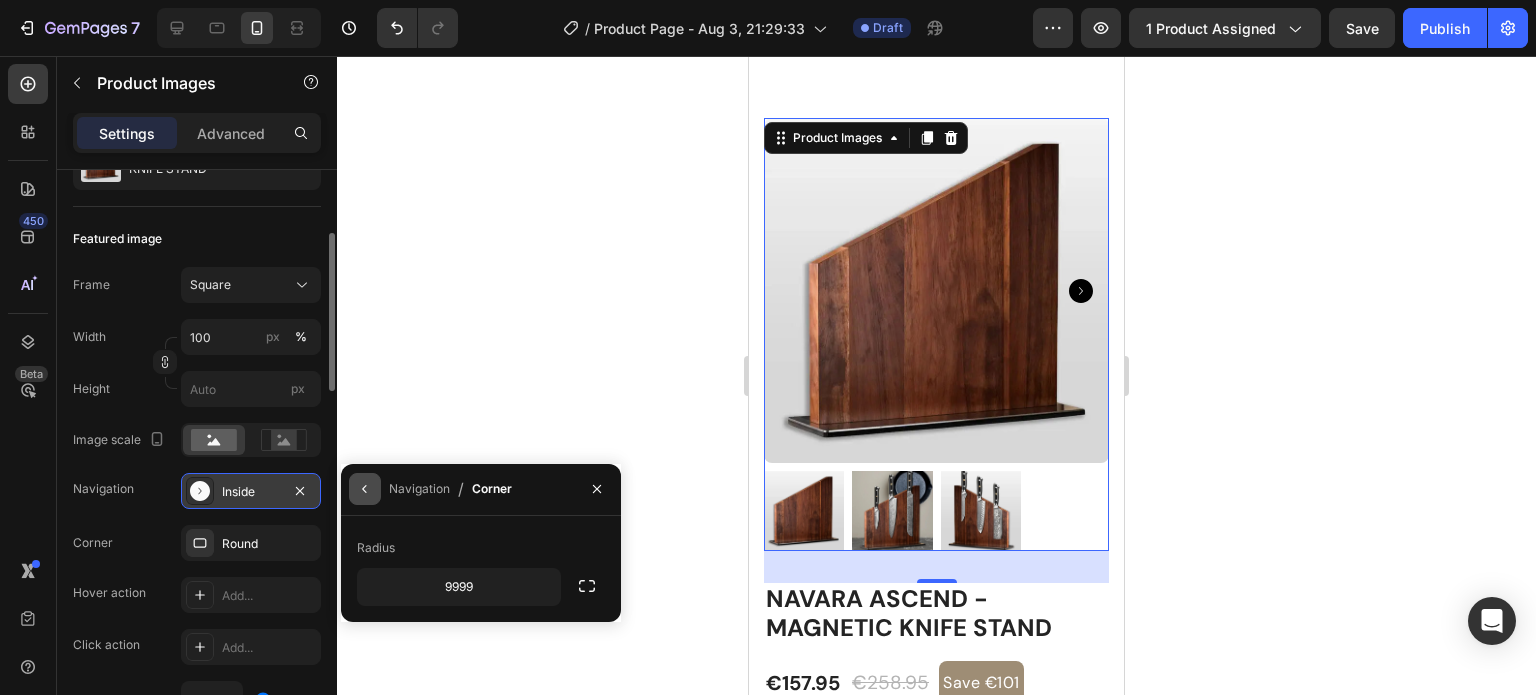 click 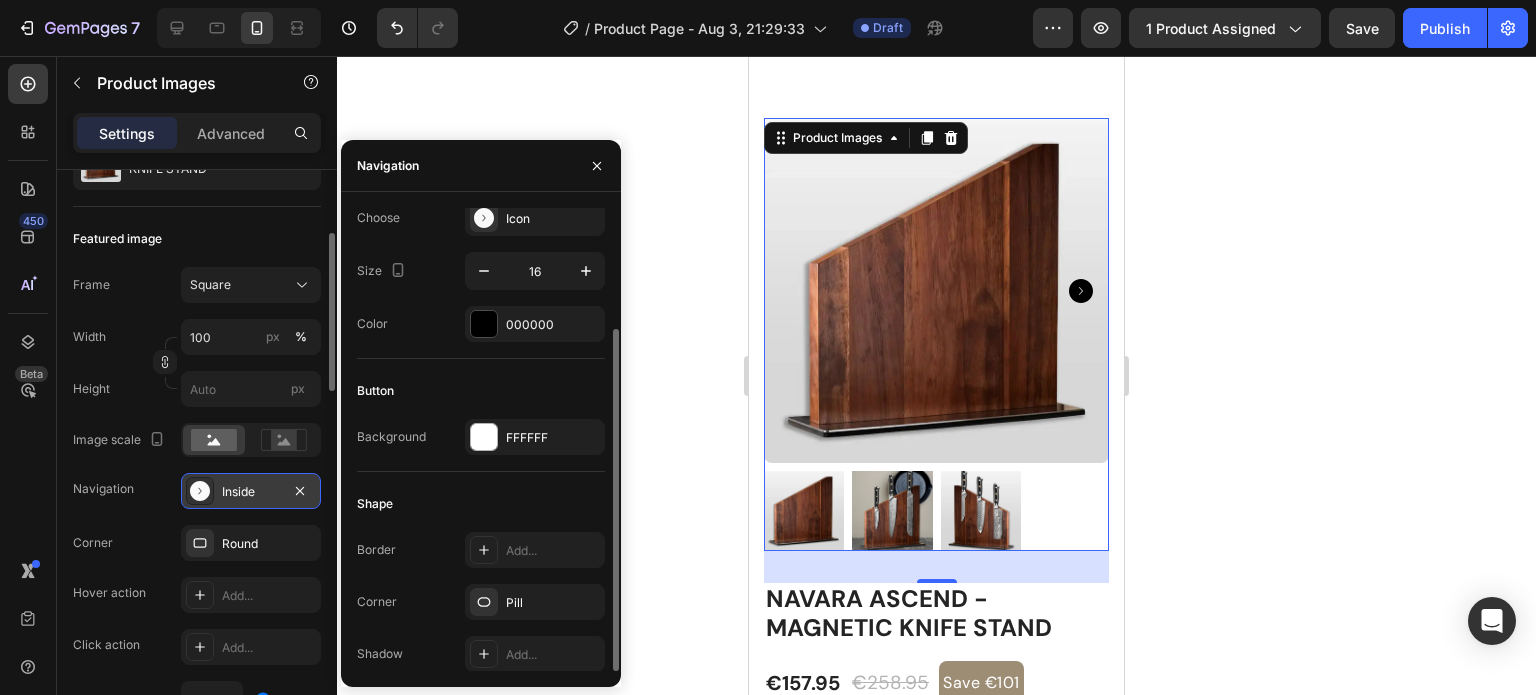 scroll, scrollTop: 0, scrollLeft: 0, axis: both 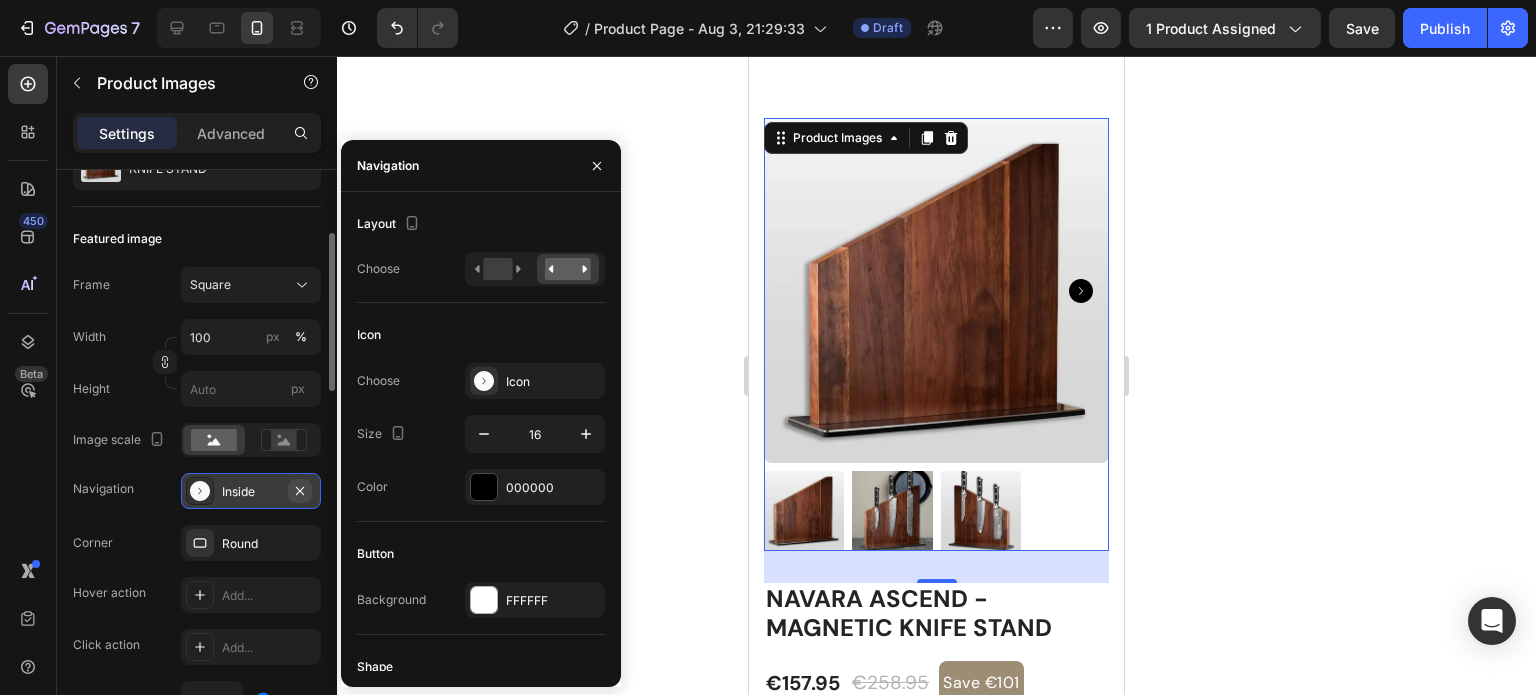 click 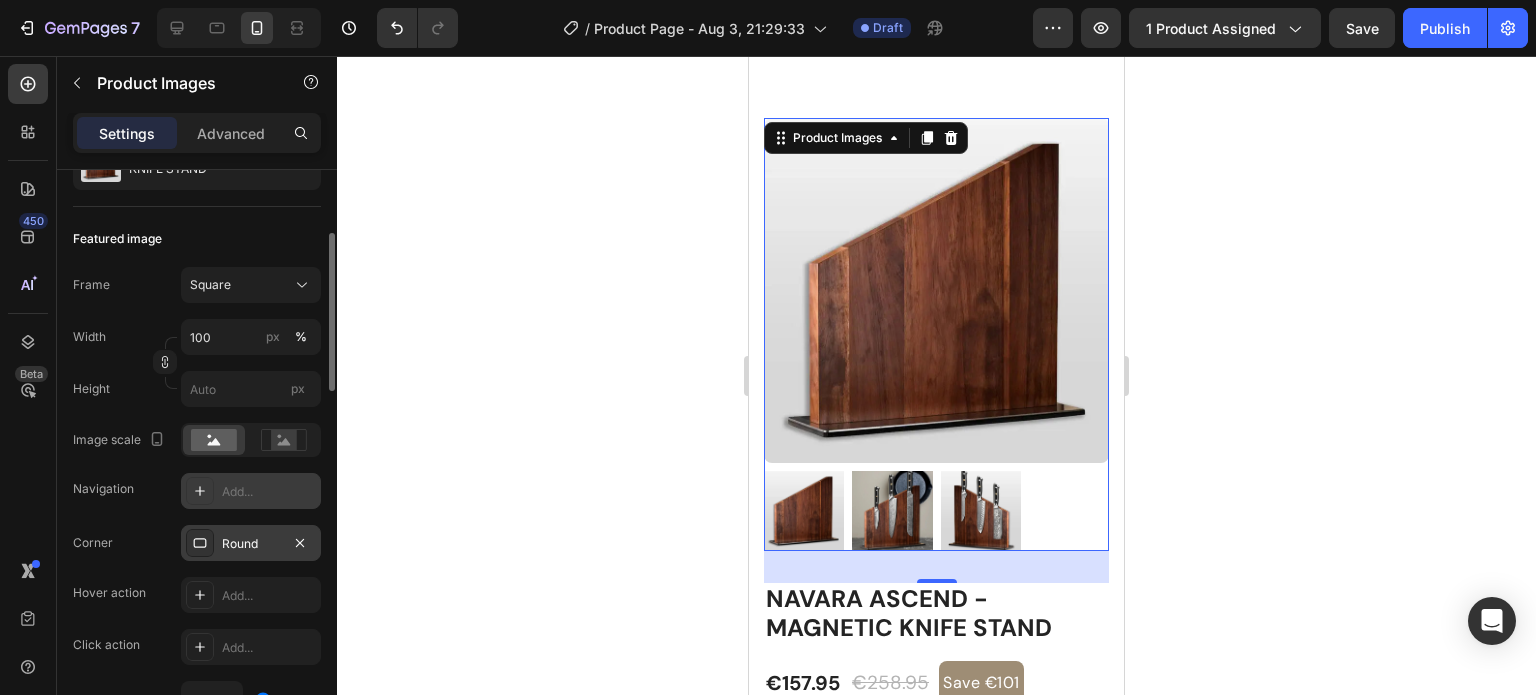 scroll, scrollTop: 467, scrollLeft: 0, axis: vertical 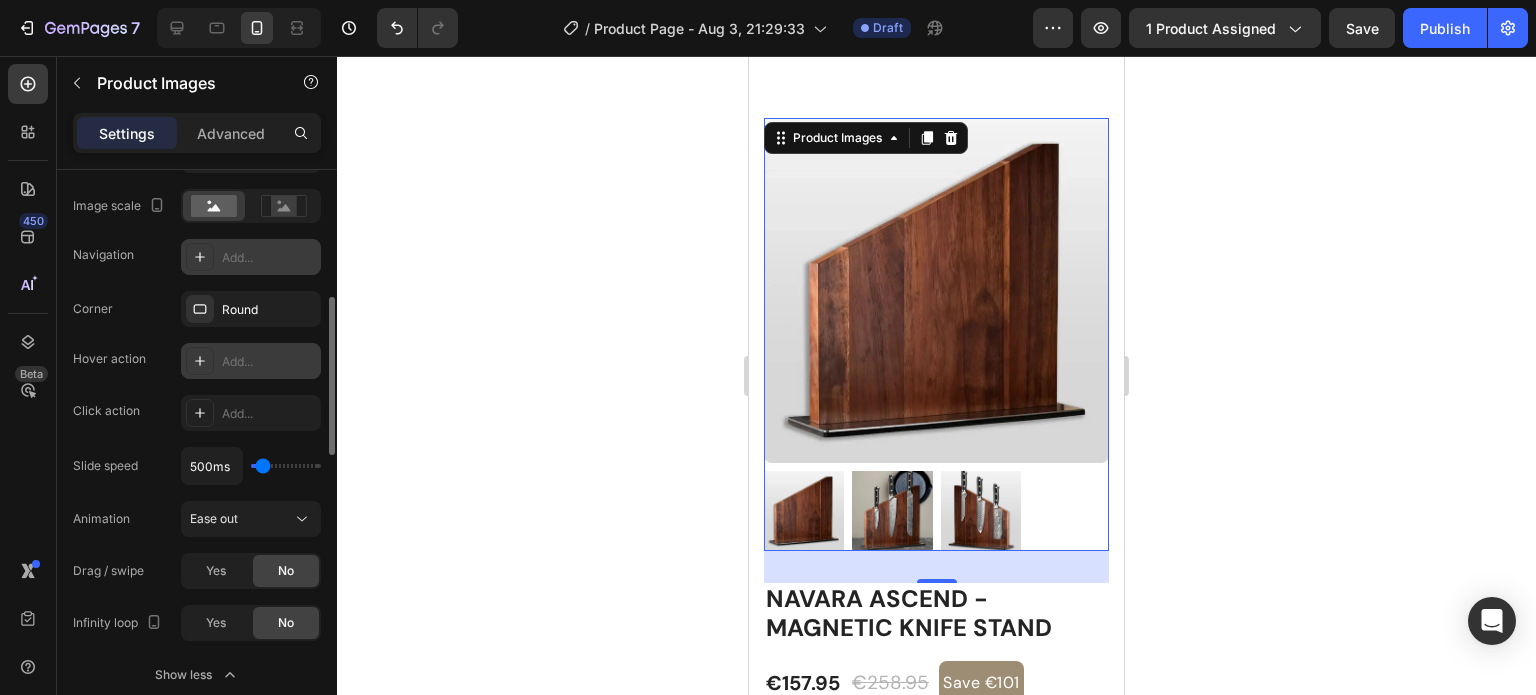 click on "Add..." at bounding box center (269, 362) 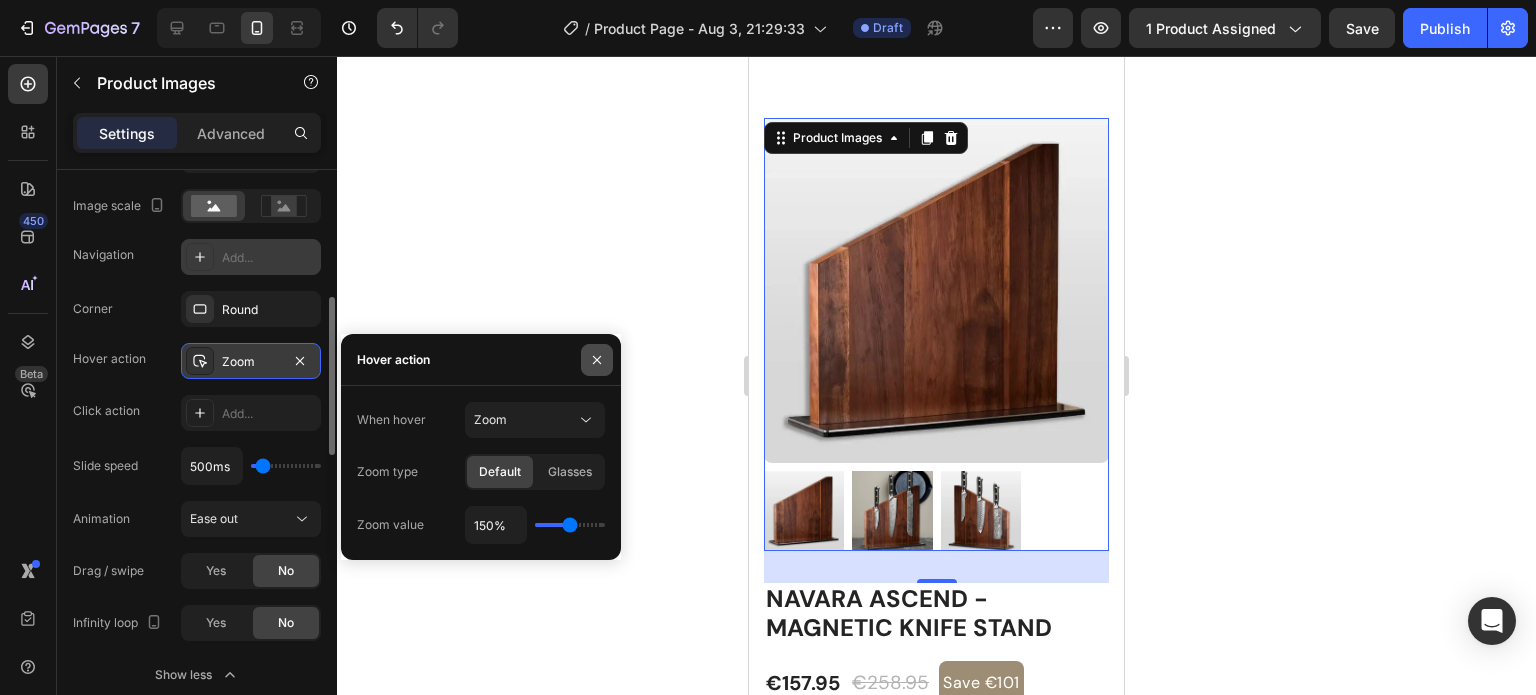 click at bounding box center [597, 360] 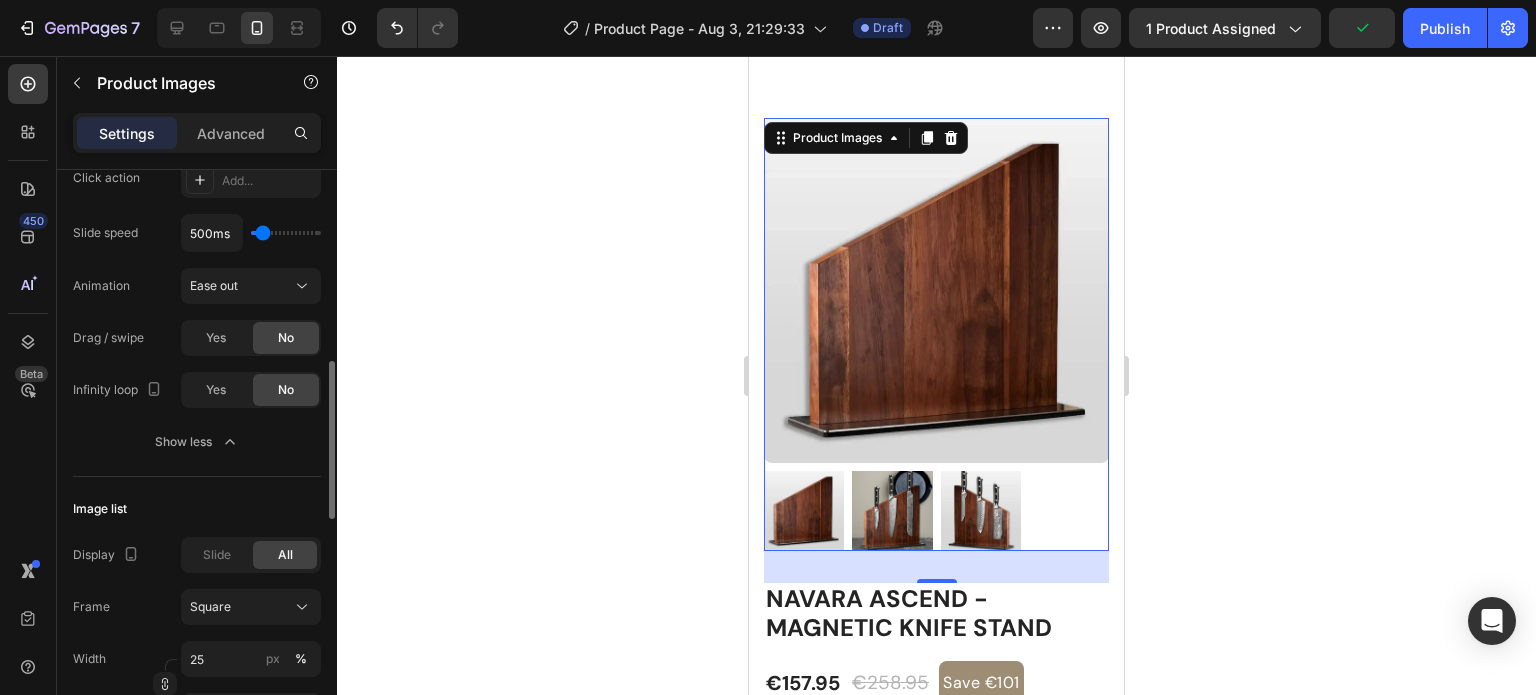 scroll, scrollTop: 934, scrollLeft: 0, axis: vertical 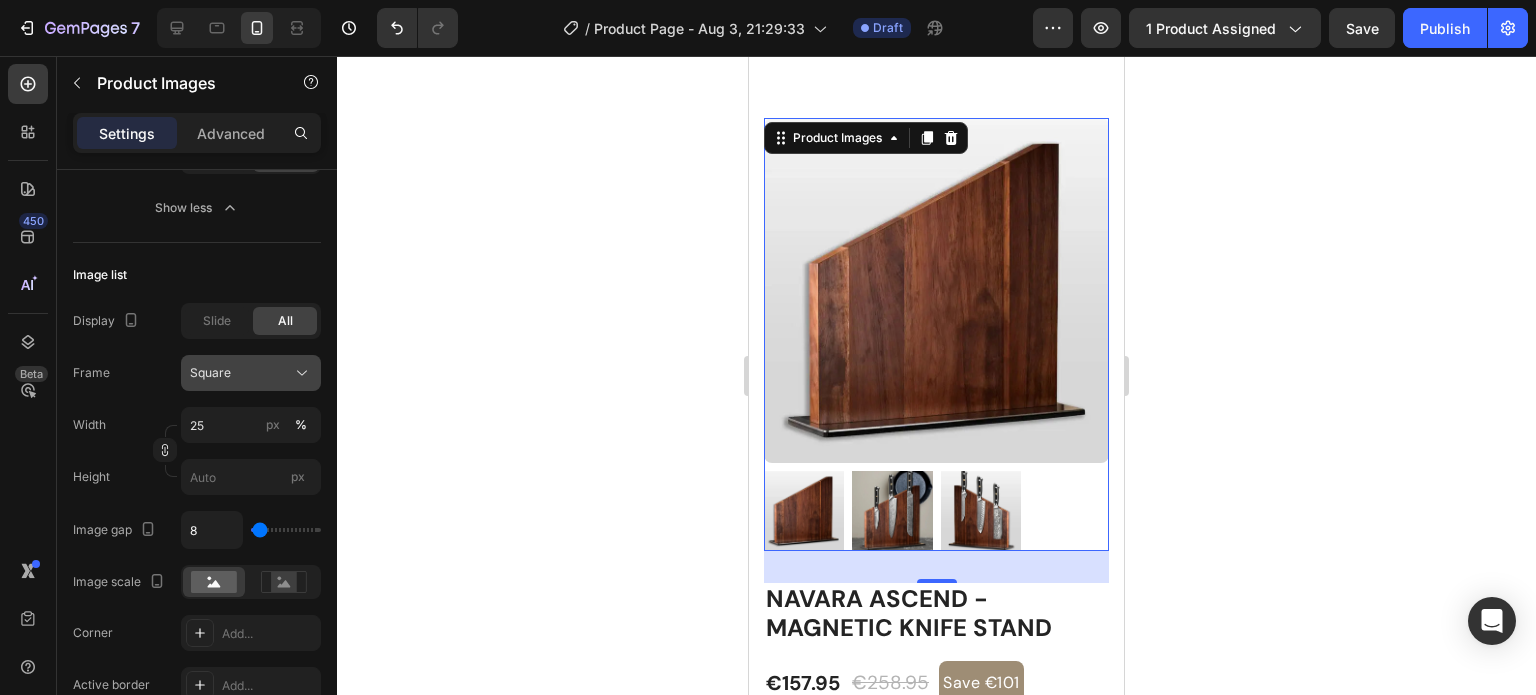 click on "Square" at bounding box center [210, 373] 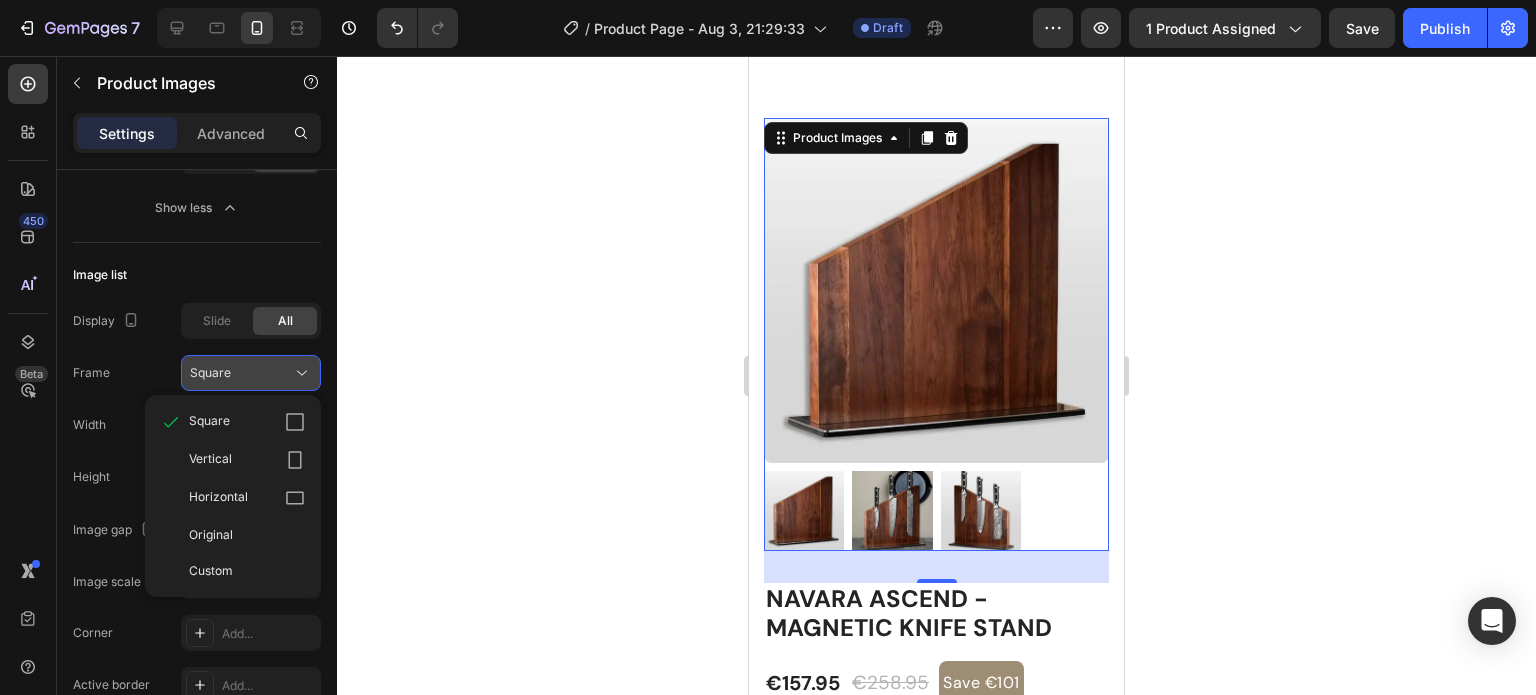 click on "Square" at bounding box center [210, 373] 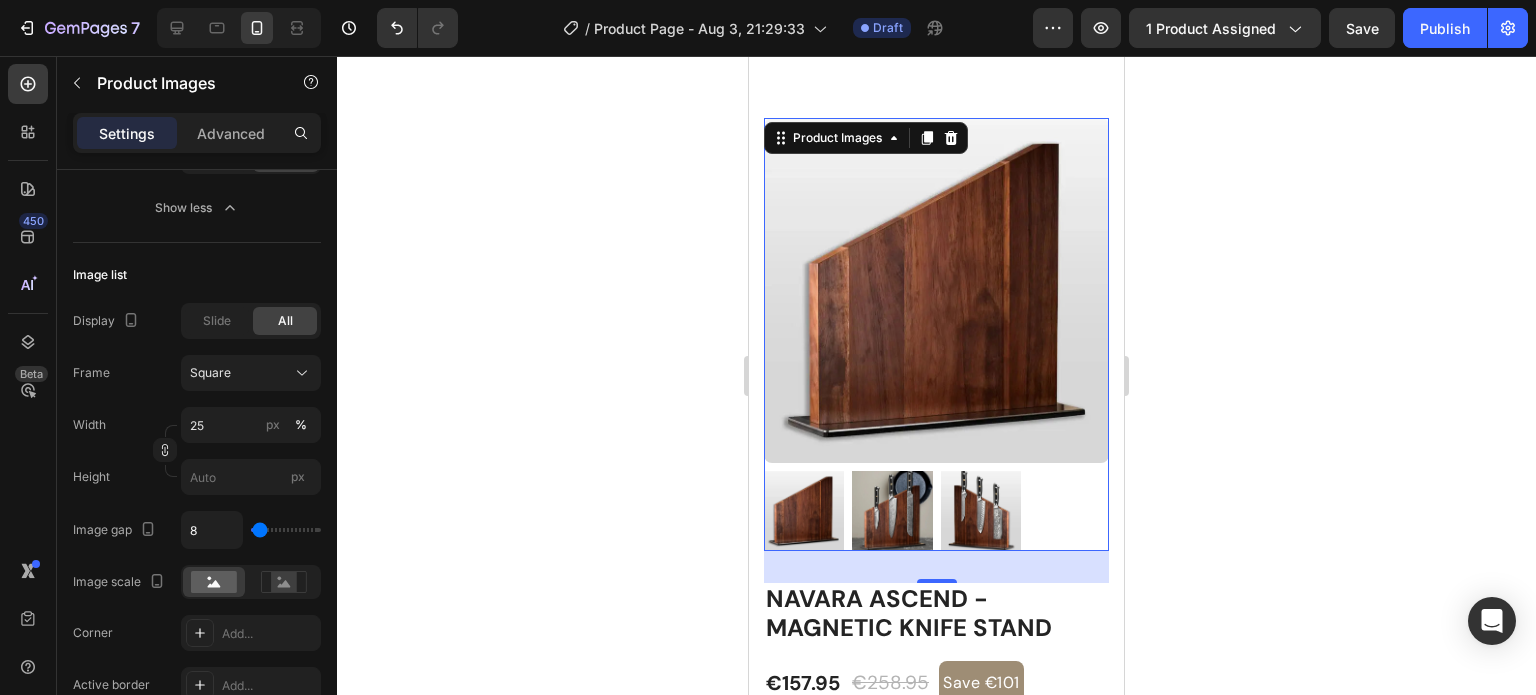 scroll, scrollTop: 467, scrollLeft: 0, axis: vertical 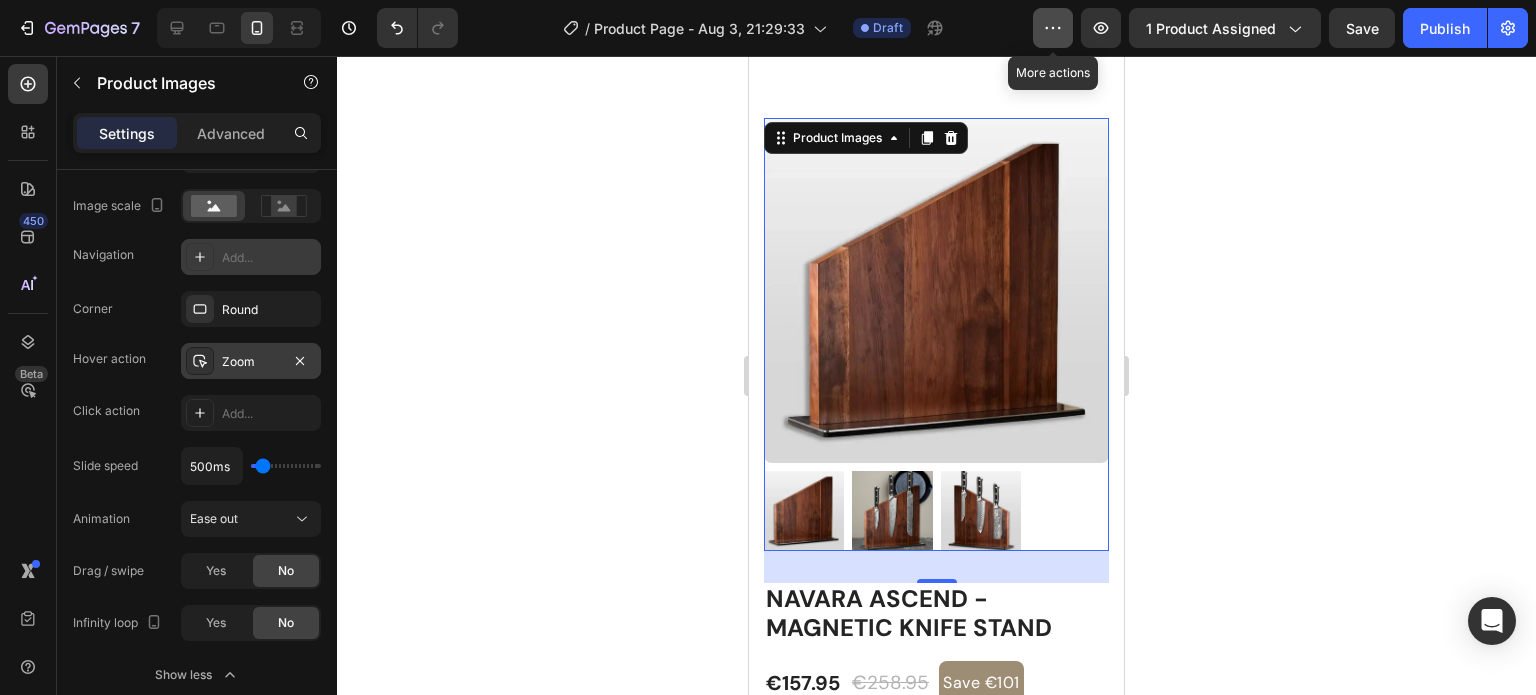 click 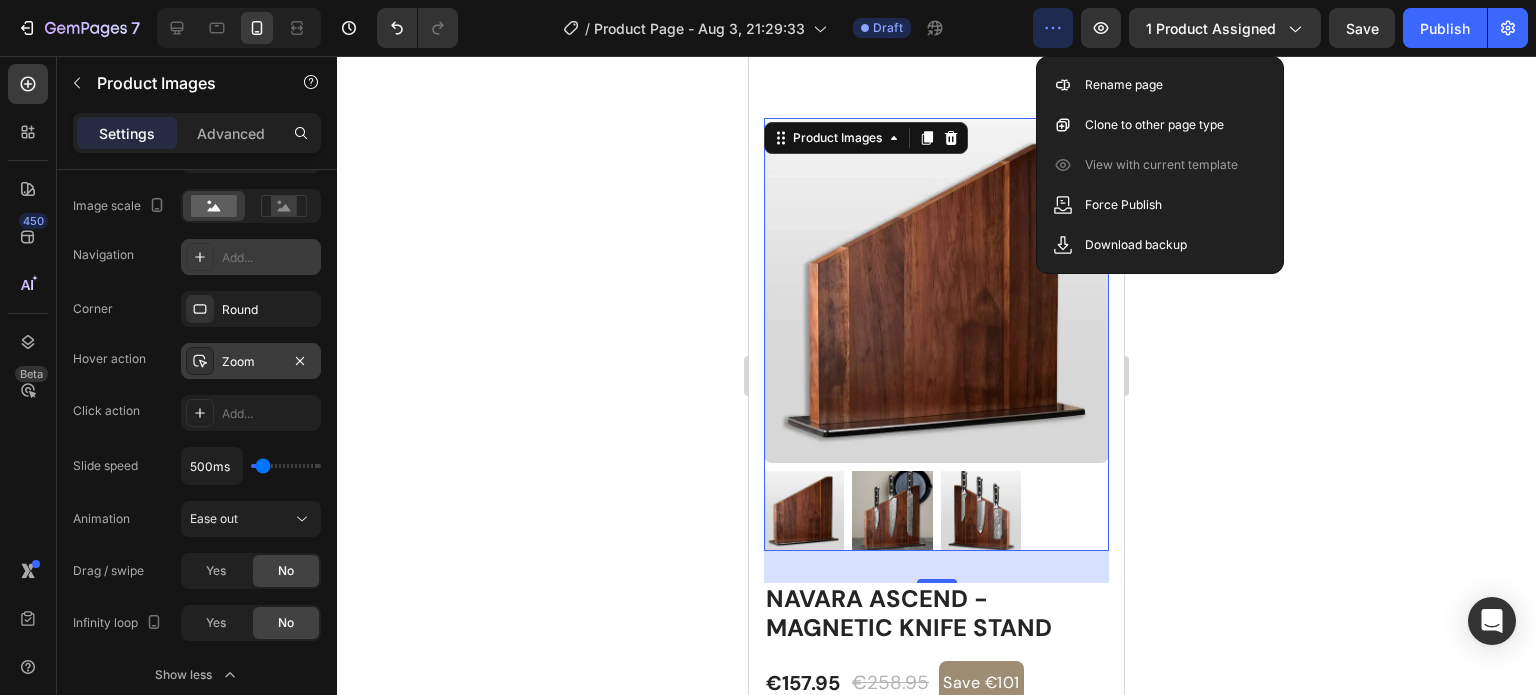 click 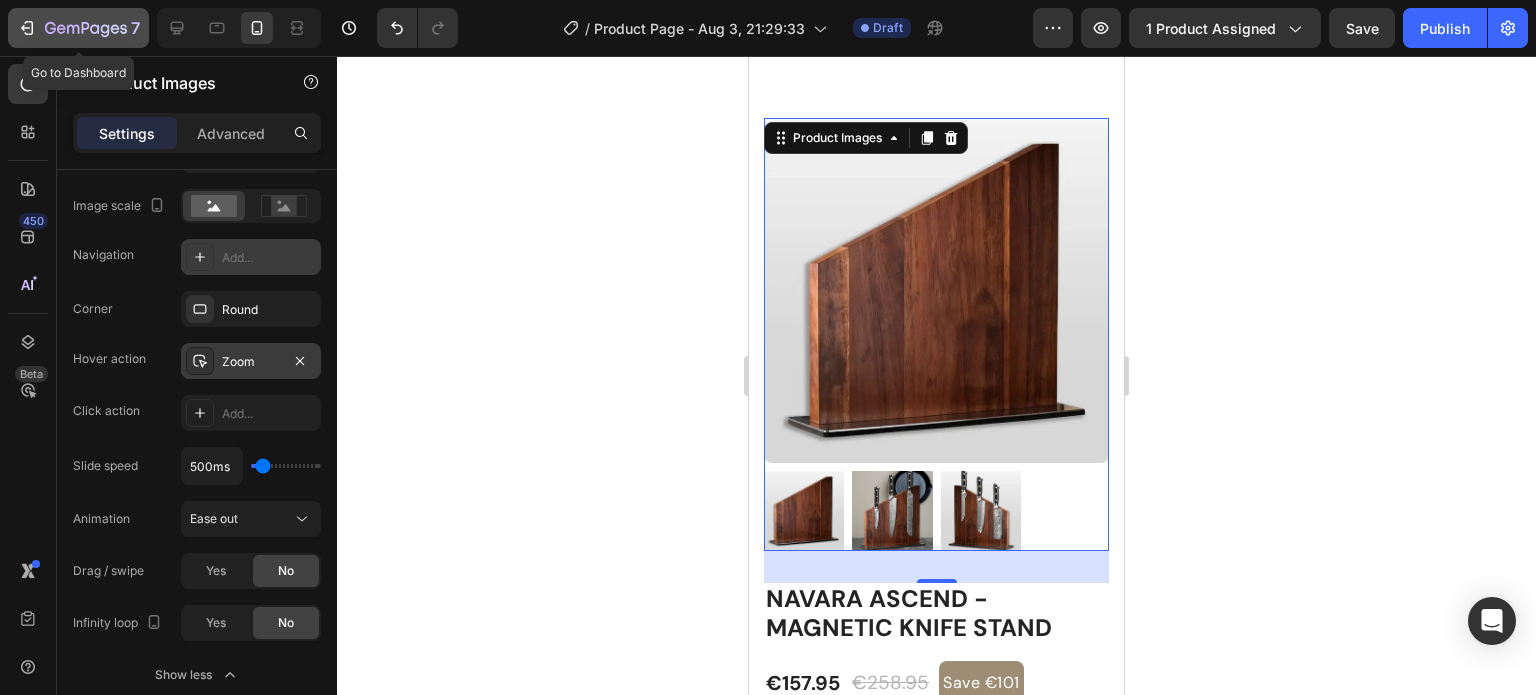 click on "7" at bounding box center [78, 28] 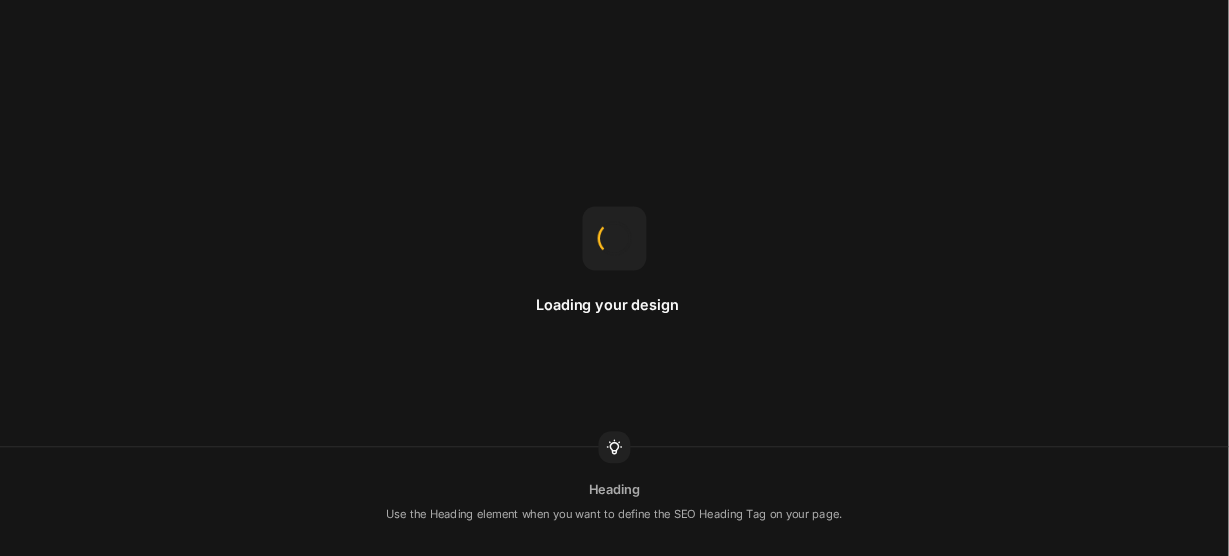 scroll, scrollTop: 0, scrollLeft: 0, axis: both 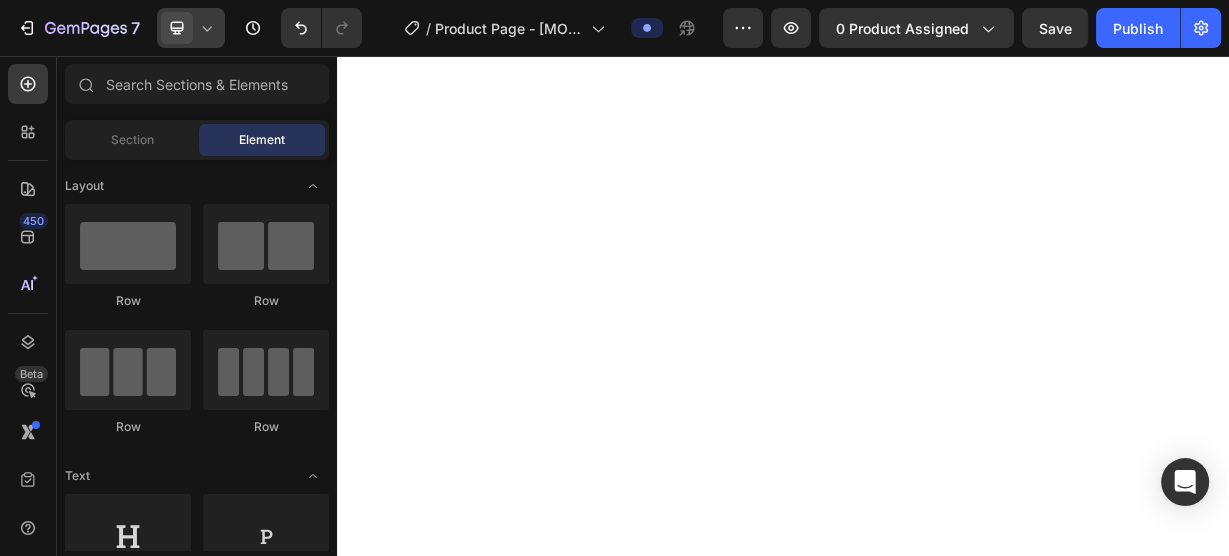 click 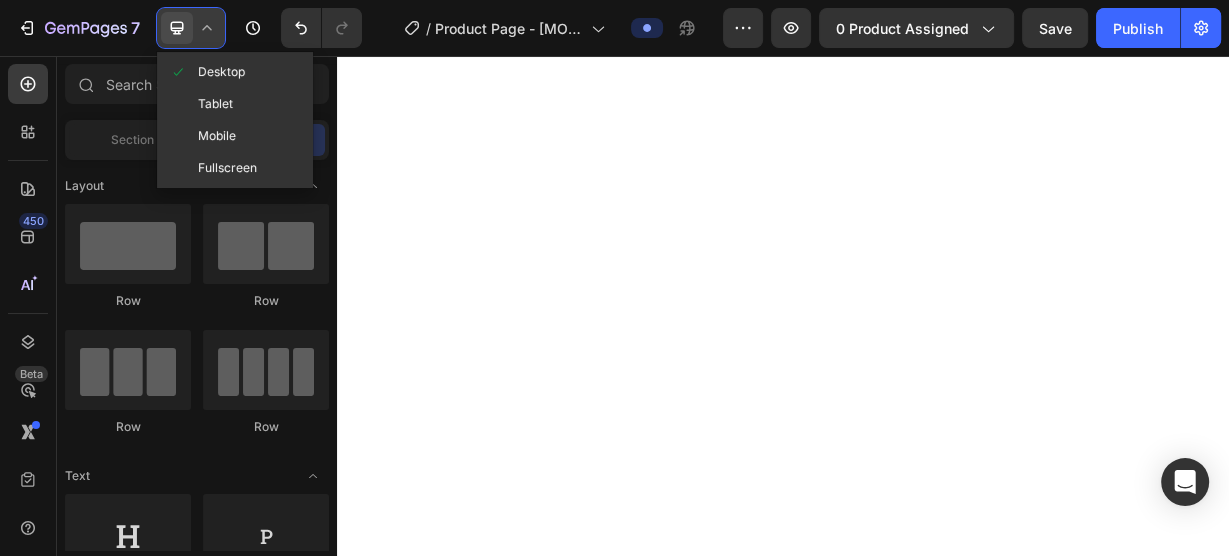 click on "Mobile" at bounding box center (217, 136) 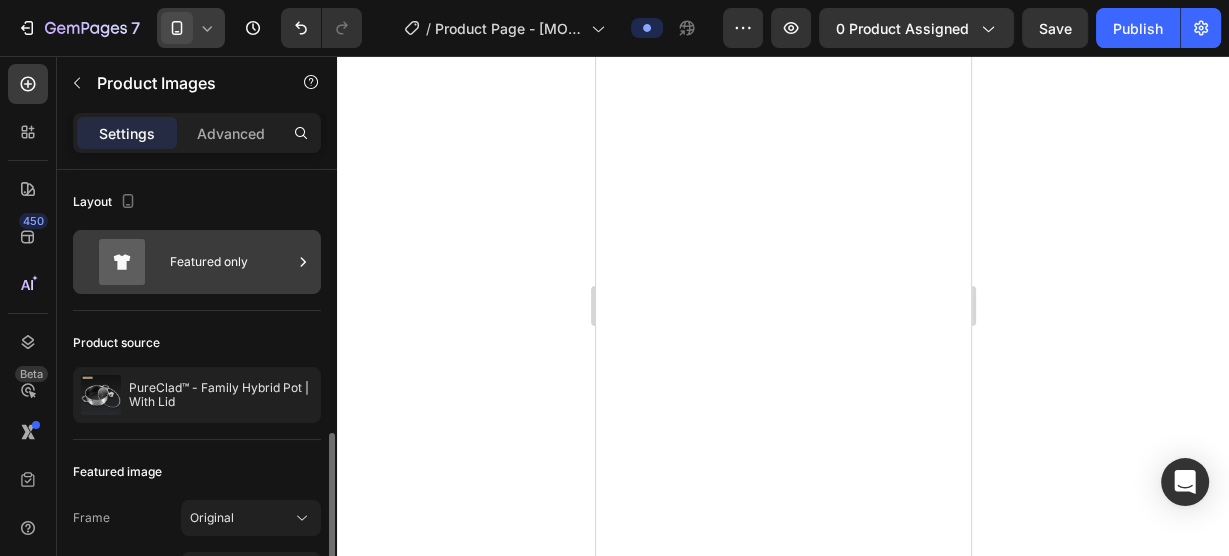 scroll, scrollTop: 186, scrollLeft: 0, axis: vertical 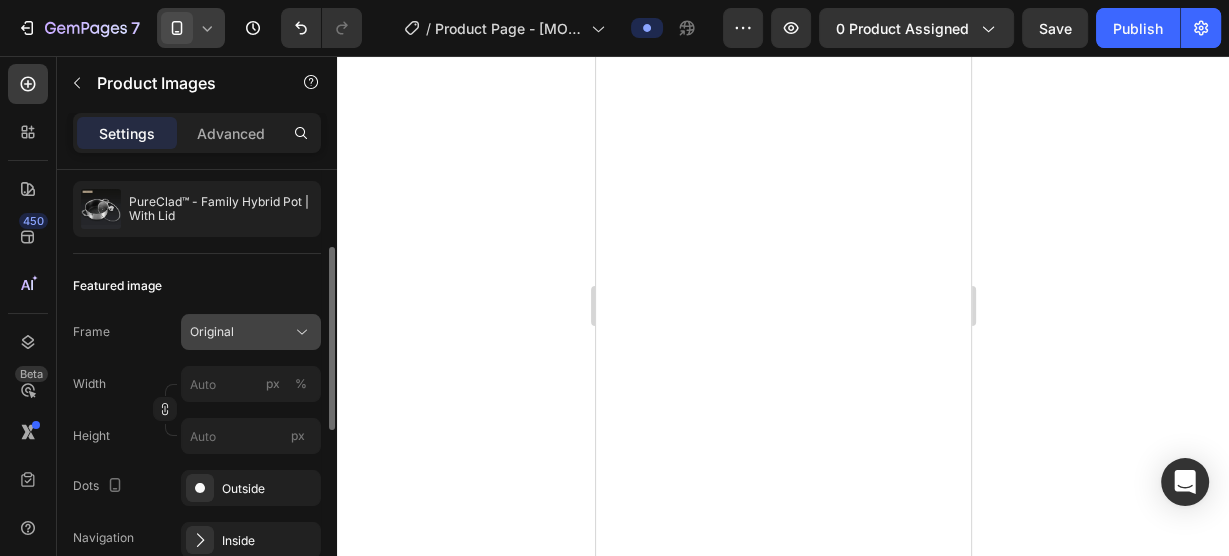 click on "Original" at bounding box center [251, 332] 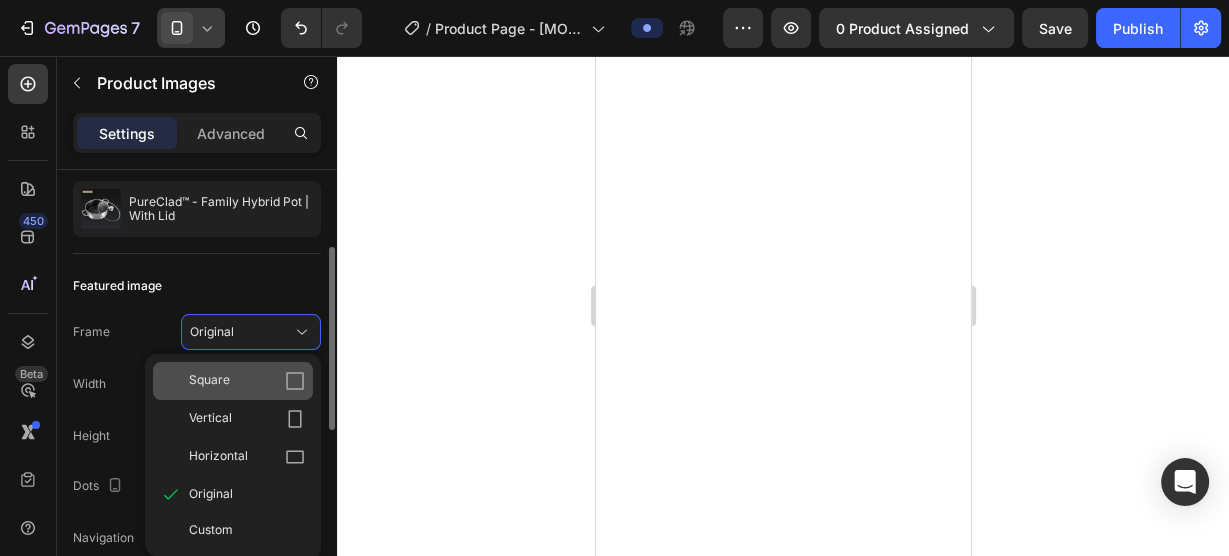 click on "Square" at bounding box center (247, 381) 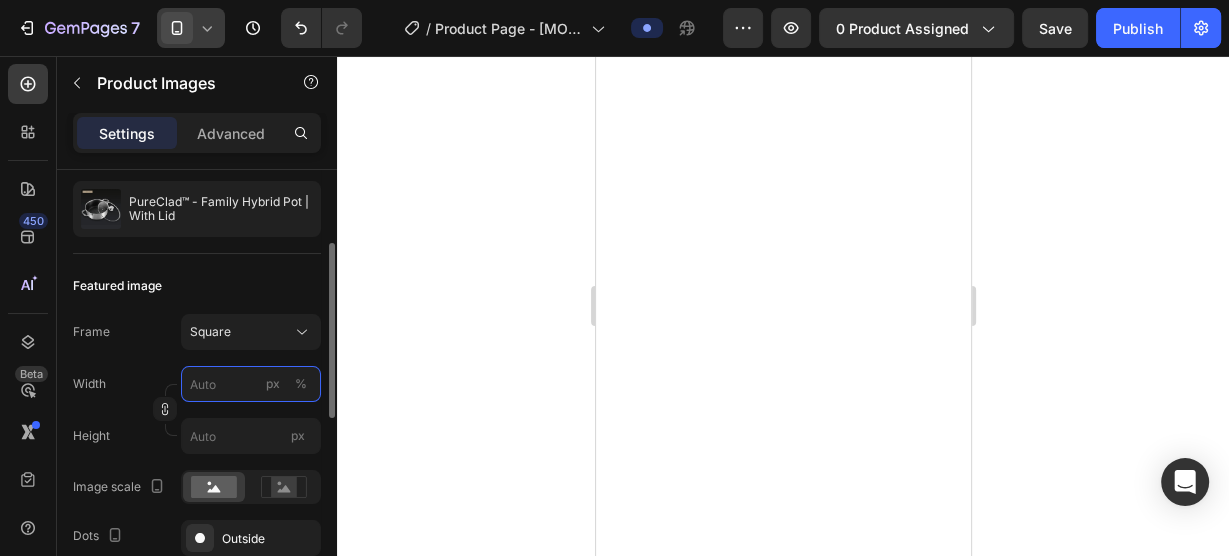 click on "px %" at bounding box center [251, 384] 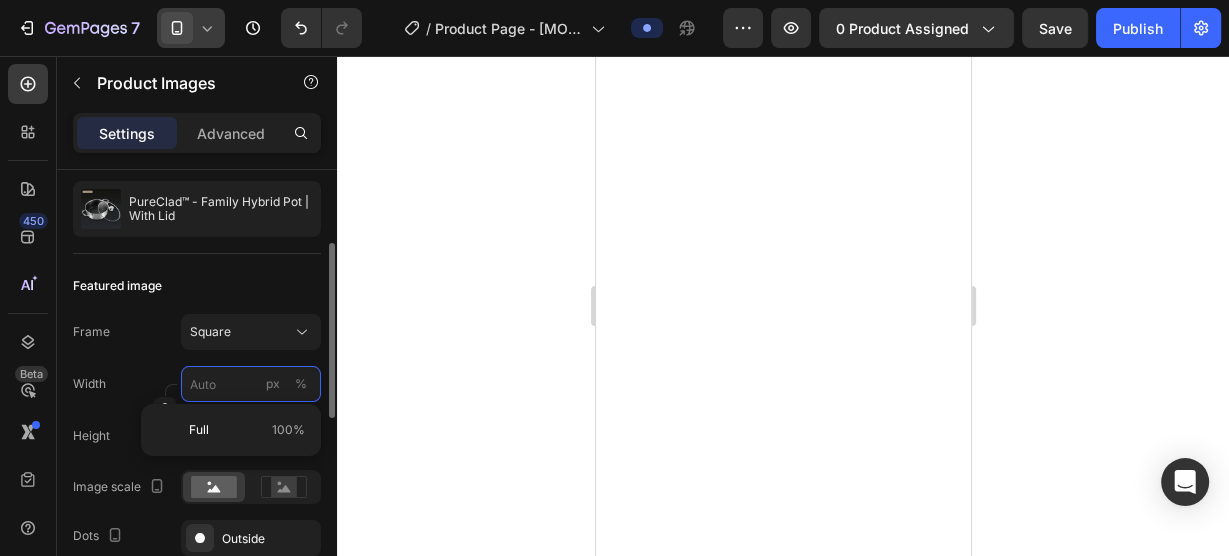 type on "1" 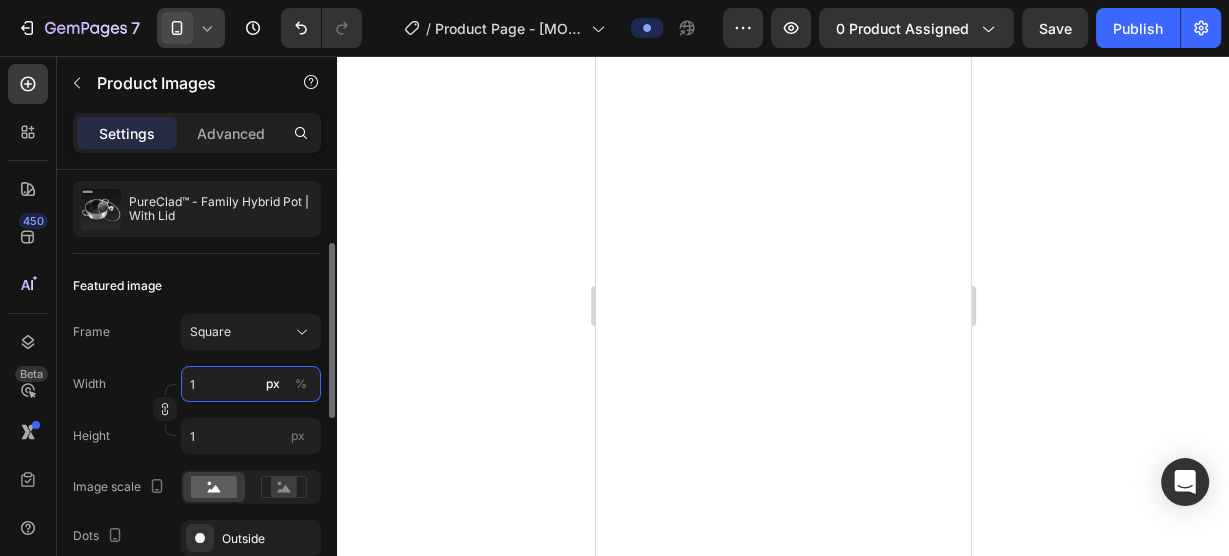 type on "10" 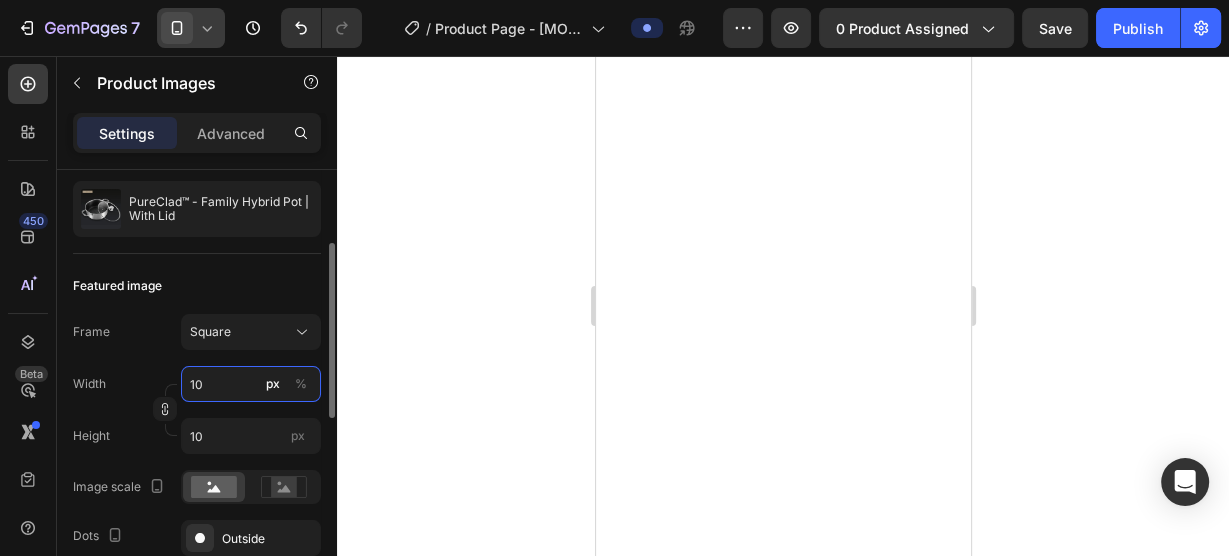 type on "100" 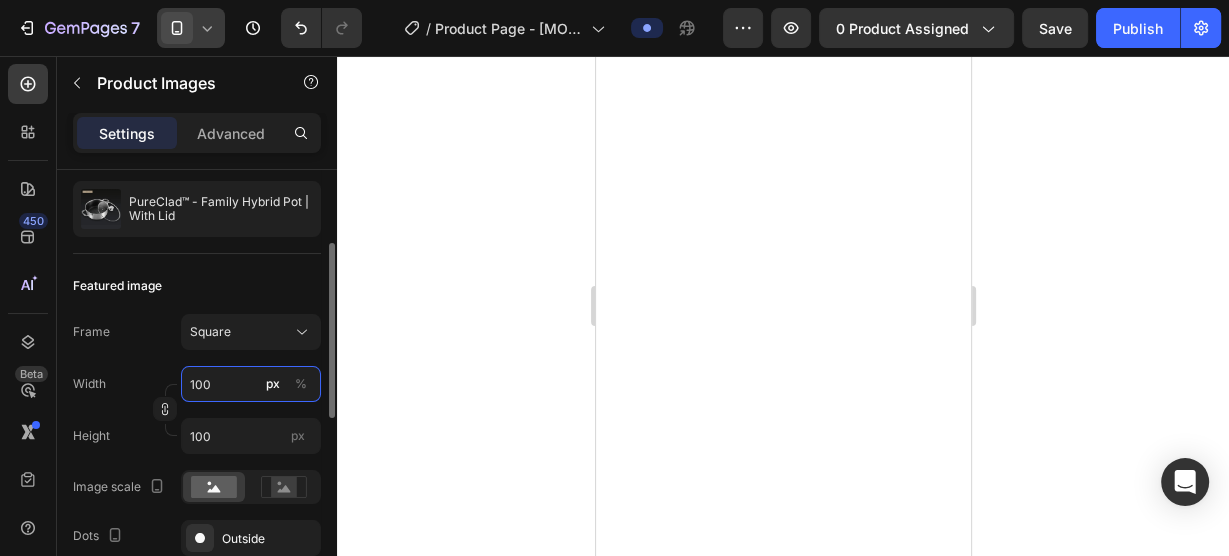 type on "100" 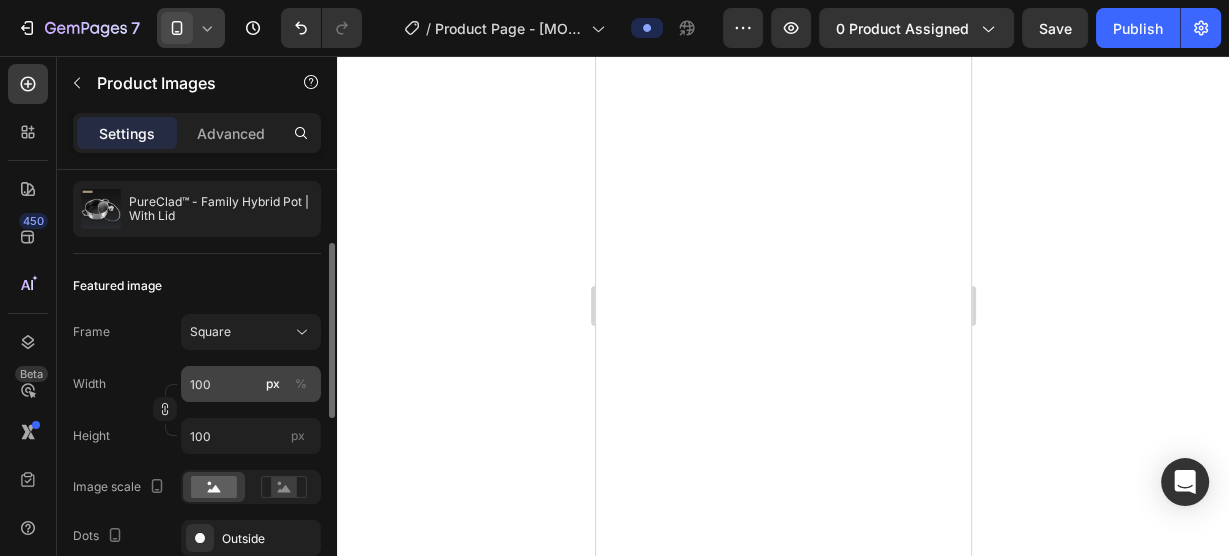 click on "px" at bounding box center (273, 384) 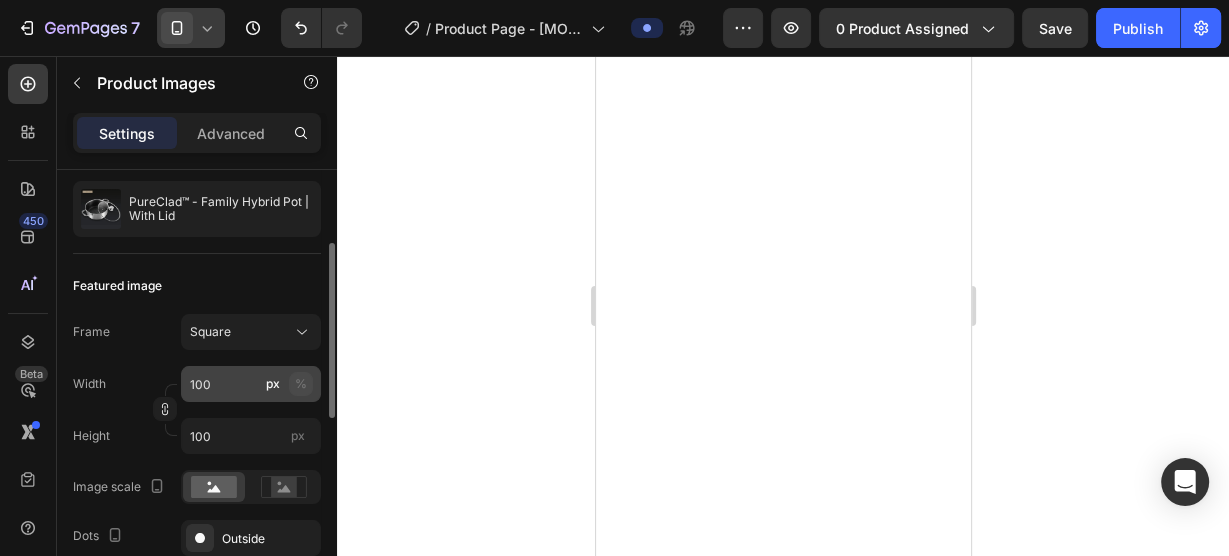click on "%" at bounding box center [301, 384] 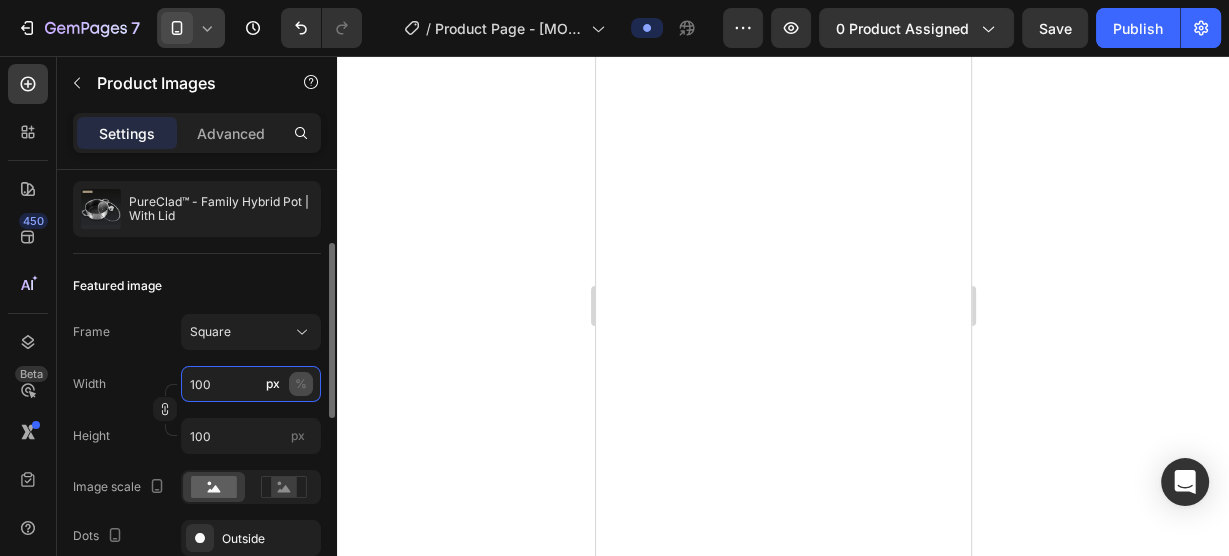 type 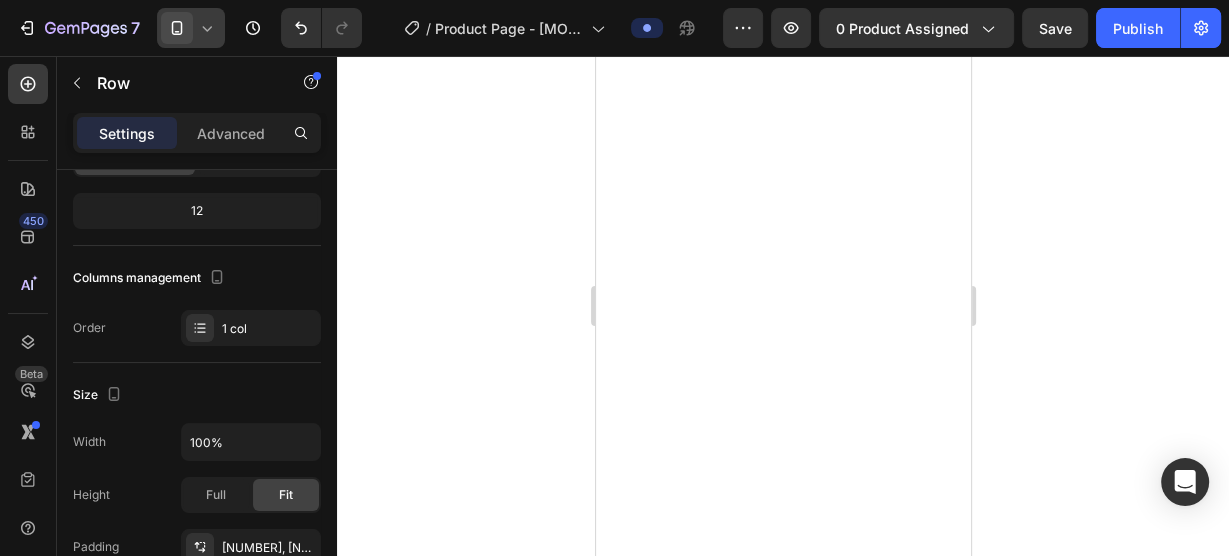 scroll, scrollTop: 0, scrollLeft: 0, axis: both 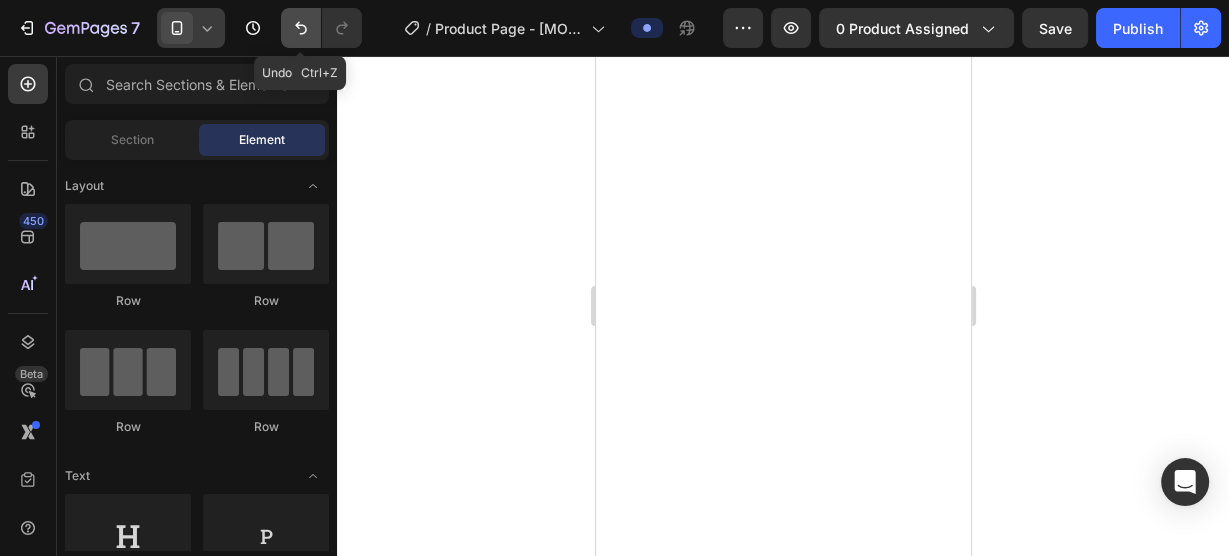 click 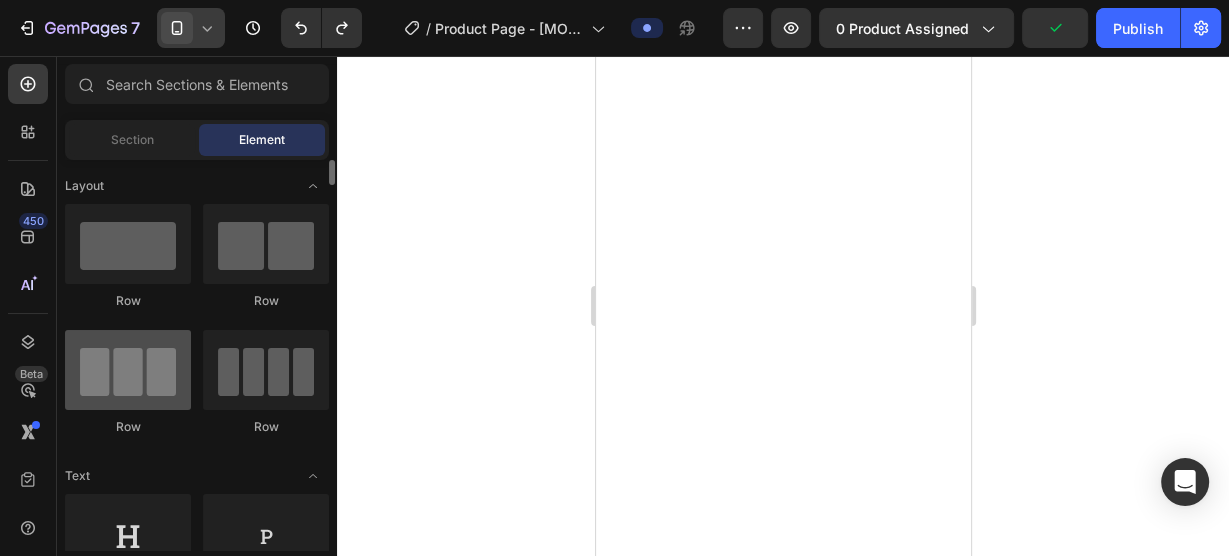 scroll, scrollTop: 373, scrollLeft: 0, axis: vertical 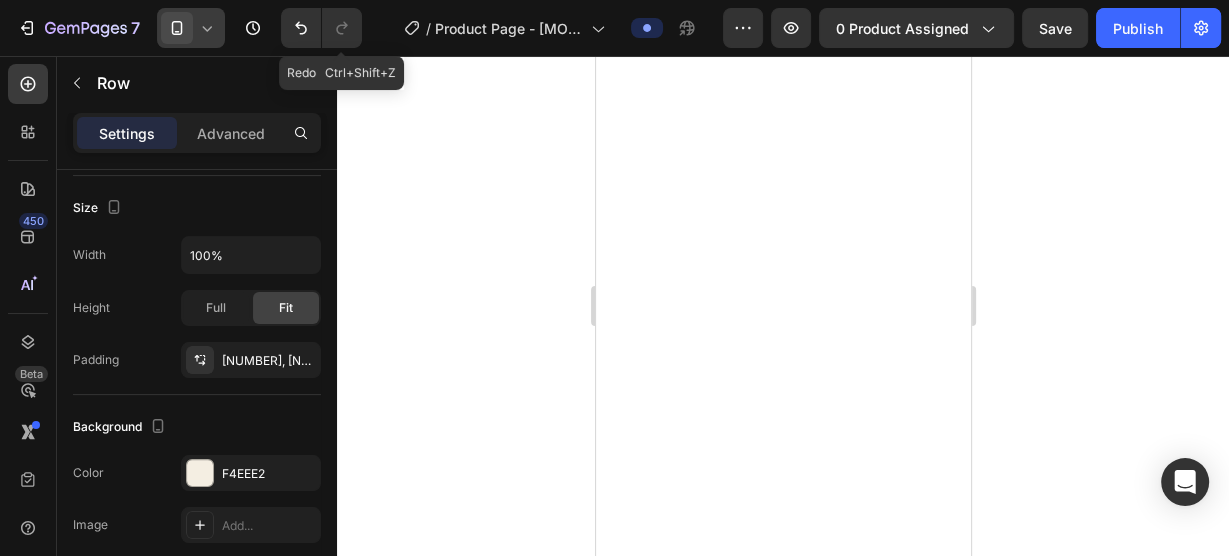 click 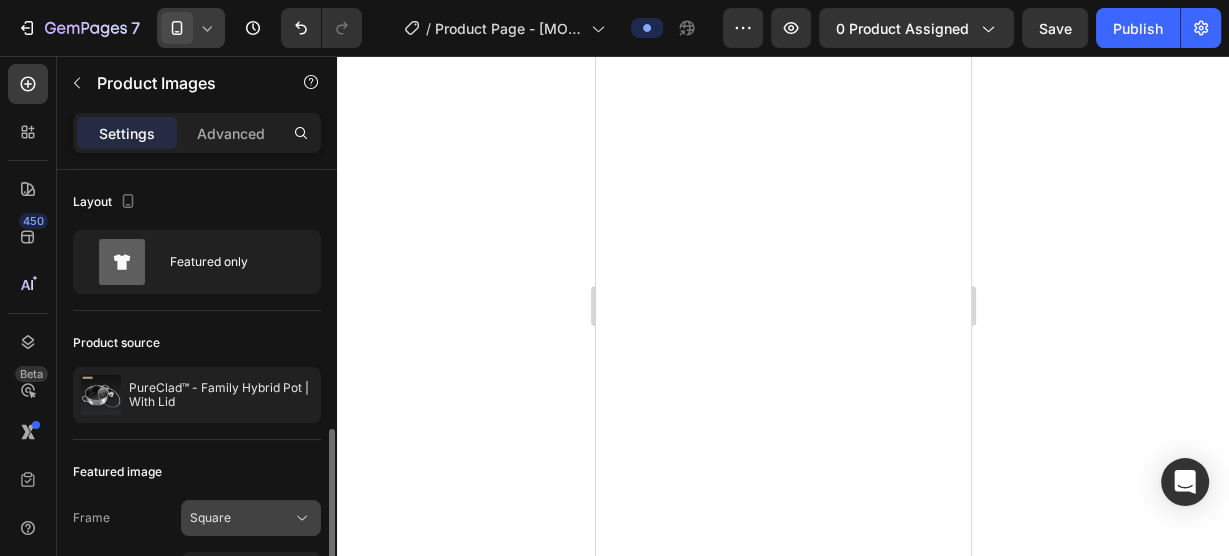 scroll, scrollTop: 186, scrollLeft: 0, axis: vertical 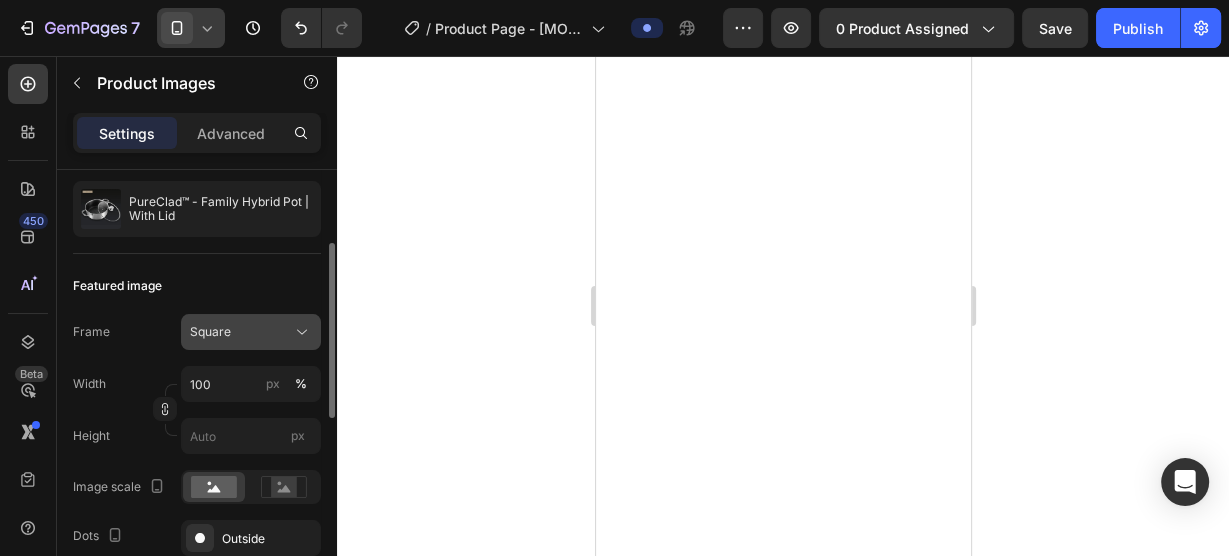 click on "Square" 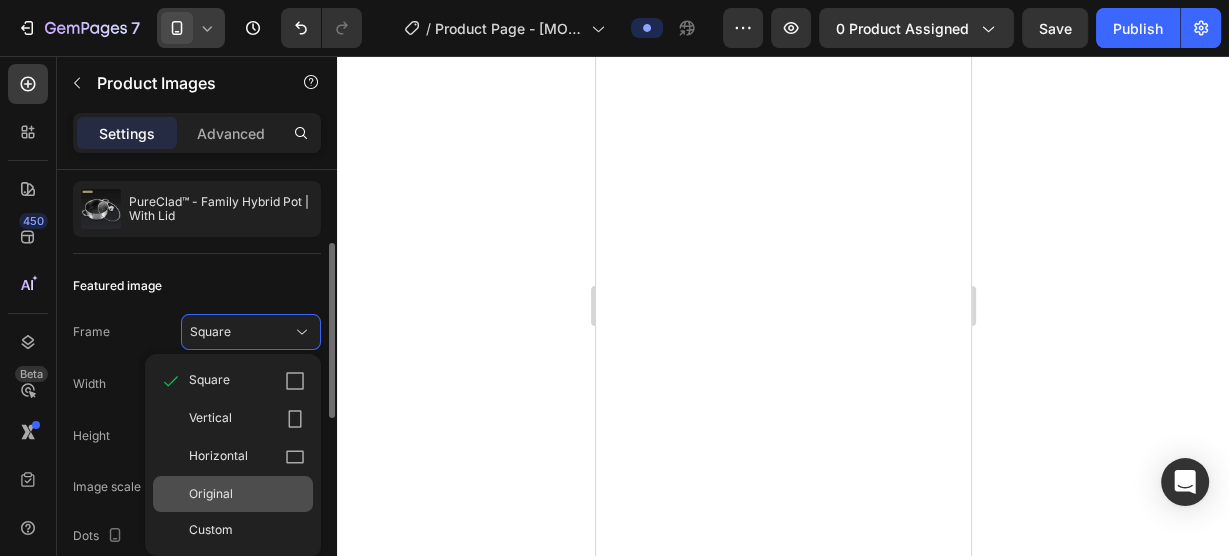 click on "Original" at bounding box center [247, 494] 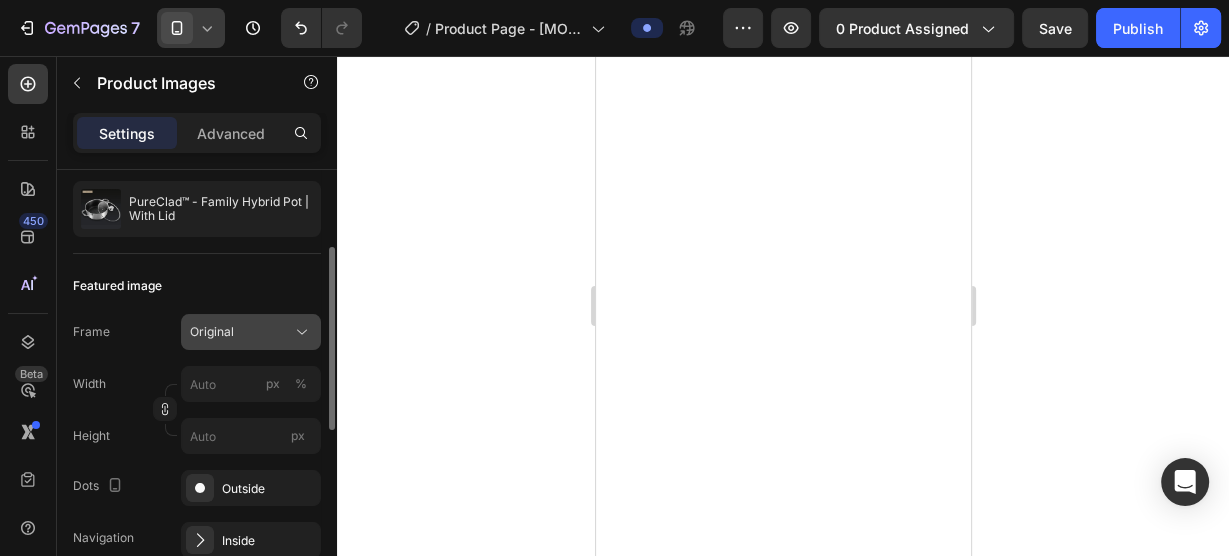 click on "Original" 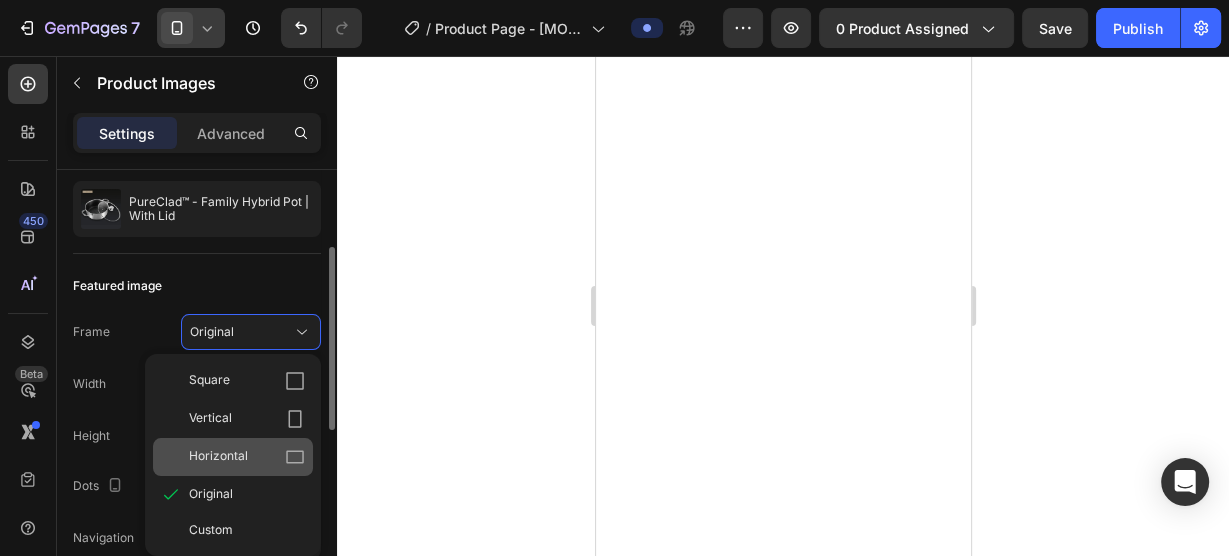 click on "Horizontal" at bounding box center (218, 457) 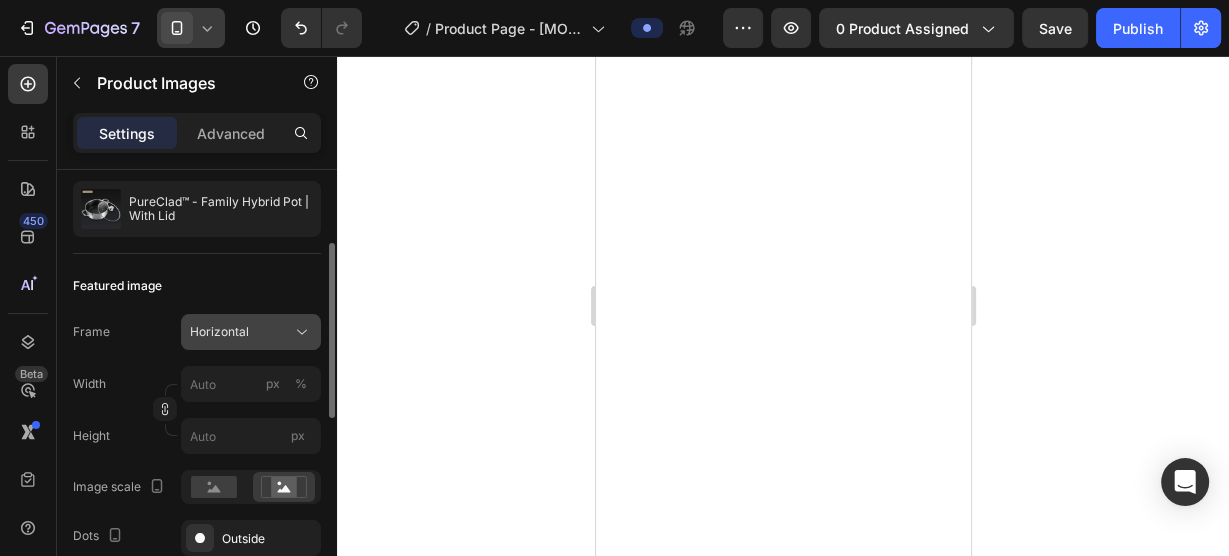 click on "Horizontal" 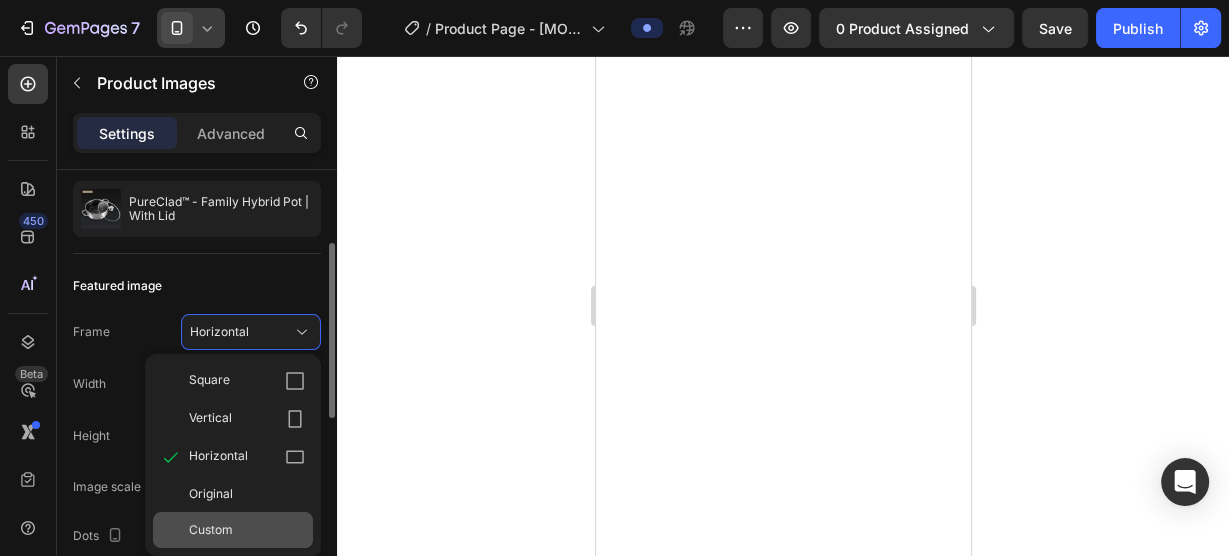 click on "Custom" at bounding box center [247, 530] 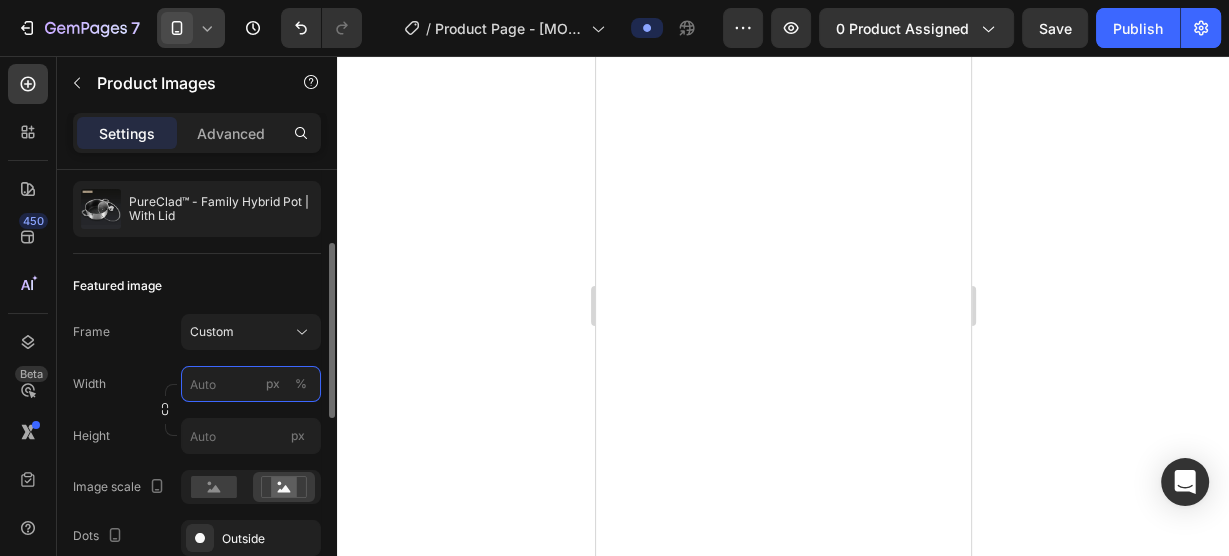 click on "px %" at bounding box center (251, 384) 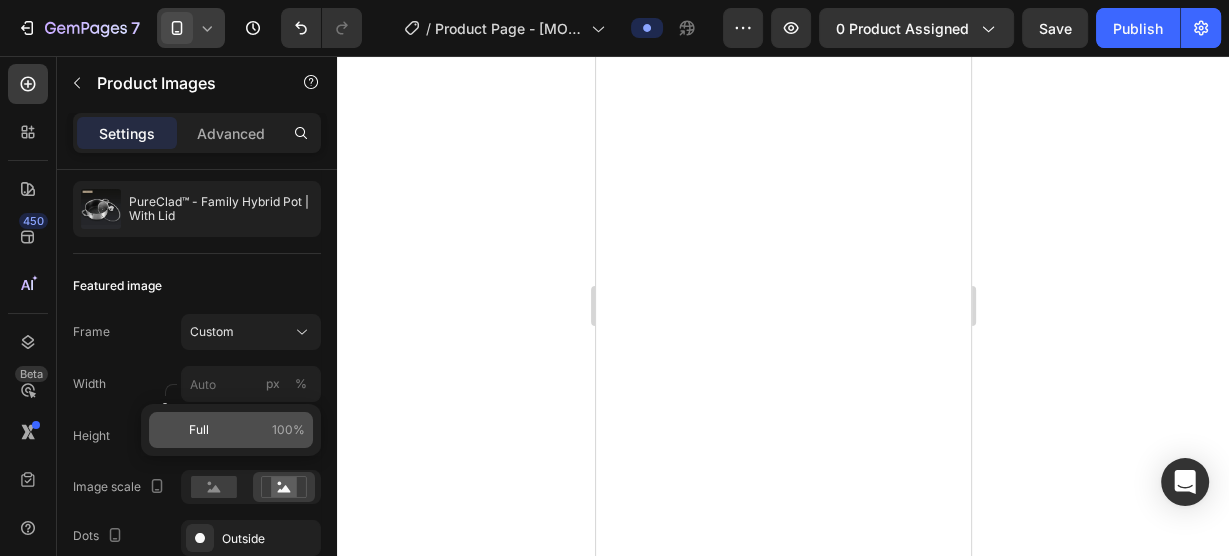 click on "Full 100%" at bounding box center (247, 430) 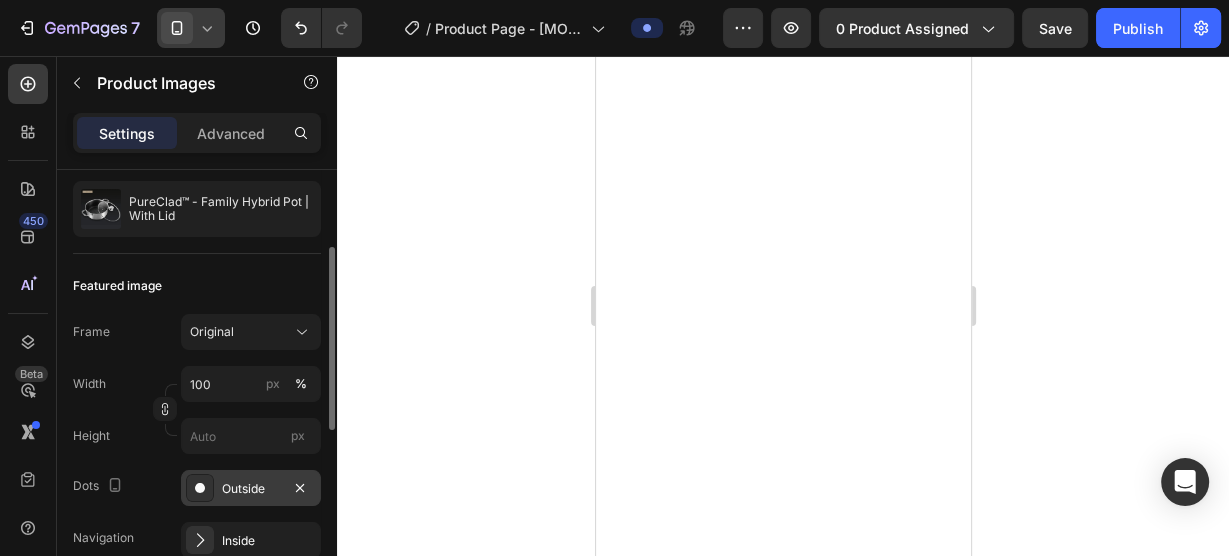 click on "Outside" at bounding box center (251, 488) 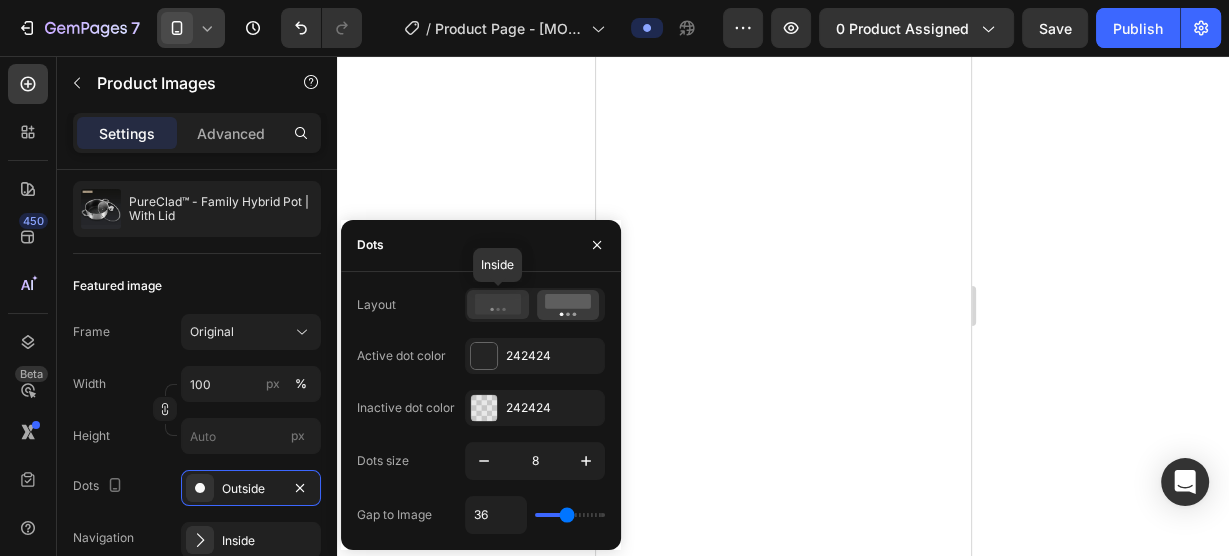 click 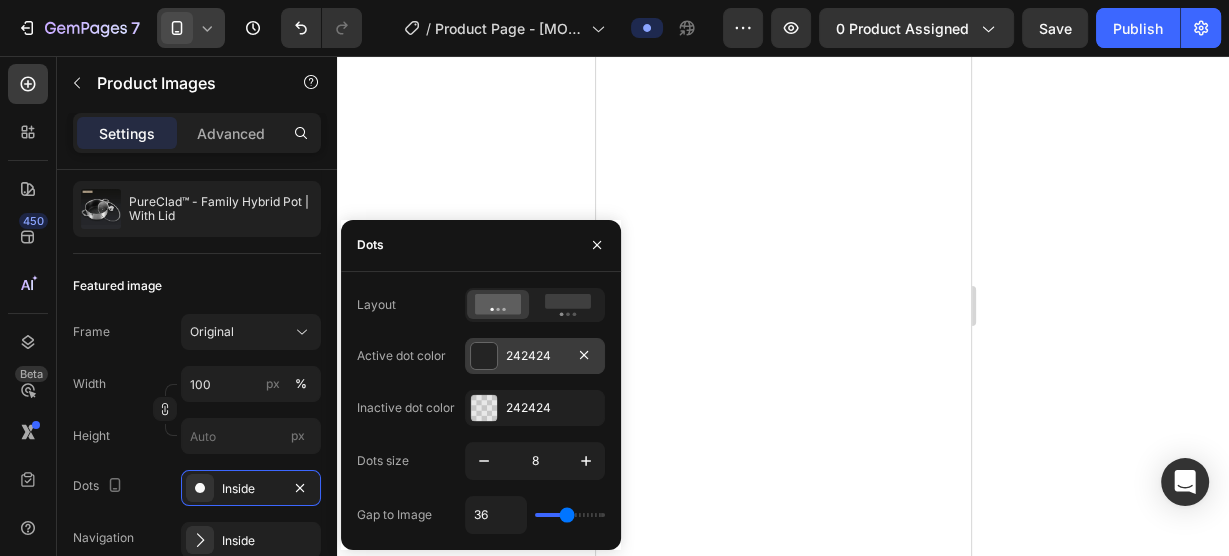 click at bounding box center [484, 356] 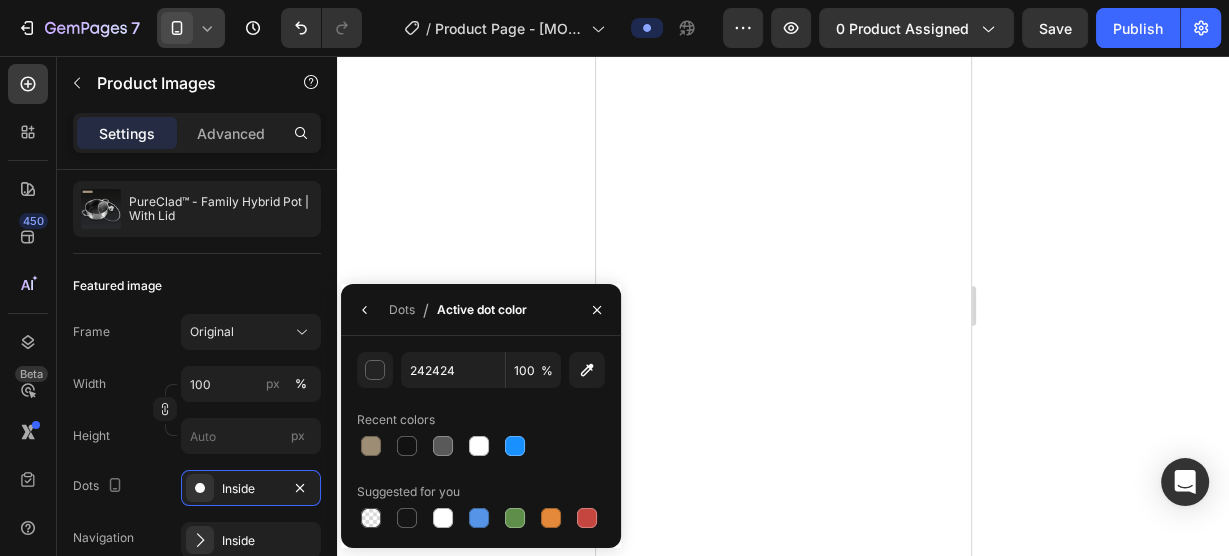 click 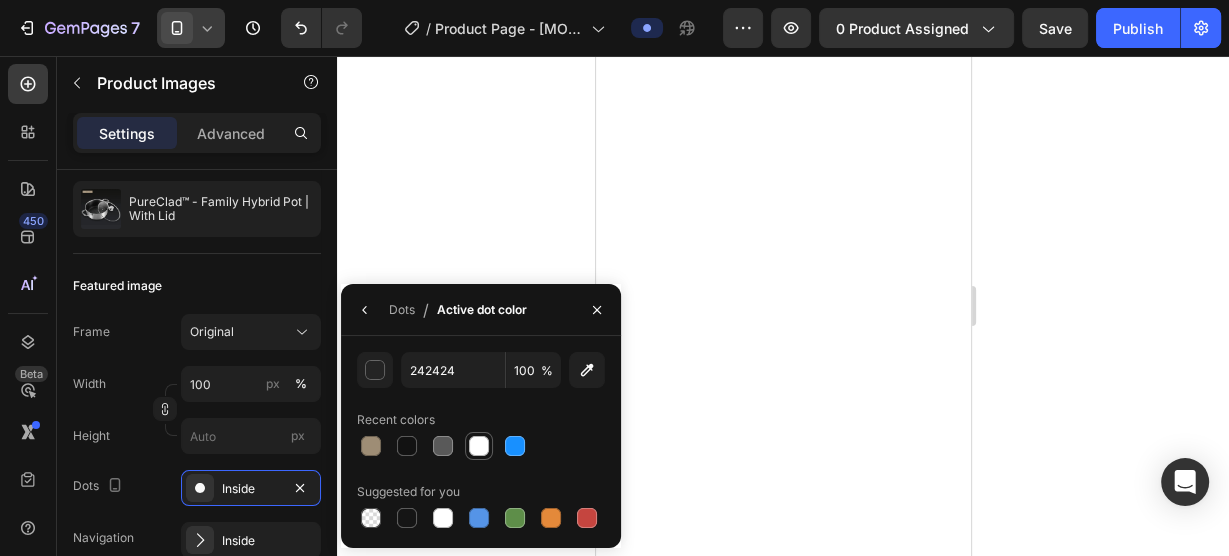 click at bounding box center [479, 446] 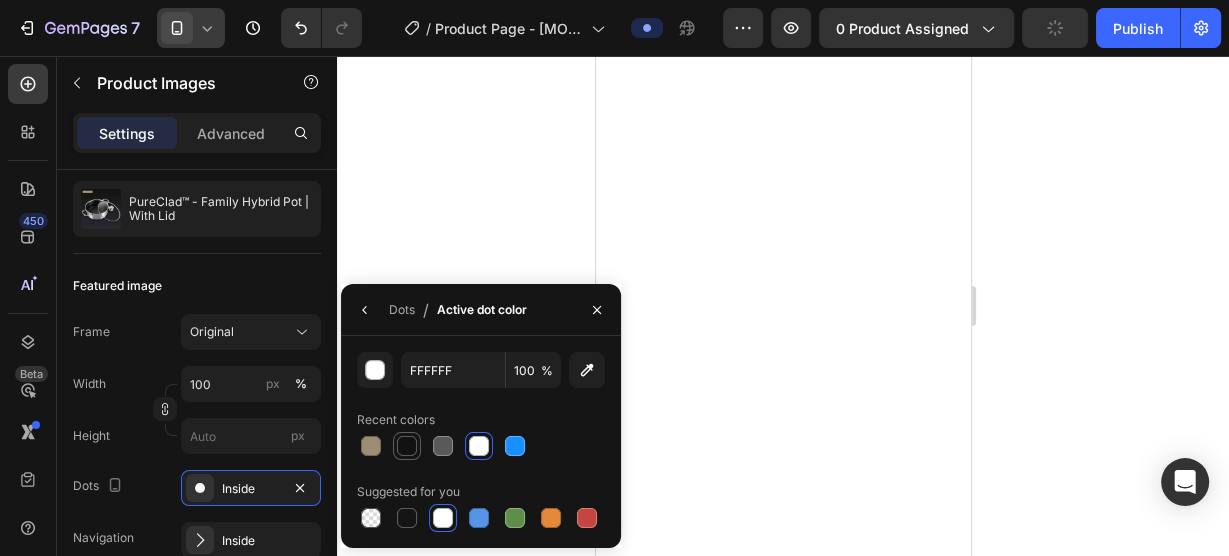 click at bounding box center (407, 446) 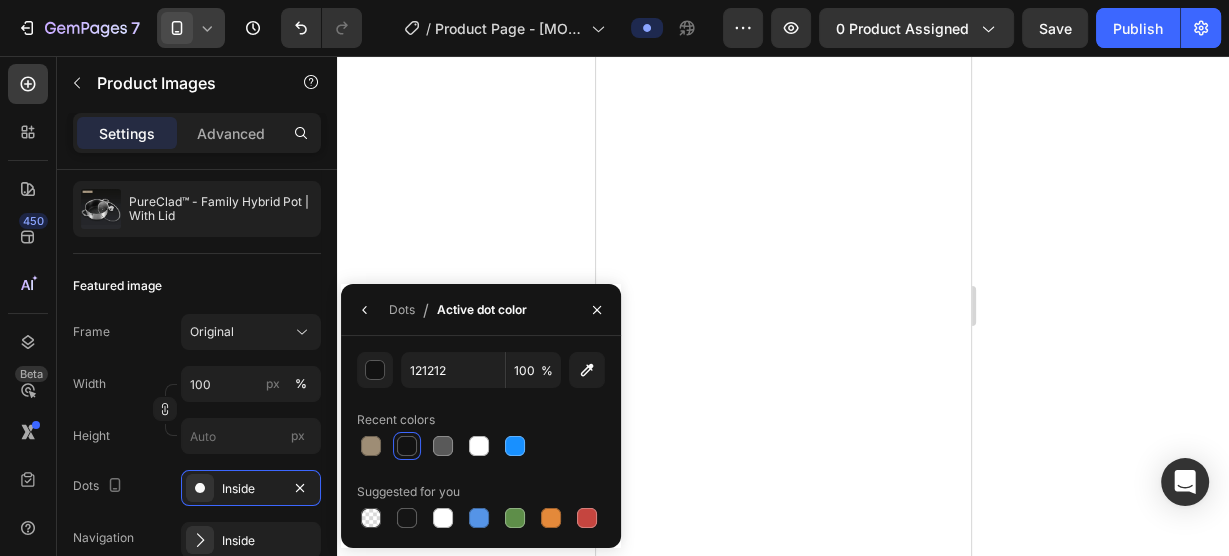 click 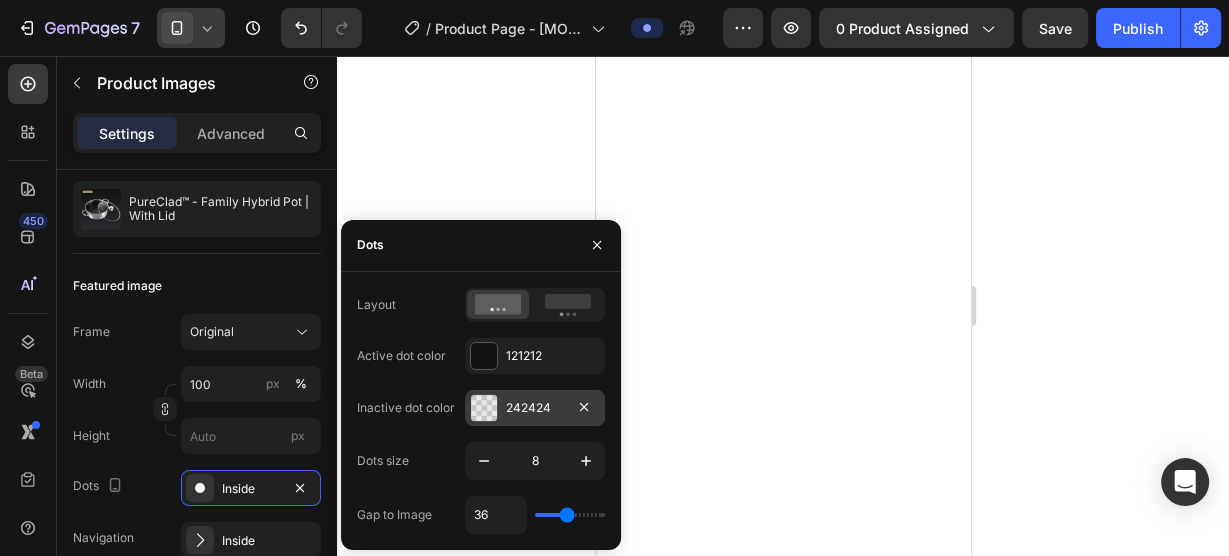 click at bounding box center [484, 408] 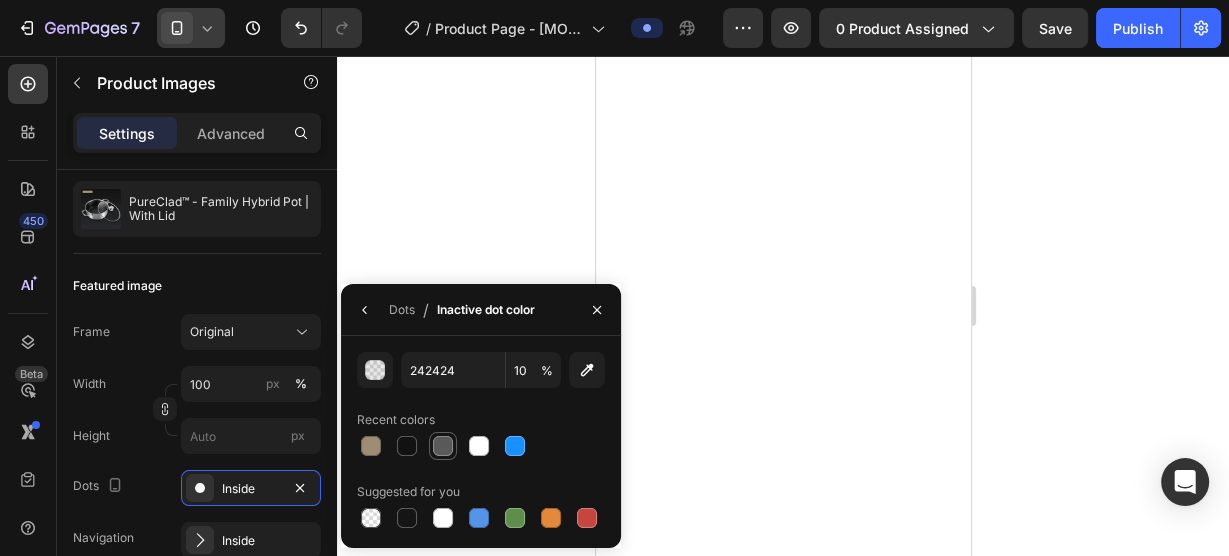 click at bounding box center (443, 446) 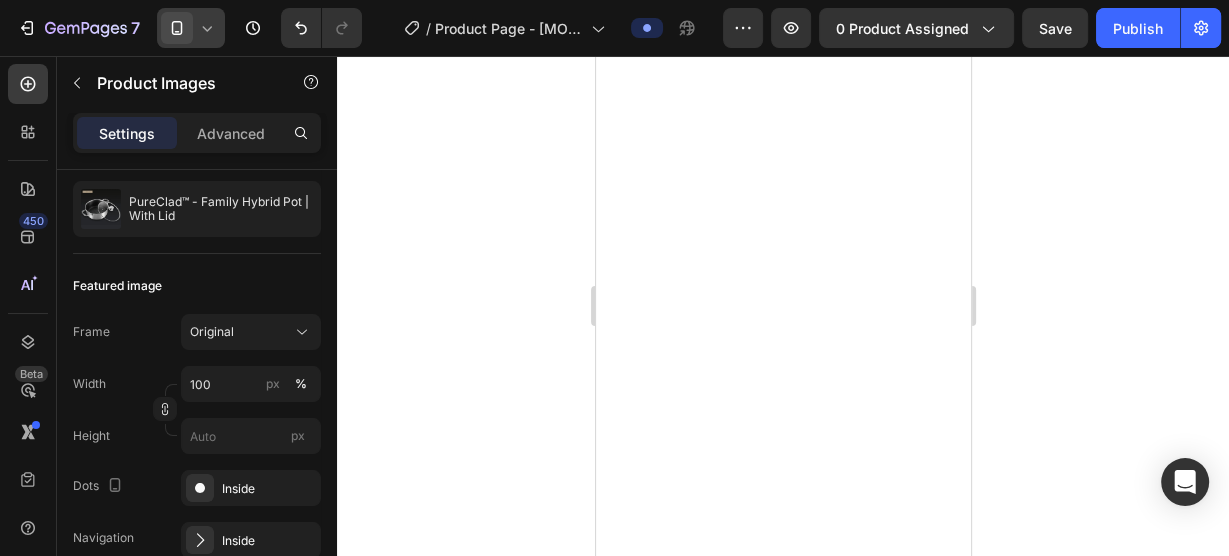 click 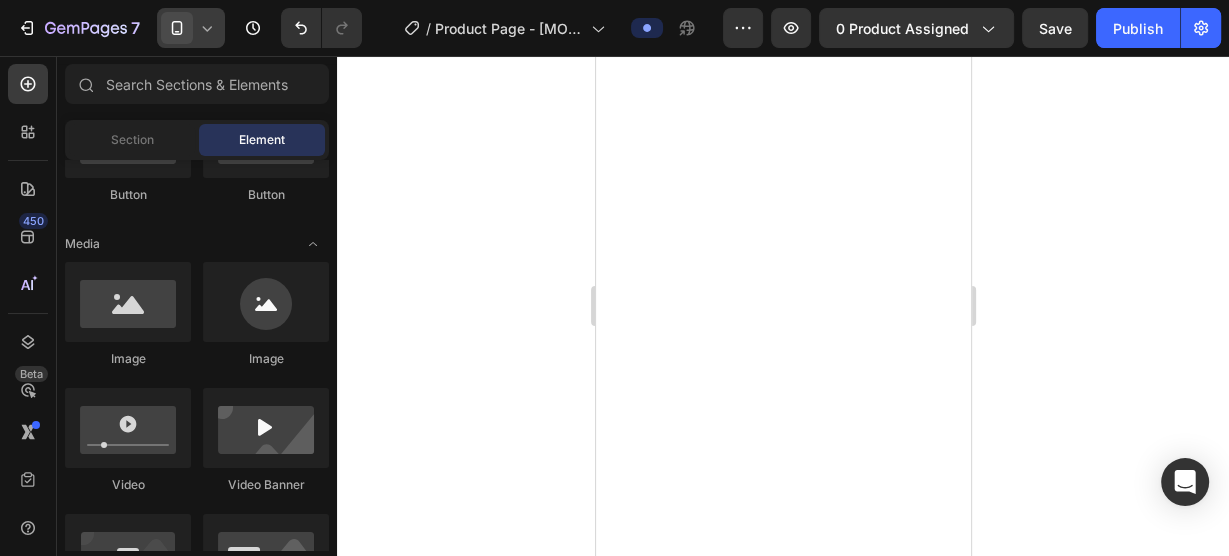 scroll, scrollTop: 0, scrollLeft: 0, axis: both 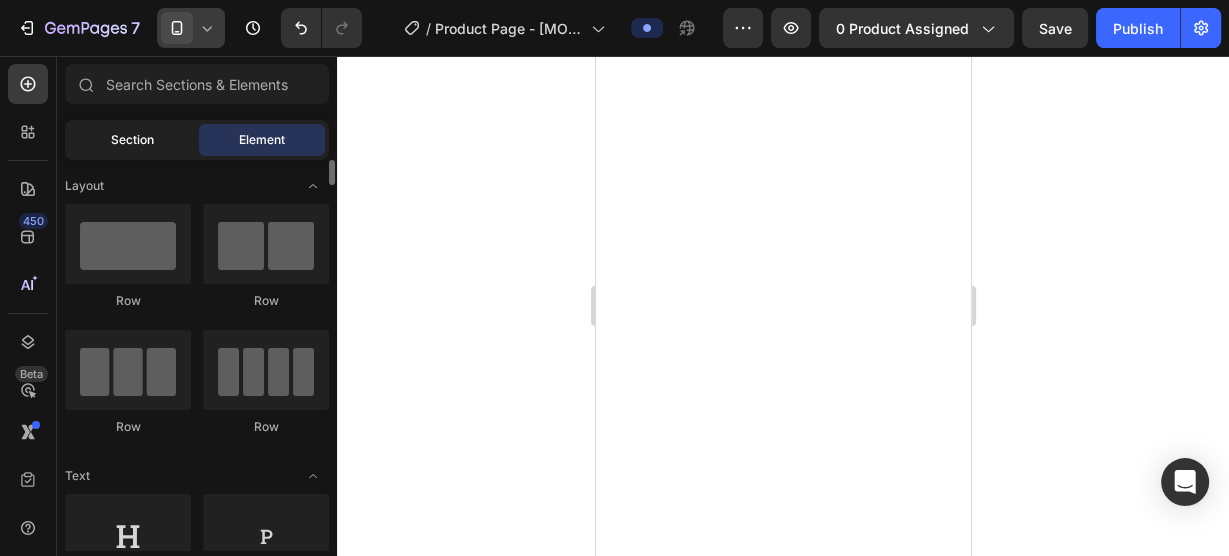 click on "Section" at bounding box center [132, 140] 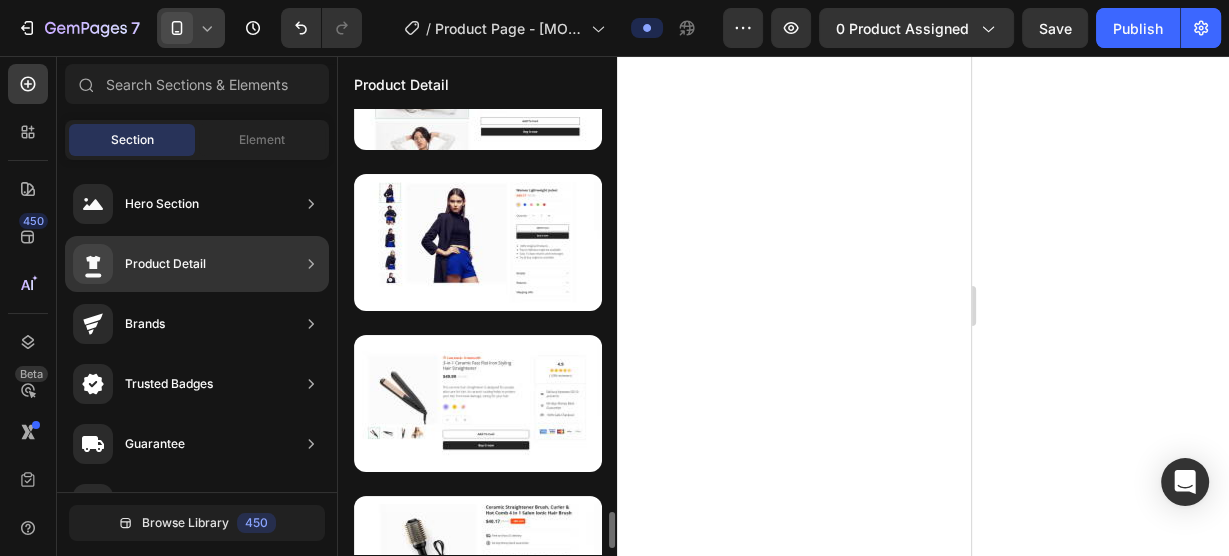 scroll, scrollTop: 5015, scrollLeft: 0, axis: vertical 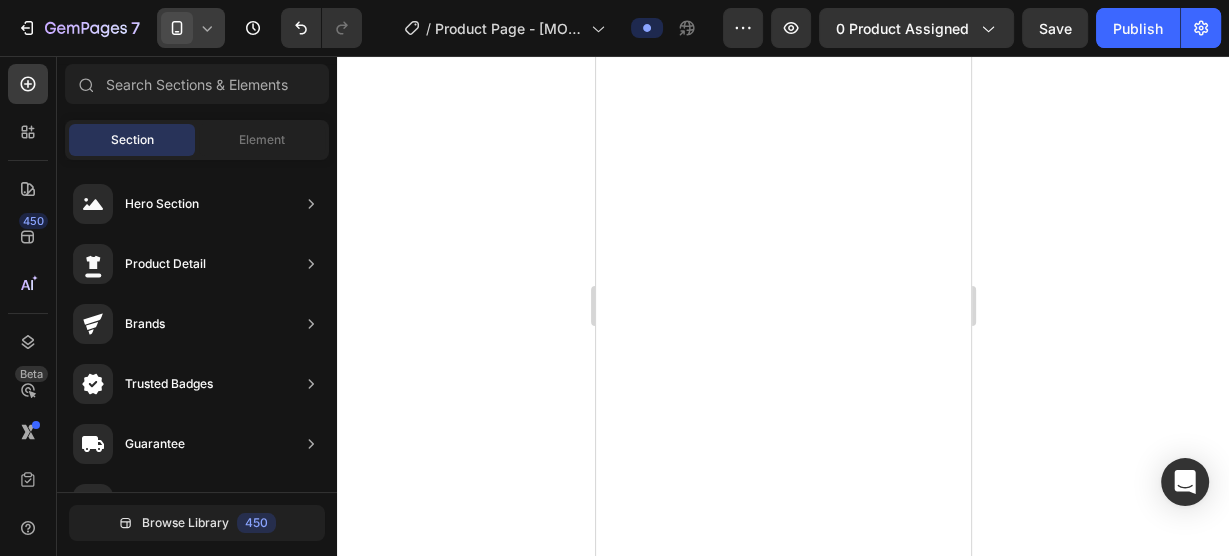 click 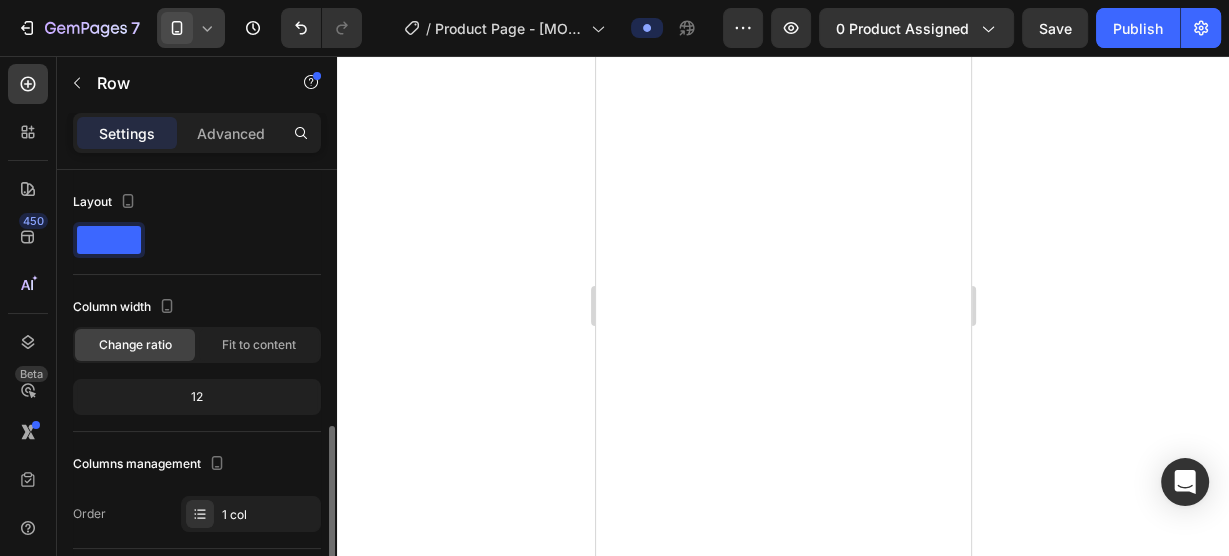scroll, scrollTop: 186, scrollLeft: 0, axis: vertical 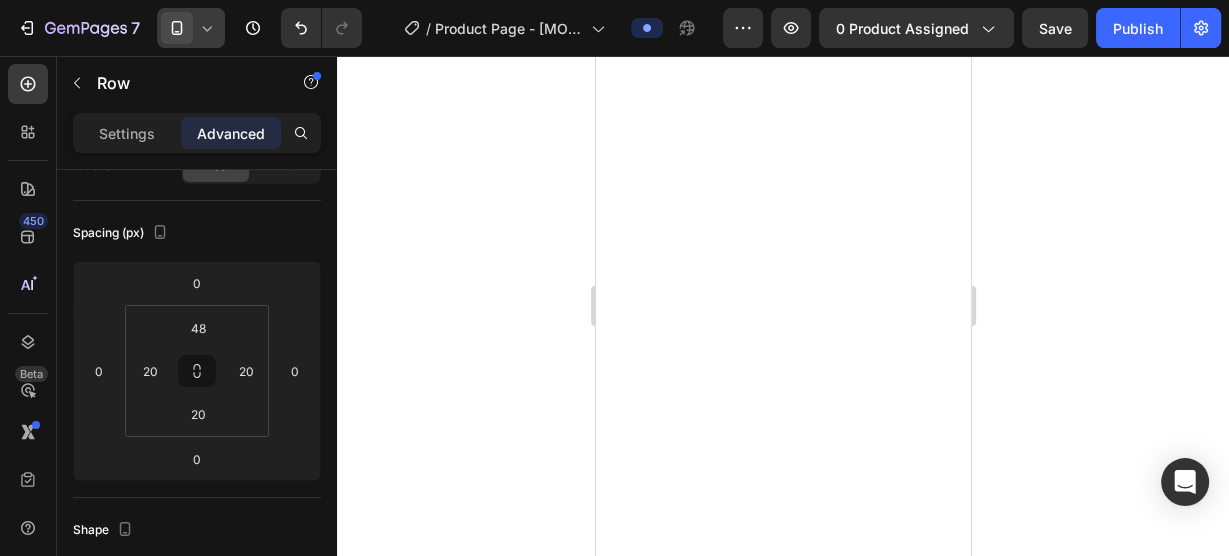 type on "64" 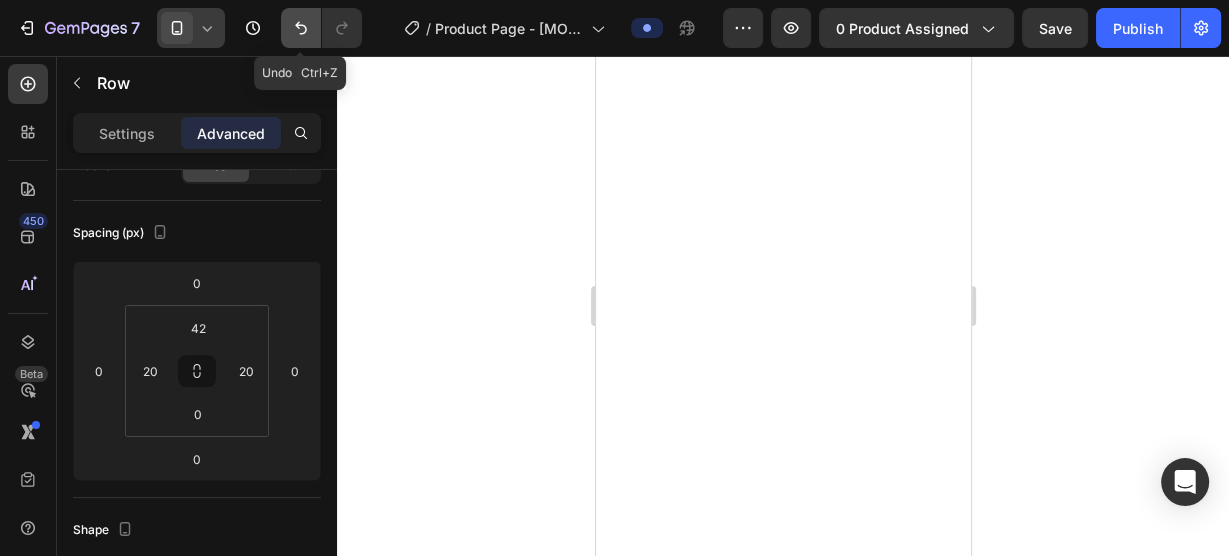 click 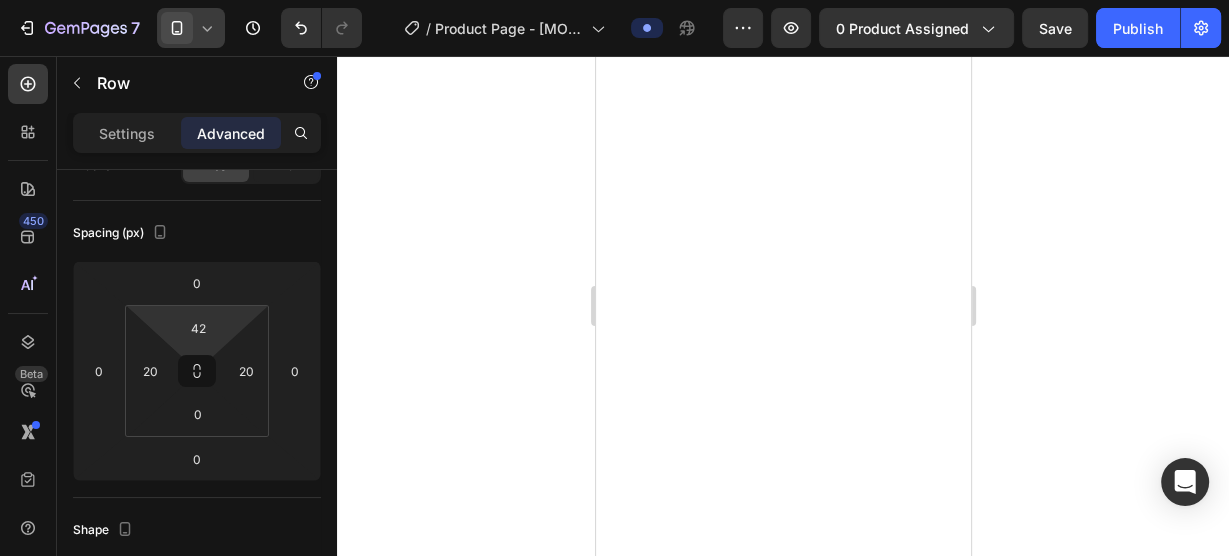type on "118" 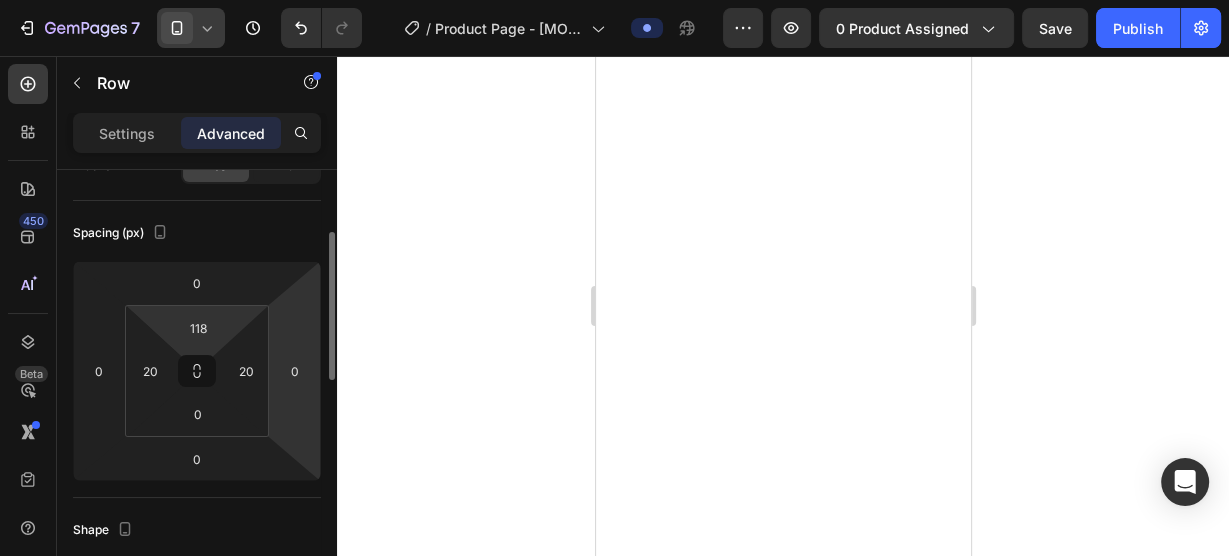 drag, startPoint x: 293, startPoint y: 278, endPoint x: 275, endPoint y: 305, distance: 32.449963 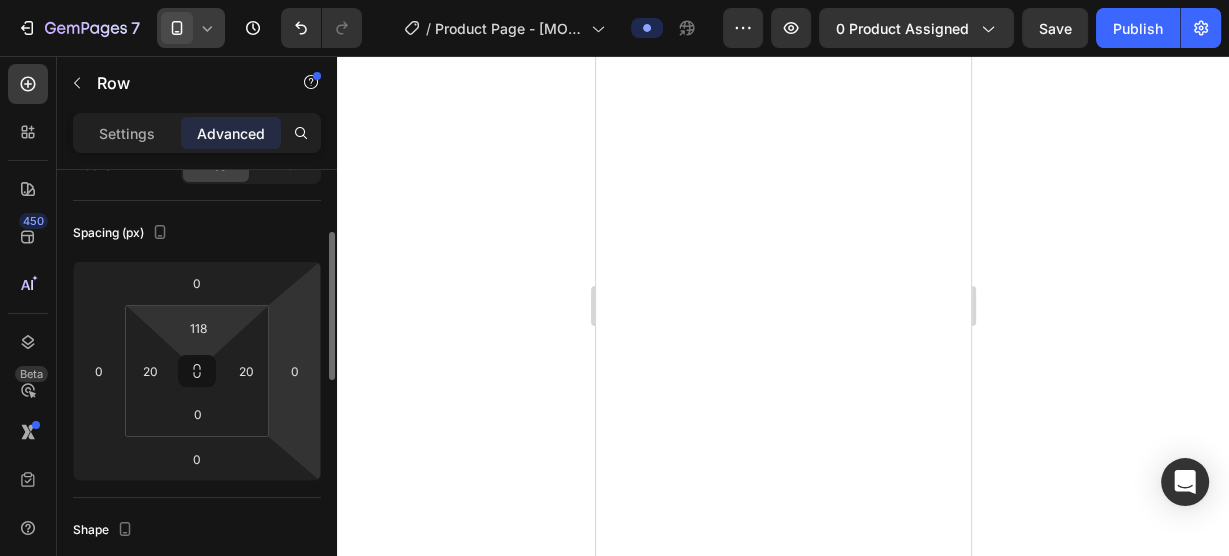 click on "7  Version history  /  Product Page - Aug 3, 21:43:01 Preview 0 product assigned  Save   Publish  450 Beta Sections(18) Elements(84) Section Element Hero Section Product Detail Brands Trusted Badges Guarantee Product Breakdown How to use Testimonials Compare Bundle FAQs Social Proof Brand Story Product List Collection Blog List Contact Sticky Add to Cart Custom Footer Browse Library 450 Layout
Row
Row
Row
Row Text
Heading
Text Block Button
Button
Button Media
Image
Image" at bounding box center (614, 0) 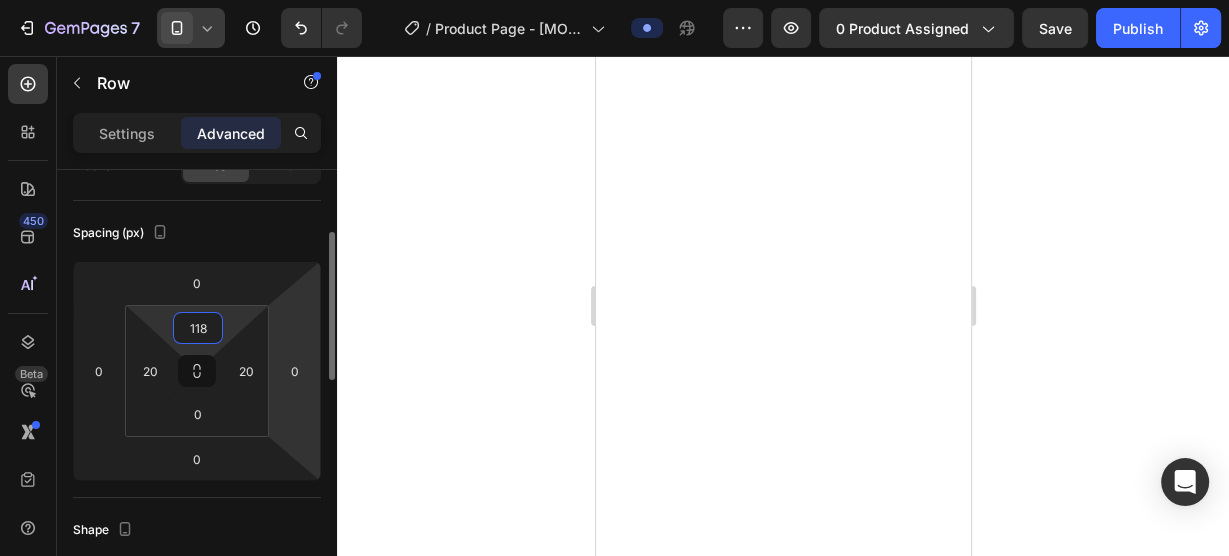 drag, startPoint x: 271, startPoint y: 308, endPoint x: 288, endPoint y: 309, distance: 17.029387 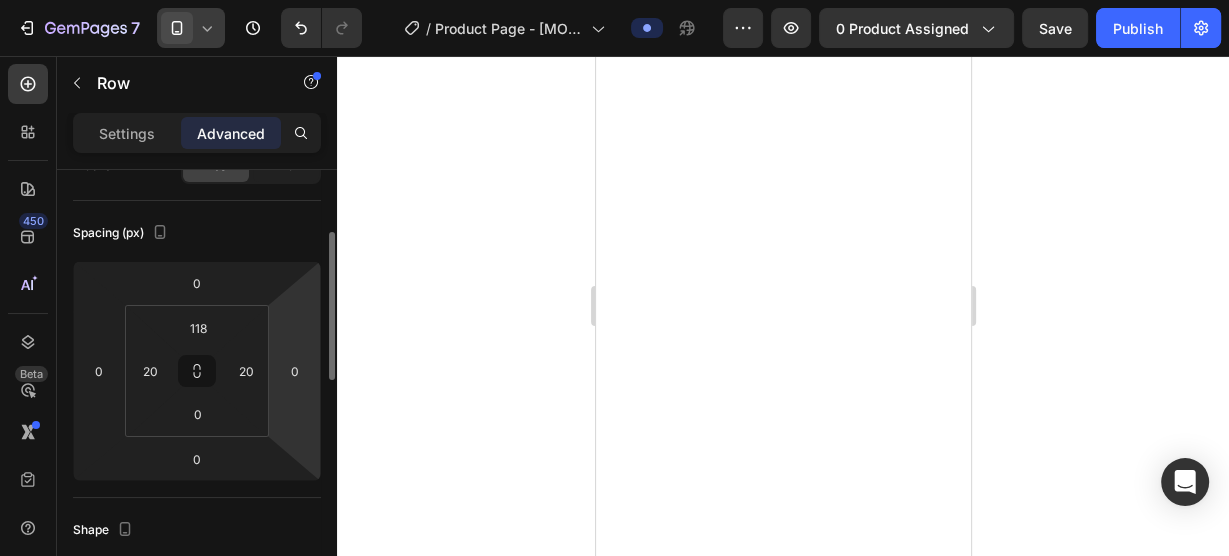 type on "18" 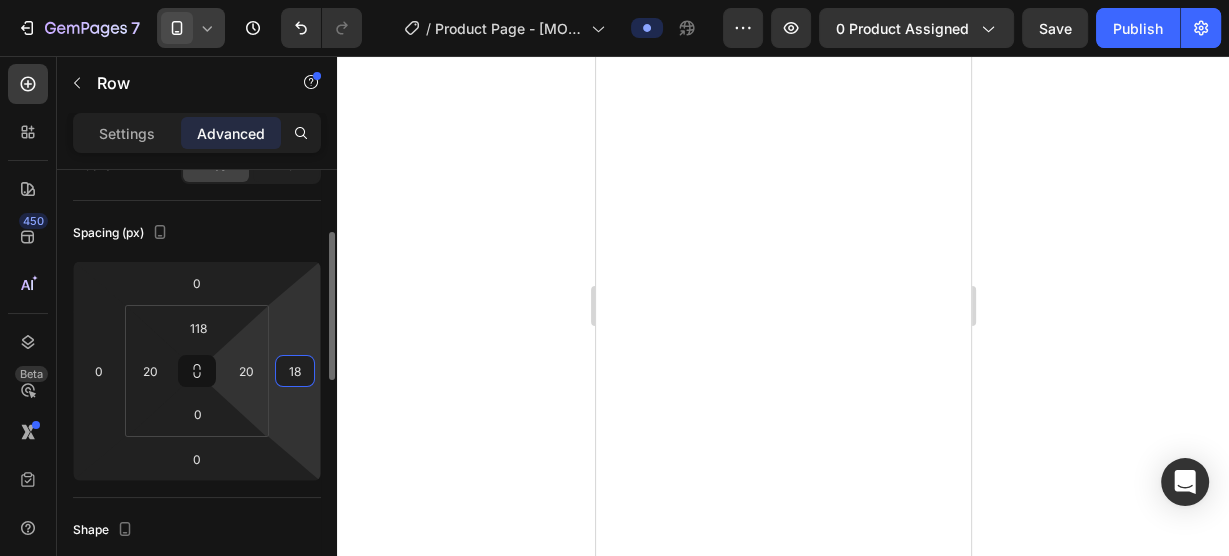 click on "7  Version history  /  Product Page - Aug 3, 21:43:01 Preview 0 product assigned  Save   Publish  450 Beta Sections(18) Elements(84) Section Element Hero Section Product Detail Brands Trusted Badges Guarantee Product Breakdown How to use Testimonials Compare Bundle FAQs Social Proof Brand Story Product List Collection Blog List Contact Sticky Add to Cart Custom Footer Browse Library 450 Layout
Row
Row
Row
Row Text
Heading
Text Block Button
Button
Button Media
Image
Image" at bounding box center (614, 0) 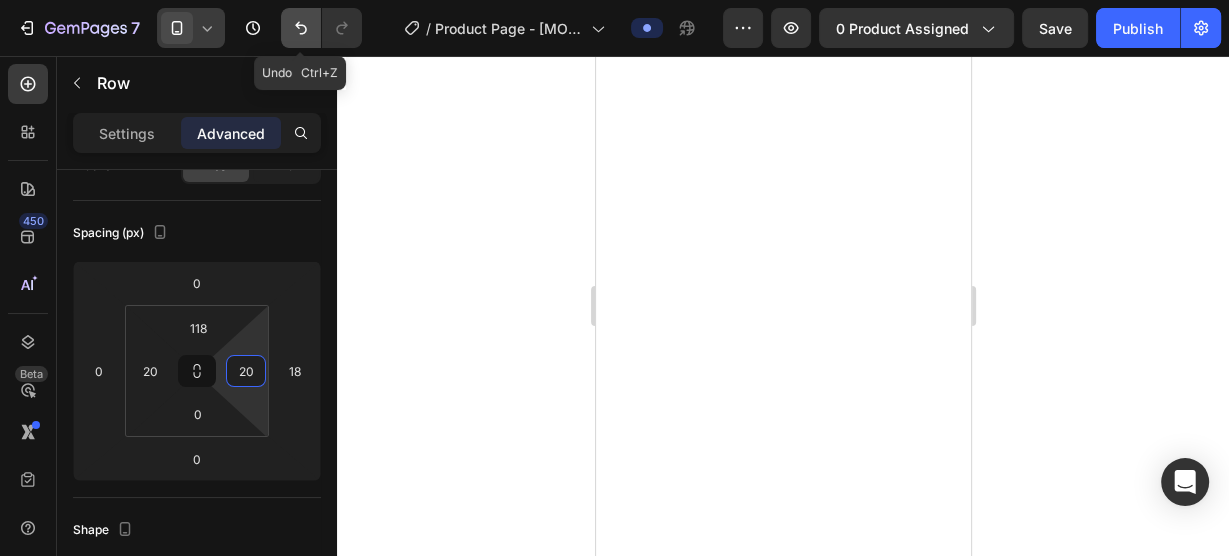 click 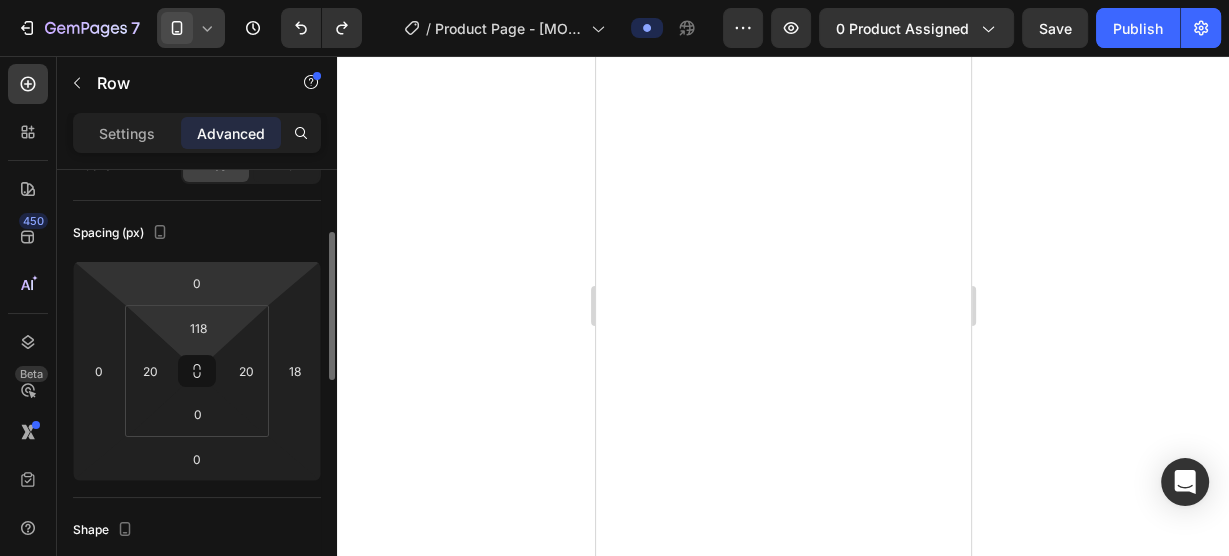 drag, startPoint x: 224, startPoint y: 283, endPoint x: 192, endPoint y: 342, distance: 67.11929 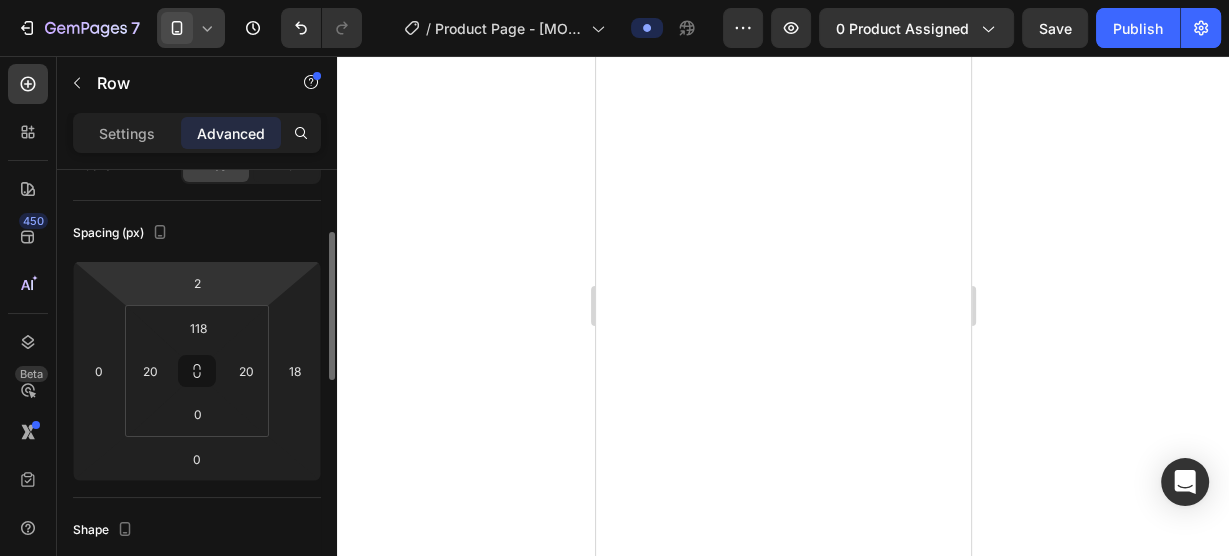 drag, startPoint x: 197, startPoint y: 367, endPoint x: 234, endPoint y: 278, distance: 96.38464 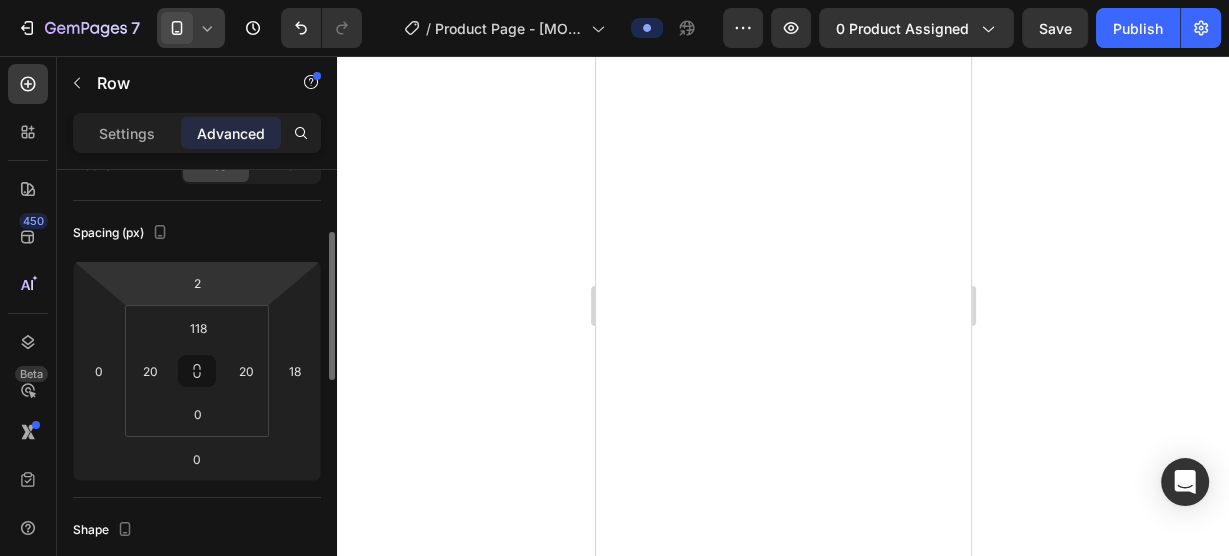 click on "2 0 0 18 118 20 0 20" 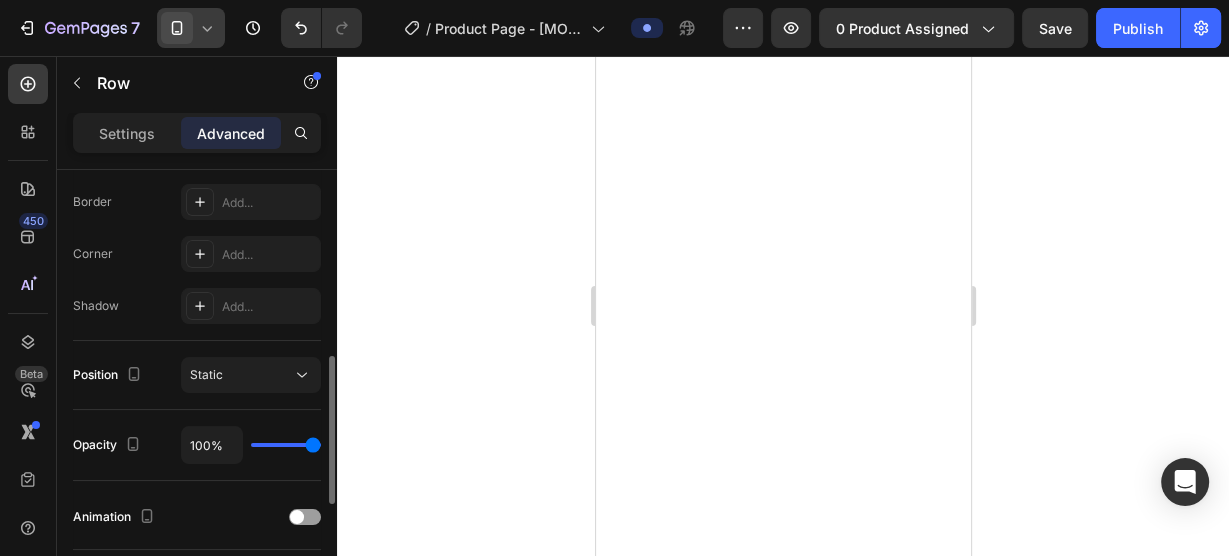 scroll, scrollTop: 186, scrollLeft: 0, axis: vertical 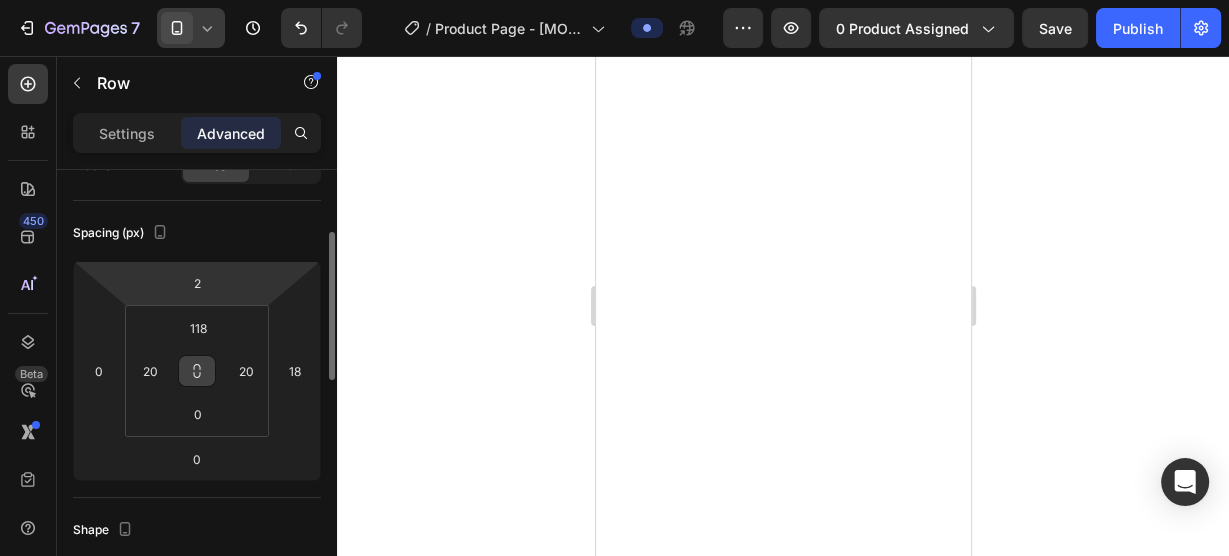 click 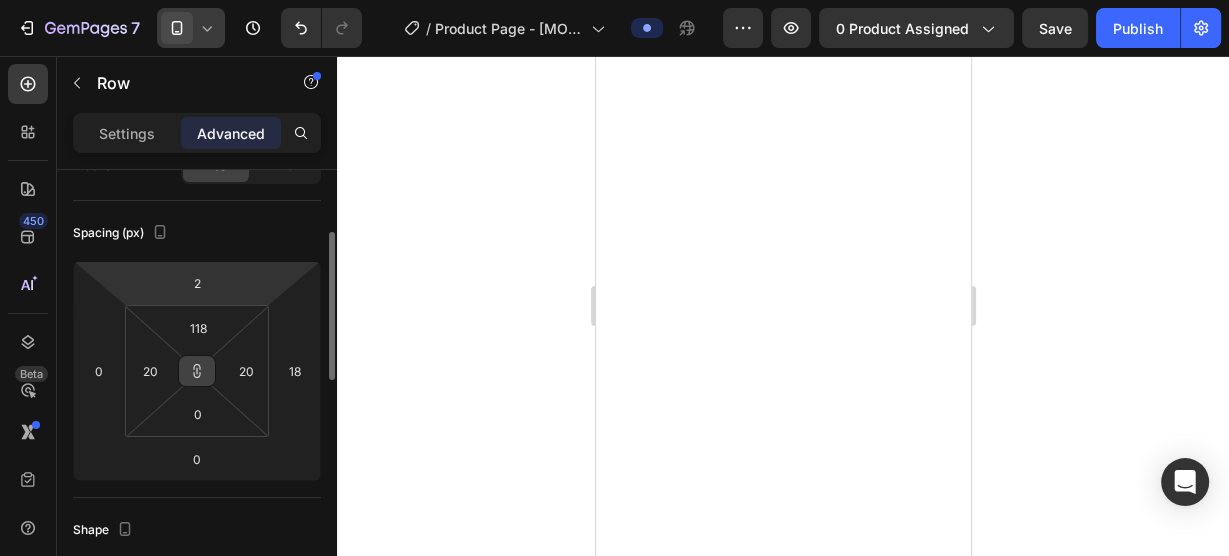 click 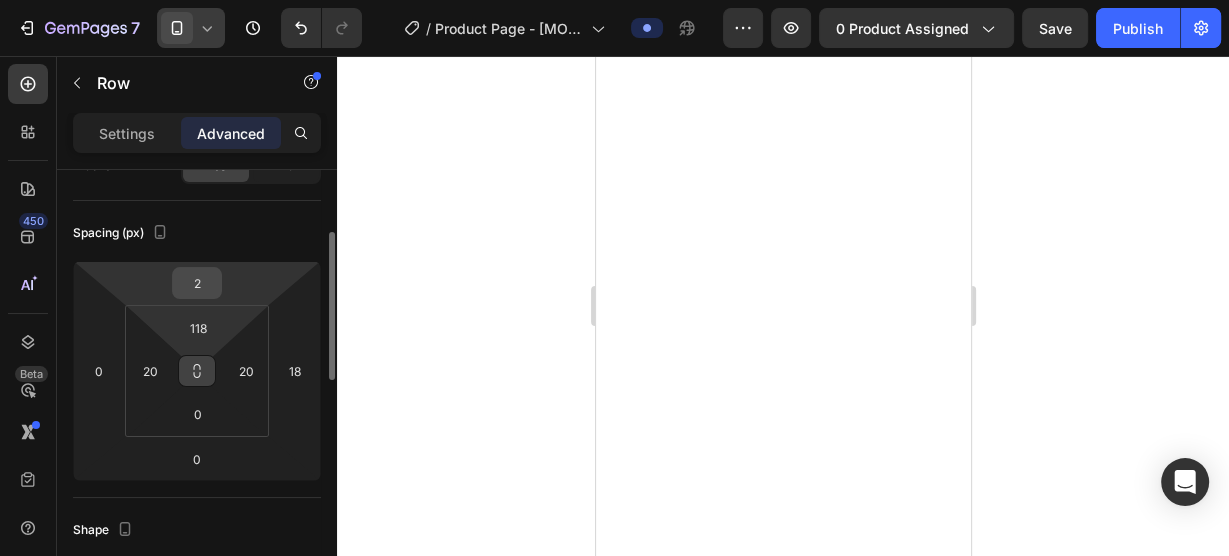 drag, startPoint x: 196, startPoint y: 367, endPoint x: 211, endPoint y: 291, distance: 77.46612 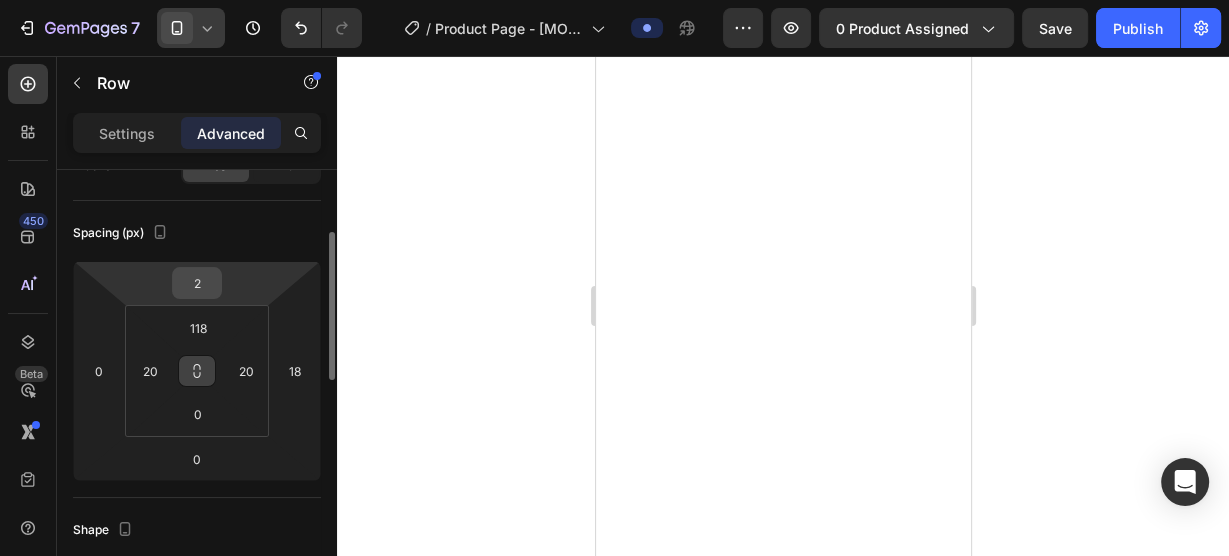 click on "2" at bounding box center (197, 283) 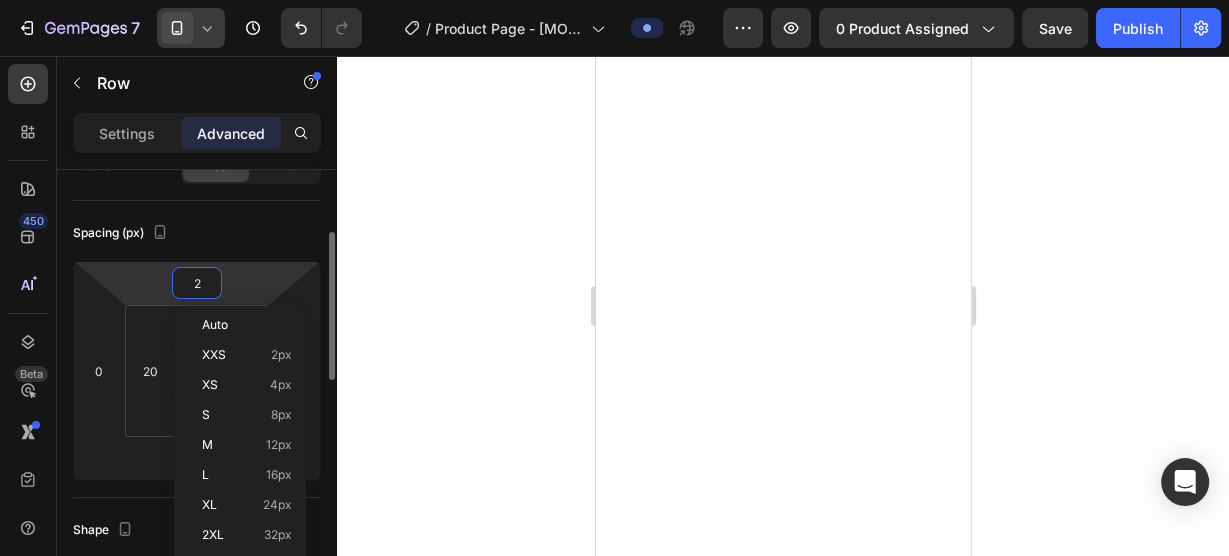 click on "2" at bounding box center [197, 283] 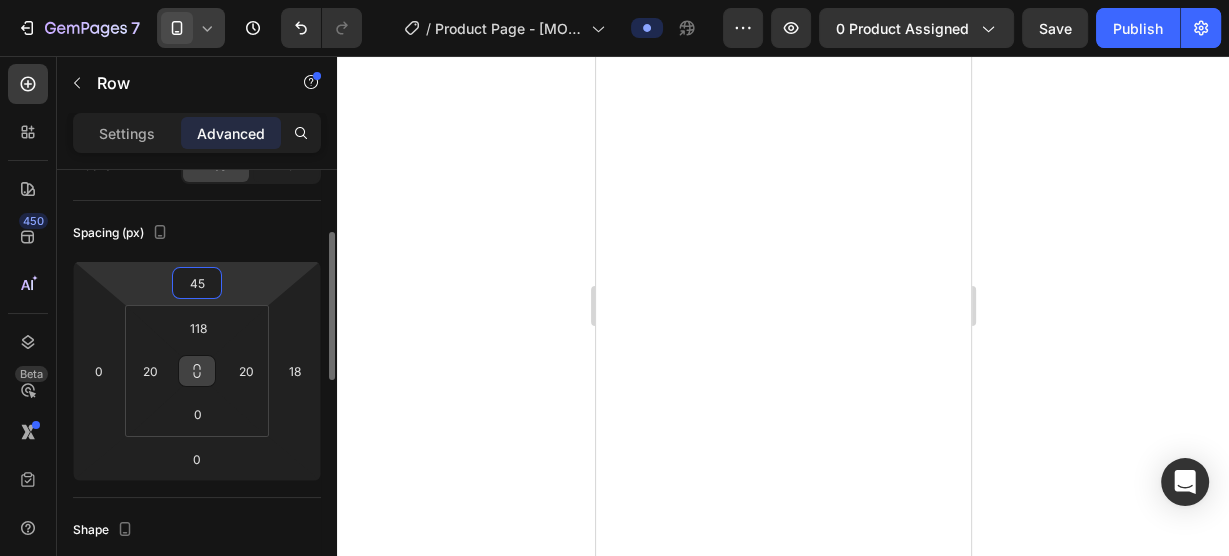 type on "454" 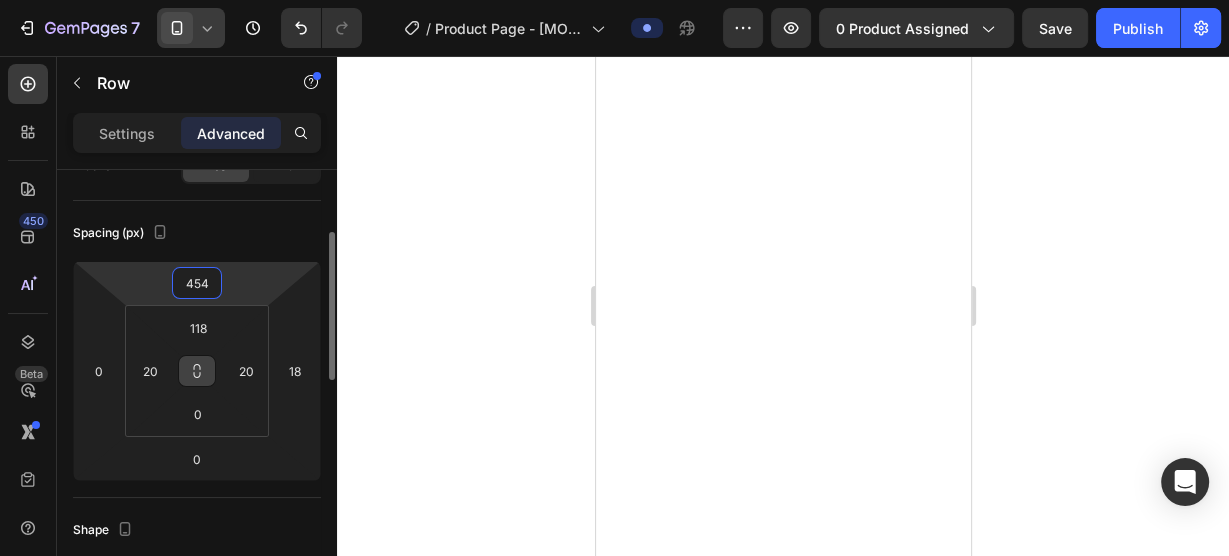 drag, startPoint x: 202, startPoint y: 286, endPoint x: 166, endPoint y: 293, distance: 36.67424 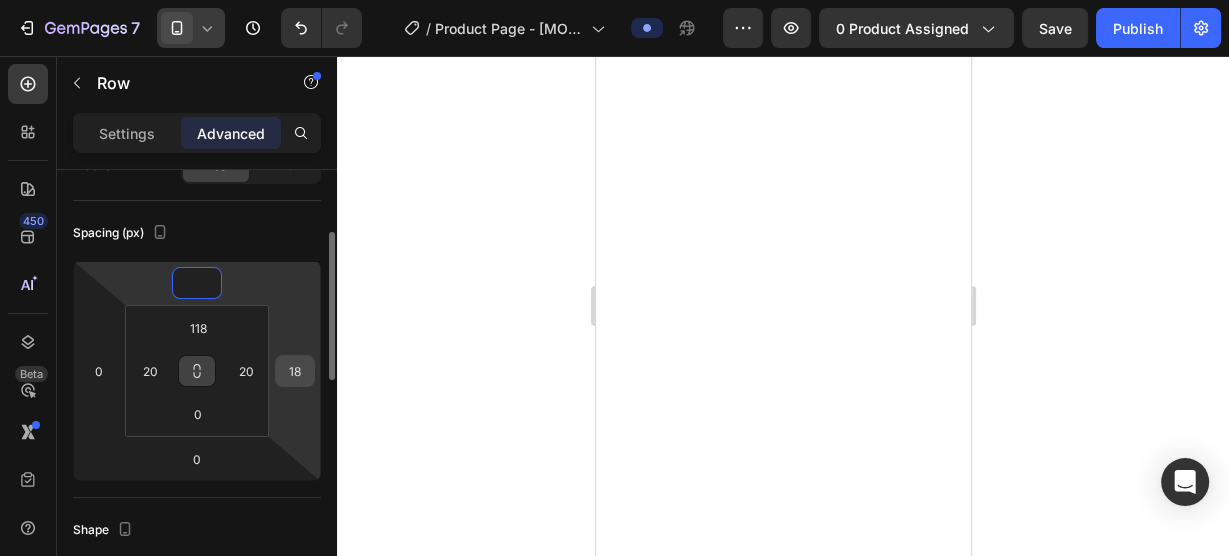 type on "0" 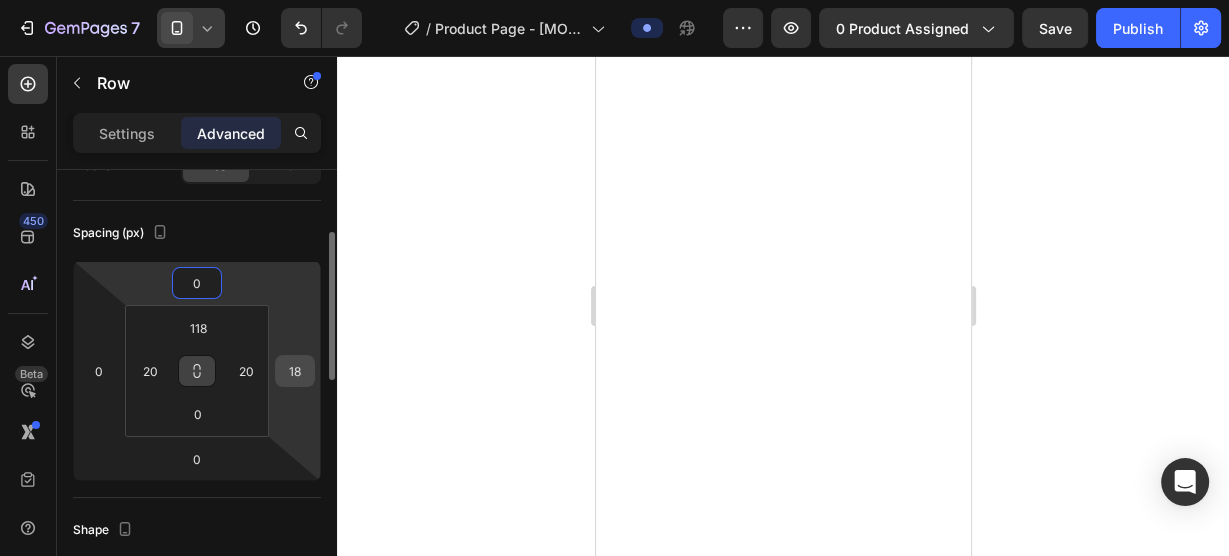 click on "18" at bounding box center [295, 371] 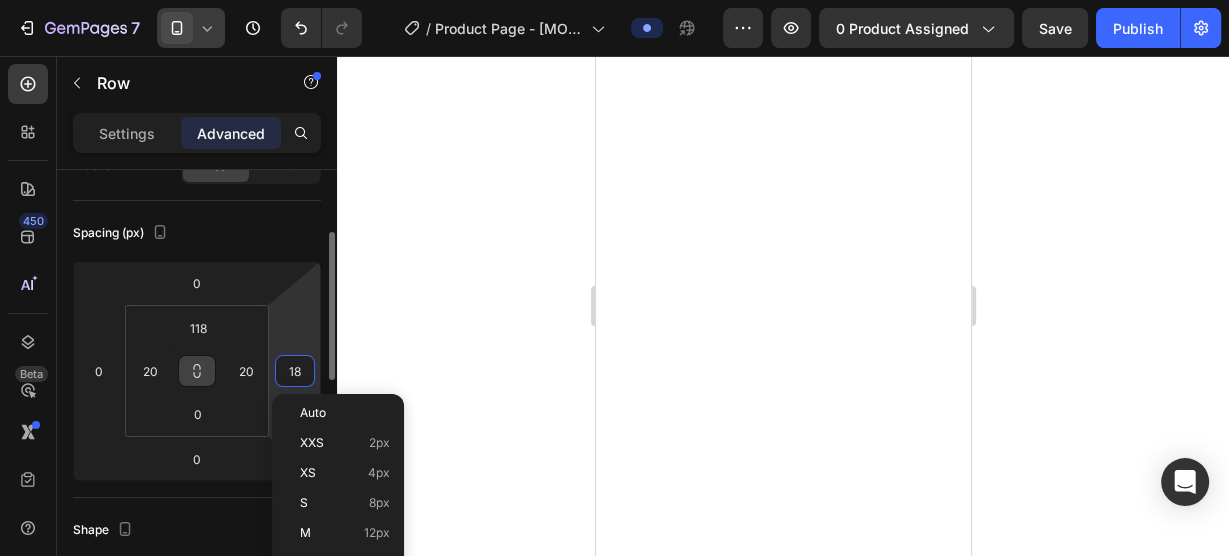 click on "18" at bounding box center (295, 371) 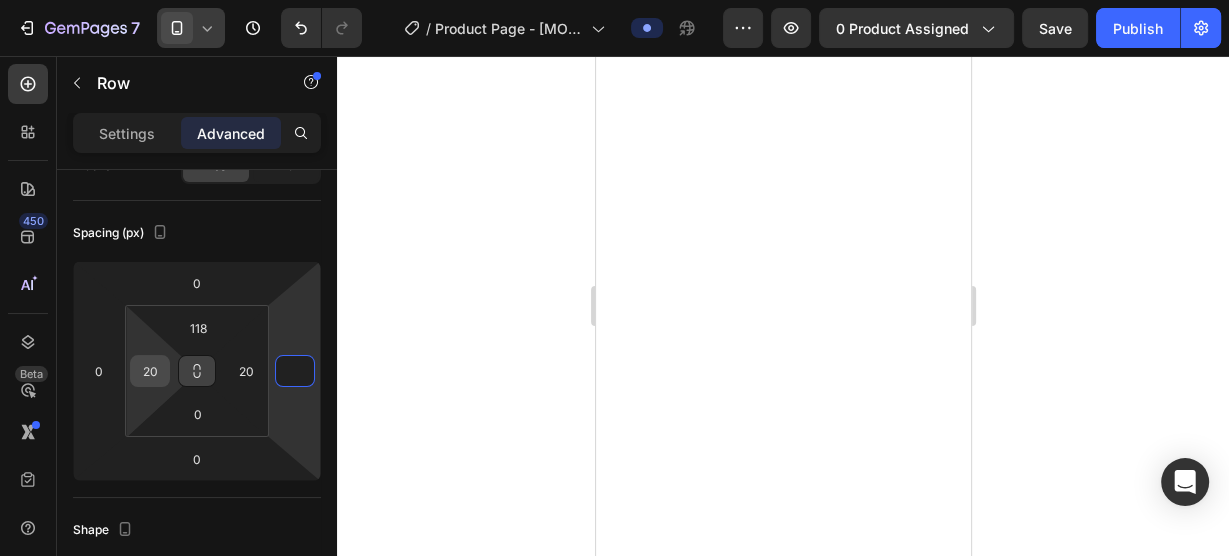 type on "0" 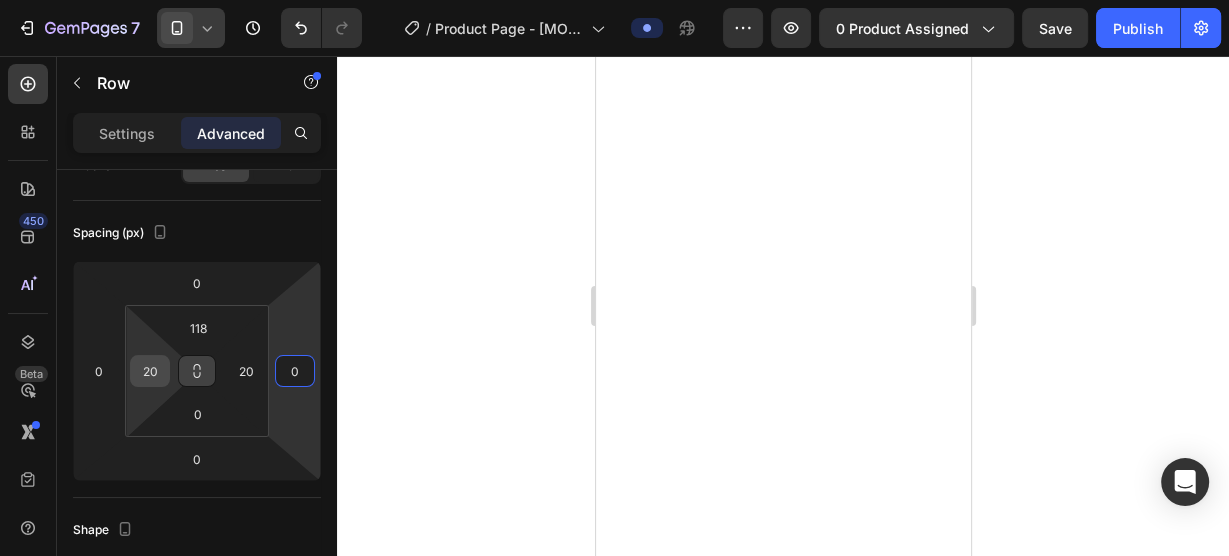 click on "20" at bounding box center [150, 371] 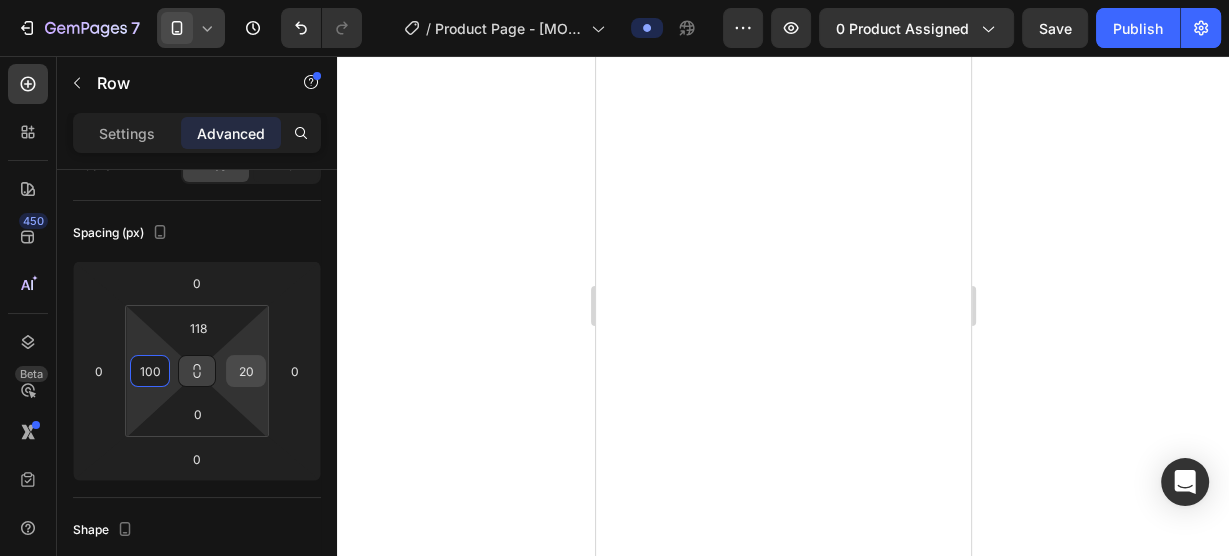 type on "100" 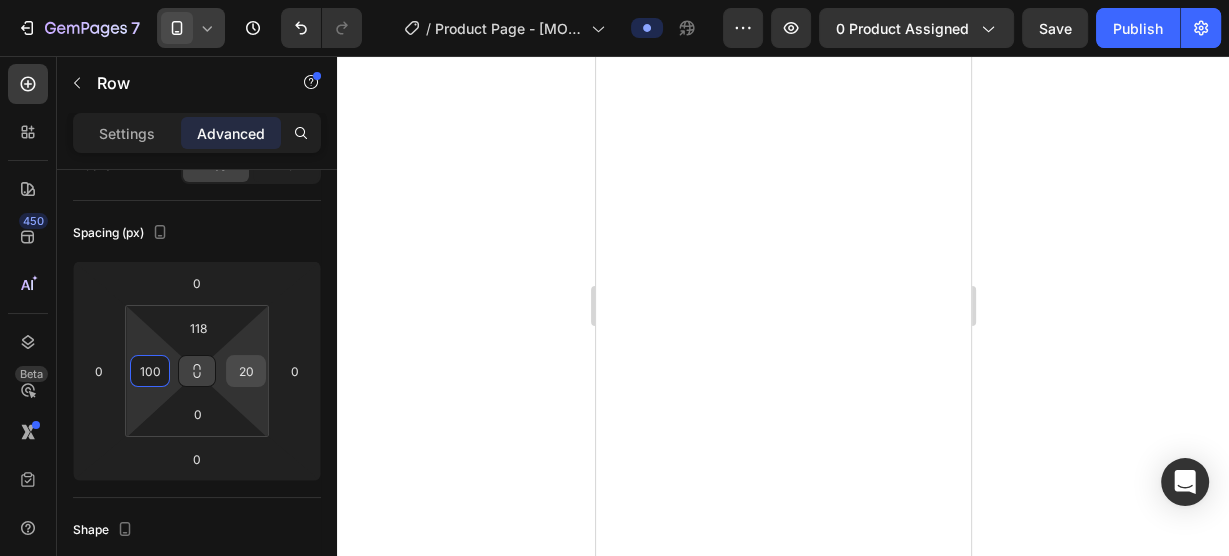 click on "20" at bounding box center [246, 371] 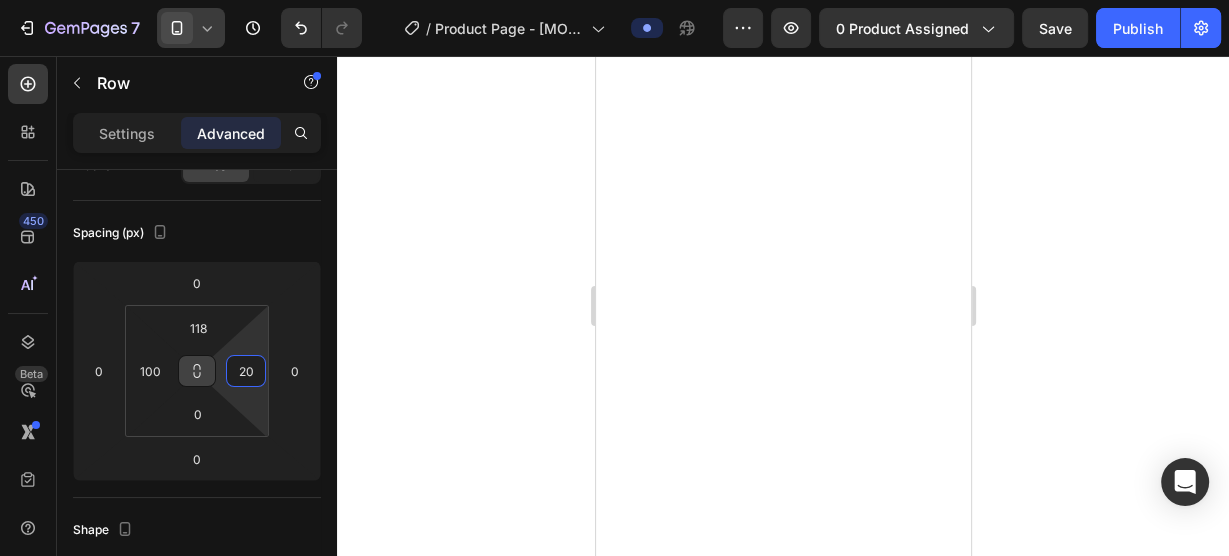click on "20" at bounding box center (246, 371) 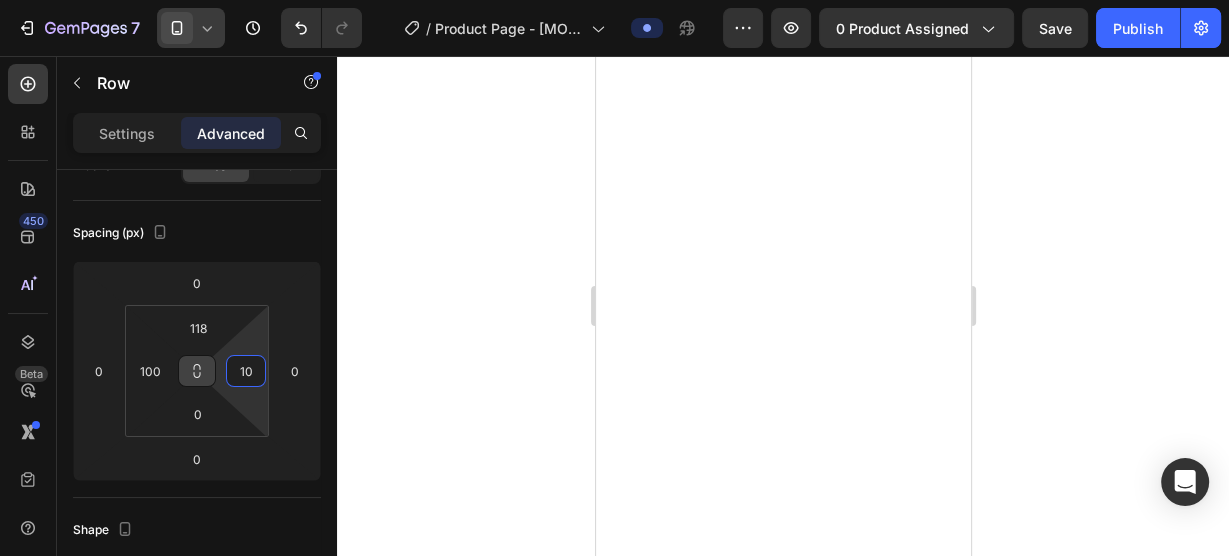 type on "100" 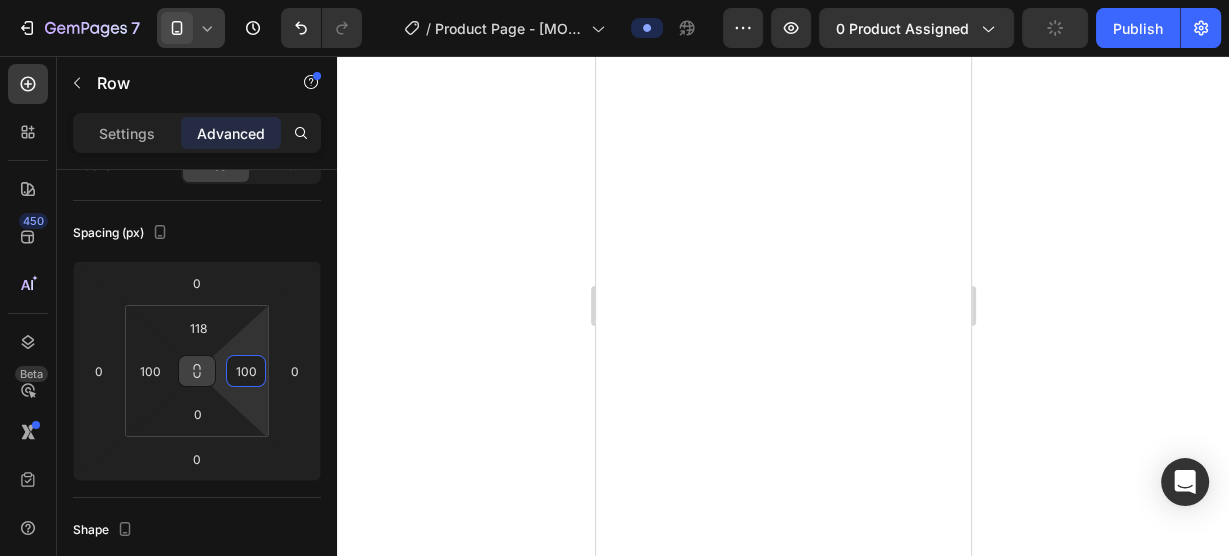 click 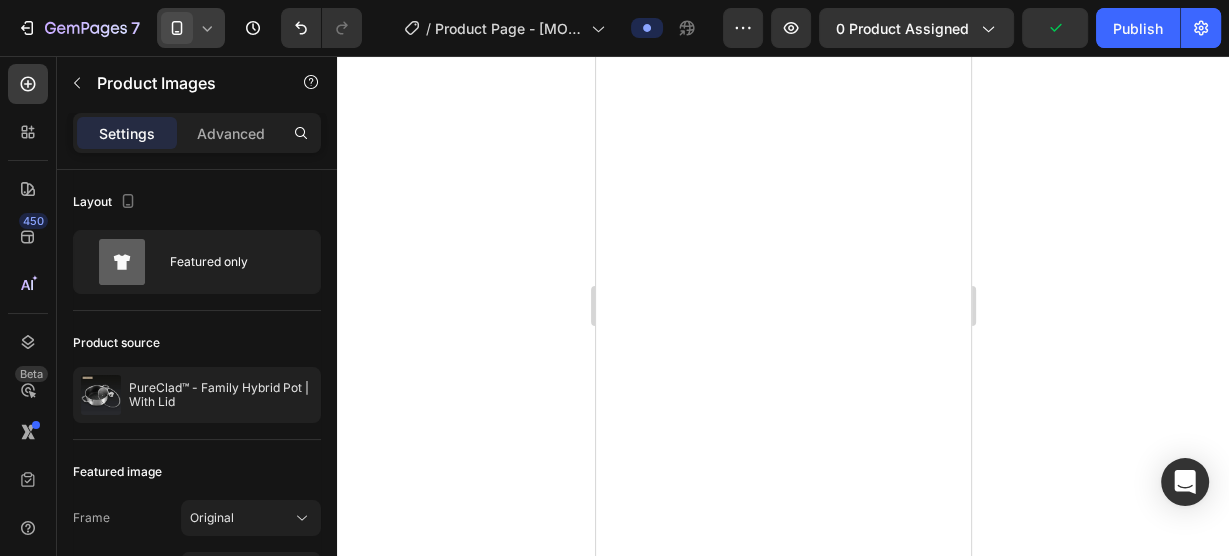 click 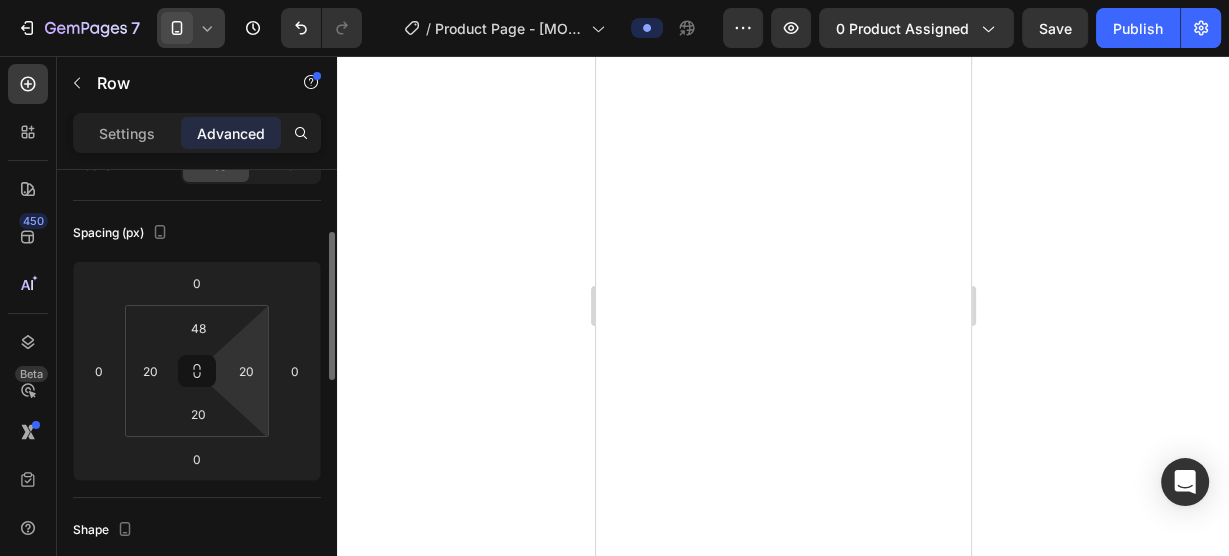 scroll, scrollTop: 373, scrollLeft: 0, axis: vertical 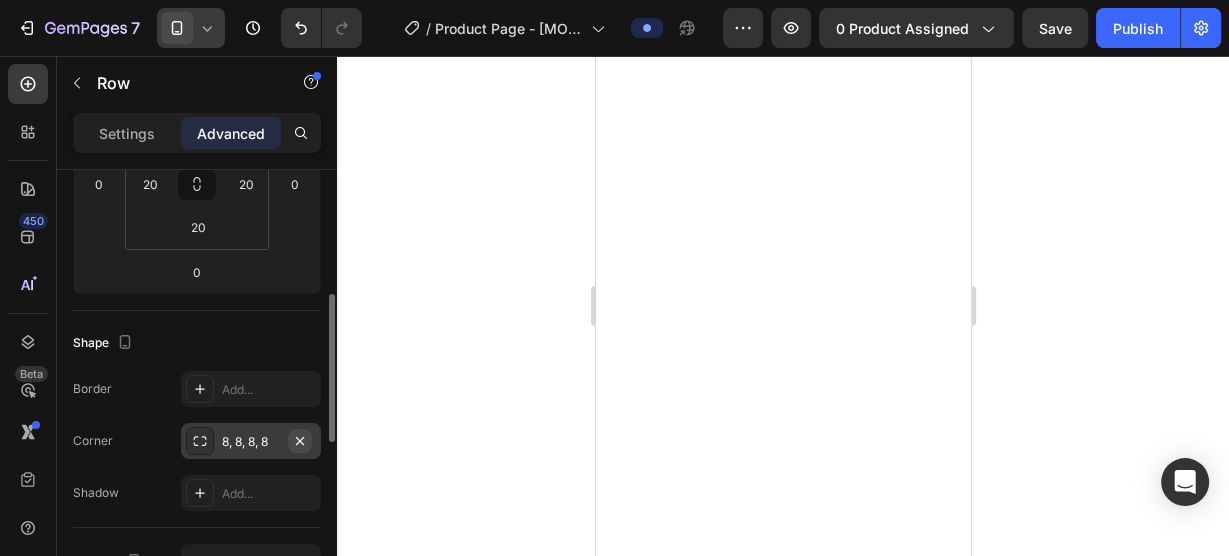 click 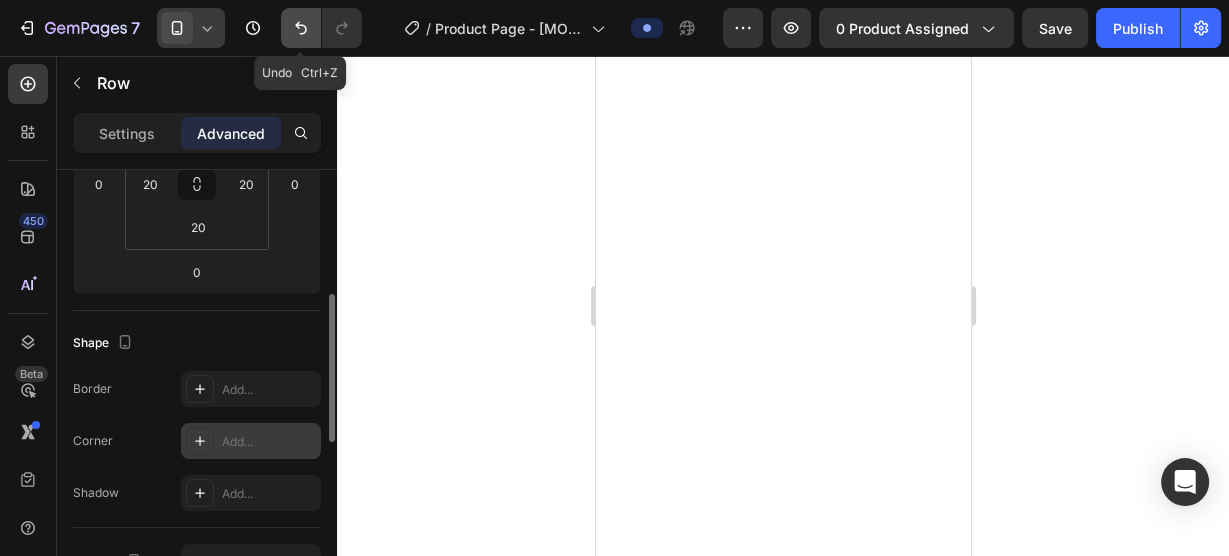 click 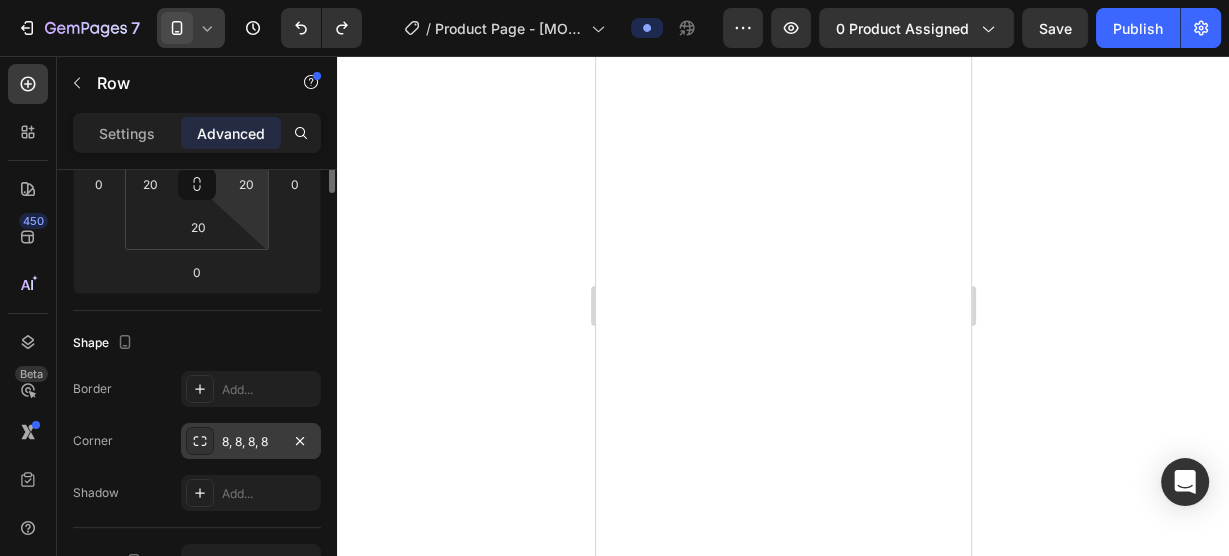 scroll, scrollTop: 186, scrollLeft: 0, axis: vertical 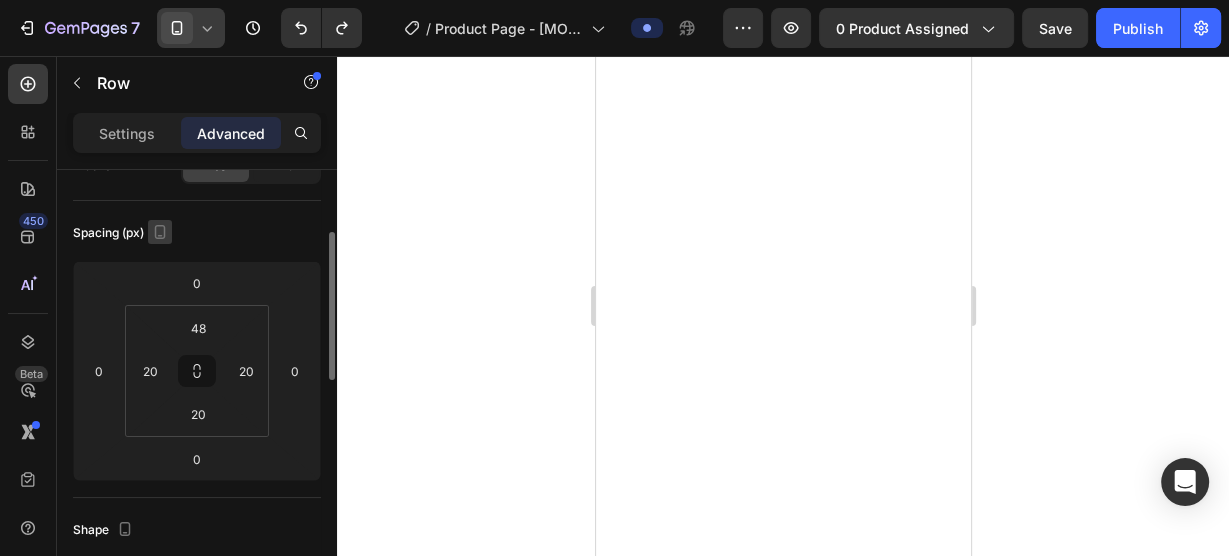 click 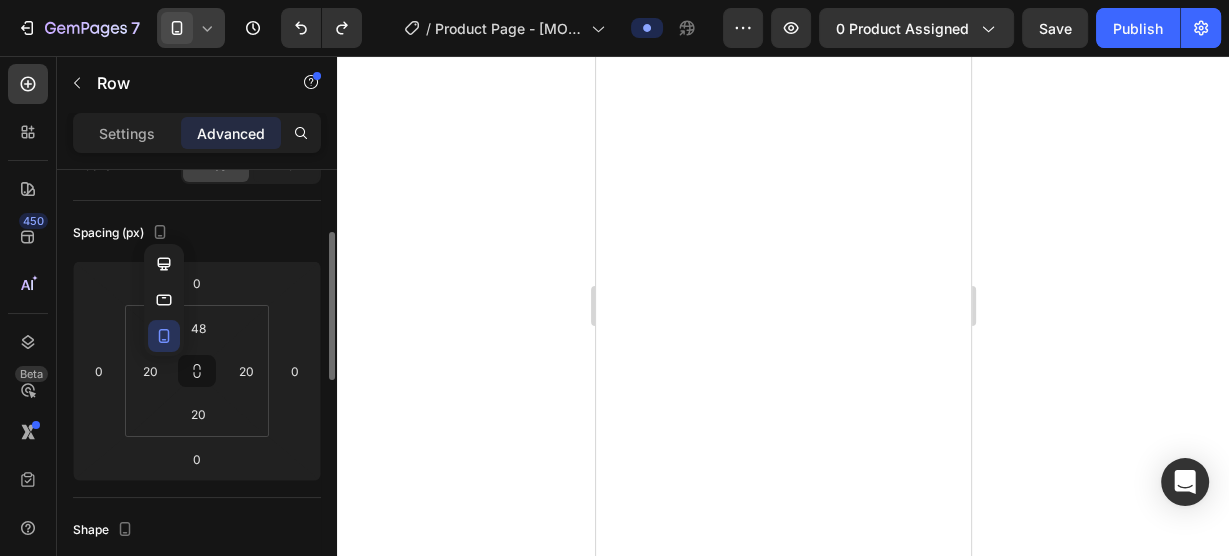 click on "Spacing (px)" at bounding box center [197, 233] 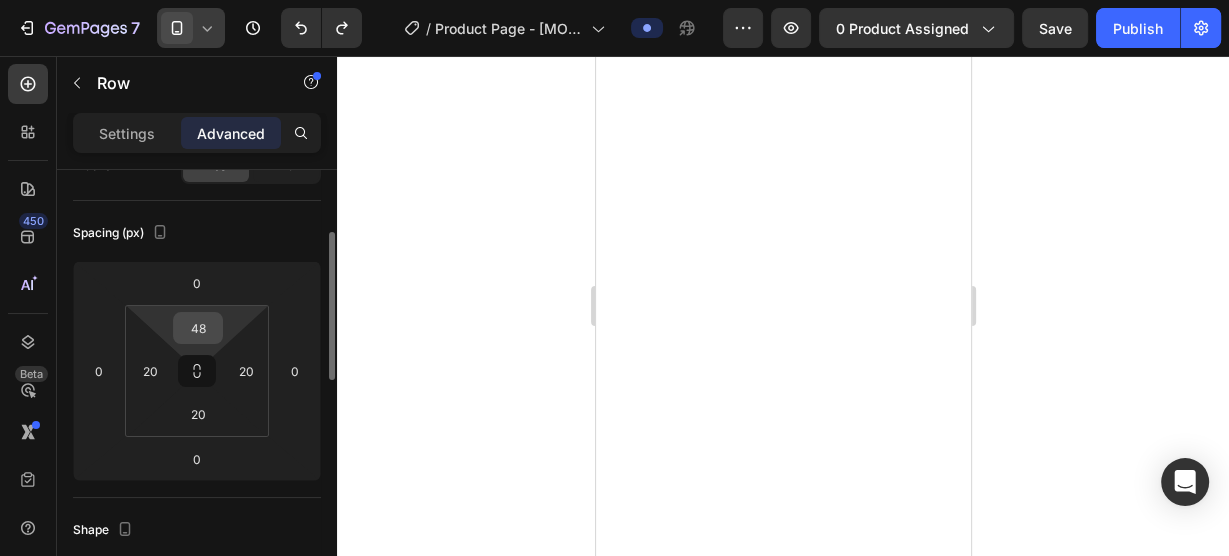 click on "48" at bounding box center [198, 328] 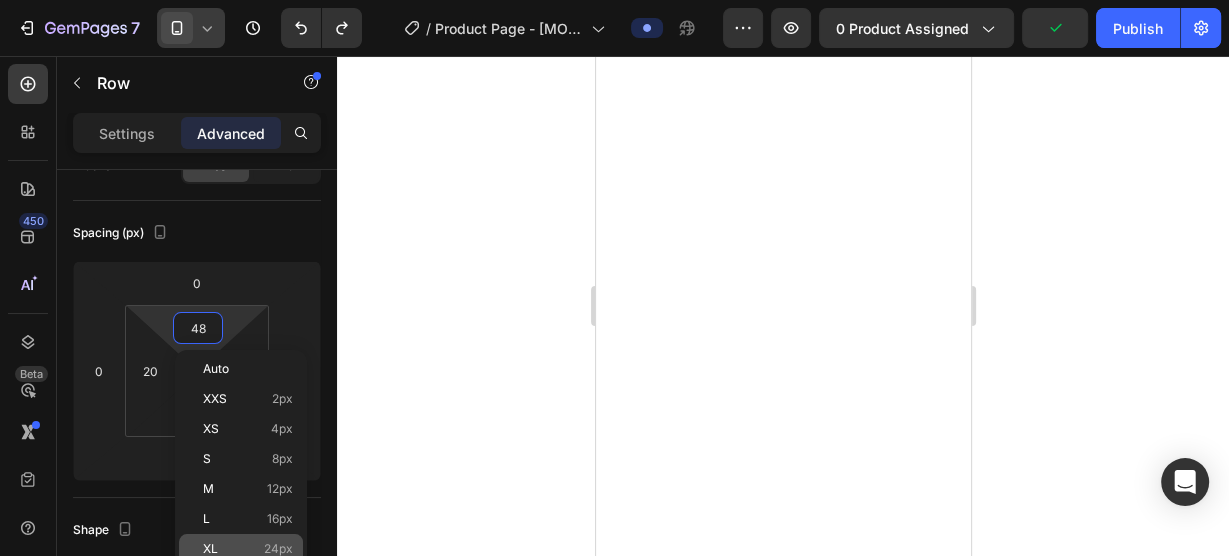 click on "XL 24px" at bounding box center [248, 549] 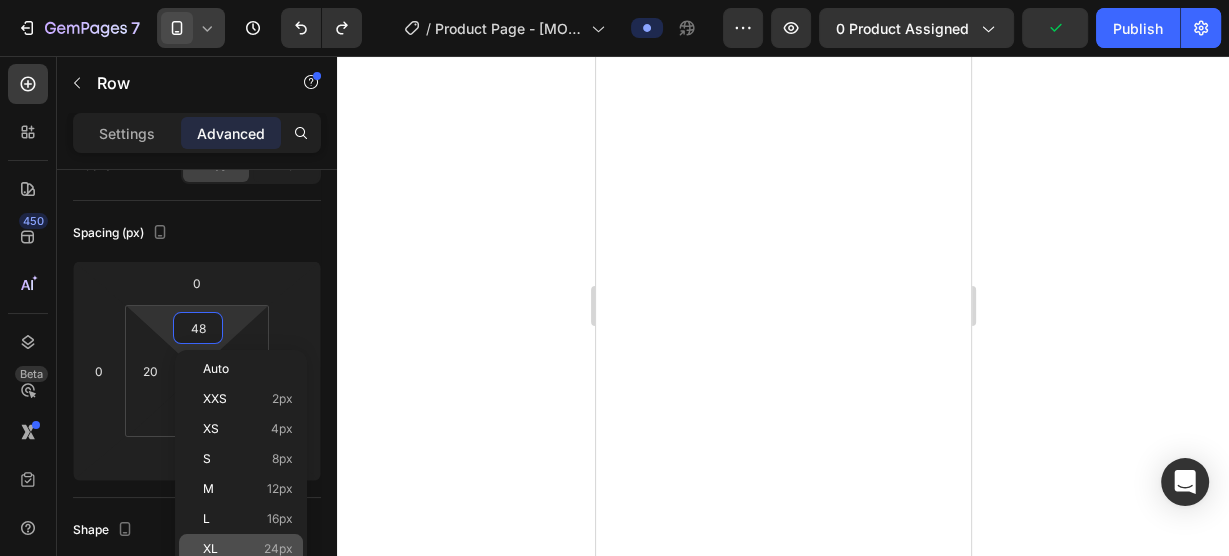type on "24" 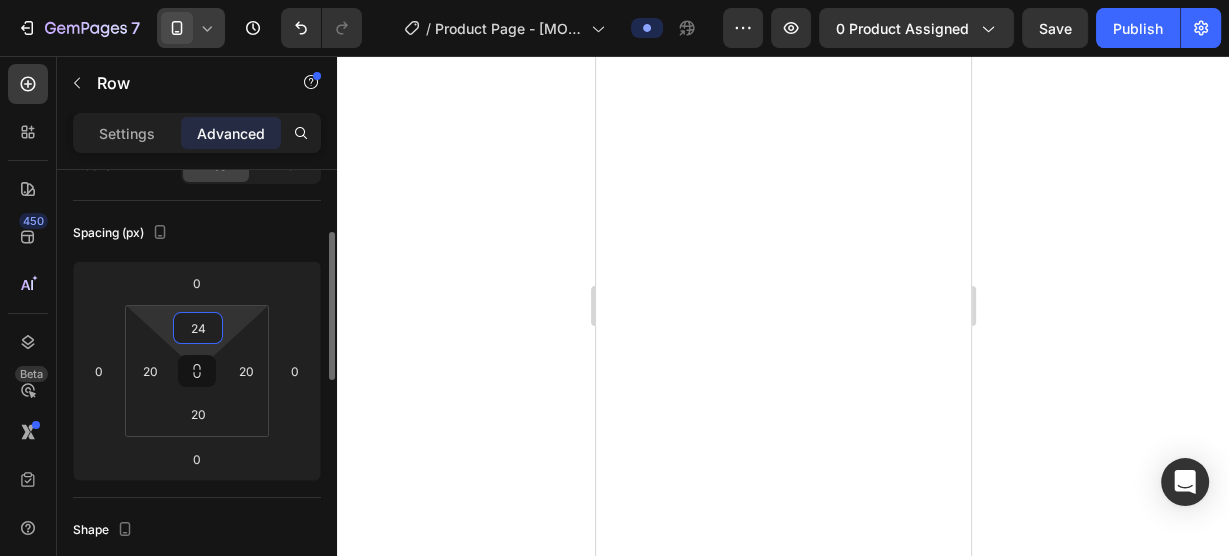 click on "24" at bounding box center [198, 328] 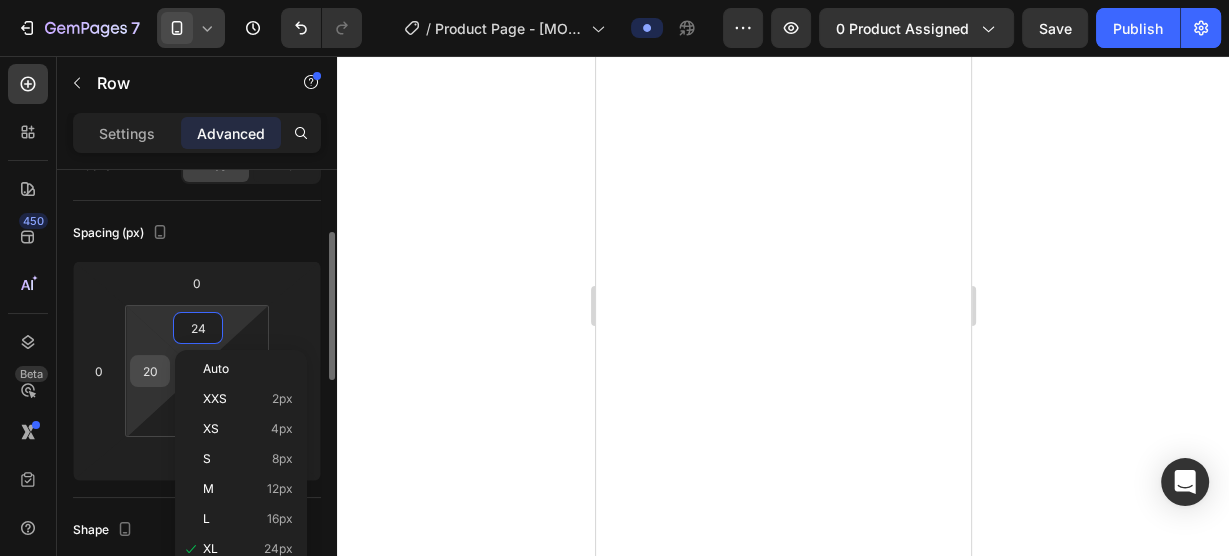 click on "20" at bounding box center (150, 371) 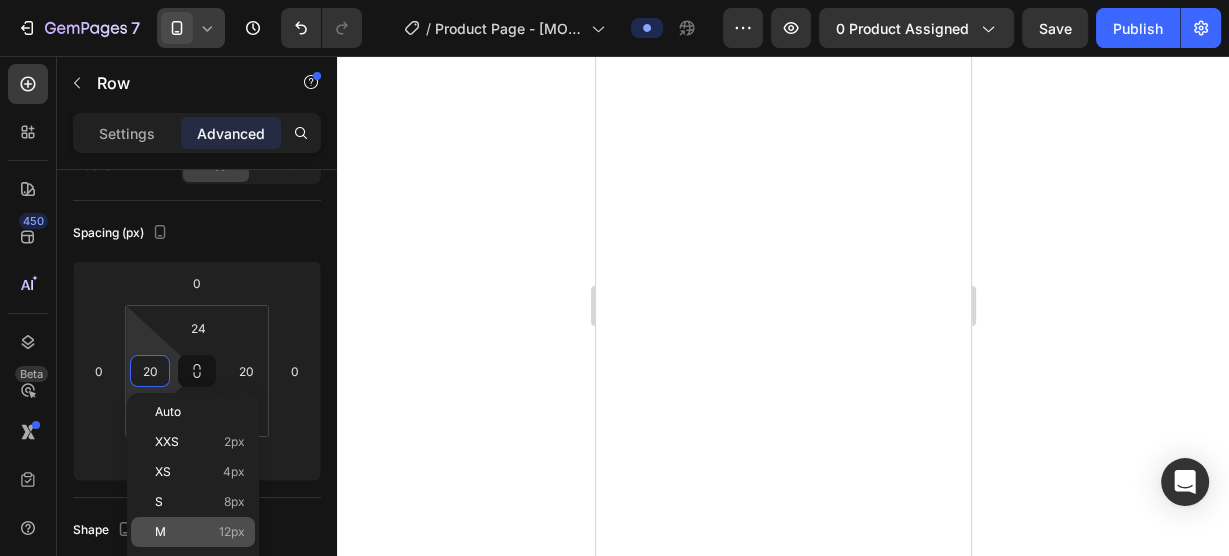 click on "M 12px" at bounding box center (200, 532) 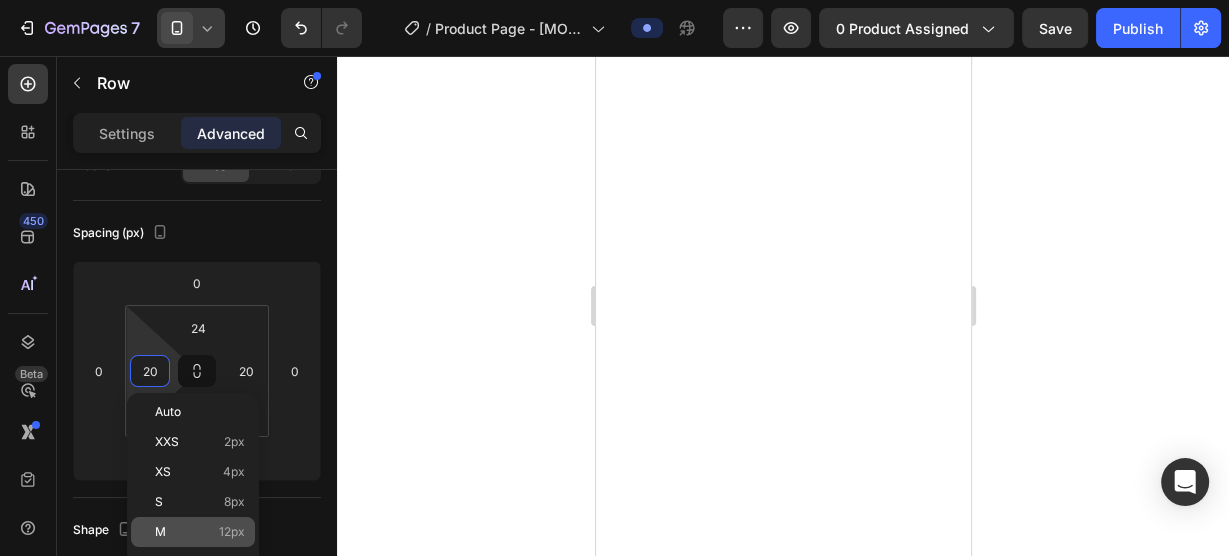 type on "12" 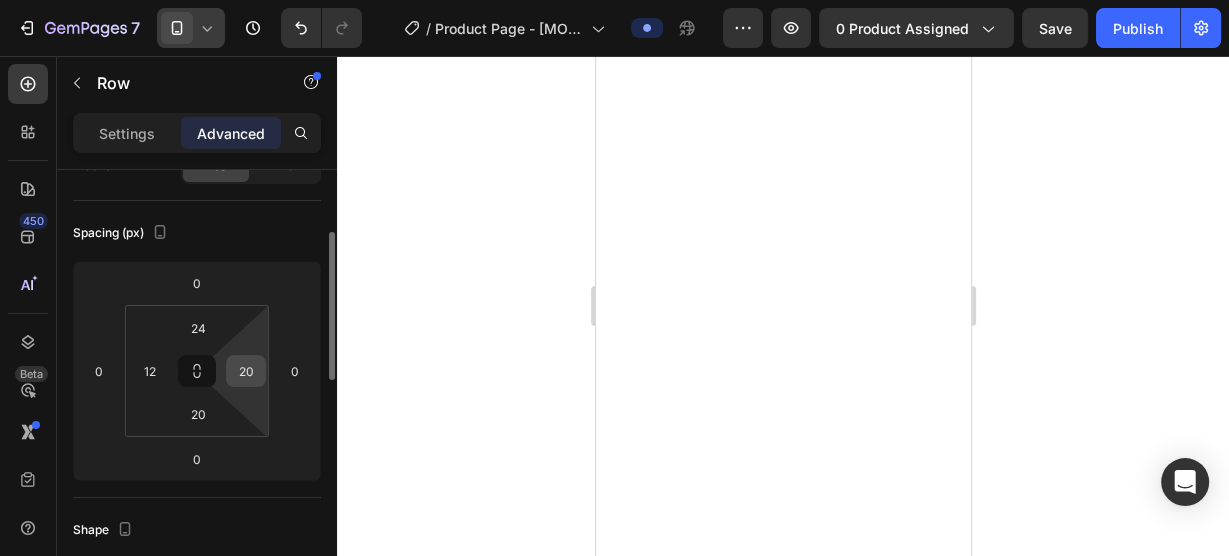 click on "20" at bounding box center (246, 371) 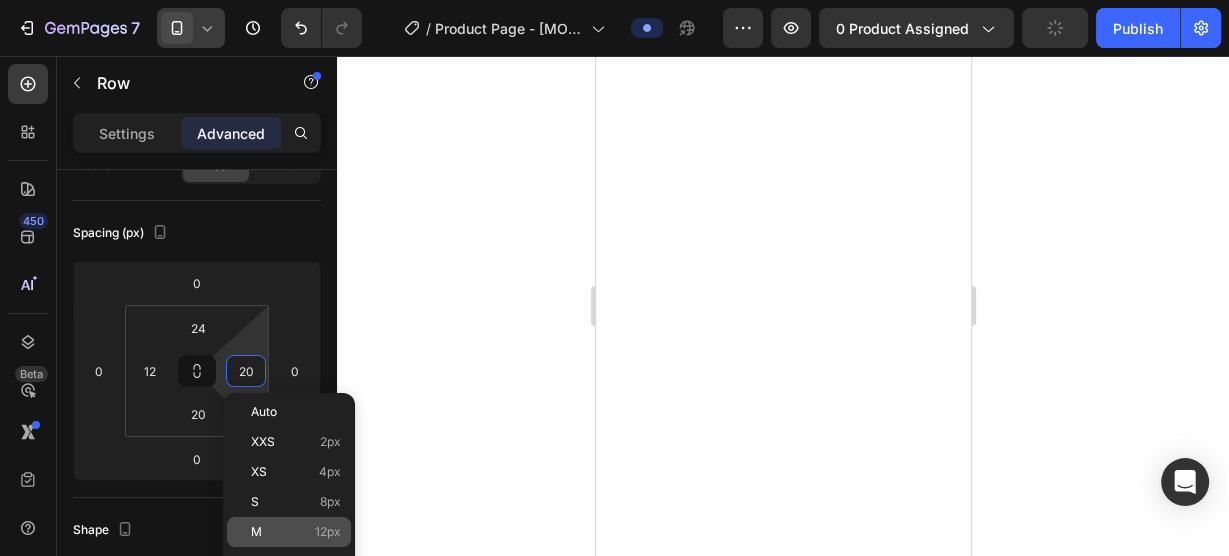 click on "M" at bounding box center (256, 532) 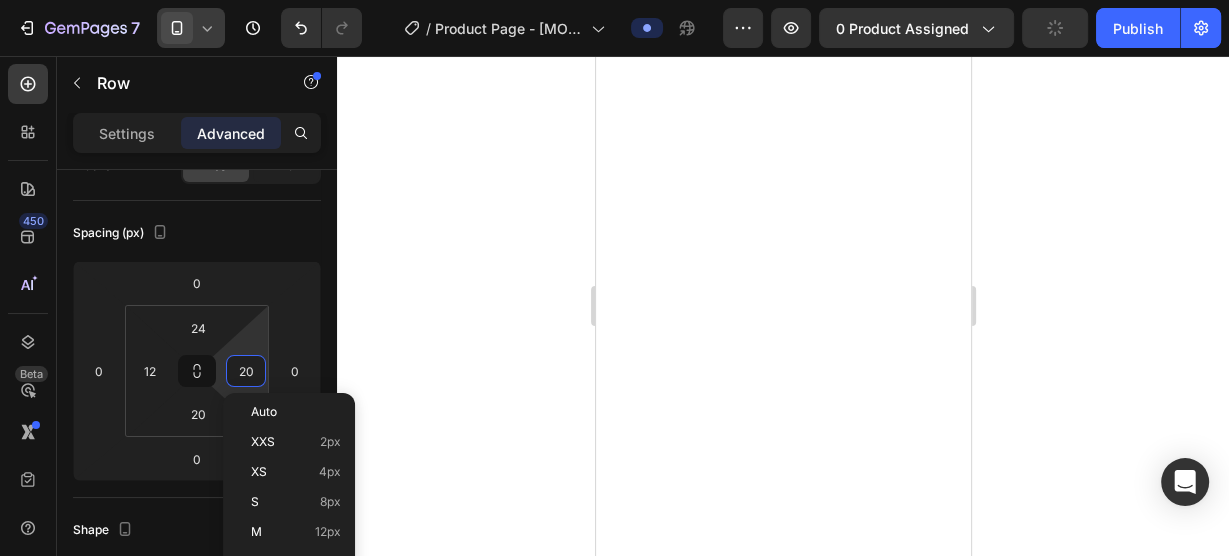 type on "12" 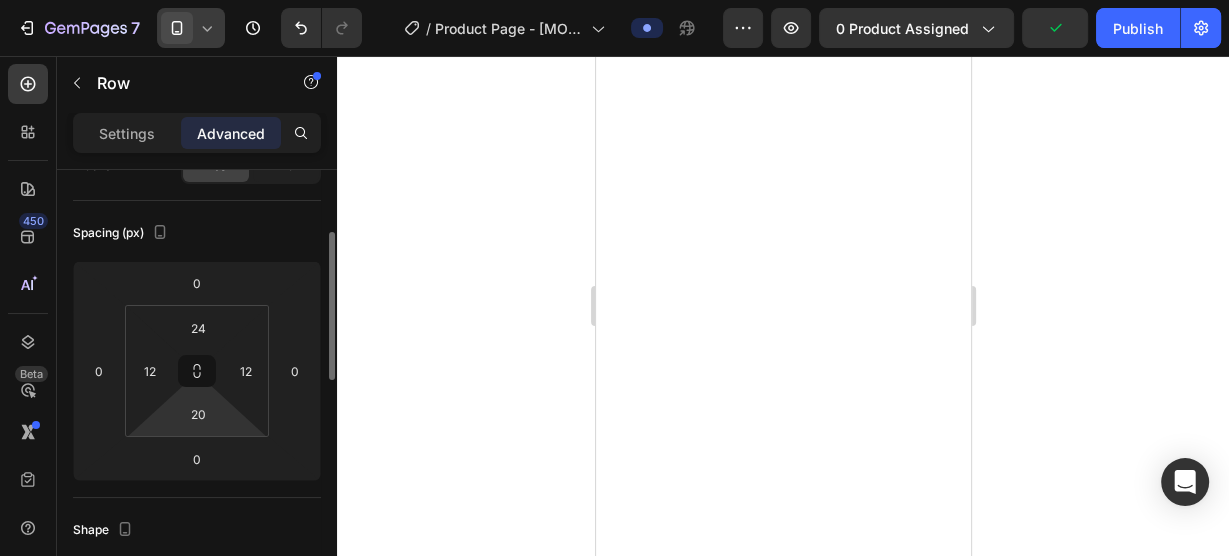 click on "20" at bounding box center [198, 414] 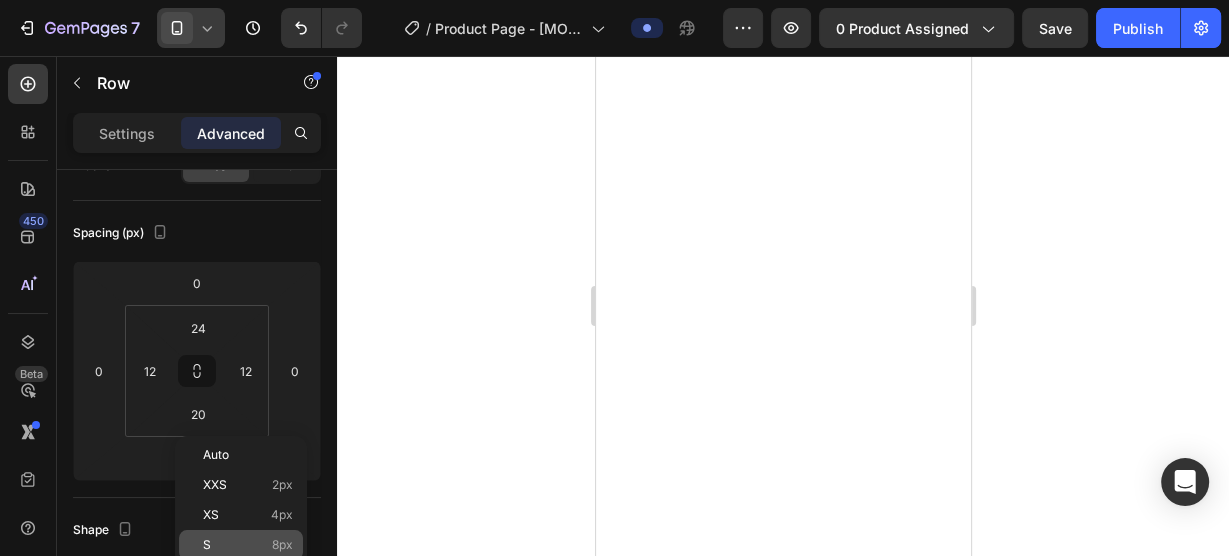 click on "S 8px" at bounding box center [248, 545] 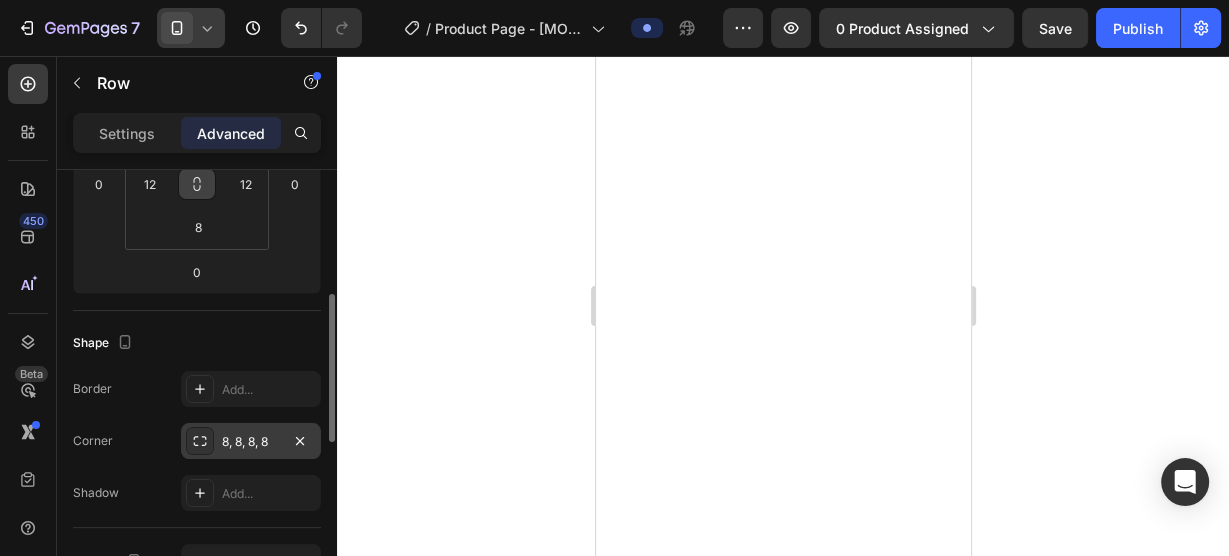 scroll, scrollTop: 186, scrollLeft: 0, axis: vertical 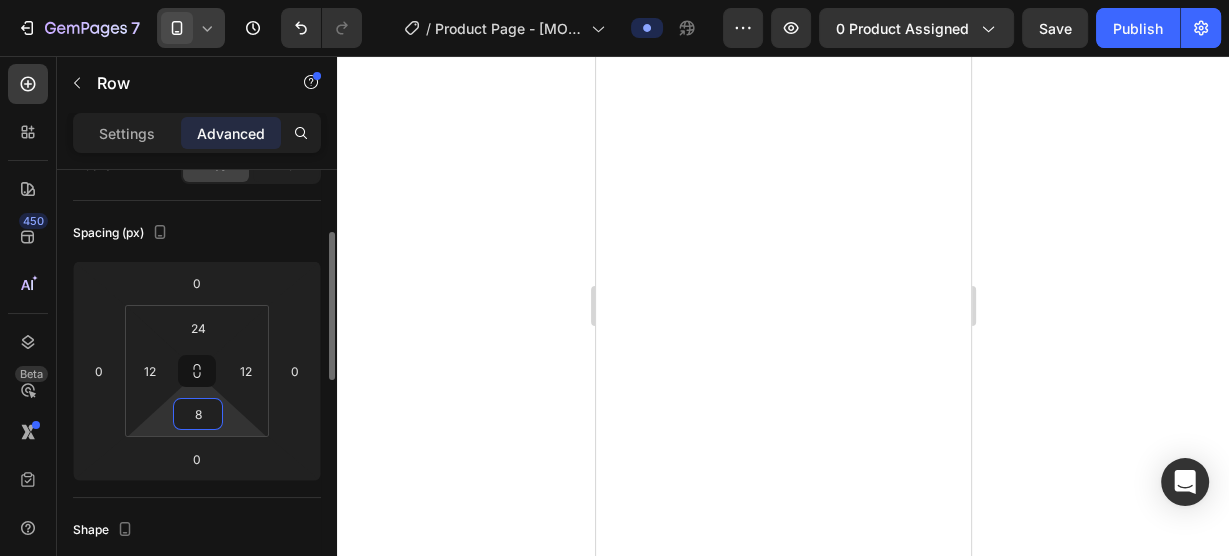 click on "8" at bounding box center (198, 414) 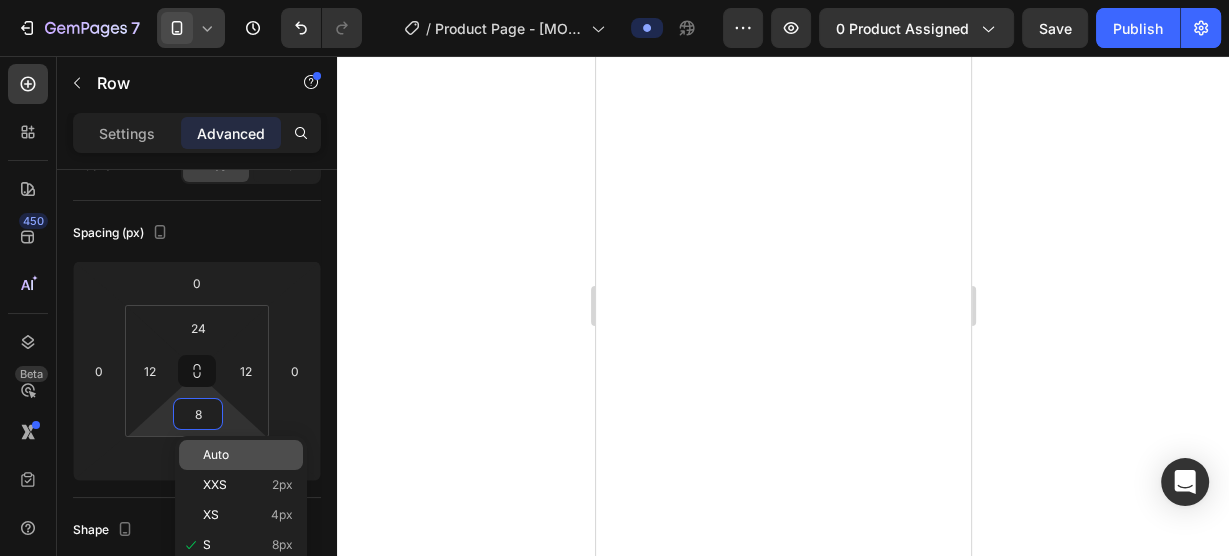 click on "Auto" at bounding box center [216, 455] 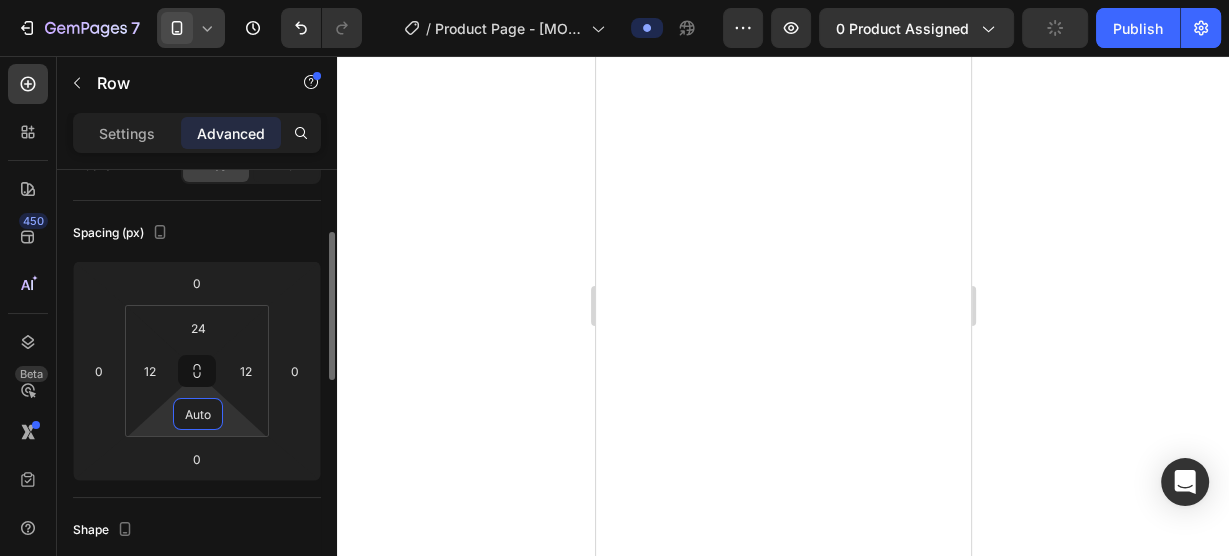 click on "Auto" at bounding box center [198, 414] 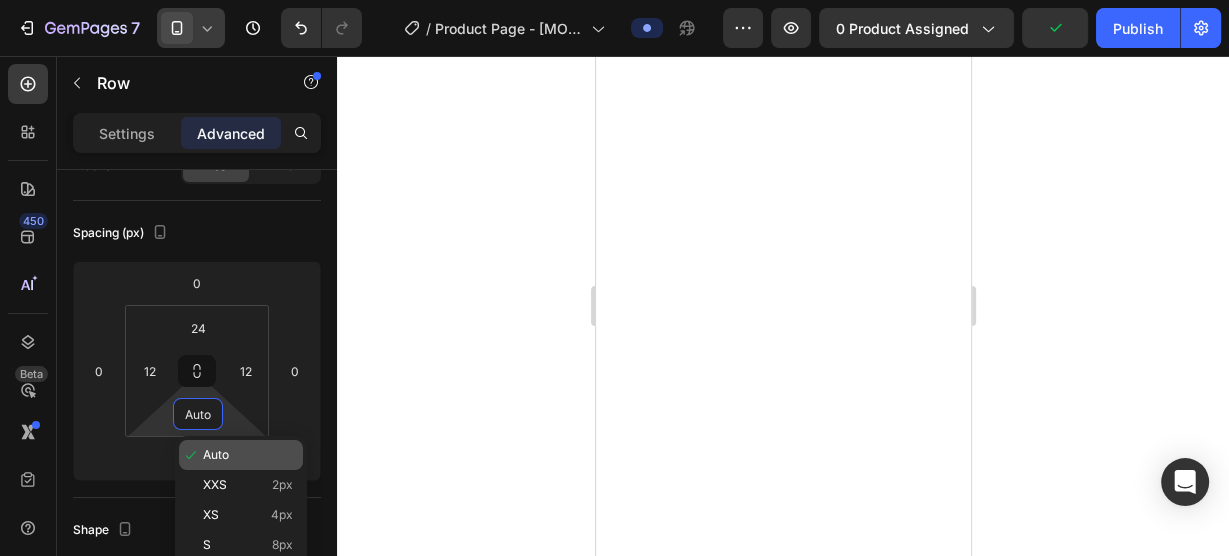 click on "S 8px" at bounding box center (248, 545) 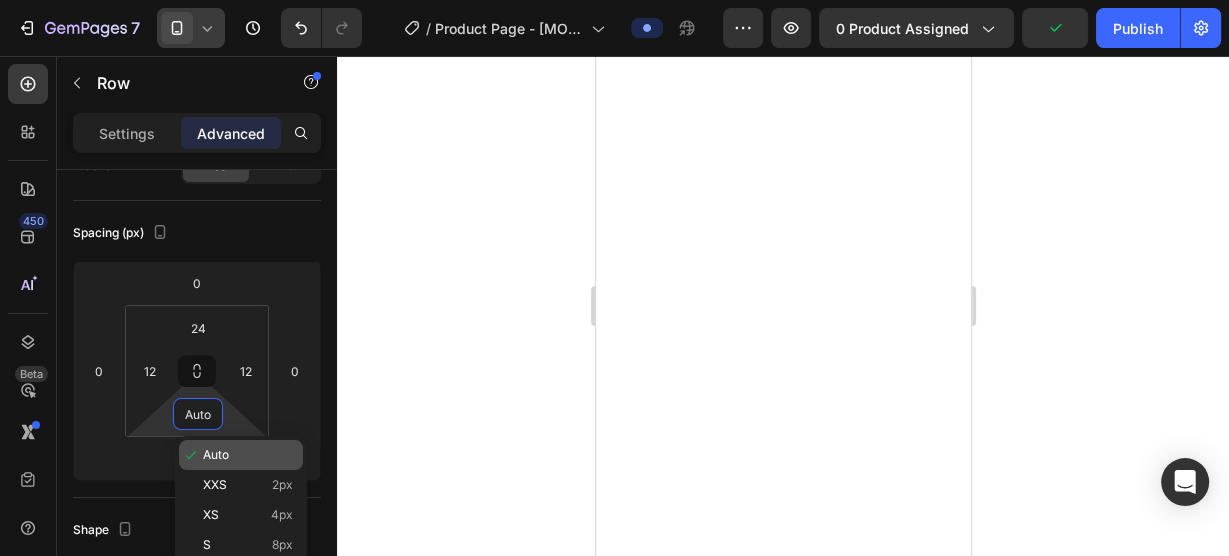 type on "8" 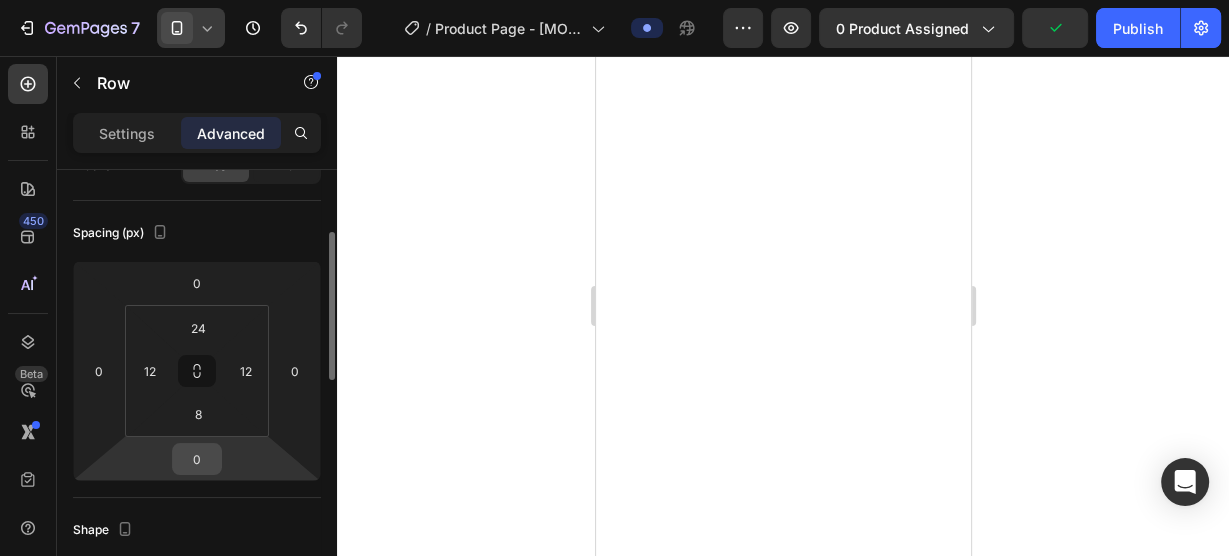 click on "0" at bounding box center (197, 459) 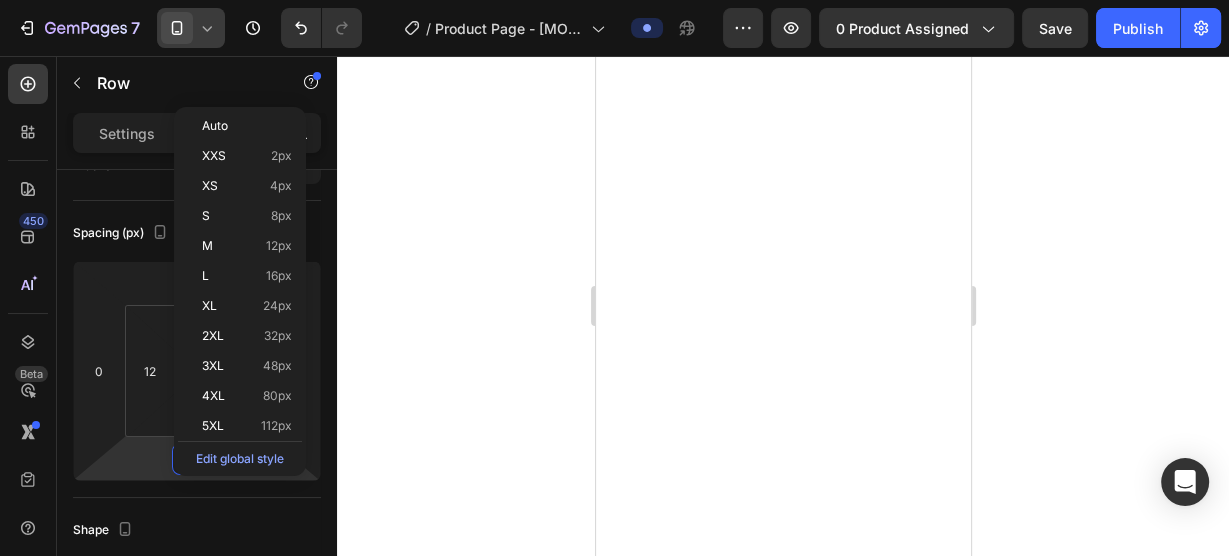 scroll, scrollTop: 560, scrollLeft: 0, axis: vertical 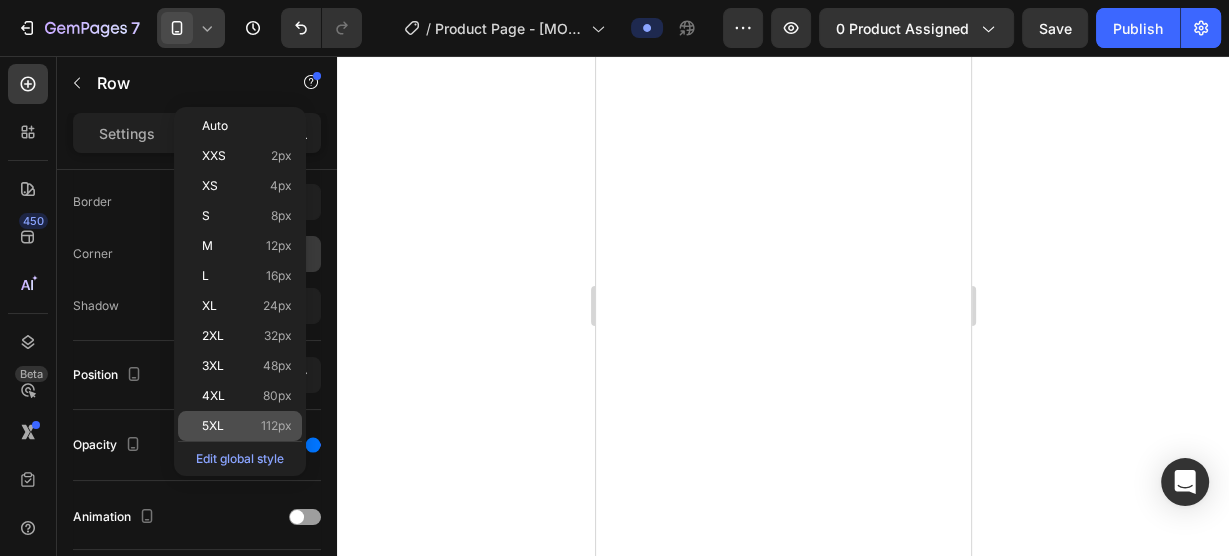 click on "5XL 112px" at bounding box center [247, 426] 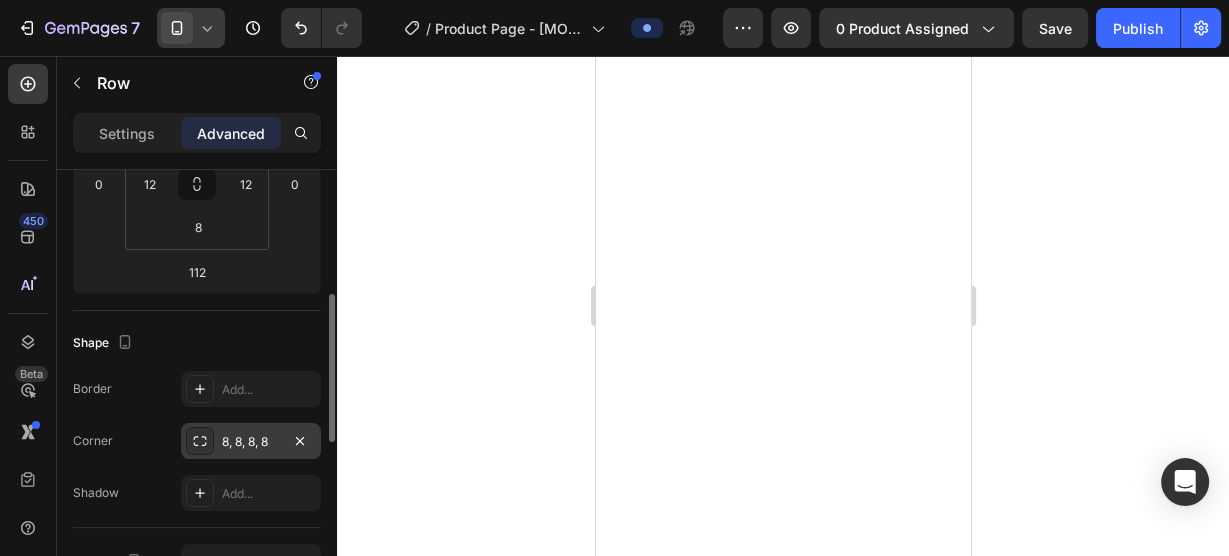 scroll, scrollTop: 186, scrollLeft: 0, axis: vertical 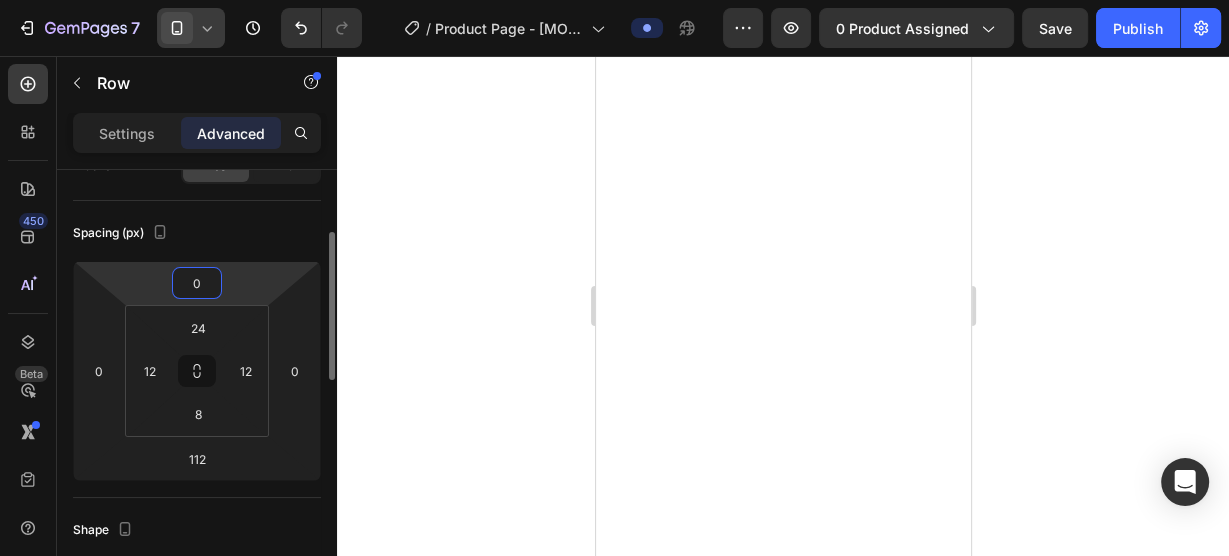 click on "0" at bounding box center [197, 283] 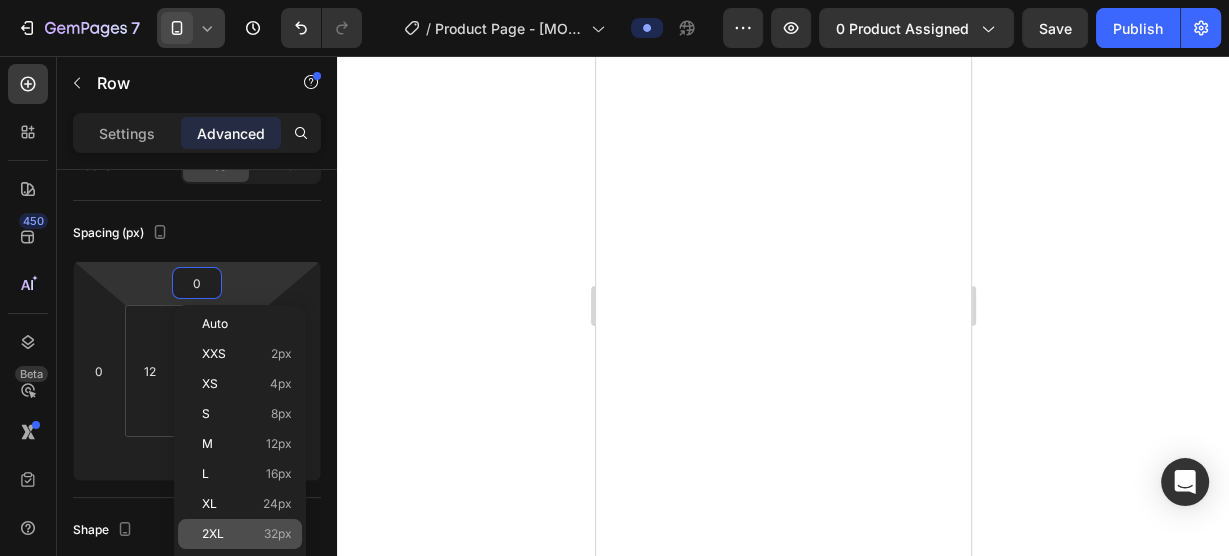 click on "2XL 32px" at bounding box center [247, 534] 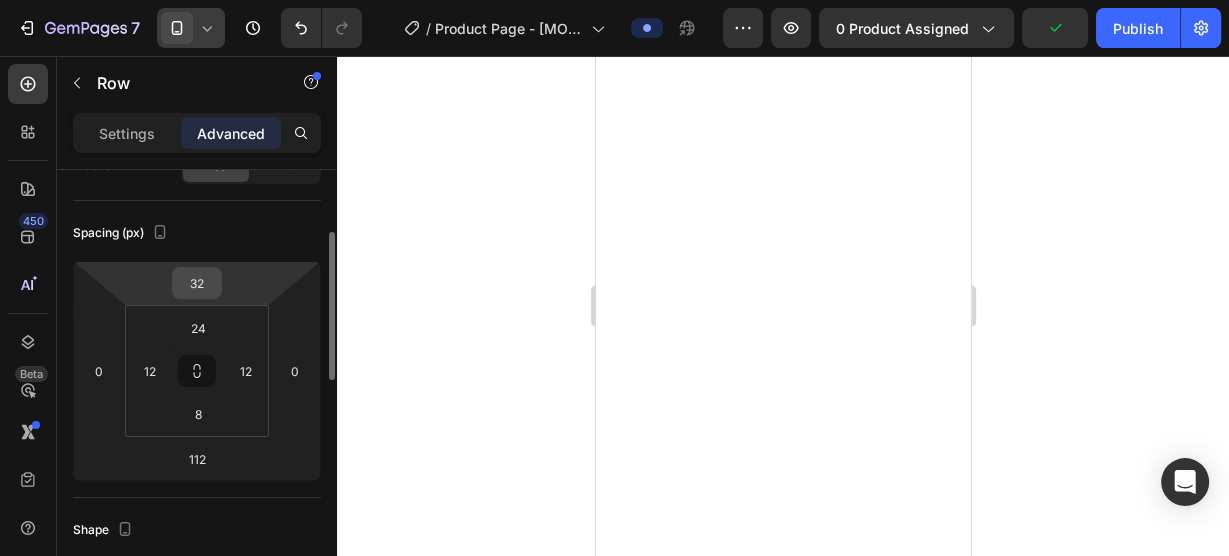 click on "32" at bounding box center [197, 283] 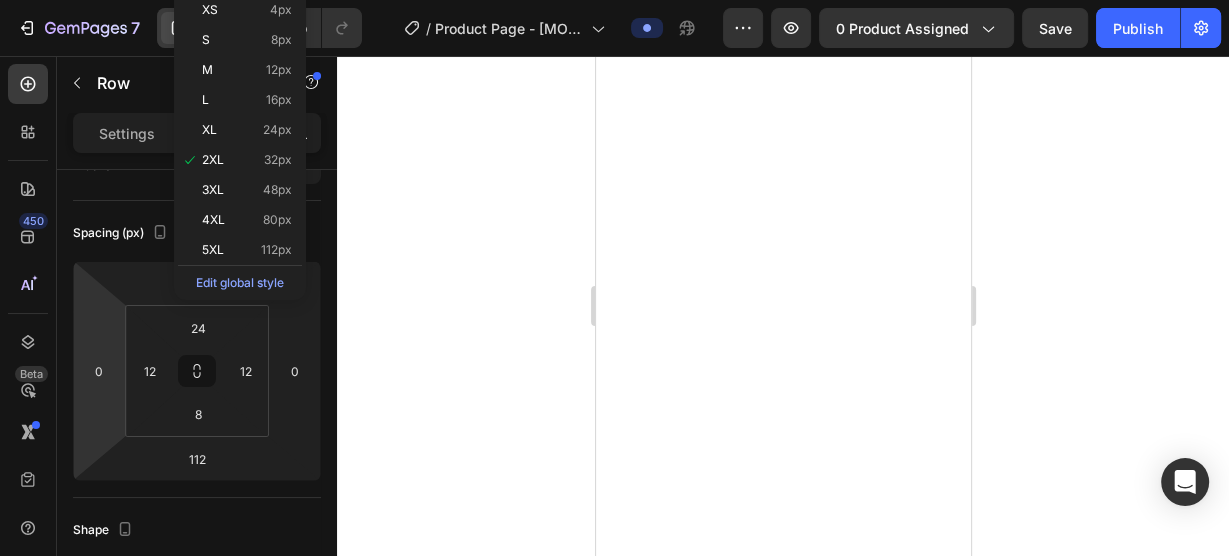 scroll, scrollTop: 560, scrollLeft: 0, axis: vertical 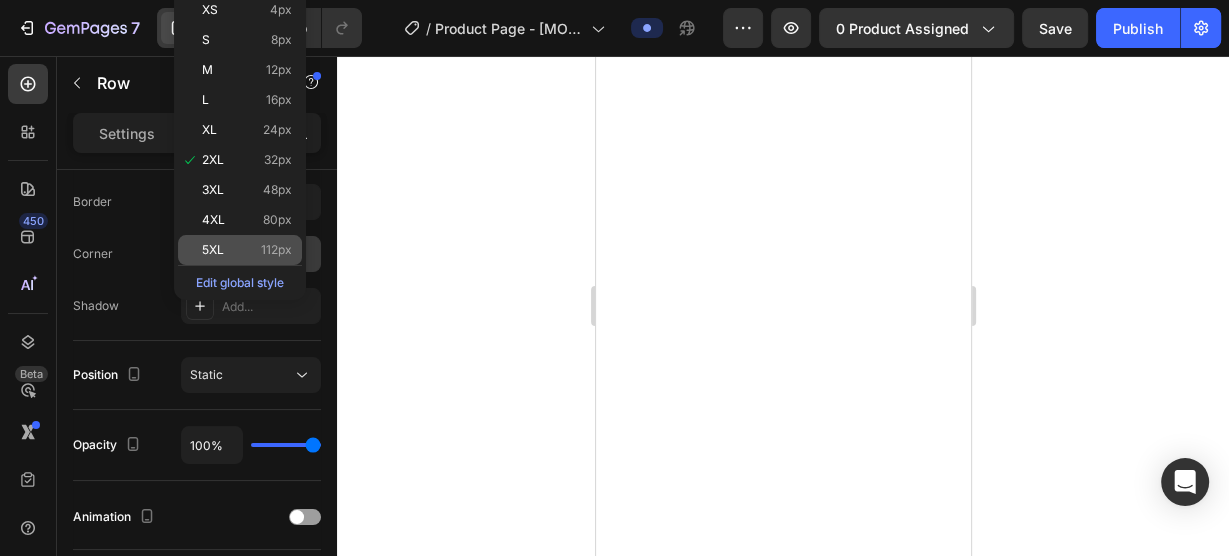 click on "5XL" at bounding box center [213, 250] 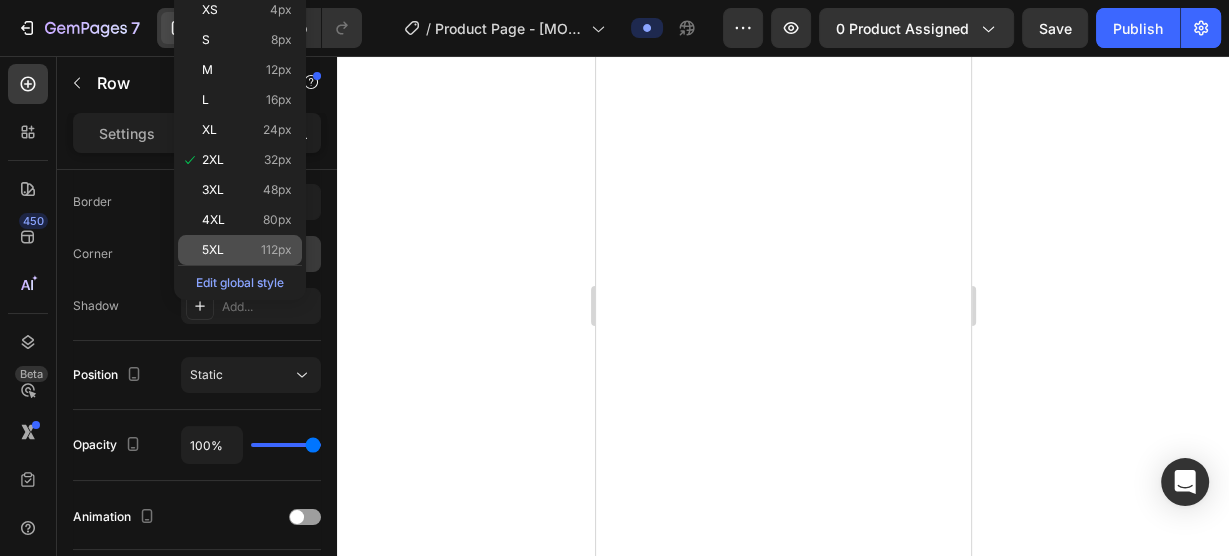 type on "112" 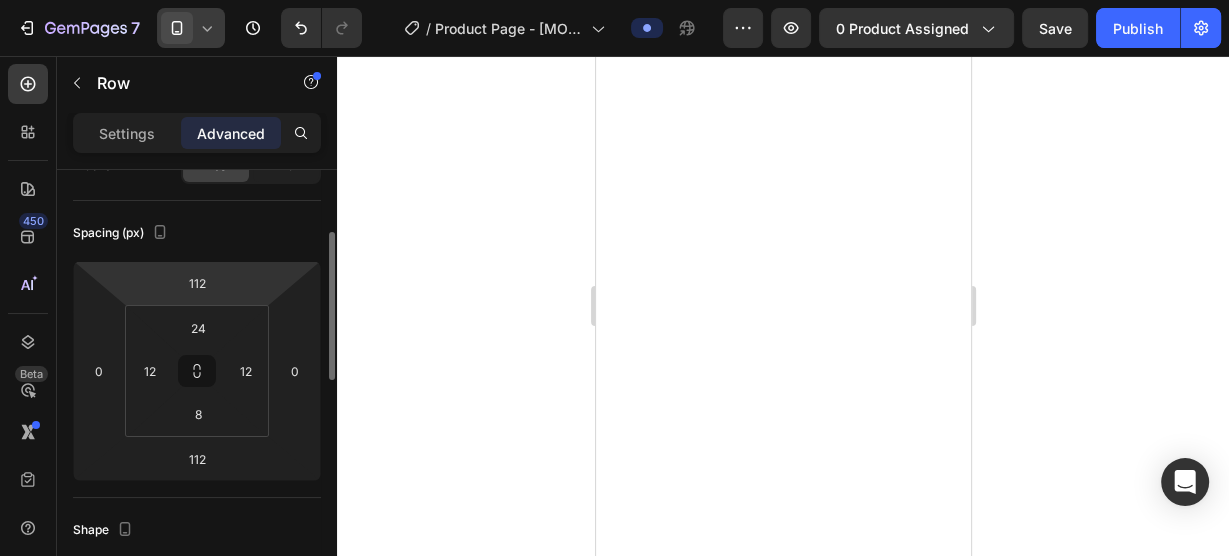 scroll, scrollTop: 0, scrollLeft: 0, axis: both 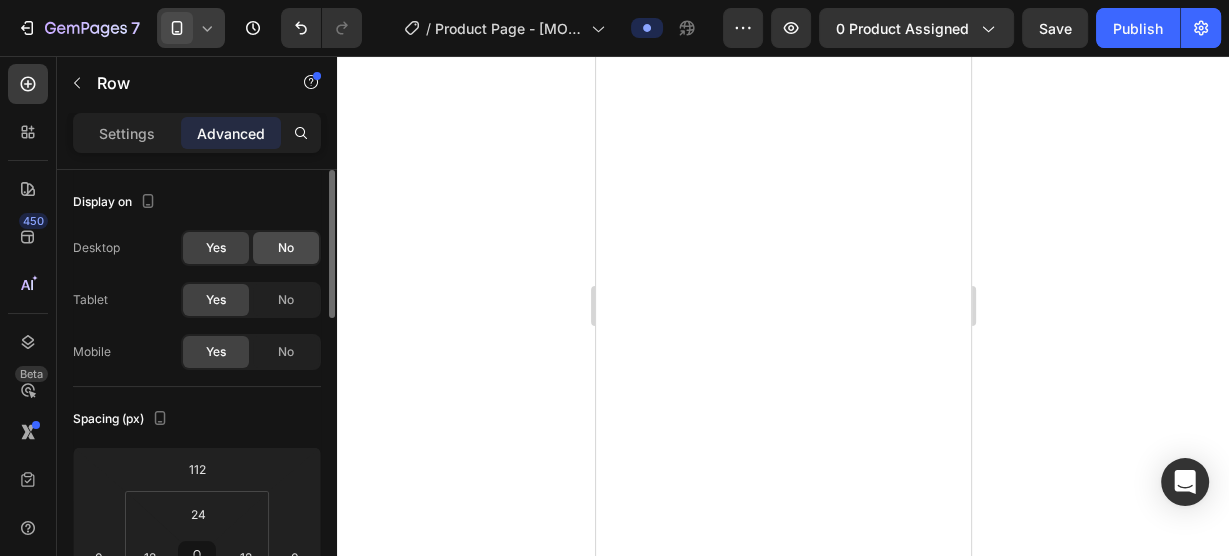 click on "No" 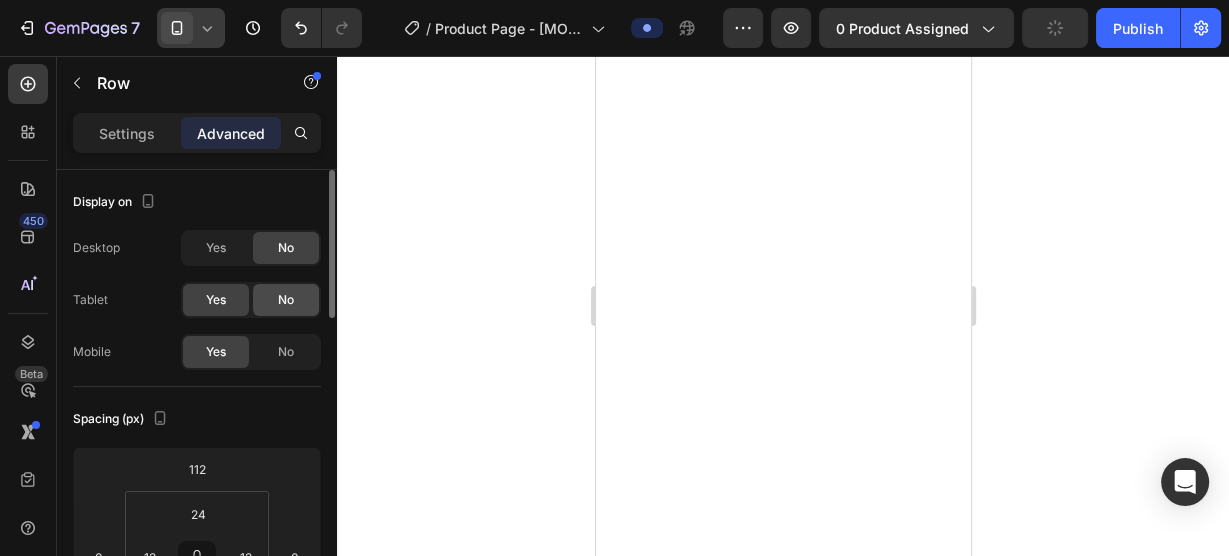 click on "No" 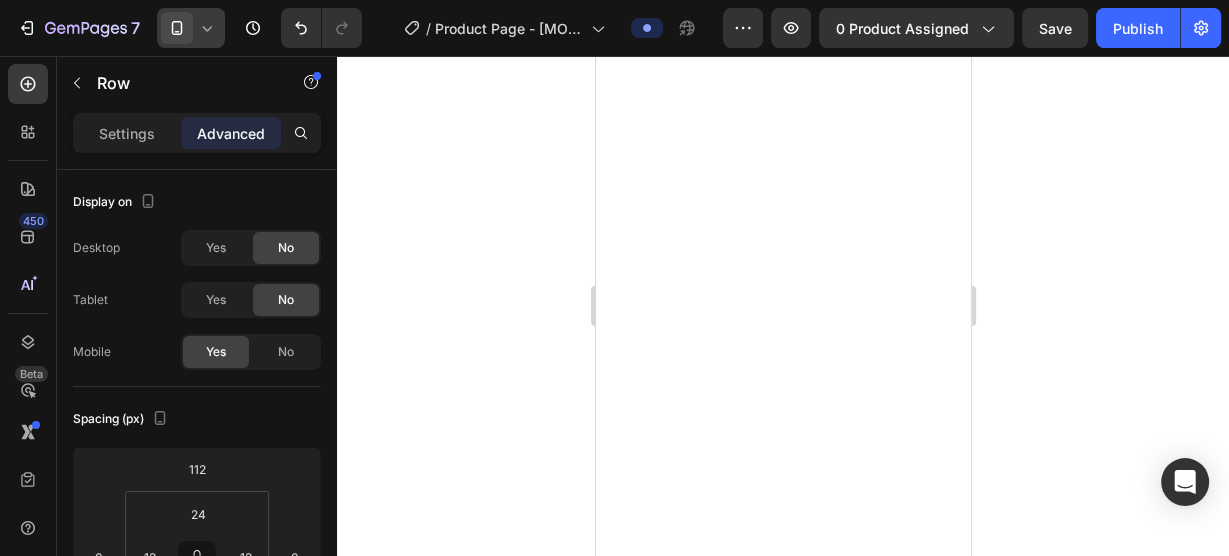 click on "No" 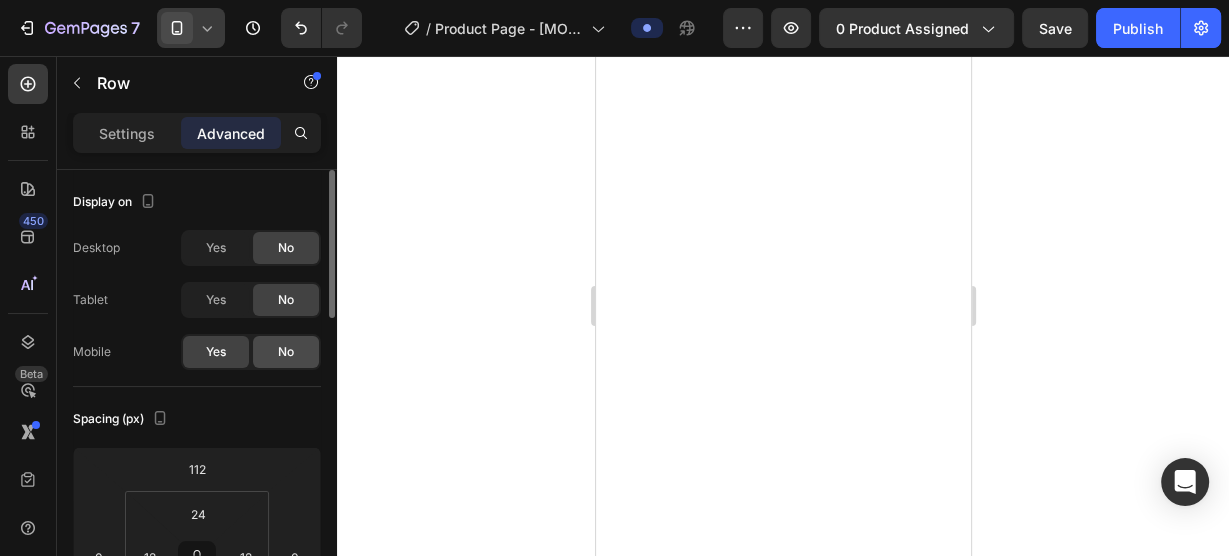 click on "No" 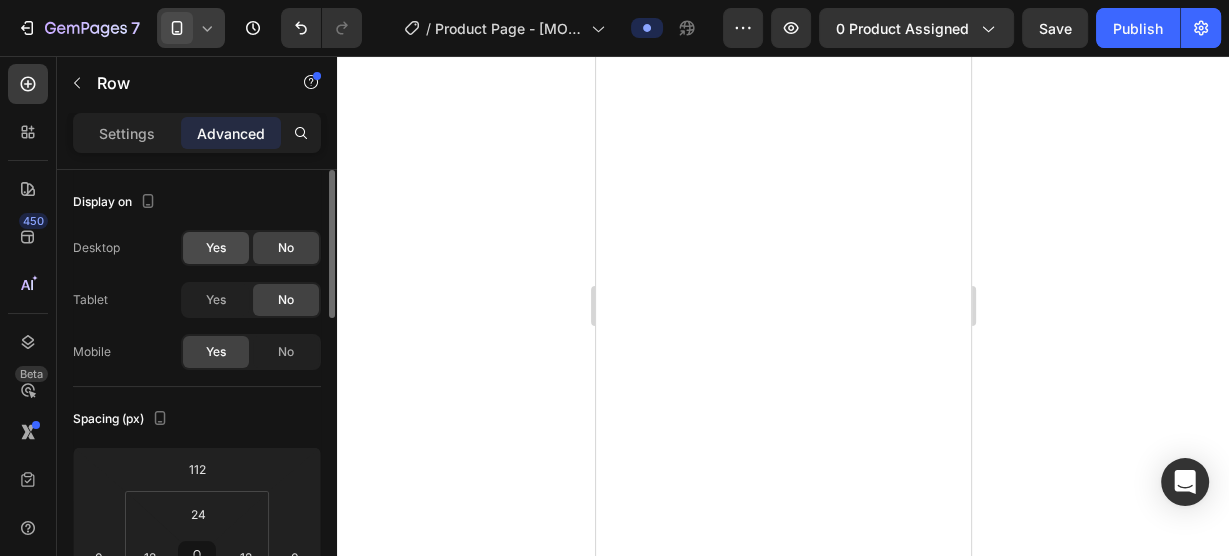 click on "Yes" 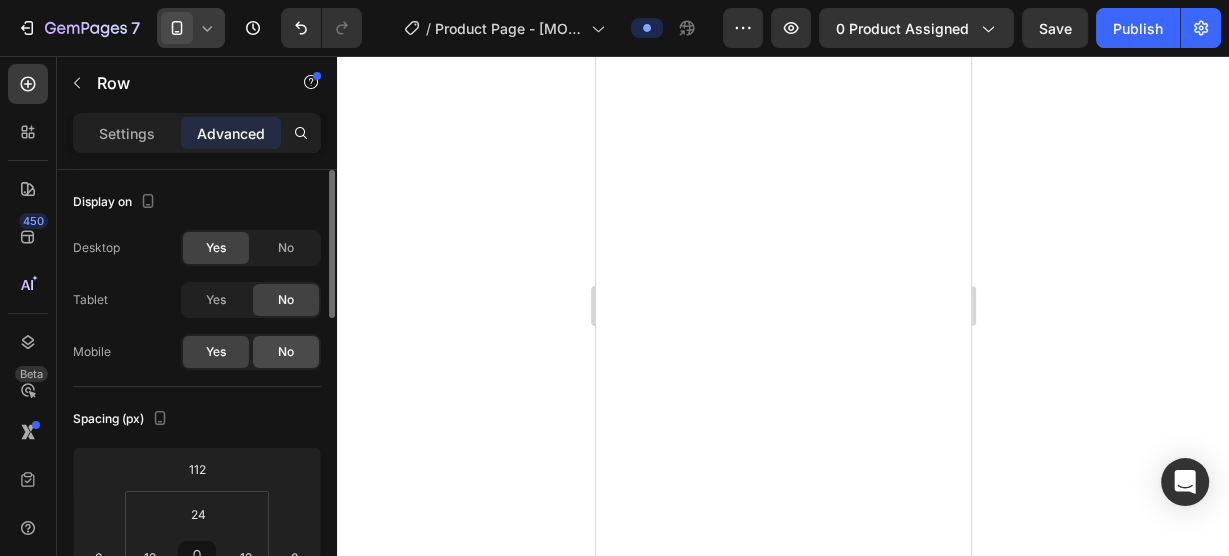click on "No" 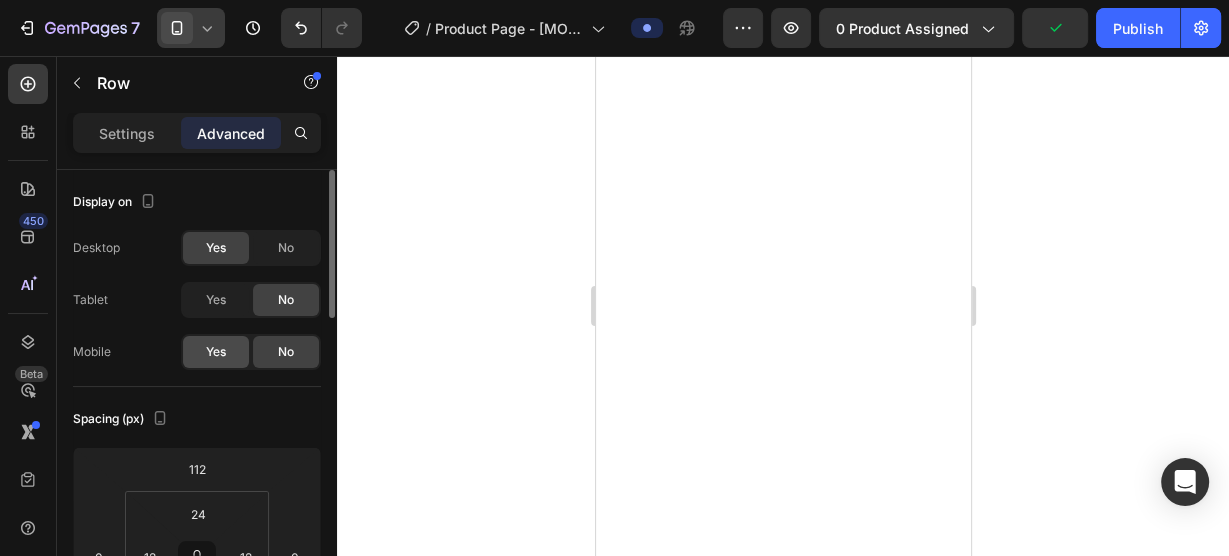 drag, startPoint x: 223, startPoint y: 360, endPoint x: 237, endPoint y: 296, distance: 65.51336 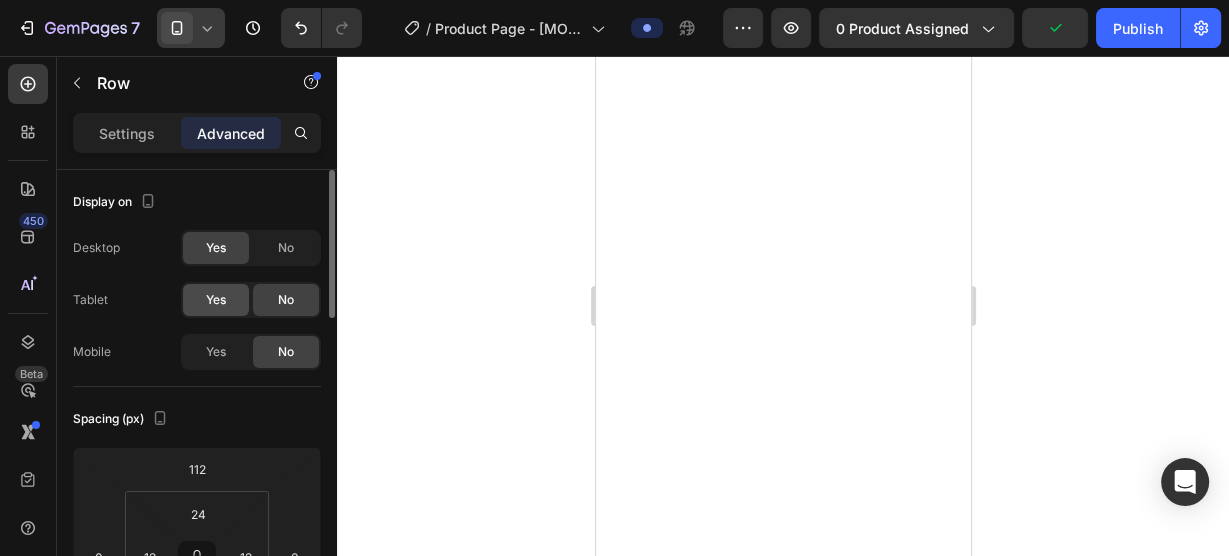 click on "Yes" 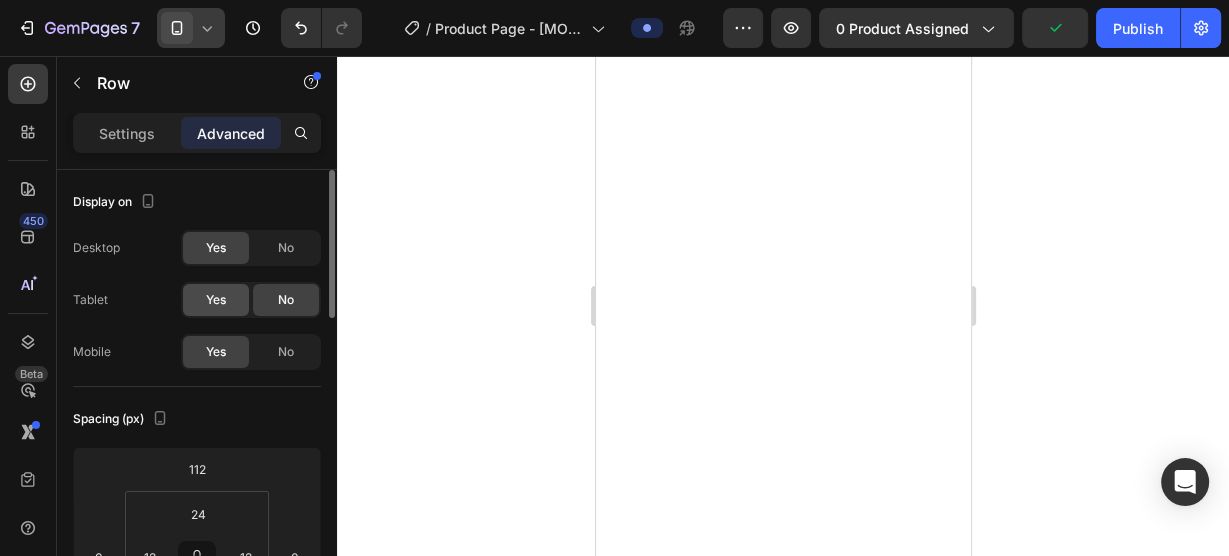 click on "Yes" 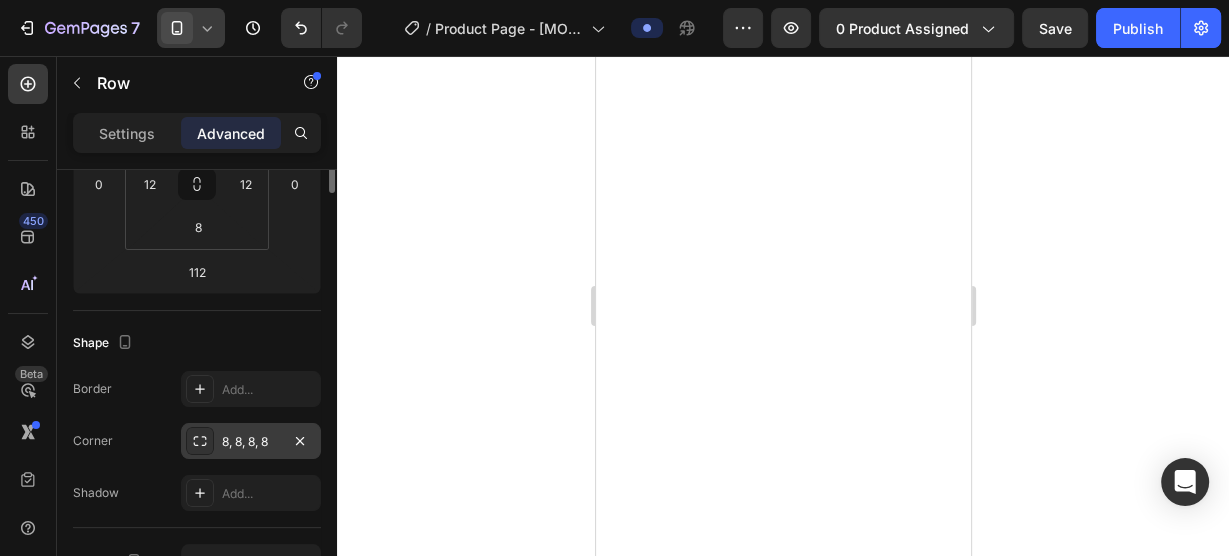 scroll, scrollTop: 186, scrollLeft: 0, axis: vertical 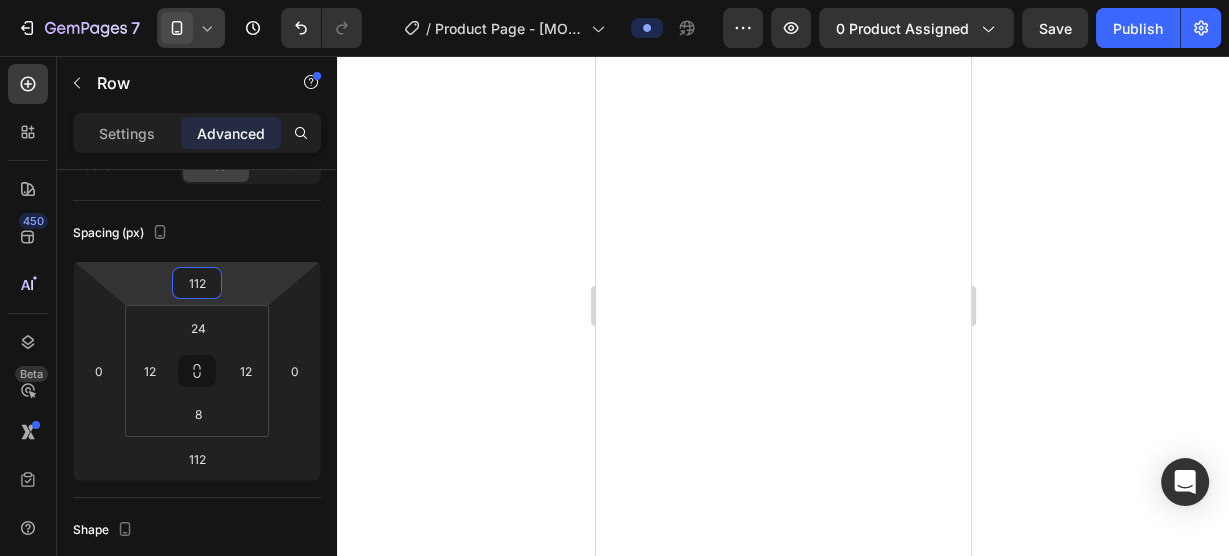 click on "112" at bounding box center [197, 283] 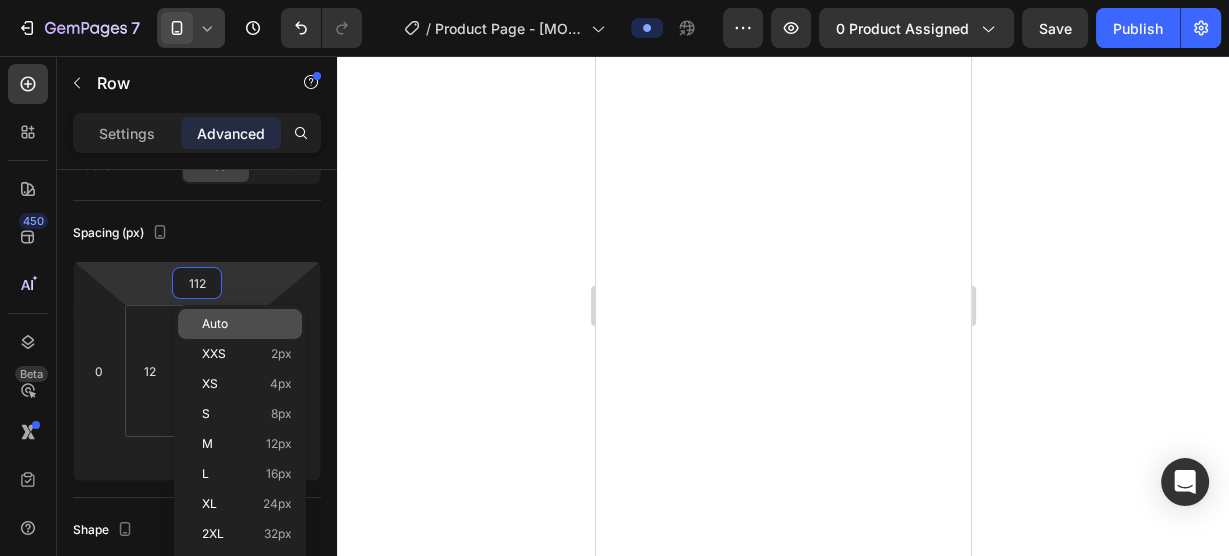 click on "Auto" at bounding box center (215, 324) 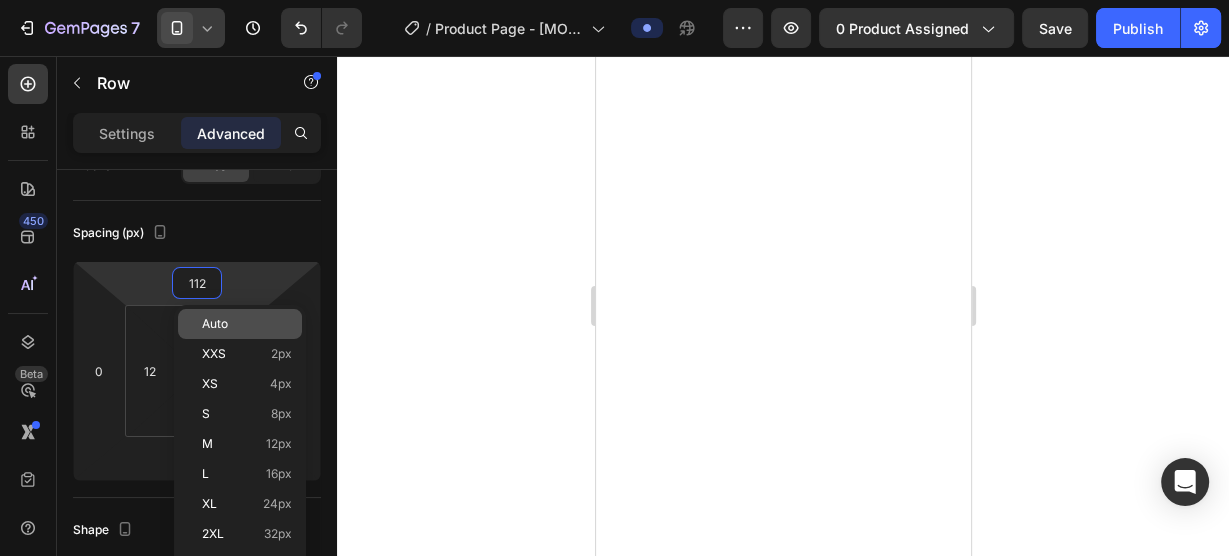 type 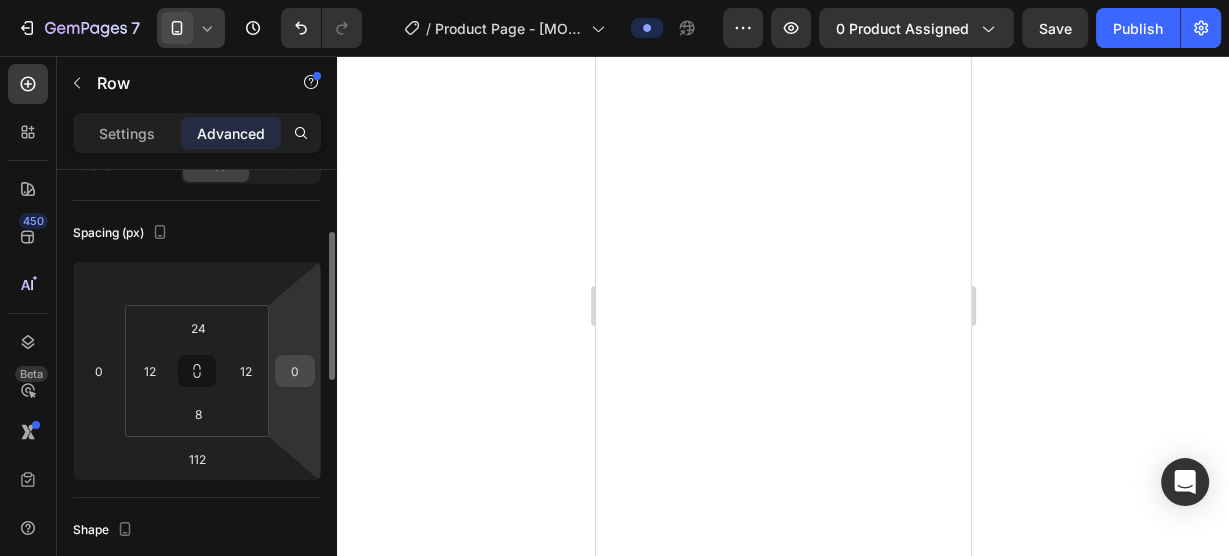 click on "0" at bounding box center (295, 371) 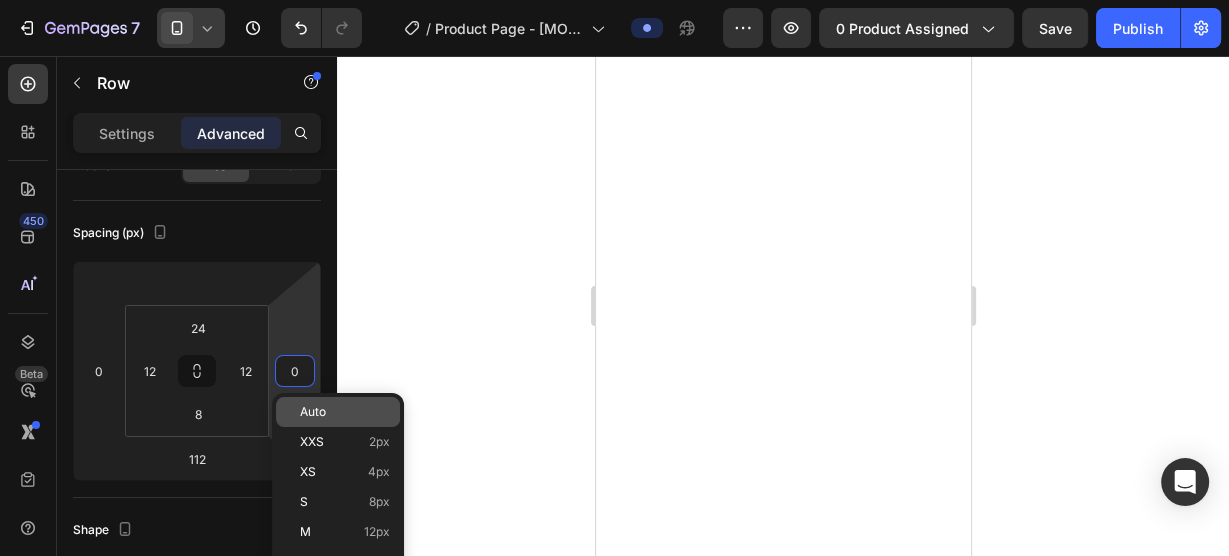 click on "Auto" 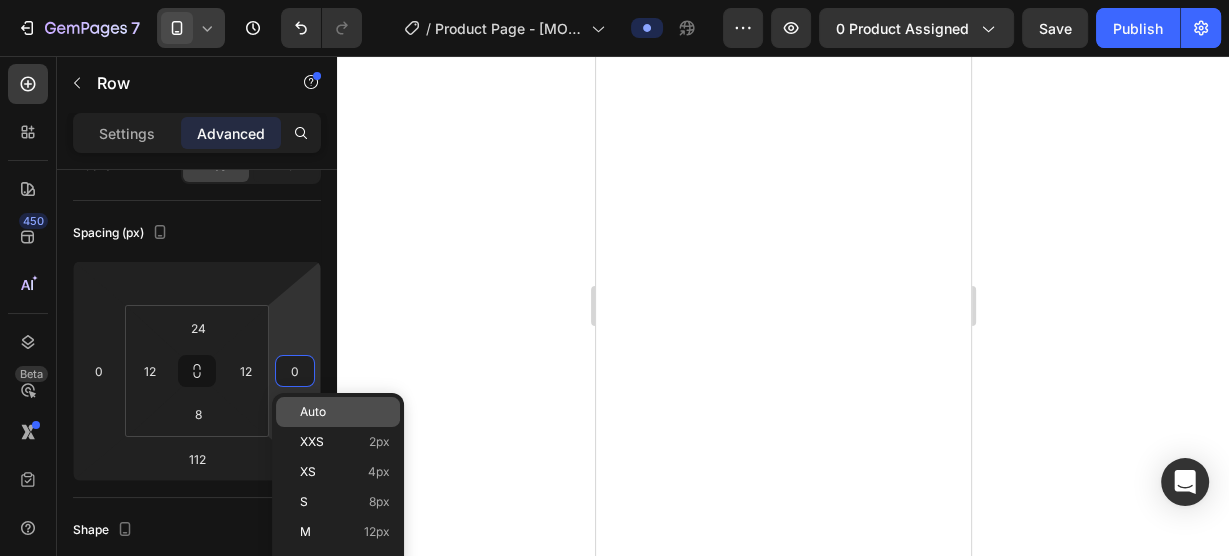 type 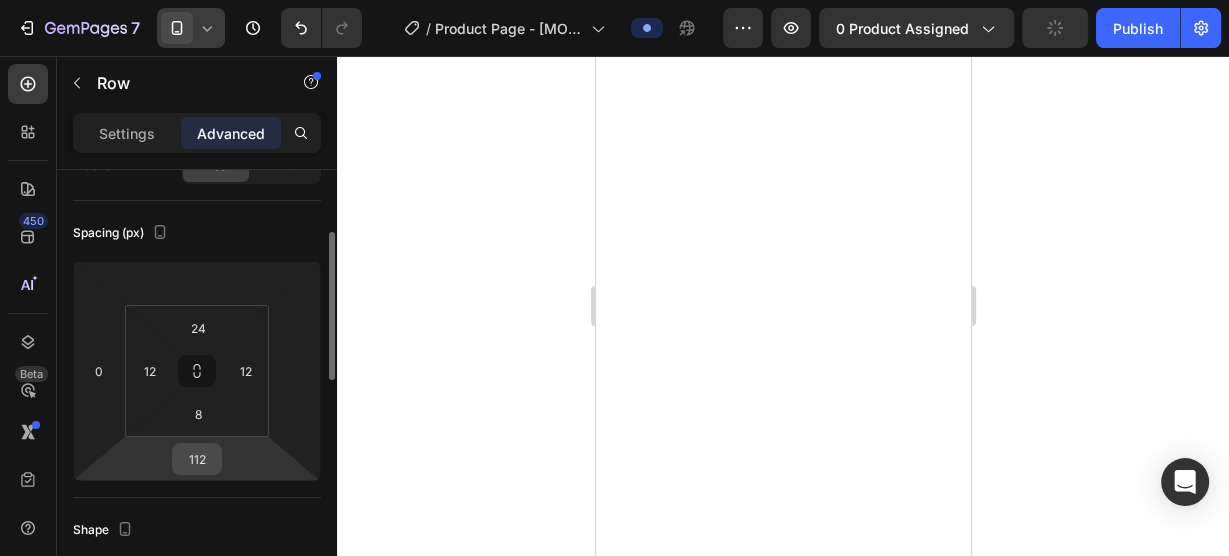 drag, startPoint x: 225, startPoint y: 454, endPoint x: 205, endPoint y: 459, distance: 20.615528 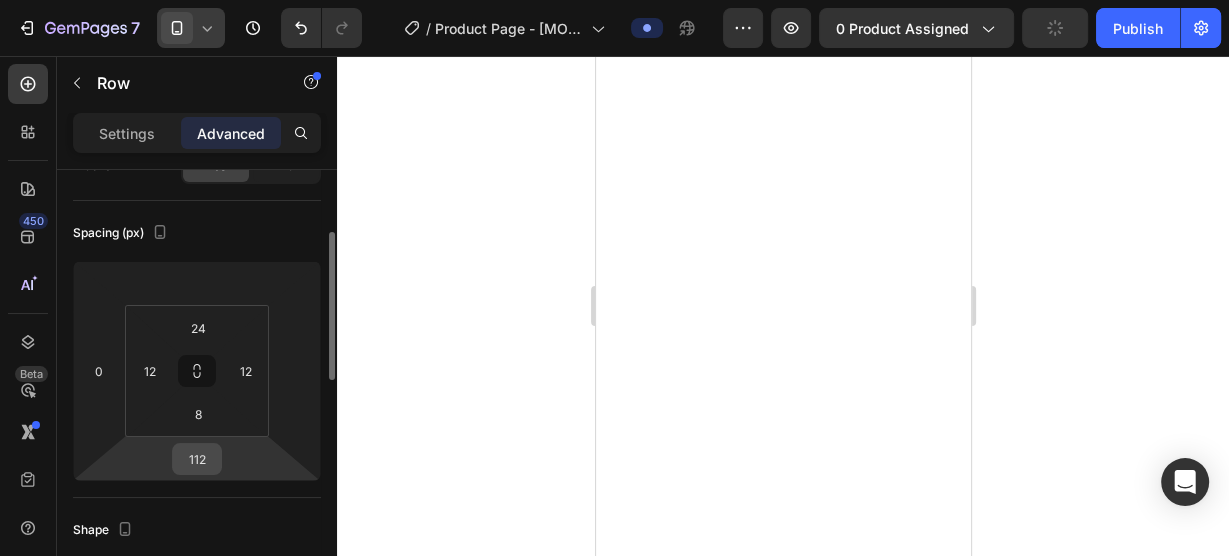 click on "7  Version history  /  Product Page - Aug 3, 21:43:01 Preview 0 product assigned  Publish  450 Beta Sections(18) Elements(84) Section Element Hero Section Product Detail Brands Trusted Badges Guarantee Product Breakdown How to use Testimonials Compare Bundle FAQs Social Proof Brand Story Product List Collection Blog List Contact Sticky Add to Cart Custom Footer Browse Library 450 Layout
Row
Row
Row
Row Text
Heading
Text Block Button
Button
Button Media
Image
Image" at bounding box center (614, 0) 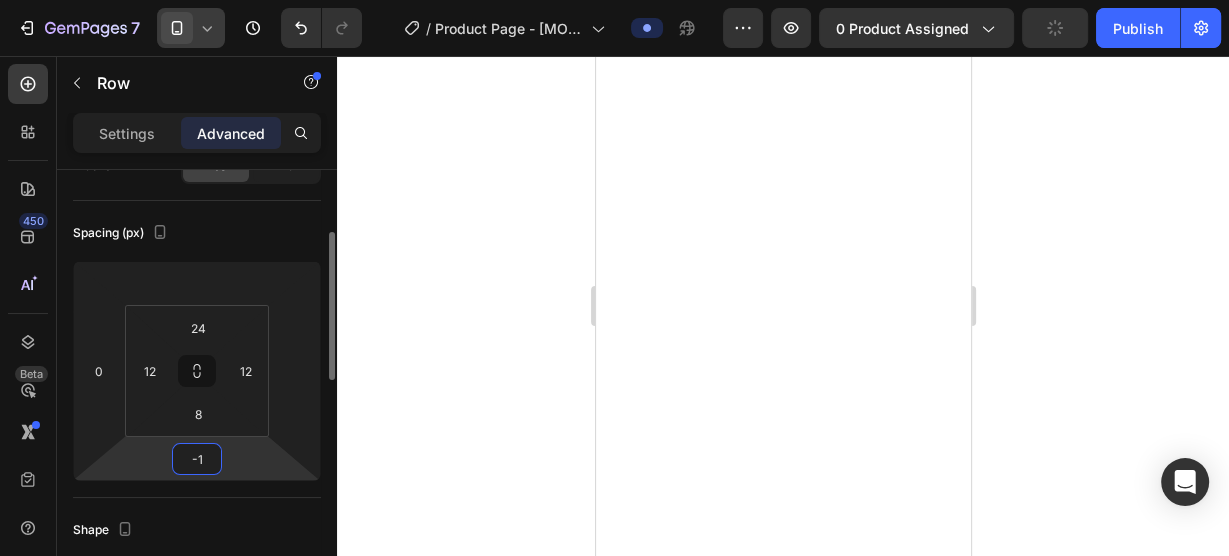 click on "-1" at bounding box center (197, 459) 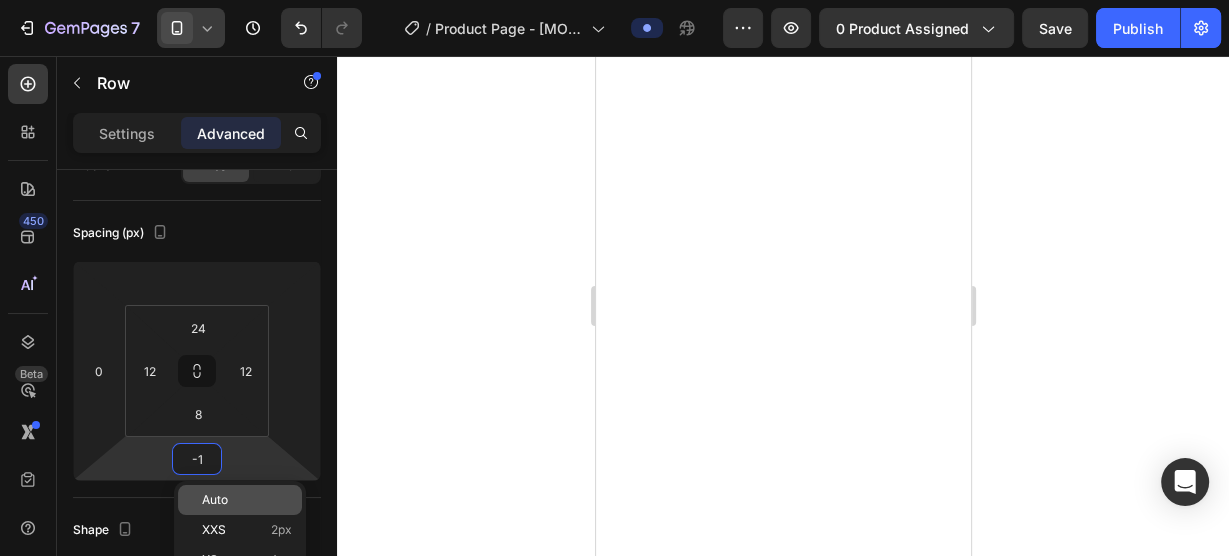click on "Auto" at bounding box center (247, 500) 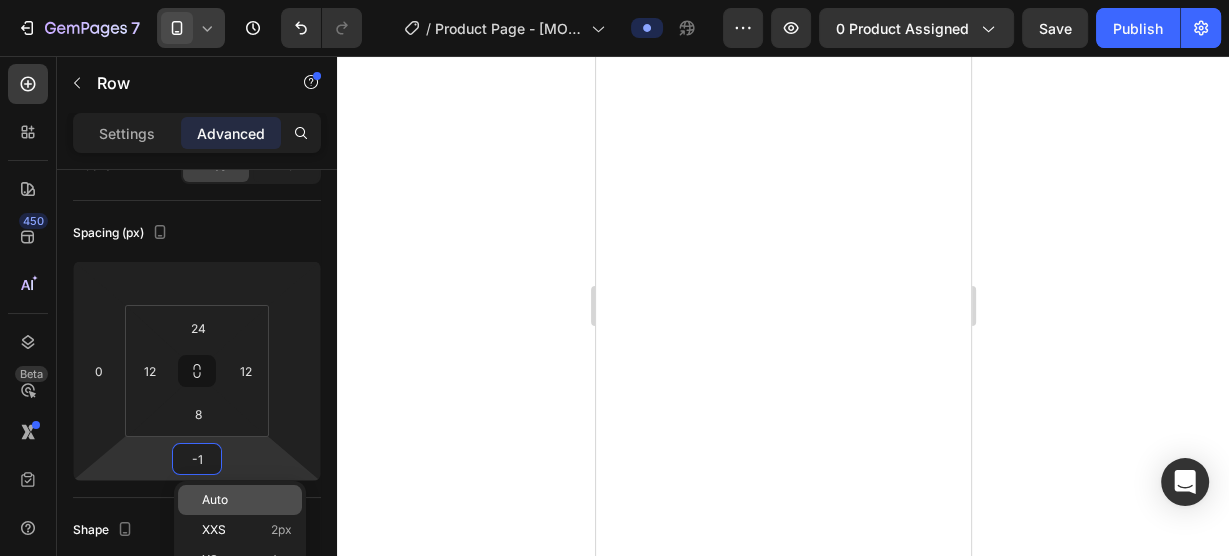 type 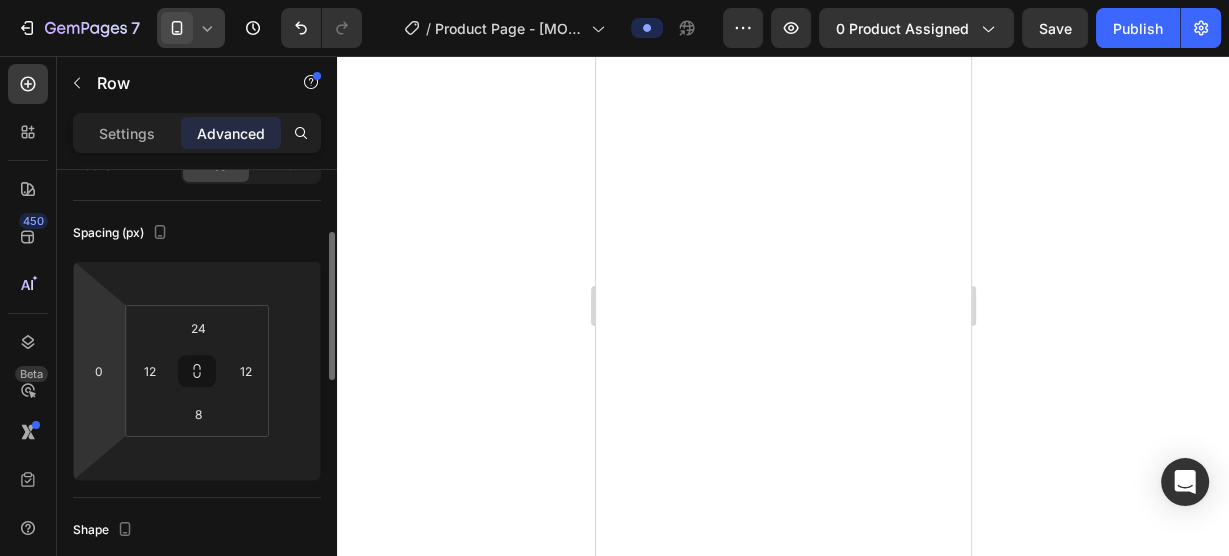 click on "7  Version history  /  Product Page - Aug 3, 21:43:01 Preview 0 product assigned  Save   Publish  450 Beta Sections(18) Elements(84) Section Element Hero Section Product Detail Brands Trusted Badges Guarantee Product Breakdown How to use Testimonials Compare Bundle FAQs Social Proof Brand Story Product List Collection Blog List Contact Sticky Add to Cart Custom Footer Browse Library 450 Layout
Row
Row
Row
Row Text
Heading
Text Block Button
Button
Button Media
Image
Image" at bounding box center [614, 0] 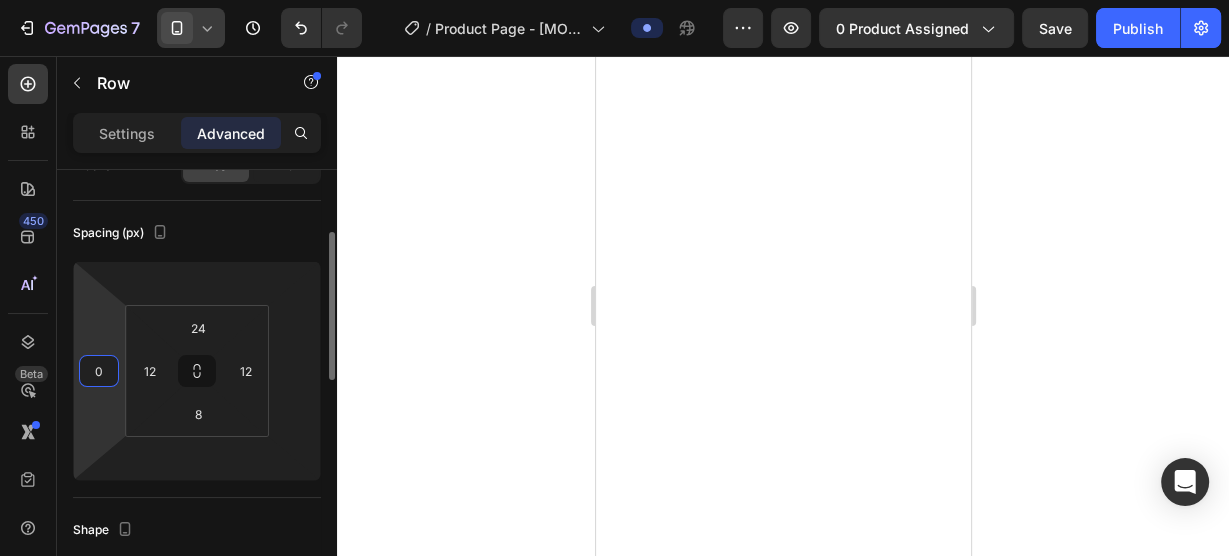 click on "0" at bounding box center (99, 371) 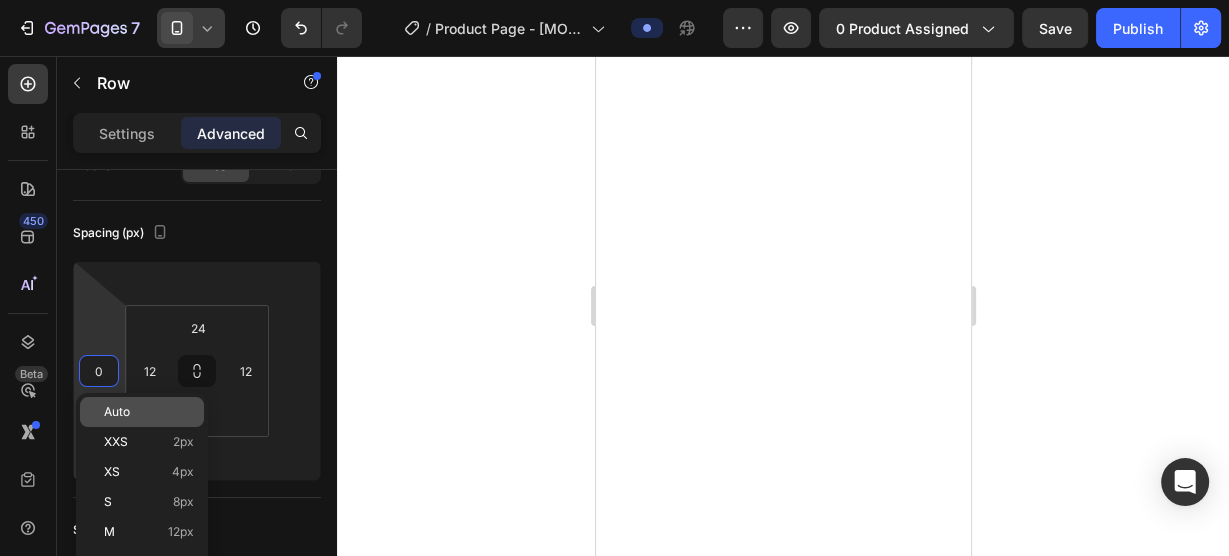 click on "Auto" at bounding box center [117, 412] 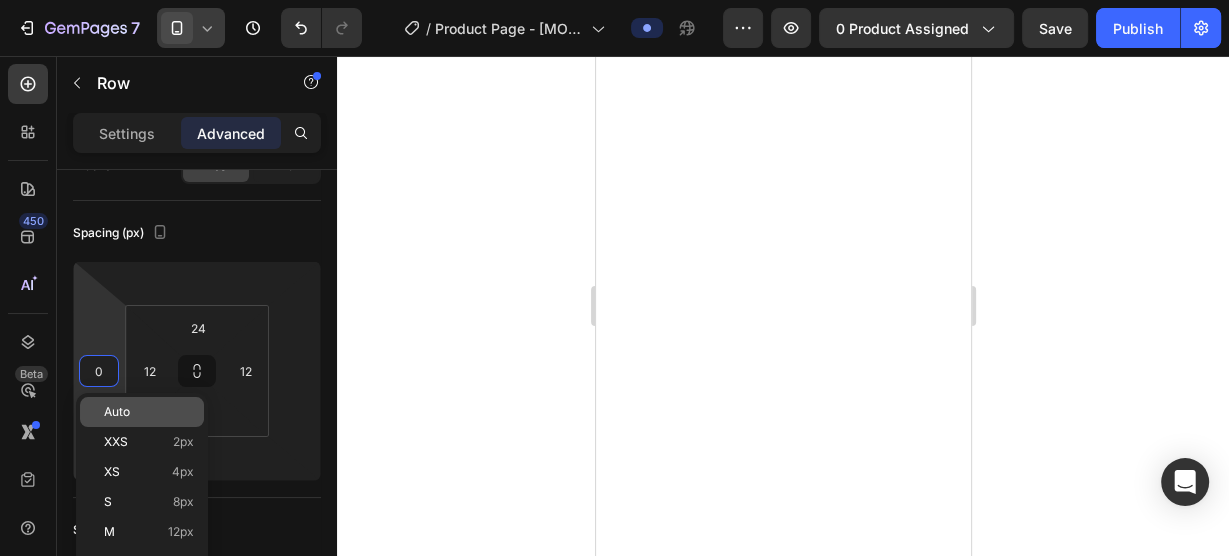 type 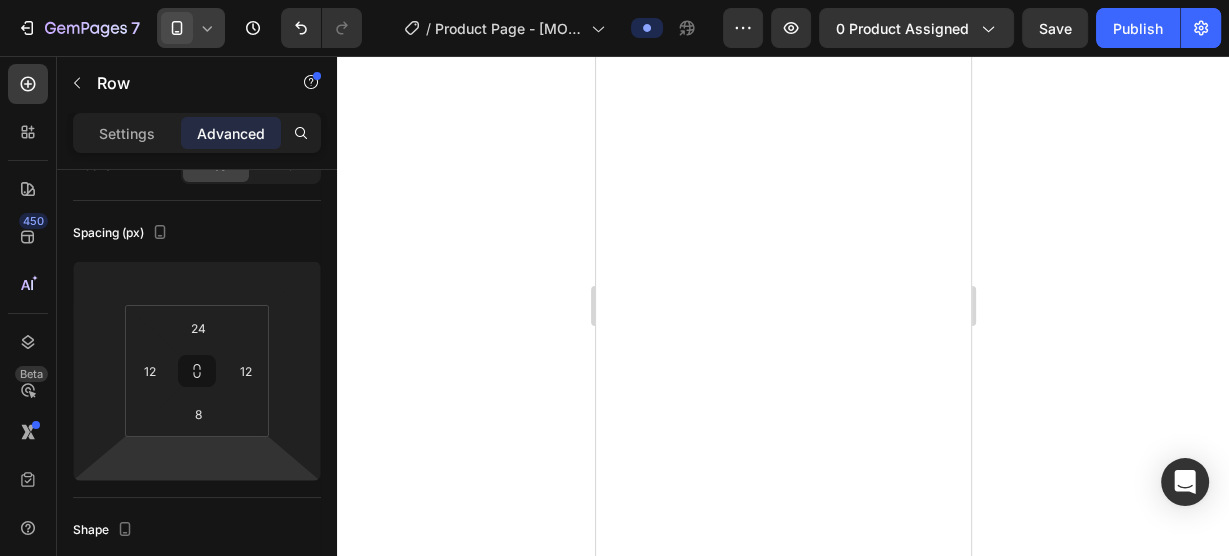 scroll, scrollTop: 373, scrollLeft: 0, axis: vertical 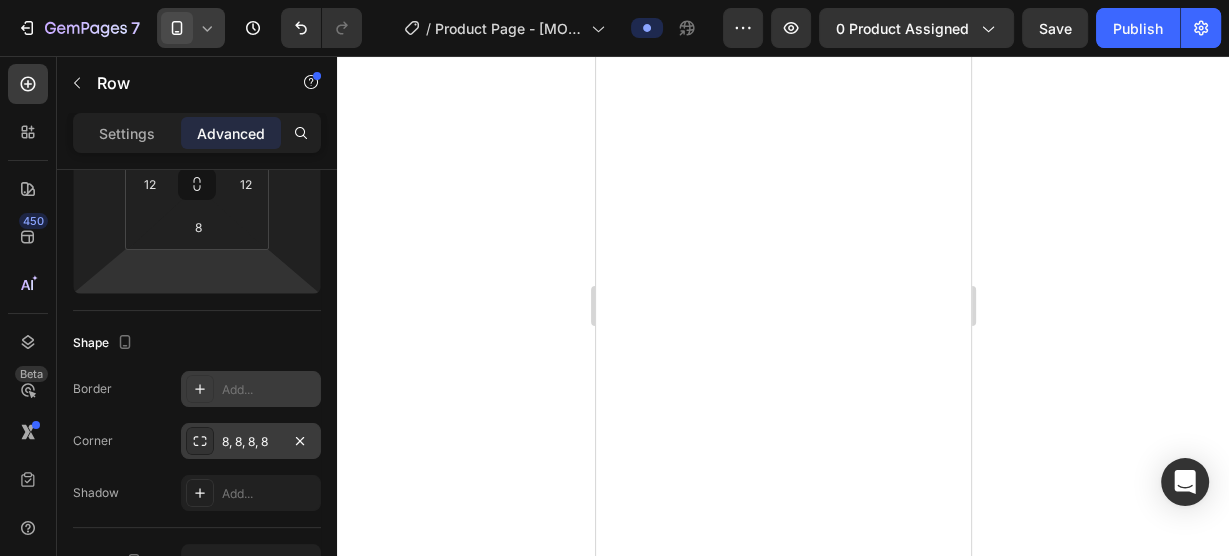 click on "Add..." at bounding box center [269, 390] 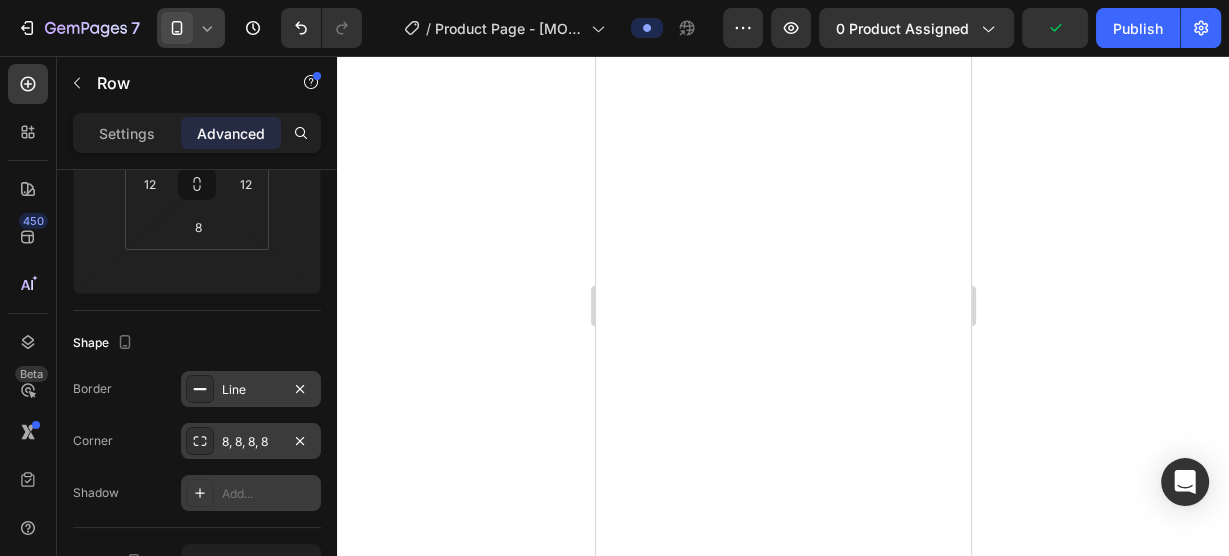 click on "Add..." at bounding box center (269, 494) 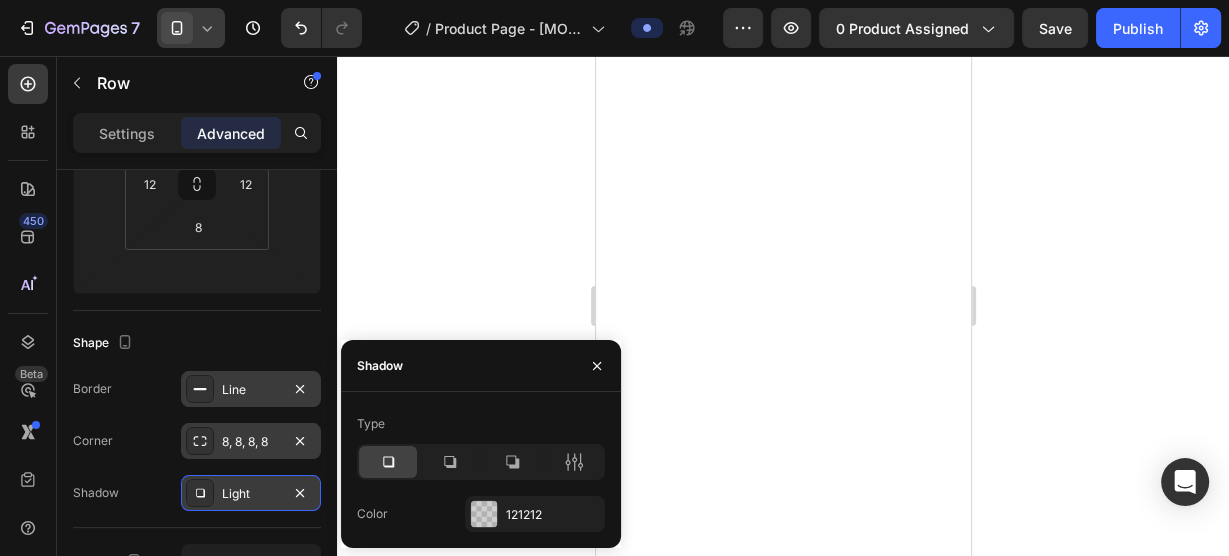 click on "Line" at bounding box center (251, 389) 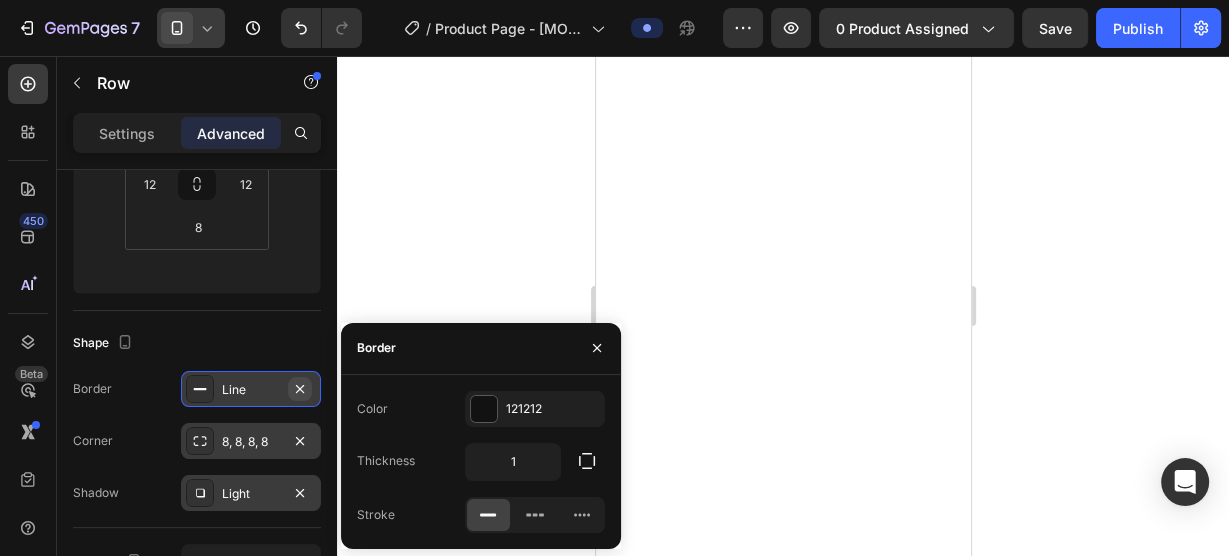 click 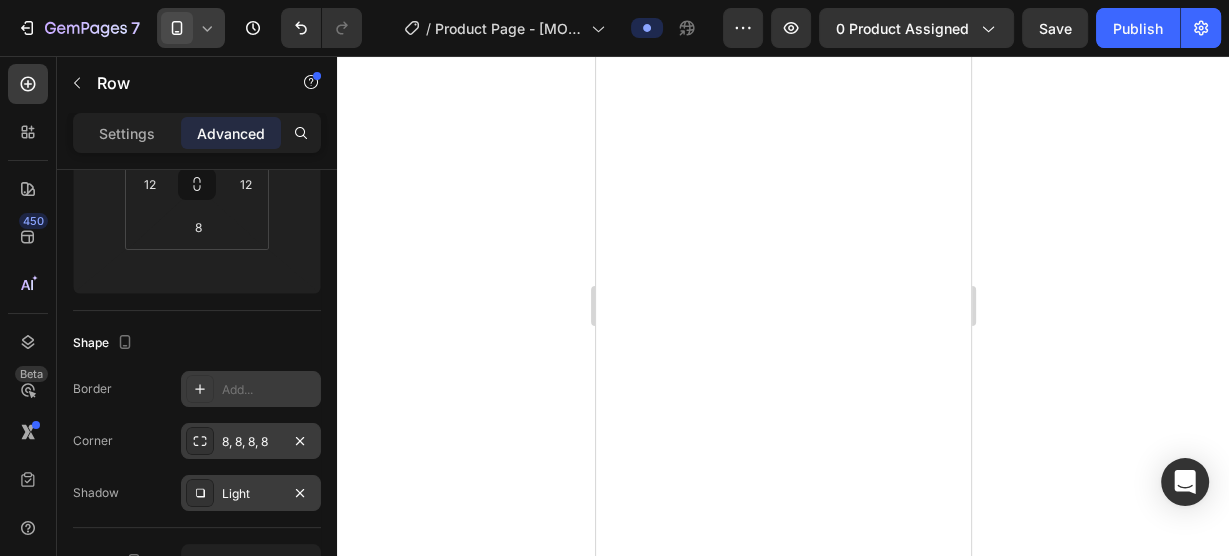 click on "Light" at bounding box center [251, 494] 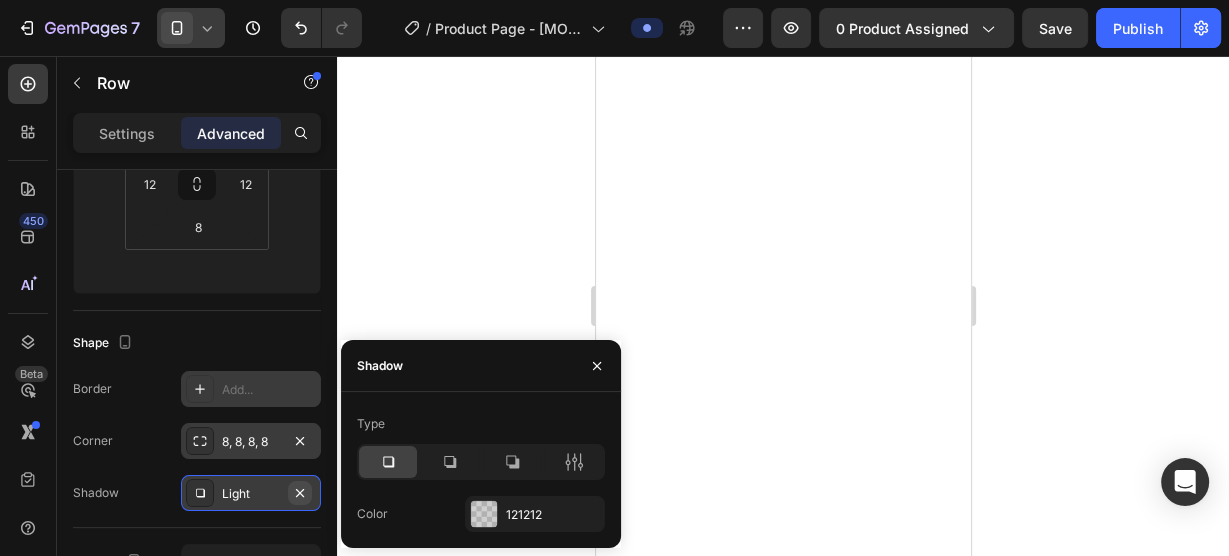 click 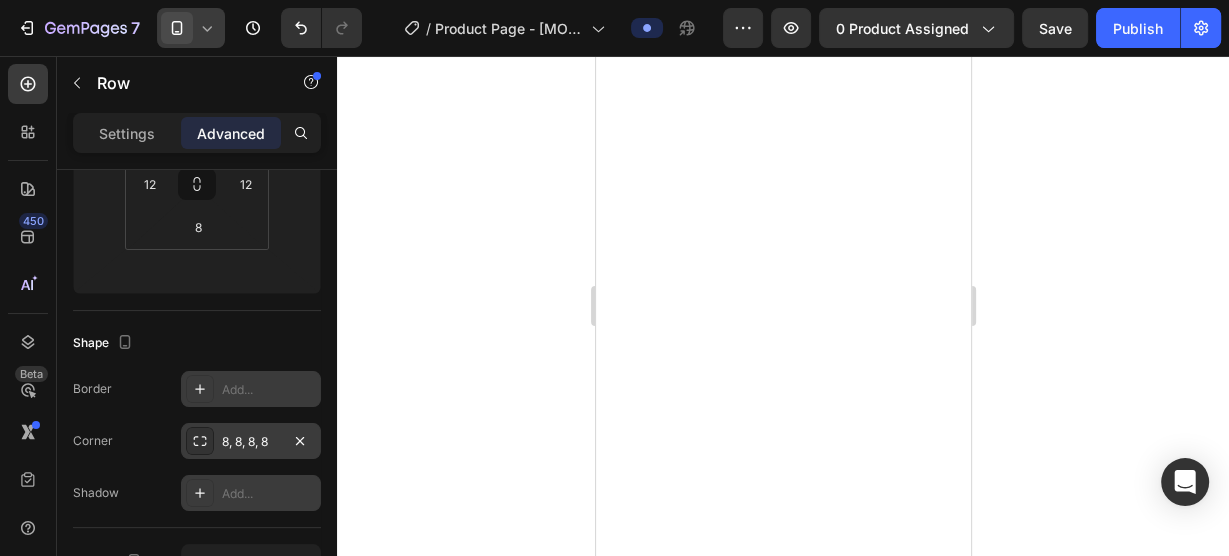 scroll, scrollTop: 747, scrollLeft: 0, axis: vertical 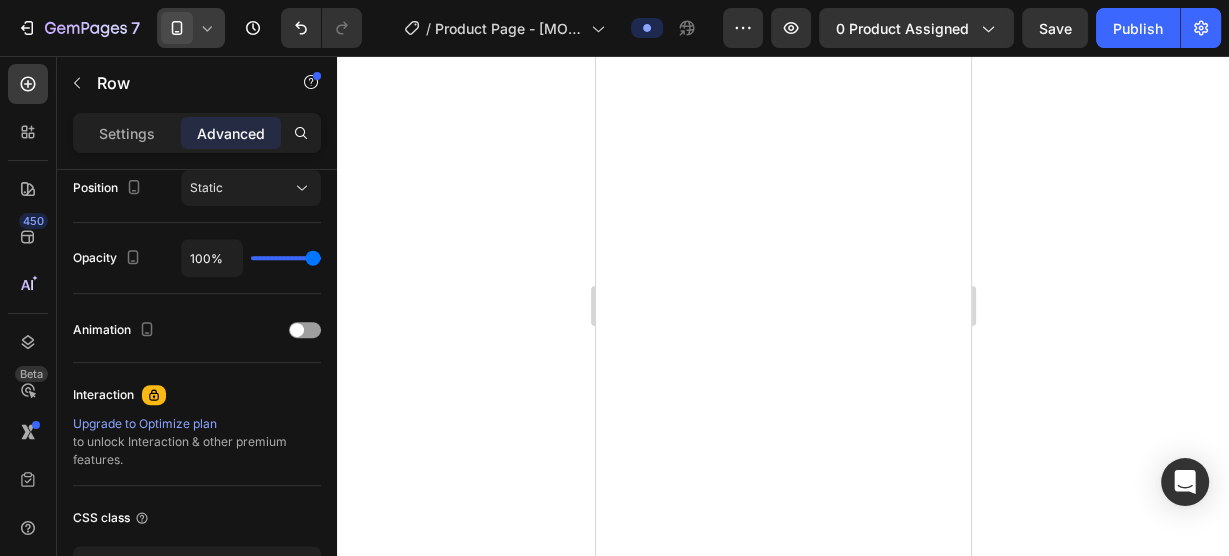 type on "89%" 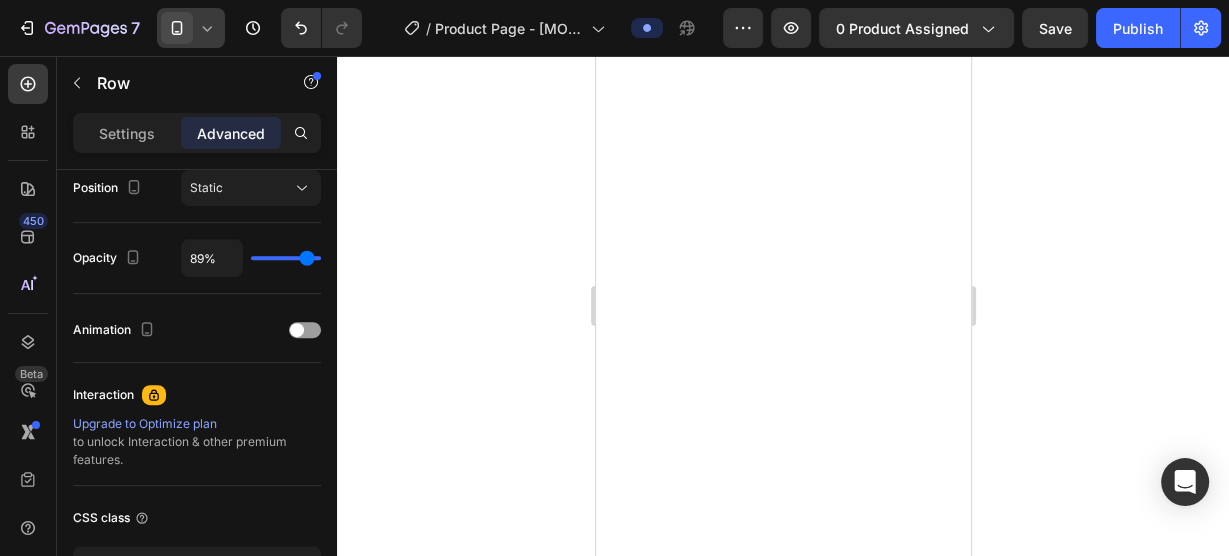 type on "0%" 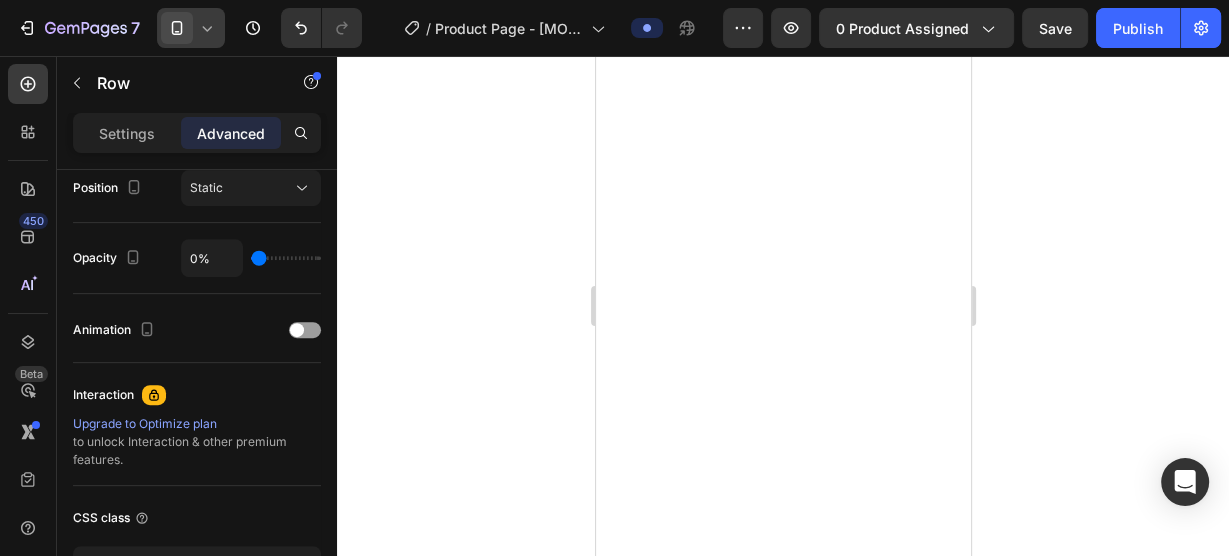 type on "15%" 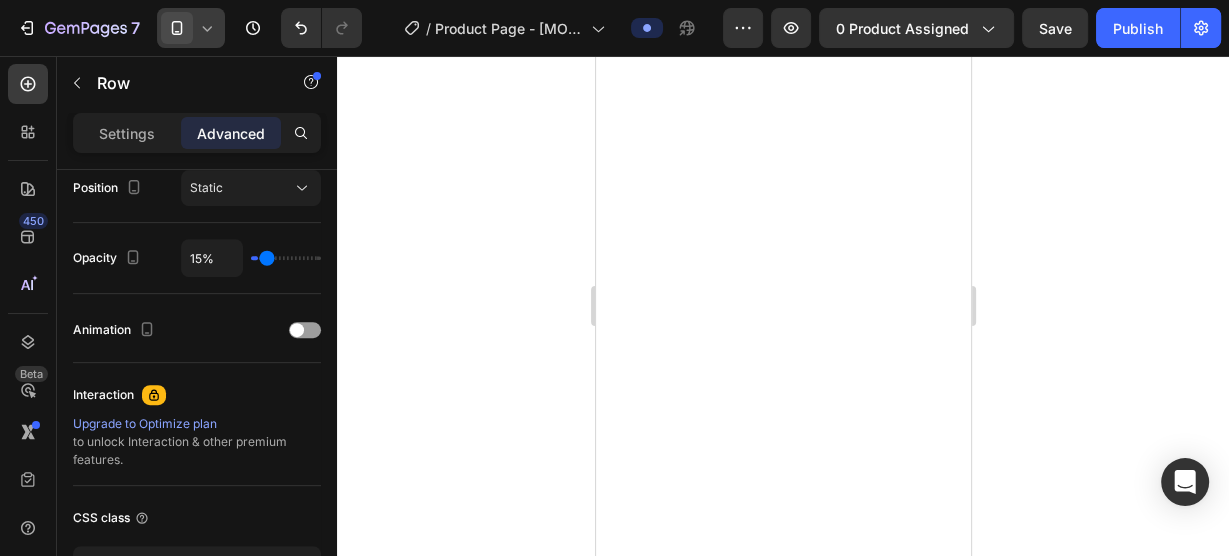 type on "100%" 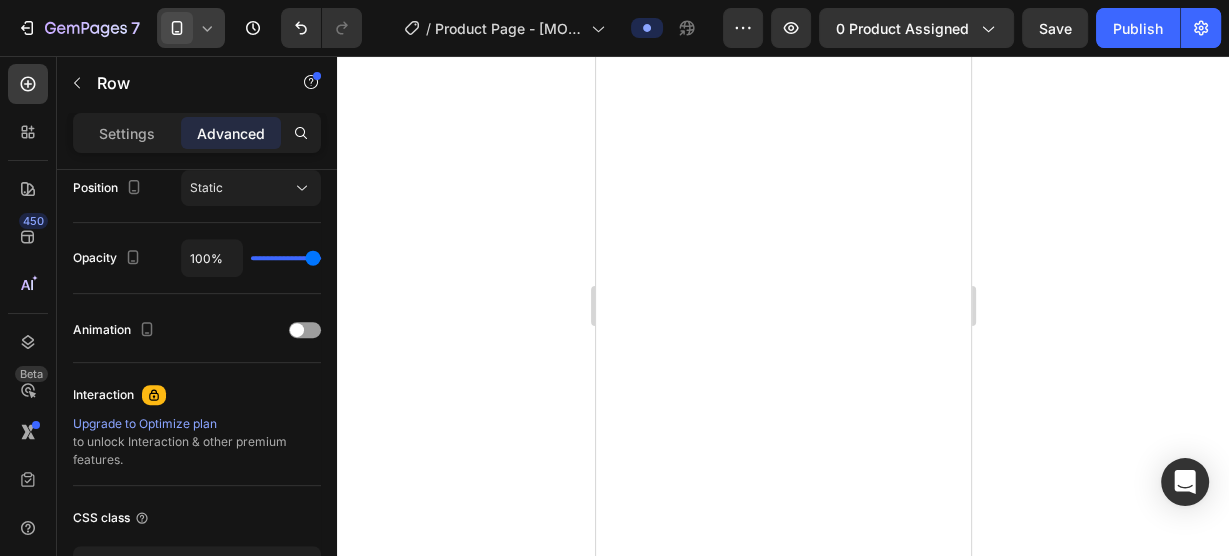 drag, startPoint x: 307, startPoint y: 252, endPoint x: 366, endPoint y: 254, distance: 59.03389 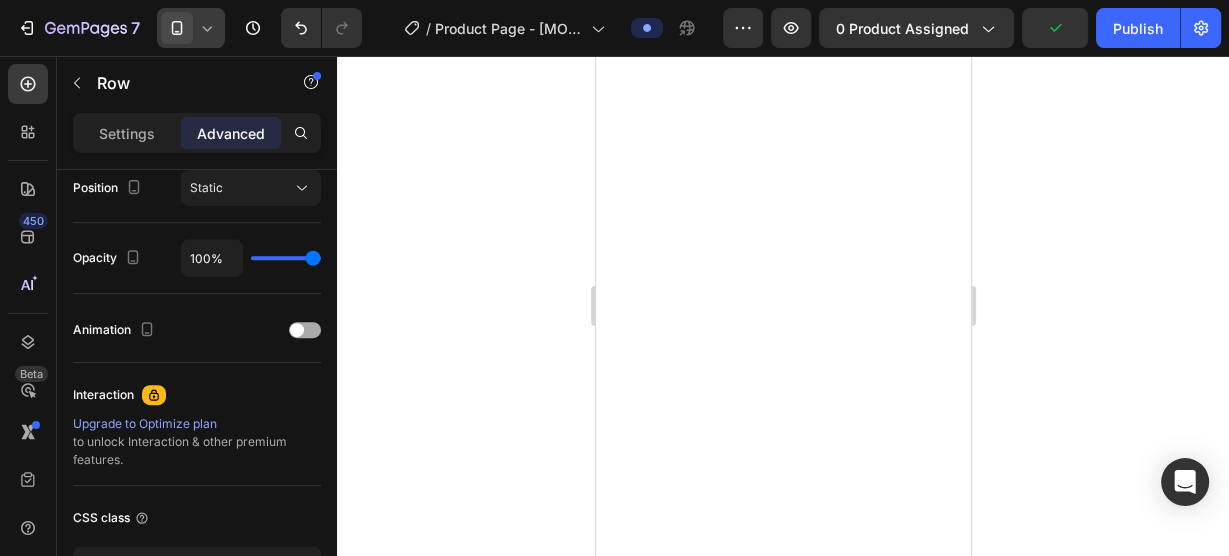 click at bounding box center (297, 330) 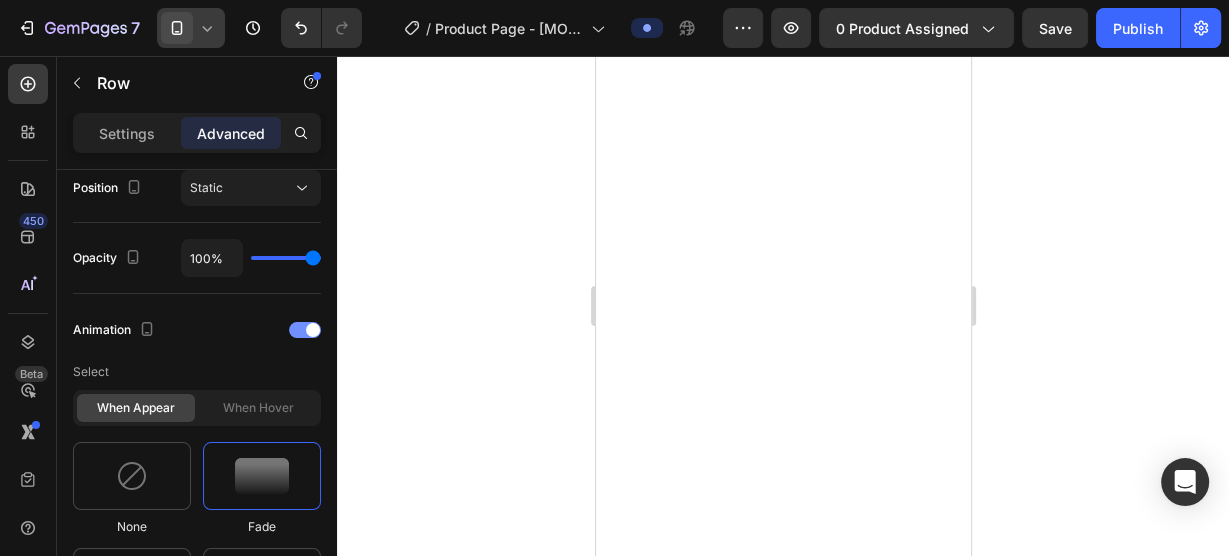 click at bounding box center (305, 330) 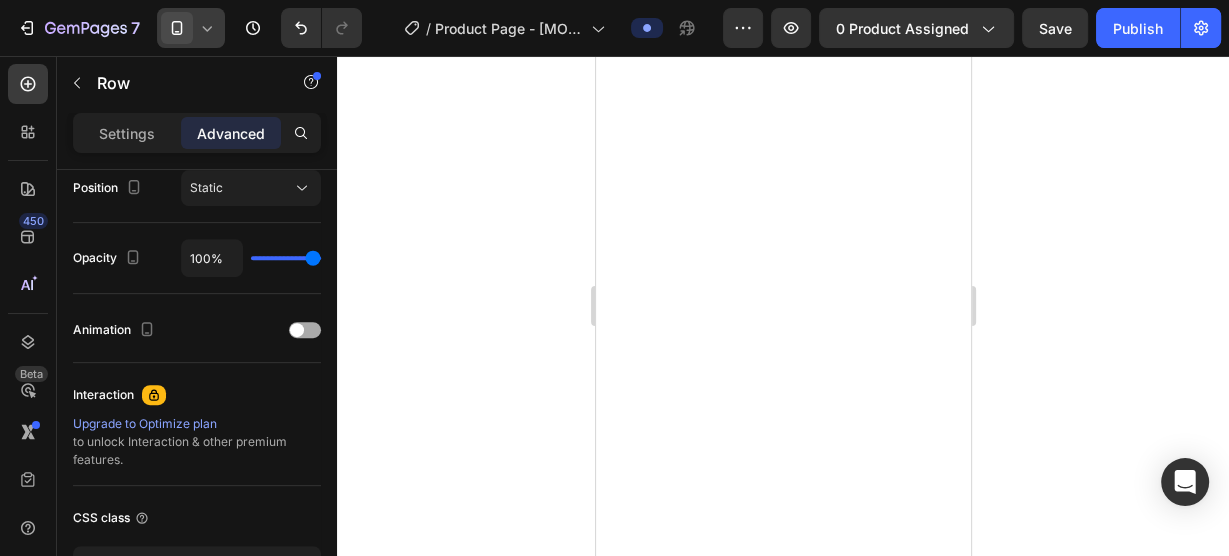 click at bounding box center [297, 330] 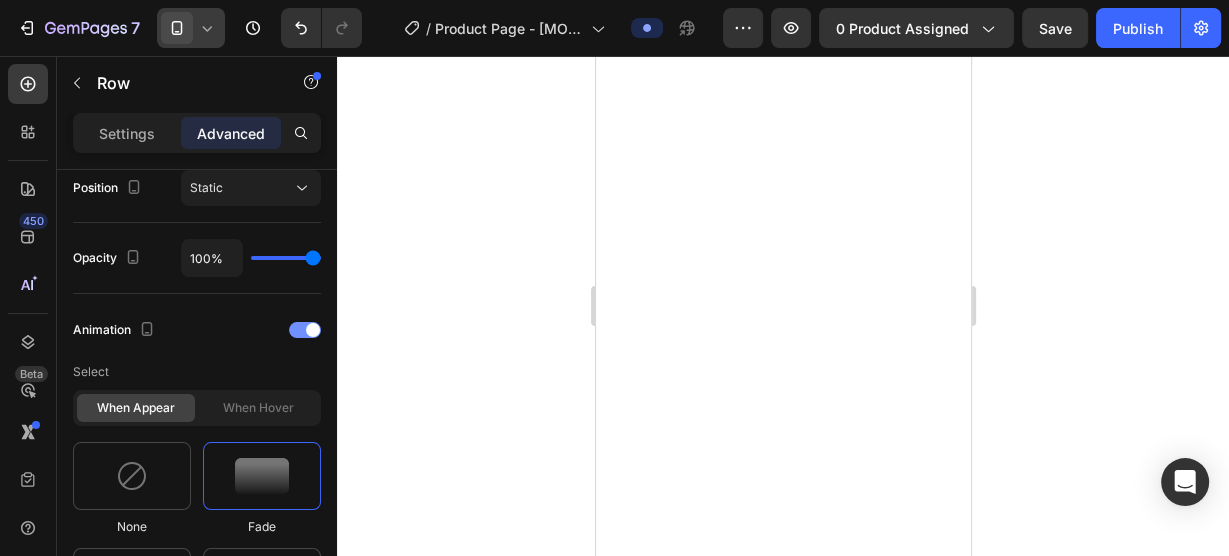 click at bounding box center (305, 330) 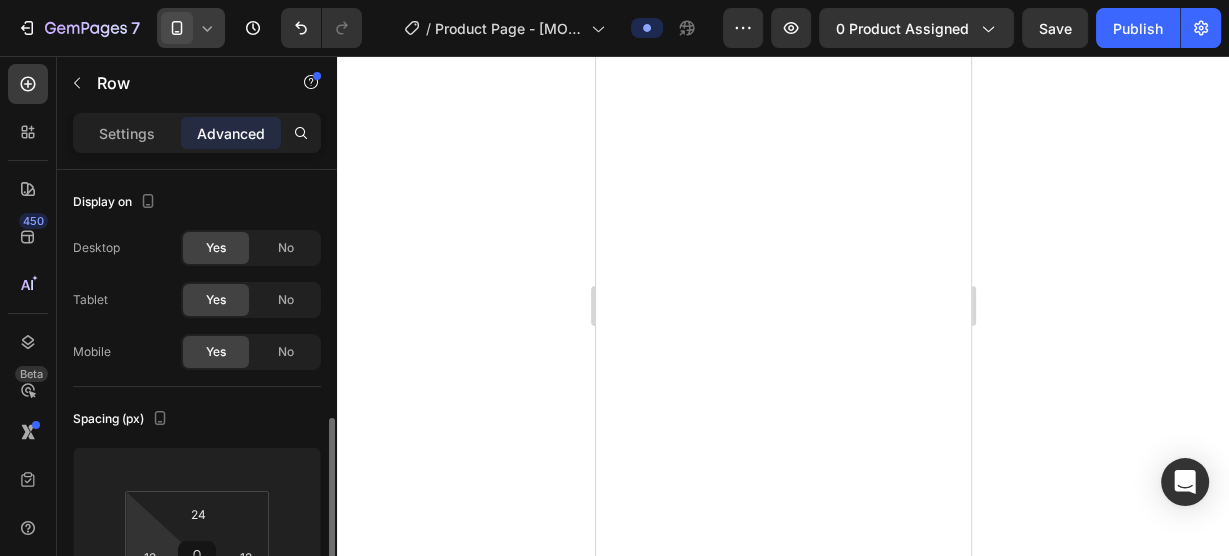 scroll, scrollTop: 186, scrollLeft: 0, axis: vertical 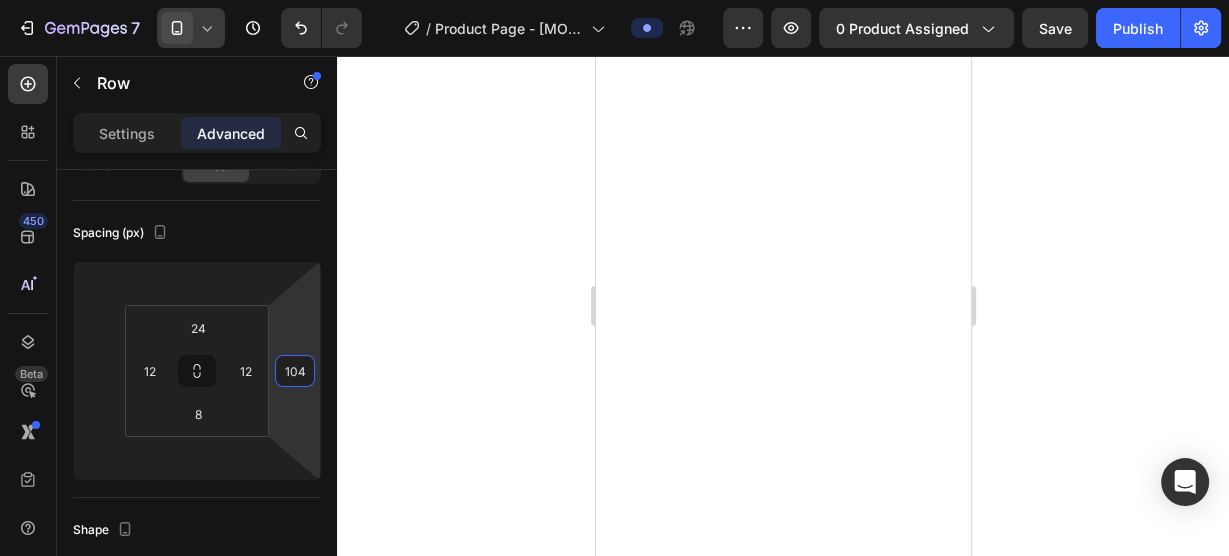 type on "96" 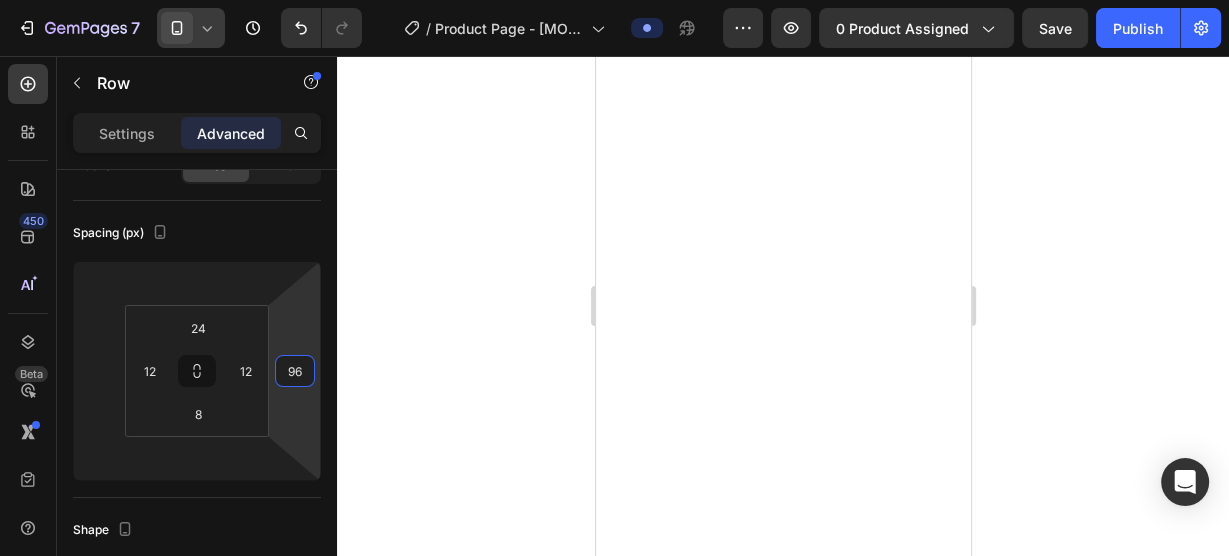 drag, startPoint x: 270, startPoint y: 306, endPoint x: 323, endPoint y: 264, distance: 67.62396 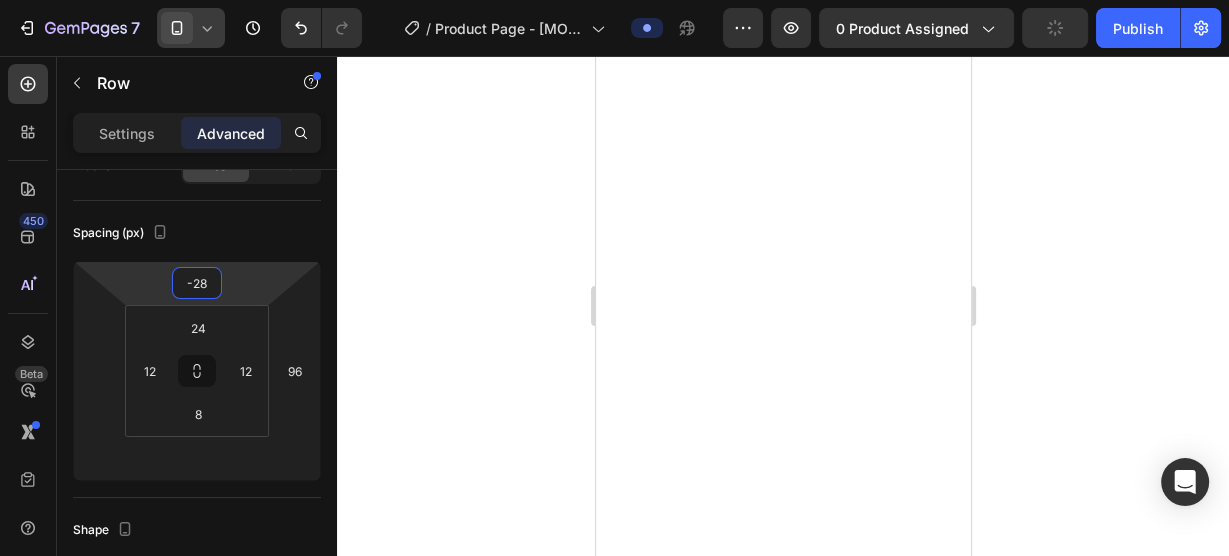 type on "-20" 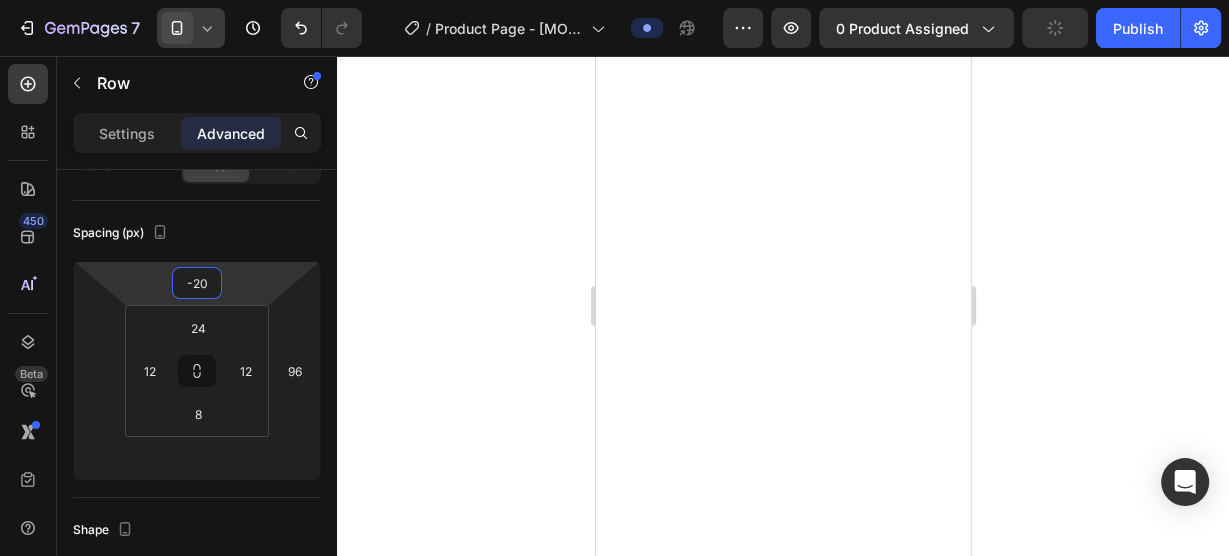 drag, startPoint x: 191, startPoint y: 299, endPoint x: 206, endPoint y: 292, distance: 16.552946 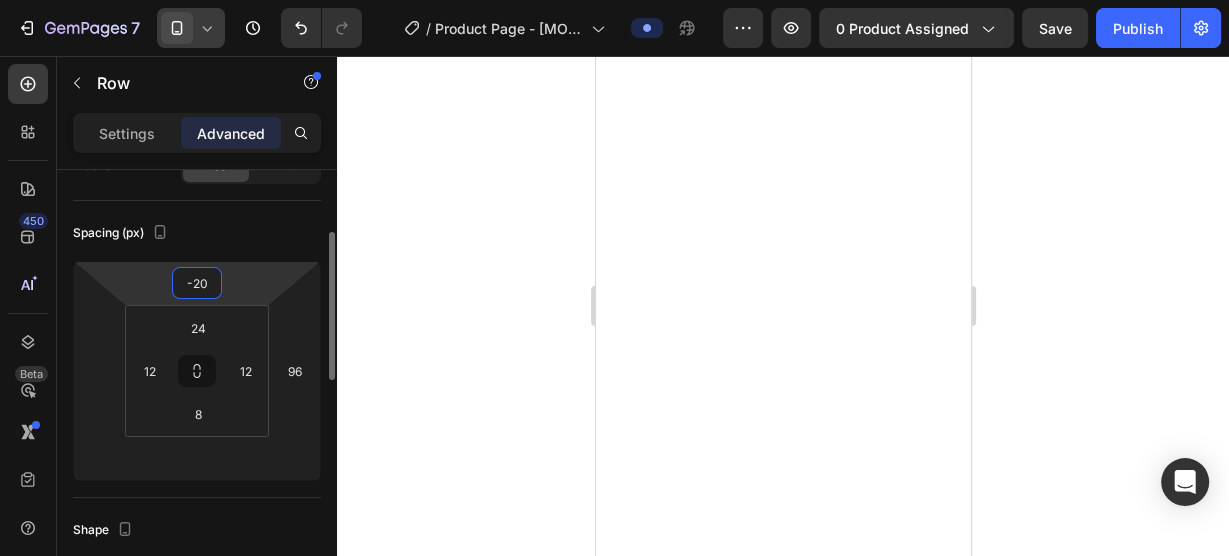 click on "-20" at bounding box center [197, 283] 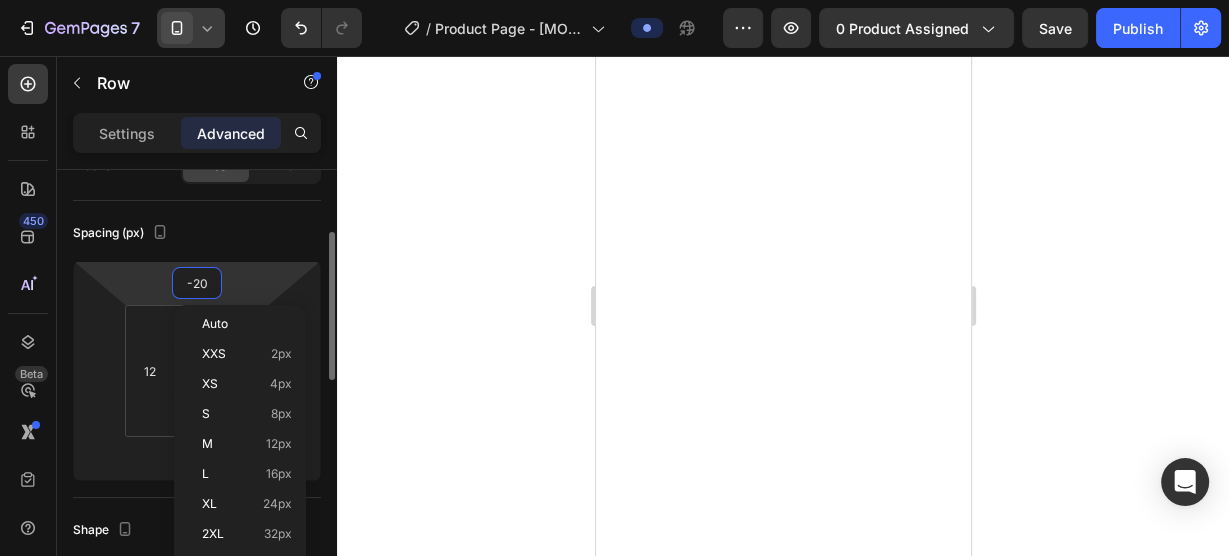 type 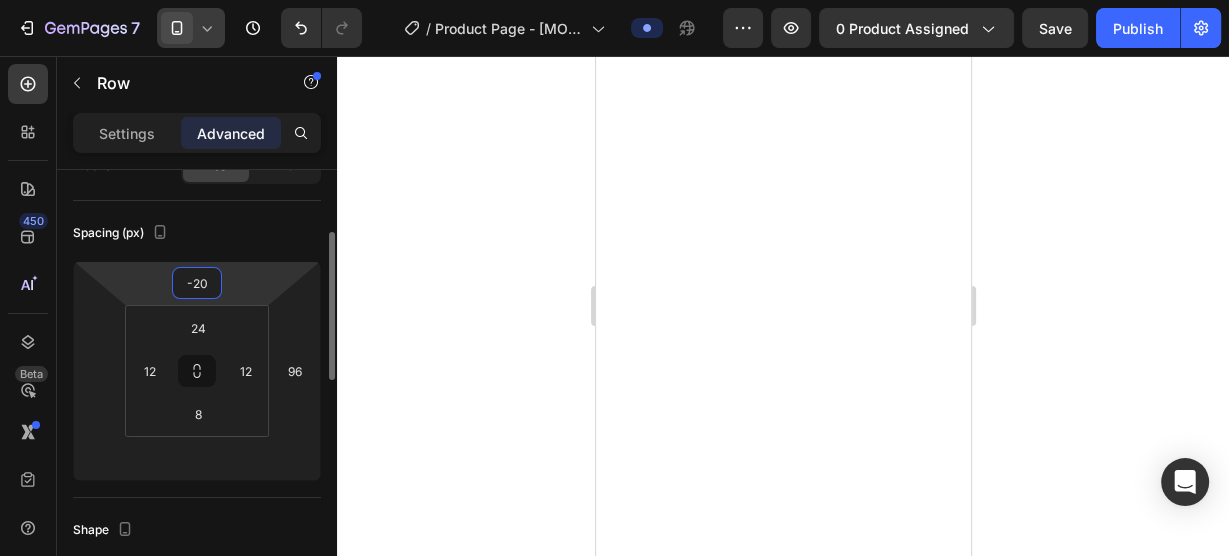 type 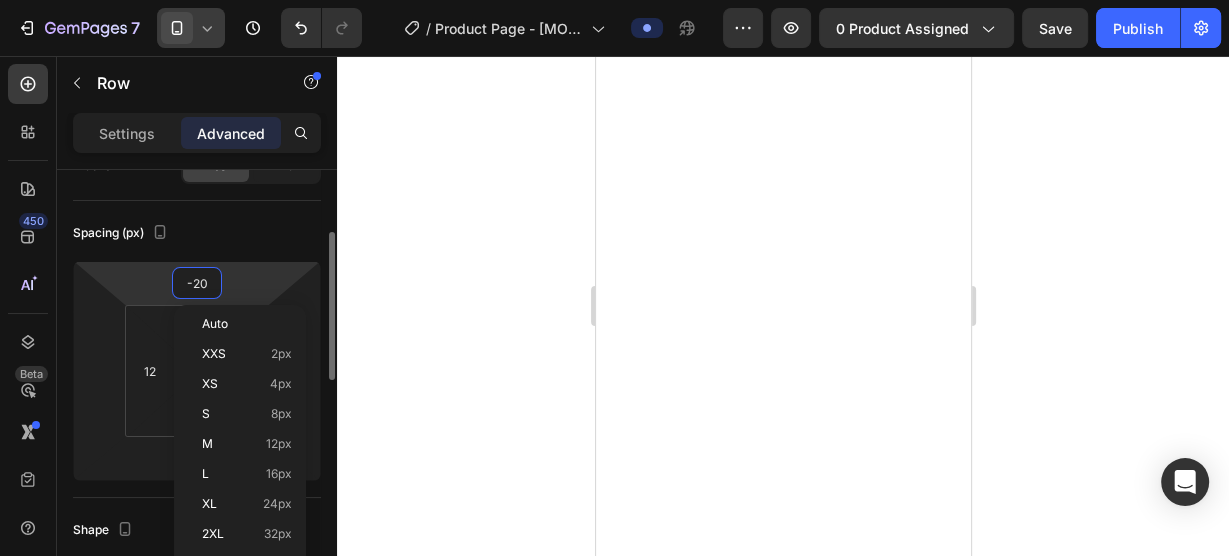 click on "-20" at bounding box center (197, 283) 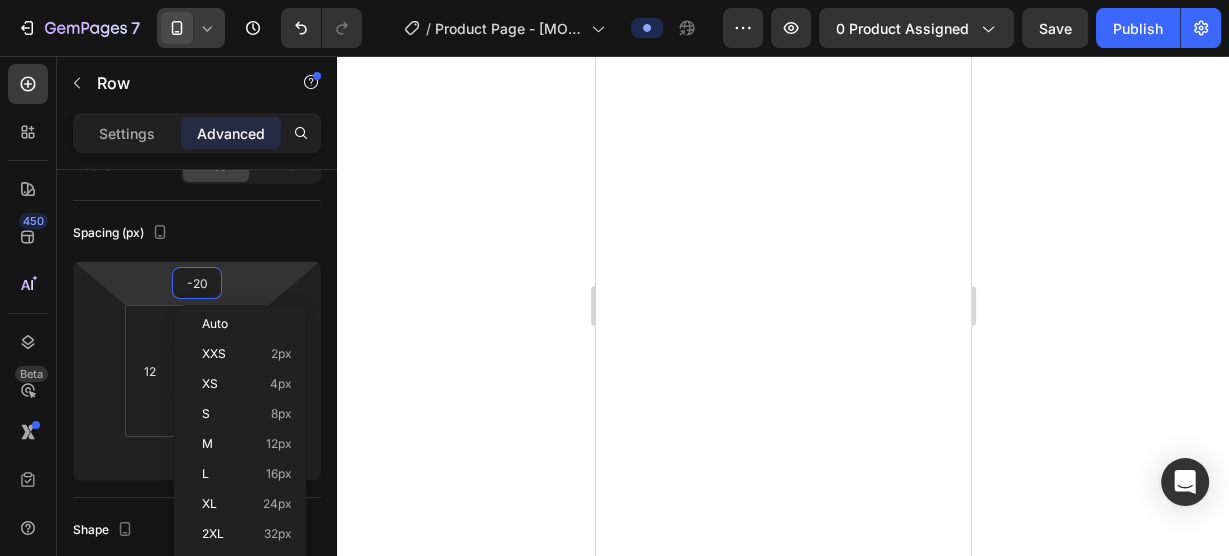 type 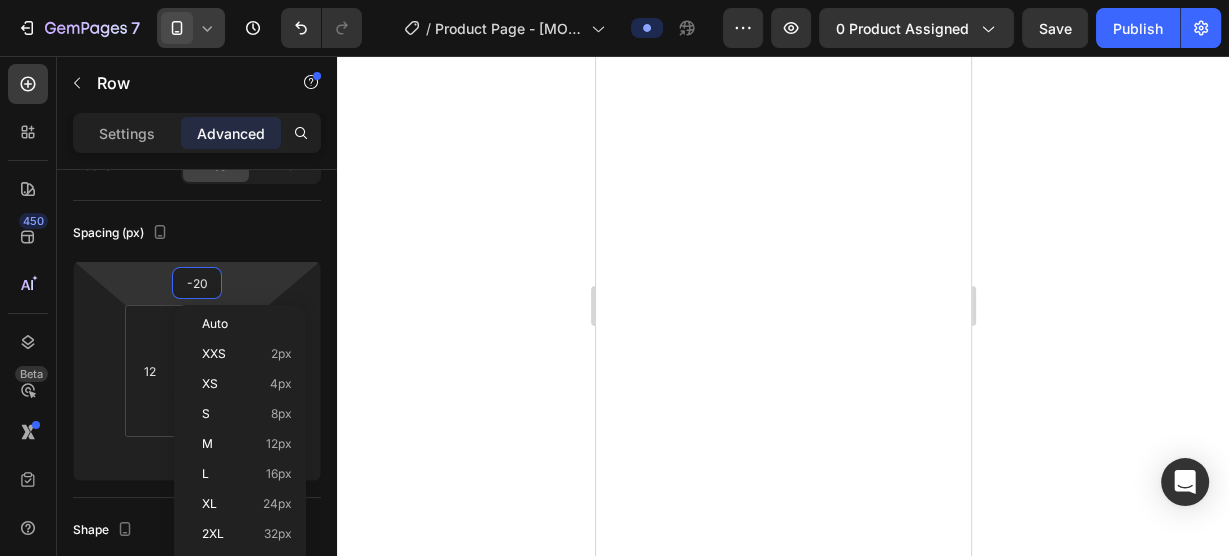 type 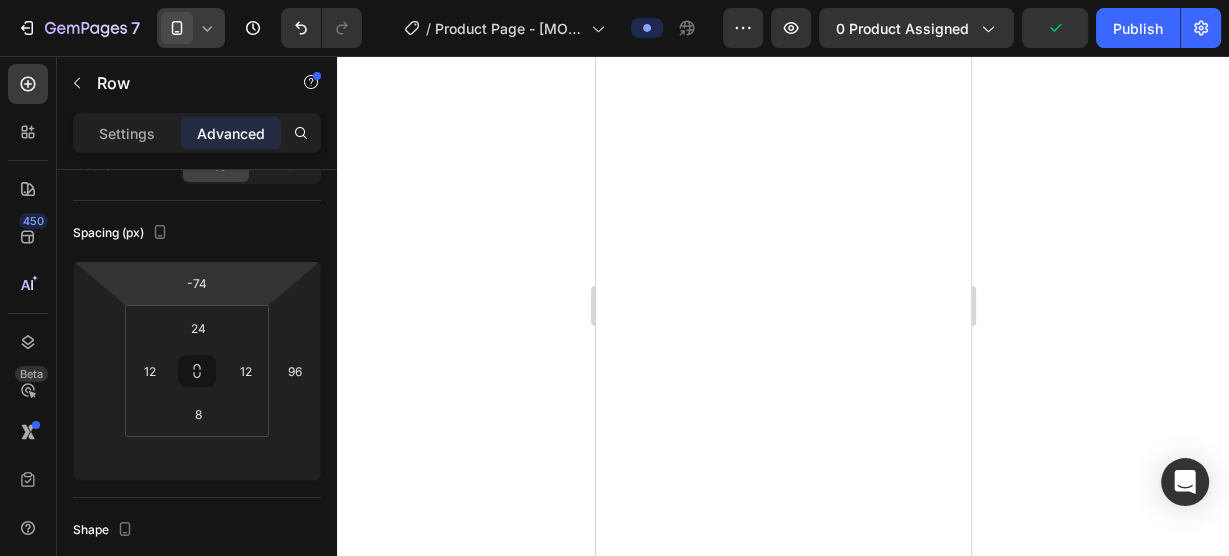 type on "-94" 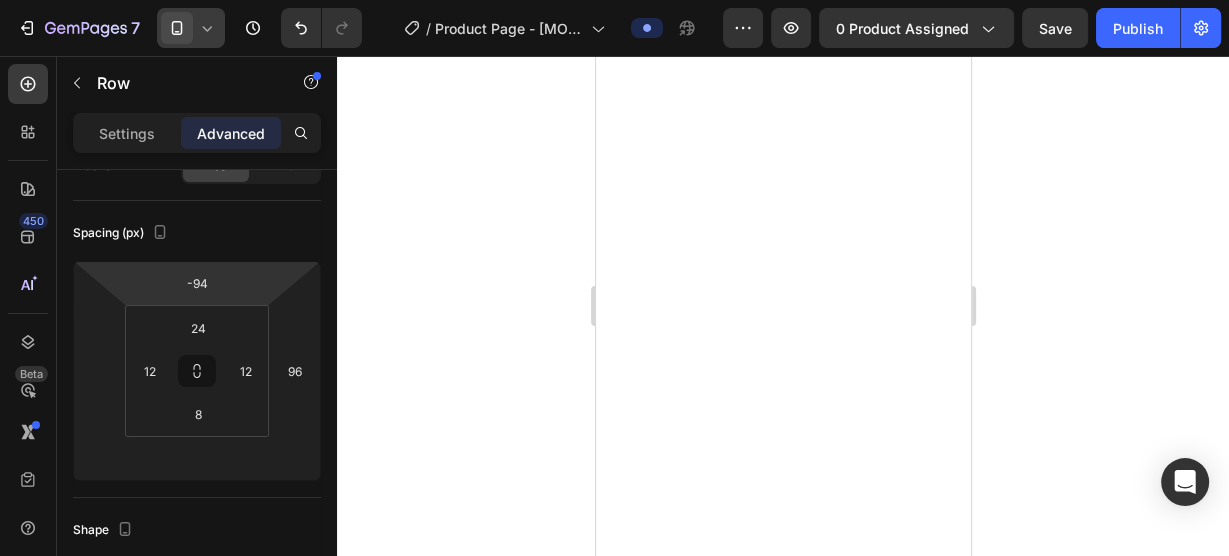 drag, startPoint x: 241, startPoint y: 287, endPoint x: 255, endPoint y: 332, distance: 47.127487 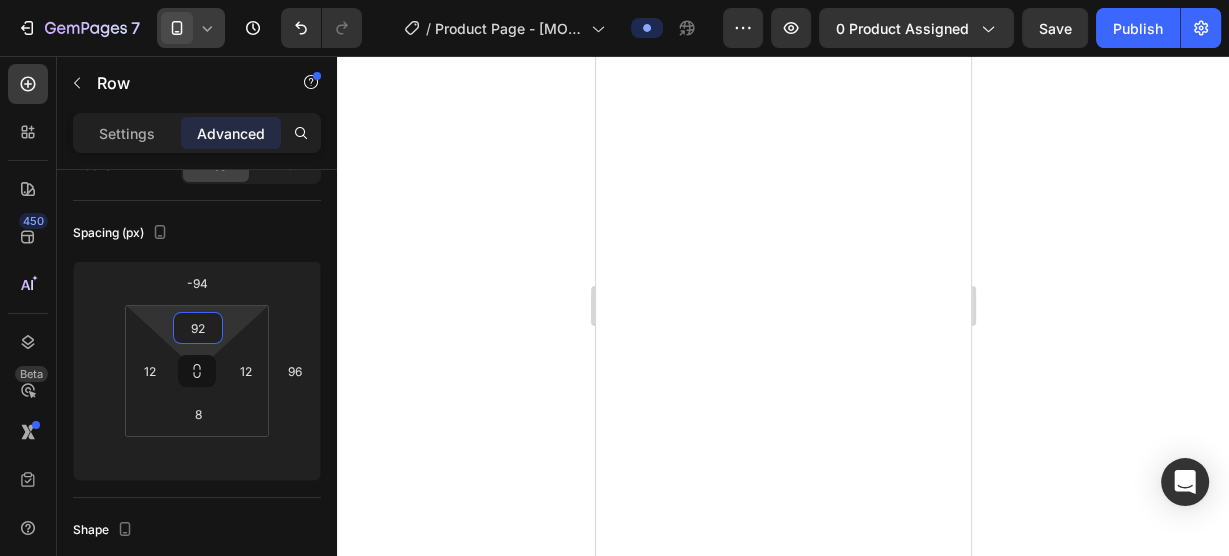 type on "88" 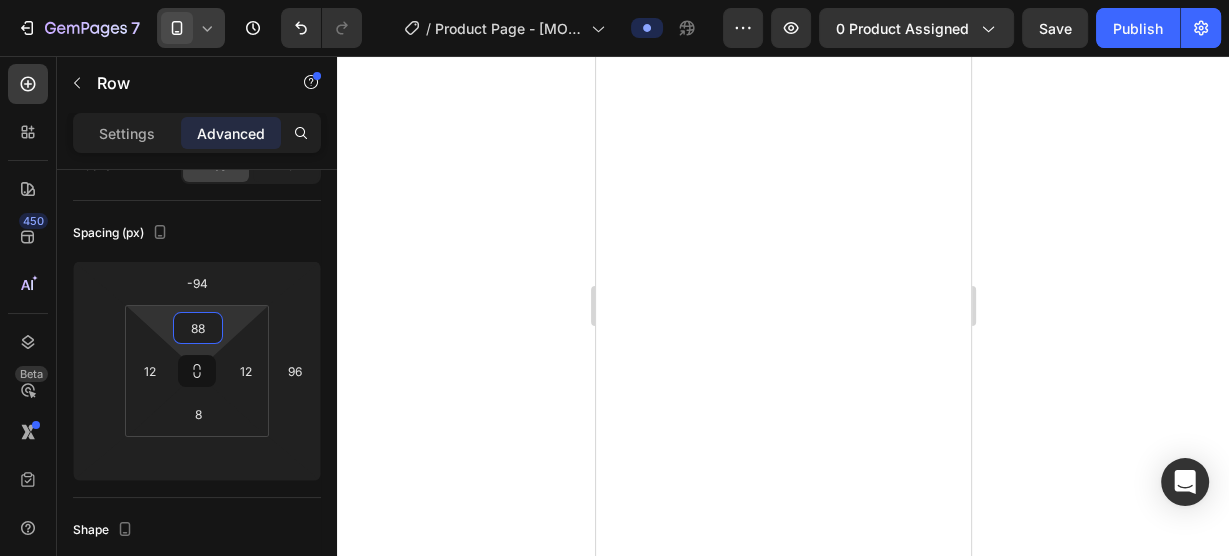 drag, startPoint x: 211, startPoint y: 319, endPoint x: 249, endPoint y: 278, distance: 55.9017 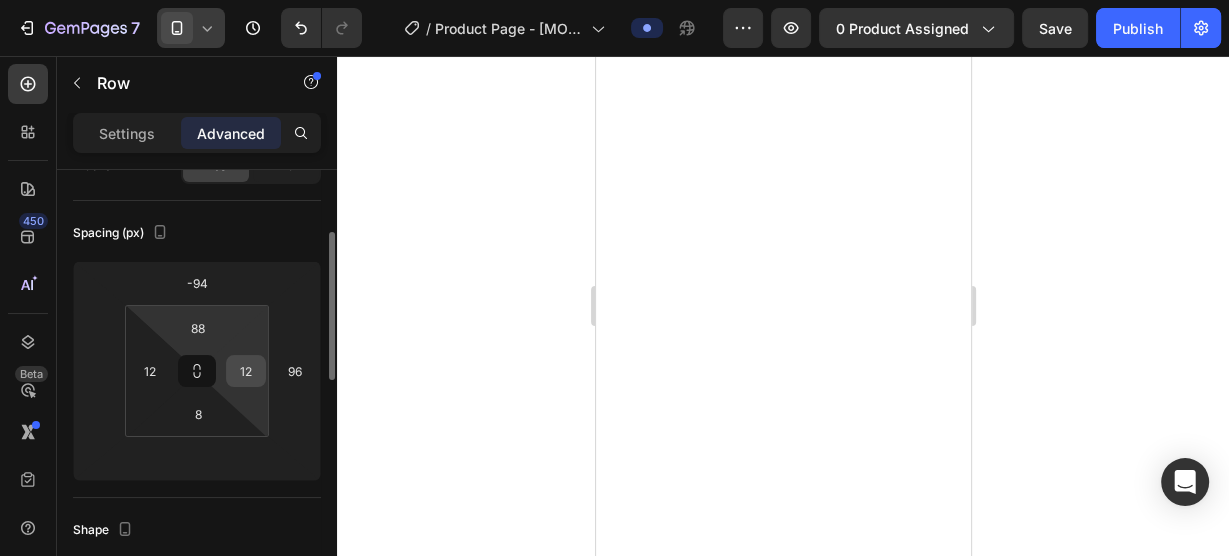 click on "12" at bounding box center (246, 371) 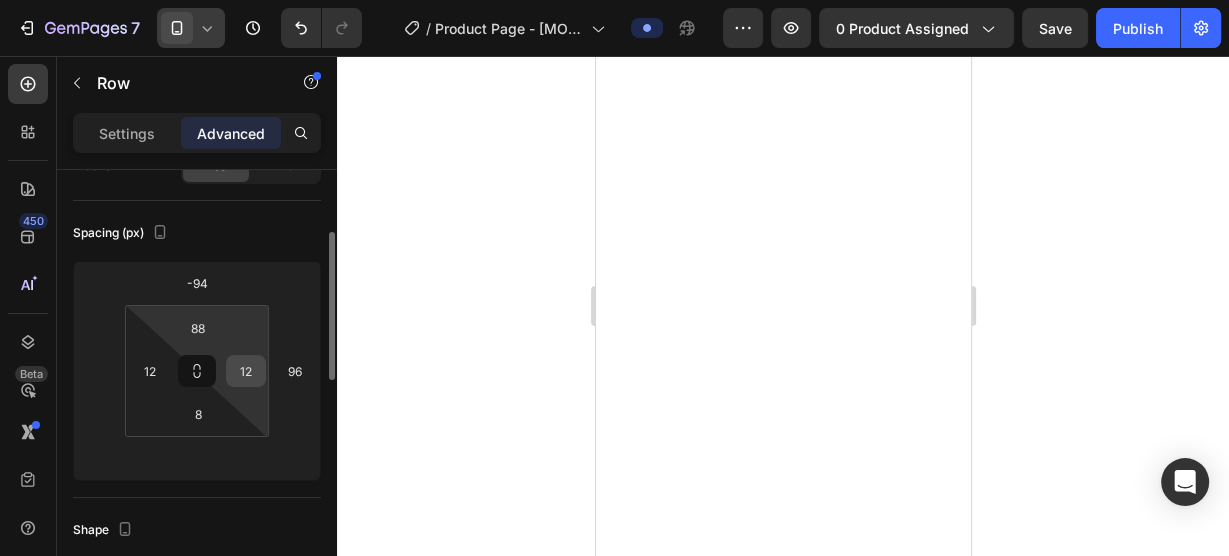 type 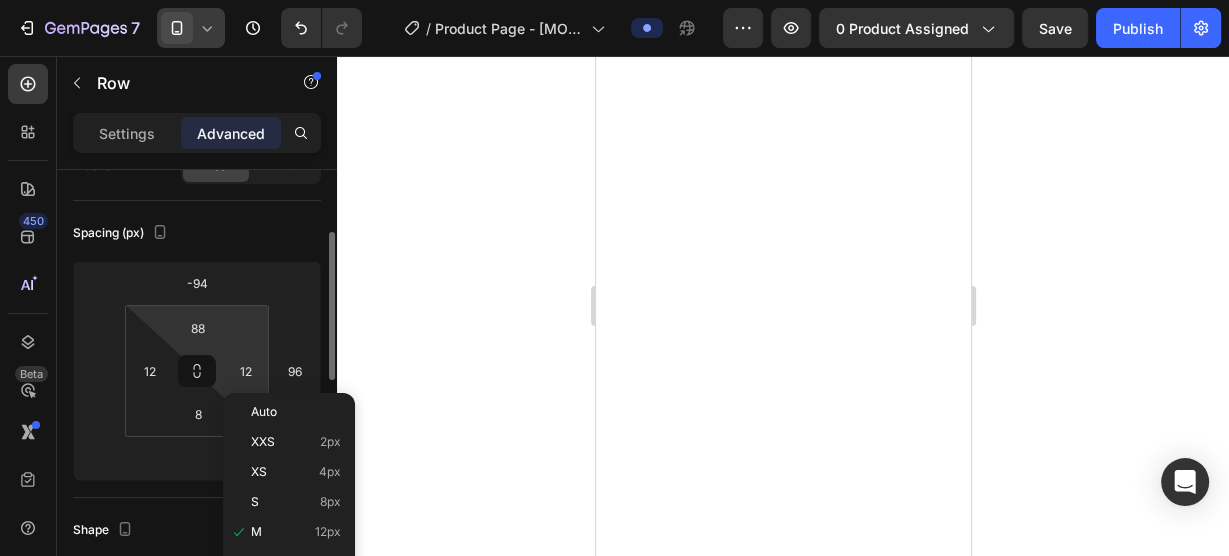 type 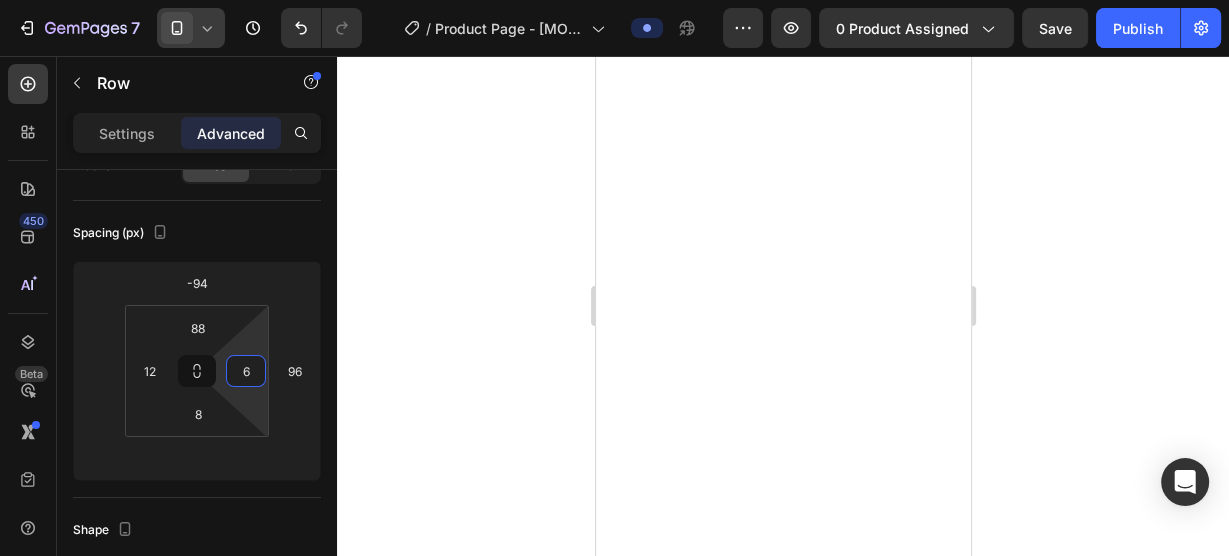 type on "8" 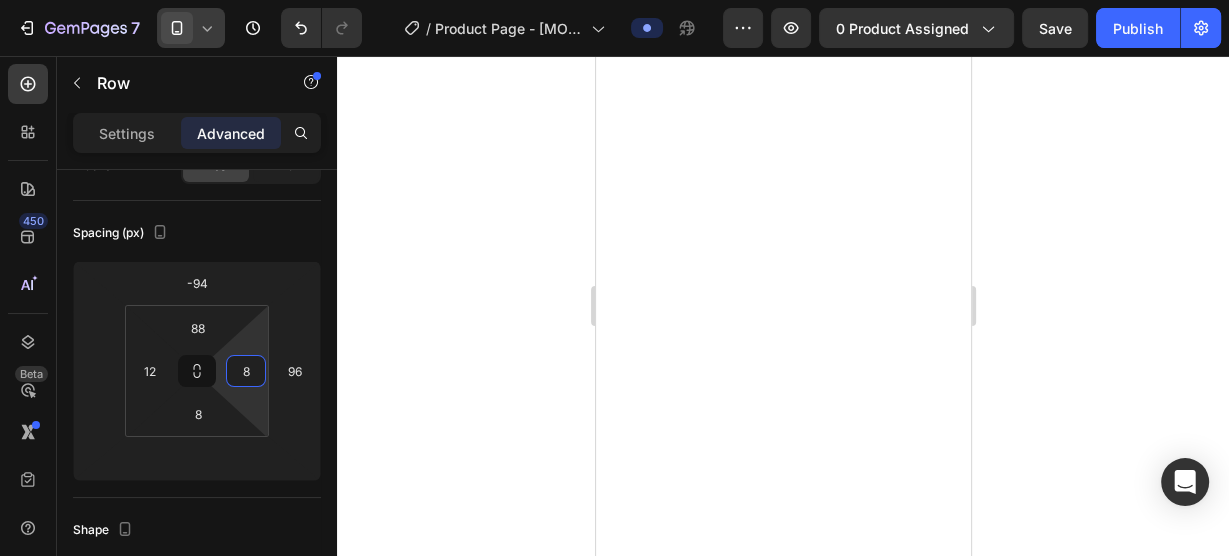 drag, startPoint x: 267, startPoint y: 364, endPoint x: 203, endPoint y: 365, distance: 64.00781 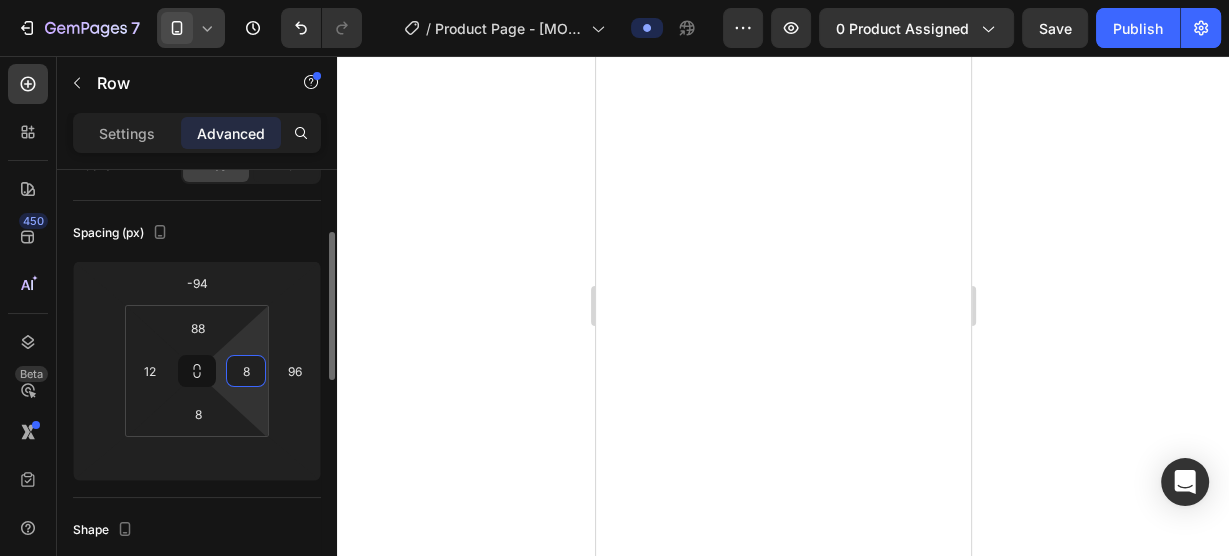 click on "8" at bounding box center (246, 371) 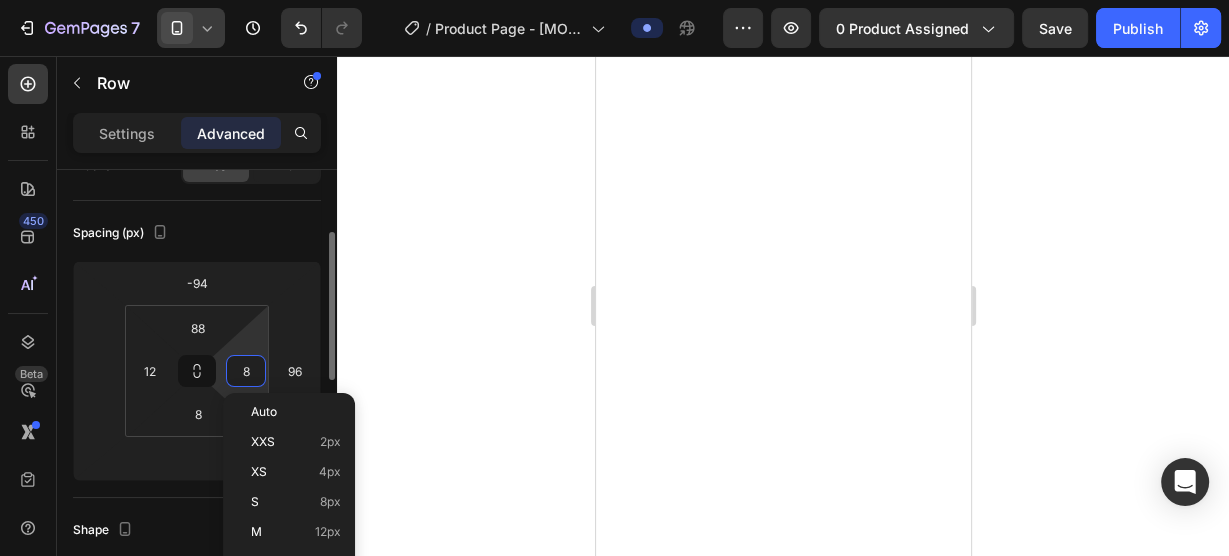 type 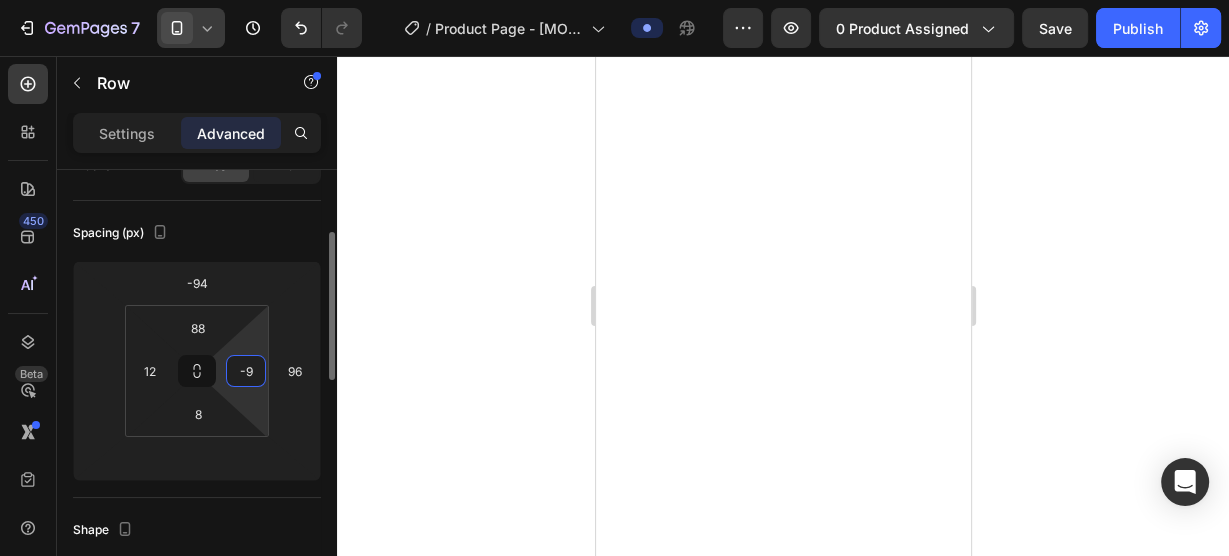 type on "-" 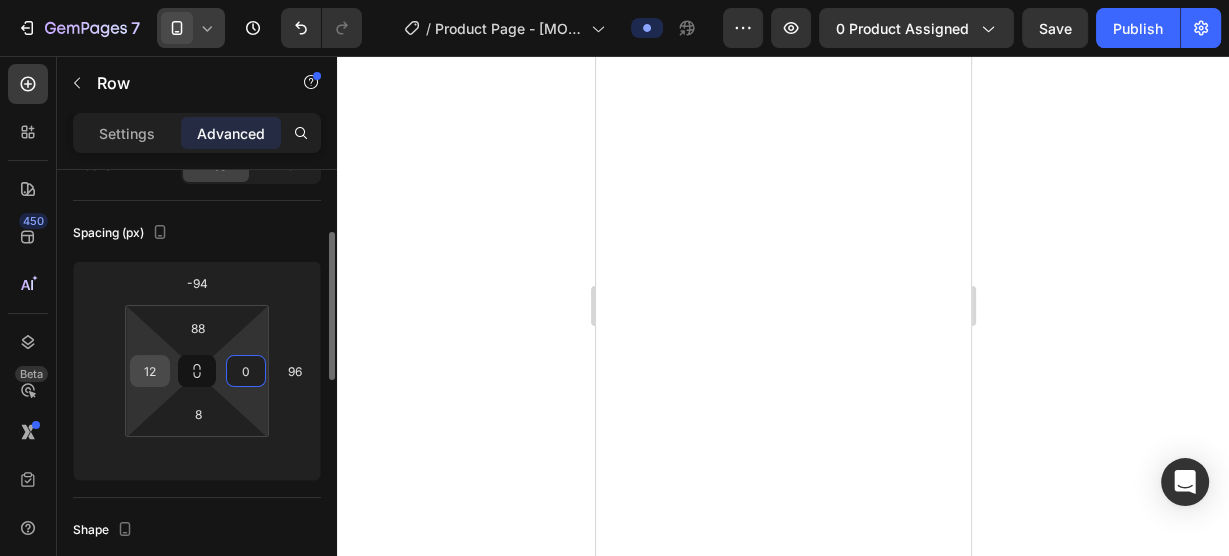 type on "0" 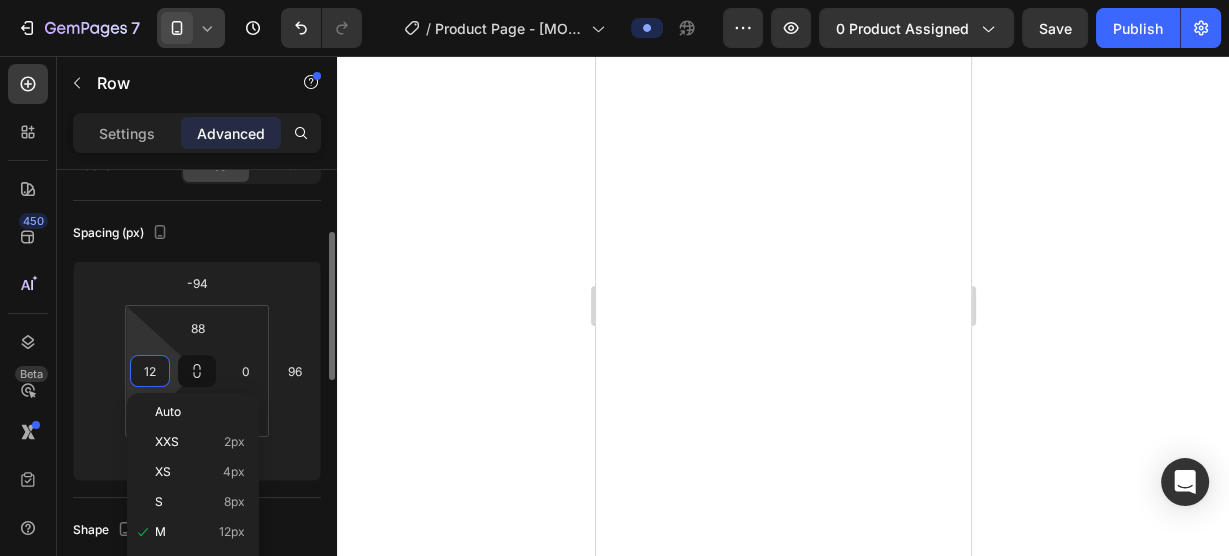 type 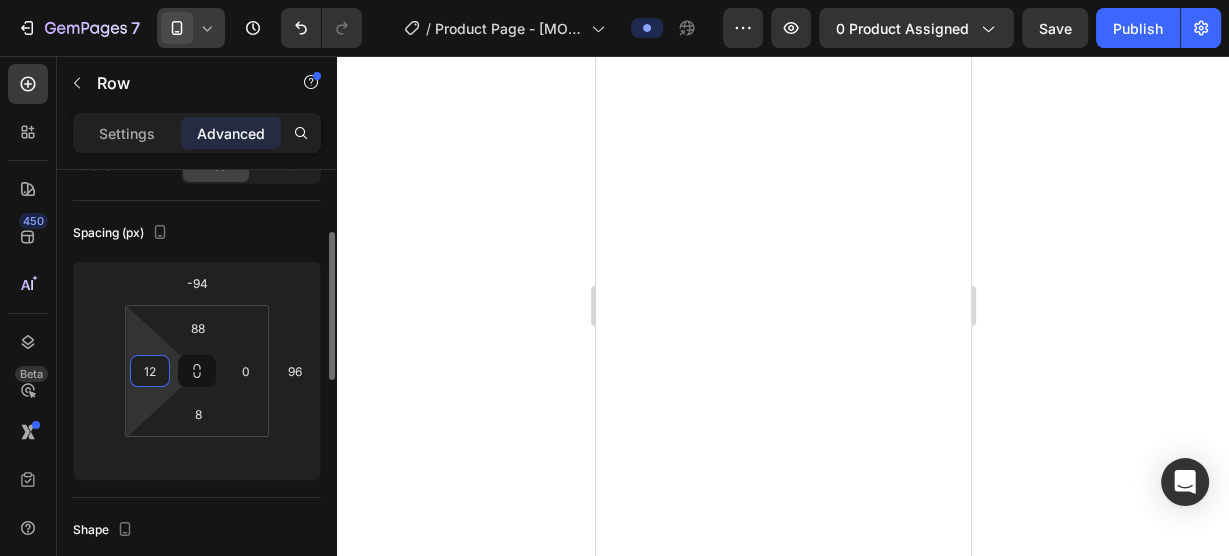 type 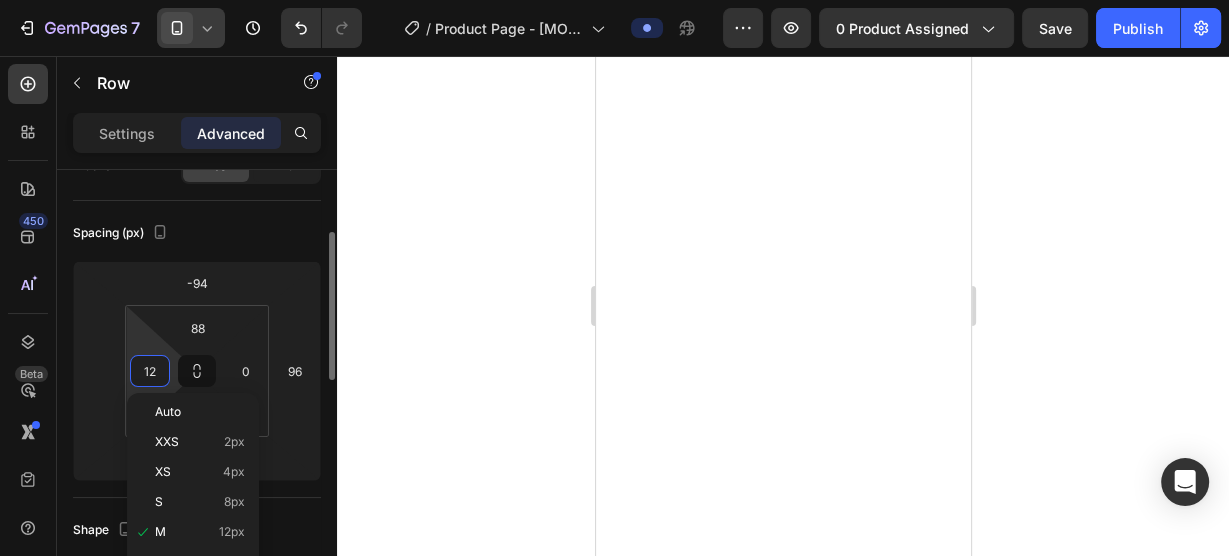 type 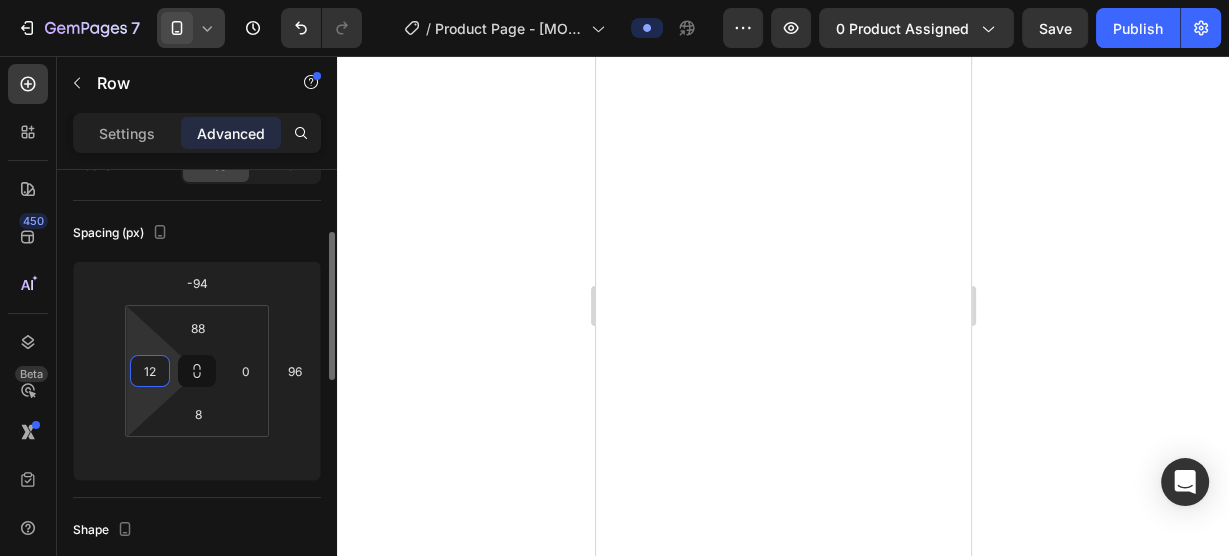 click on "12" at bounding box center (150, 371) 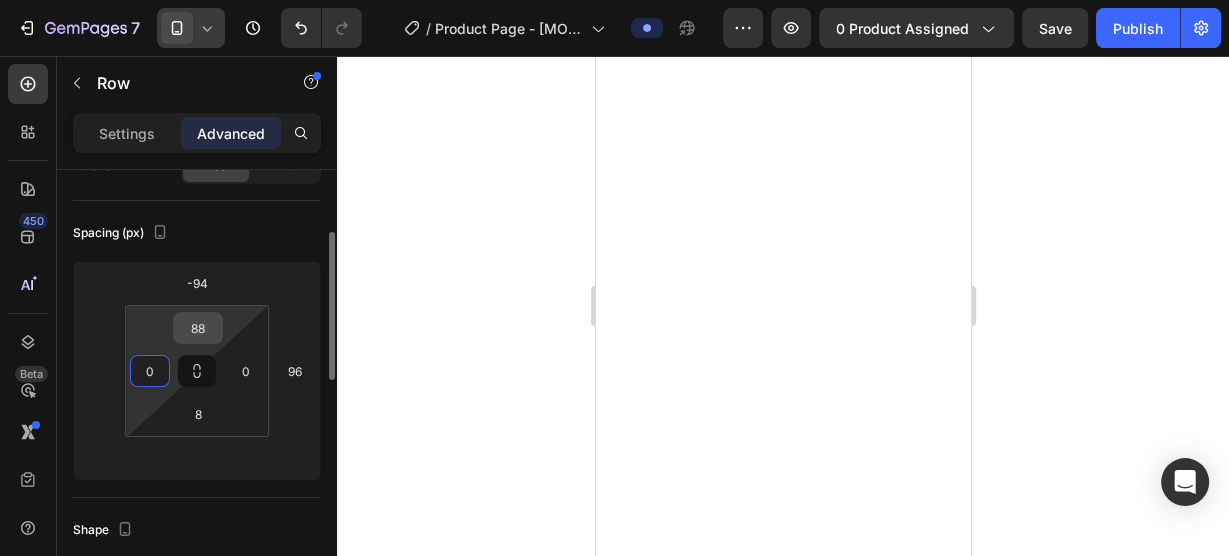 type on "0" 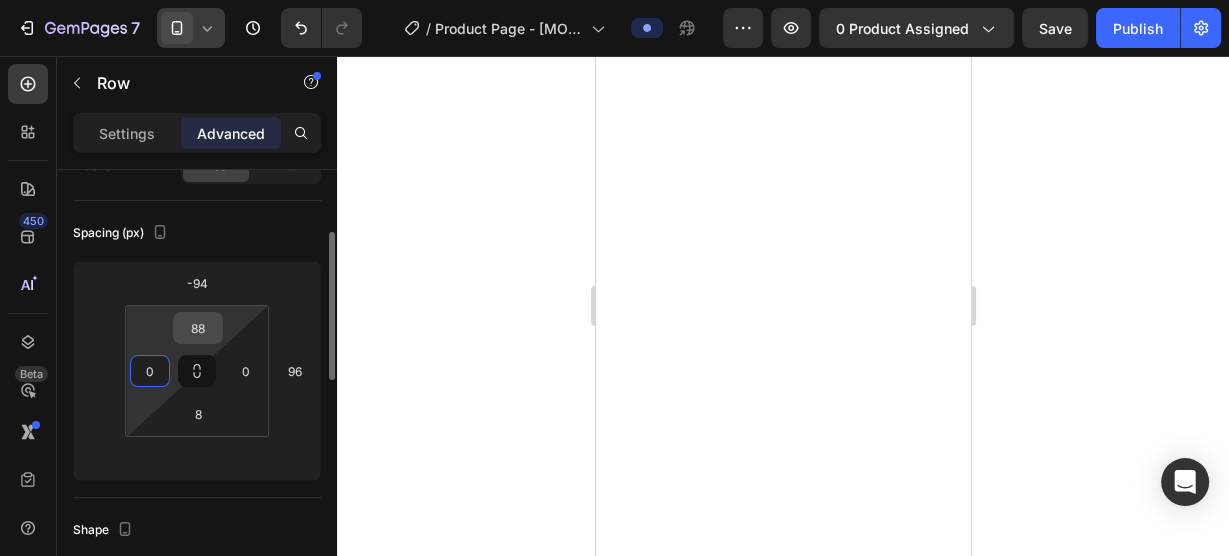 click on "88" at bounding box center [198, 328] 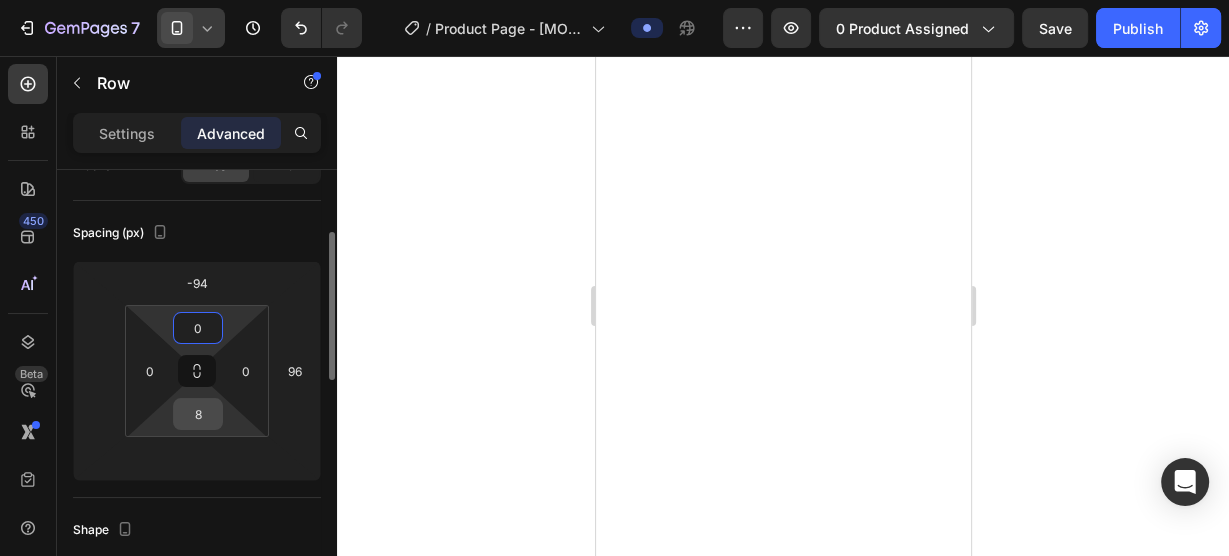 type on "0" 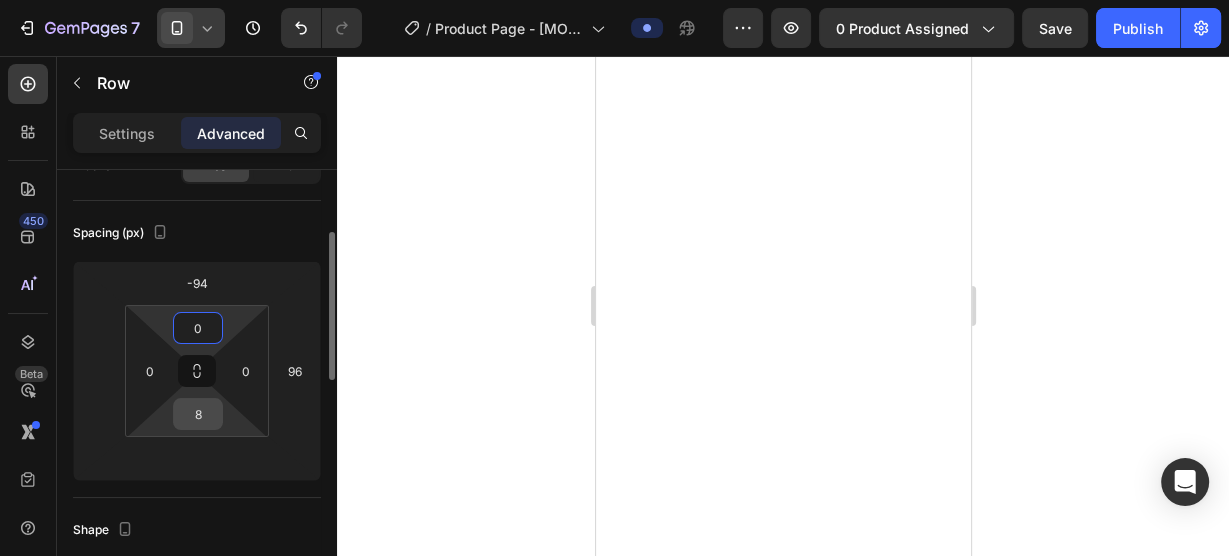 click on "8" at bounding box center (198, 414) 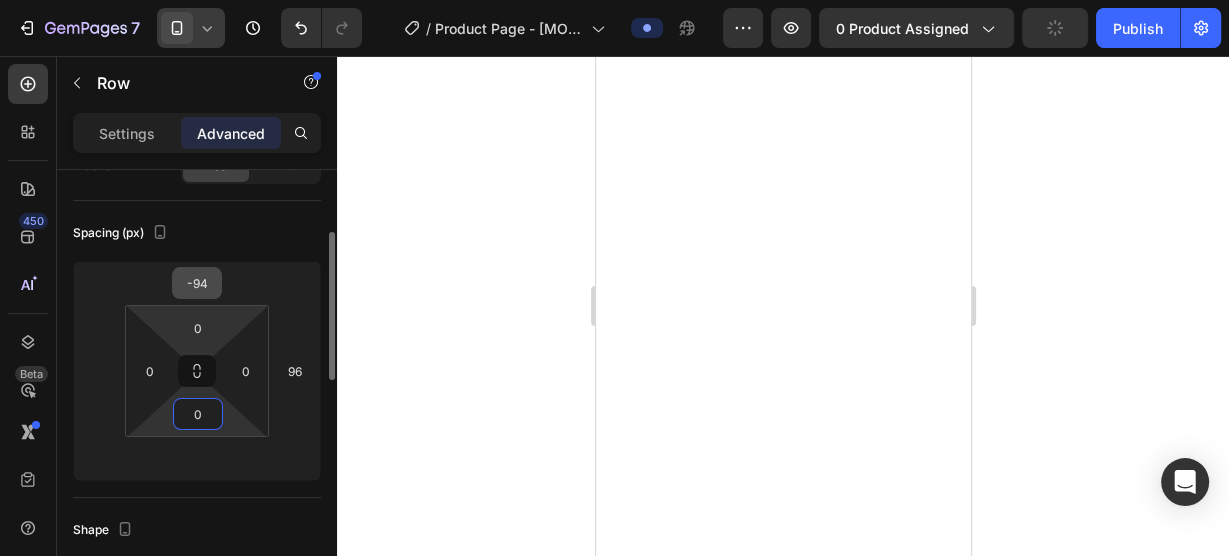 type on "0" 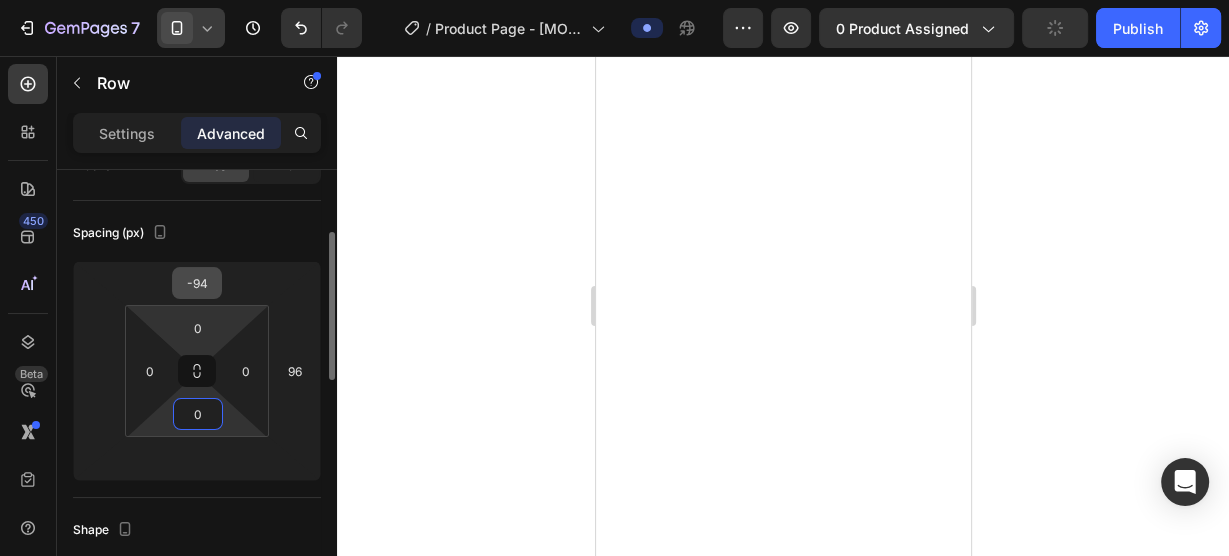 click on "-94" at bounding box center [197, 283] 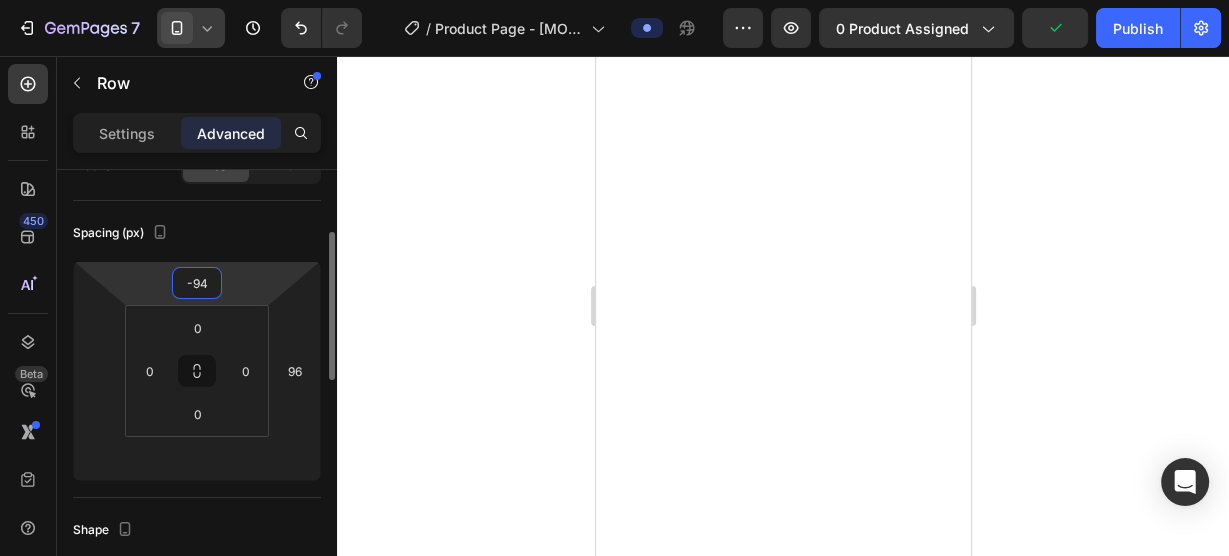 type 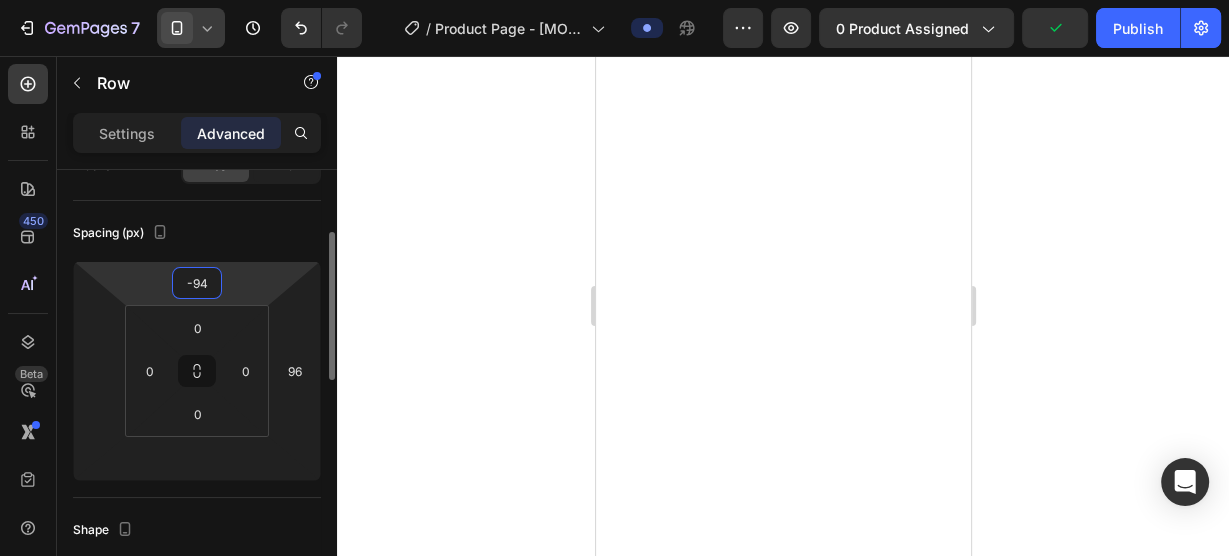 type 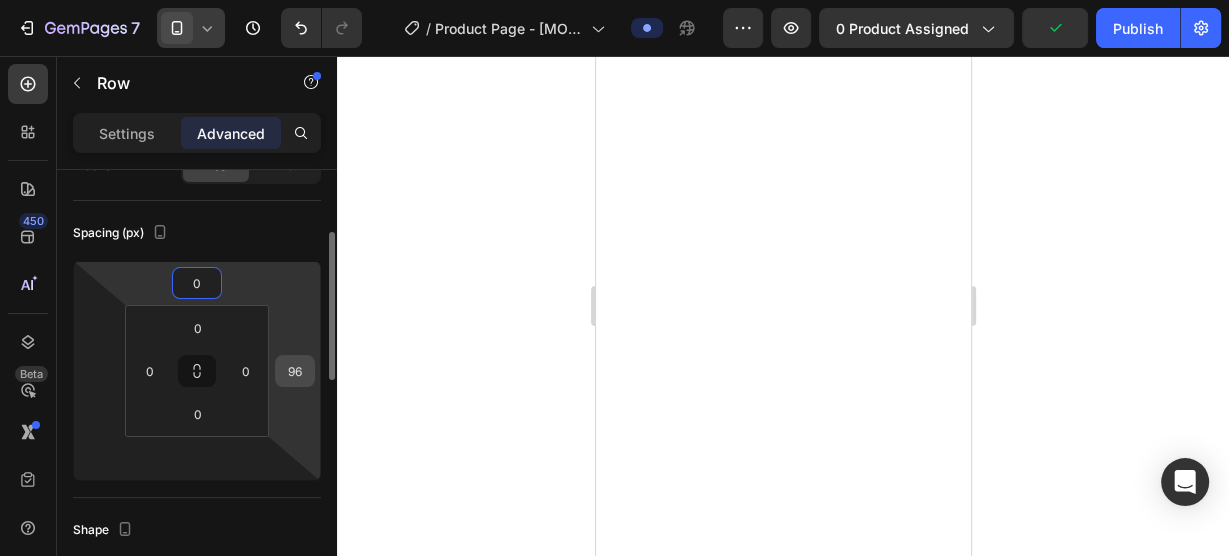 type on "0" 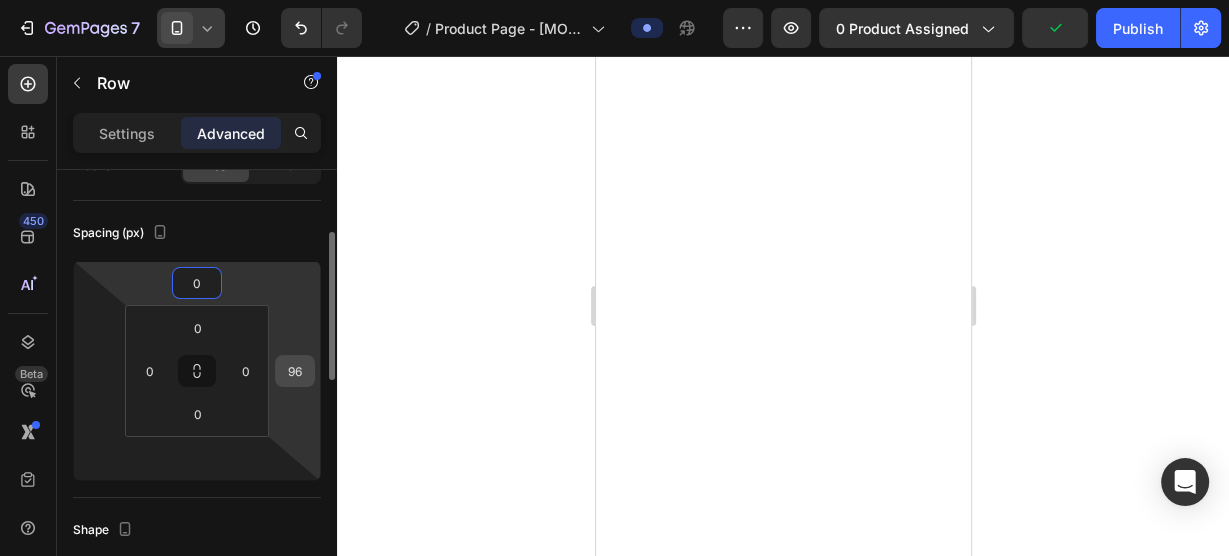 click on "96" at bounding box center (295, 371) 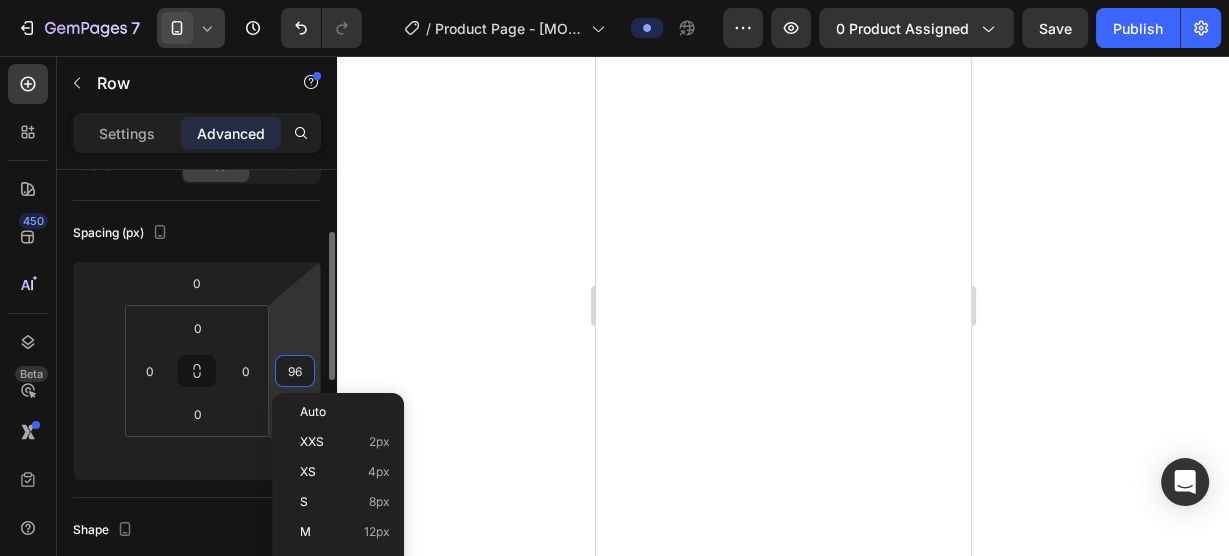 type on "0" 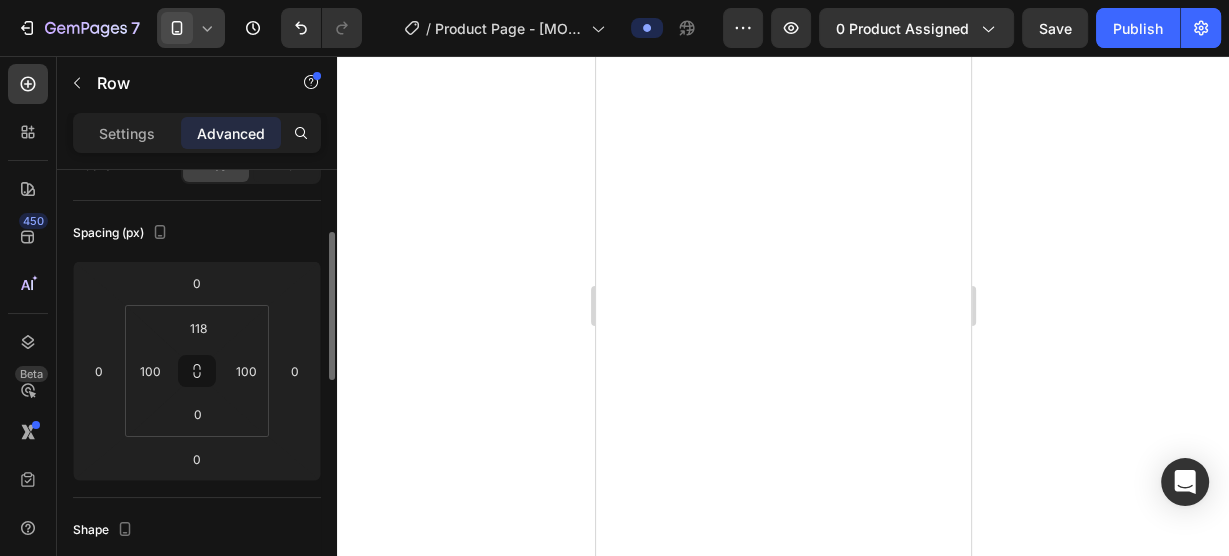 scroll, scrollTop: 186, scrollLeft: 0, axis: vertical 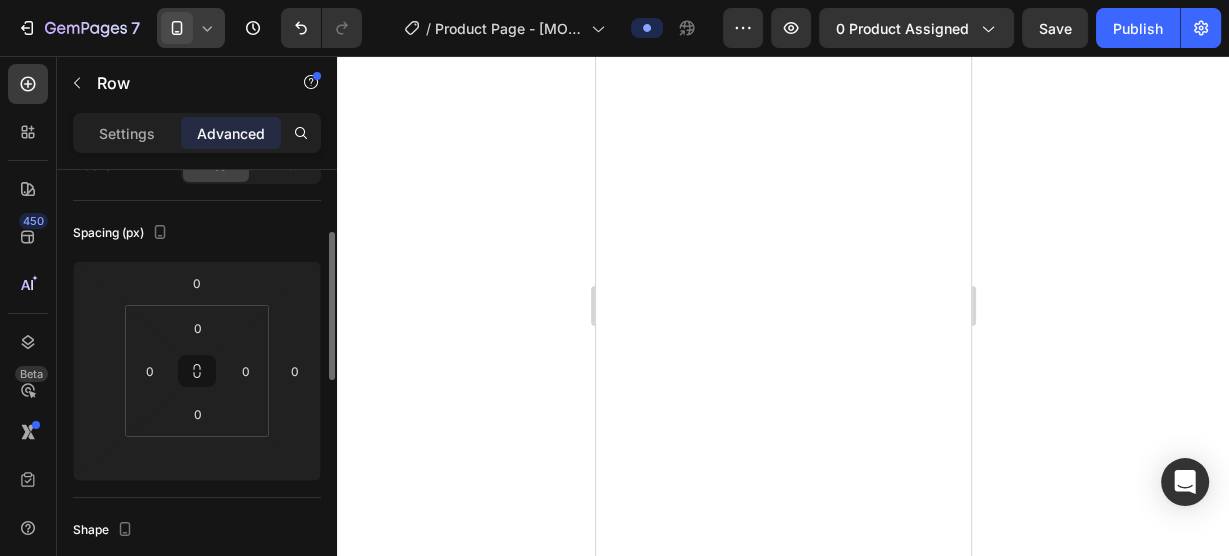 type on "0" 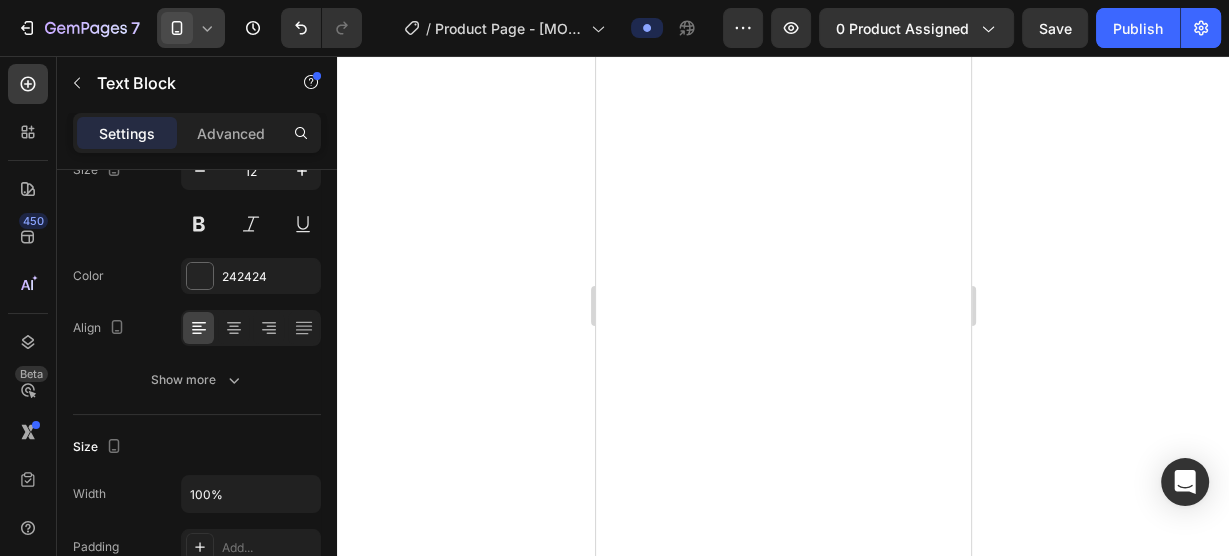 scroll, scrollTop: 0, scrollLeft: 0, axis: both 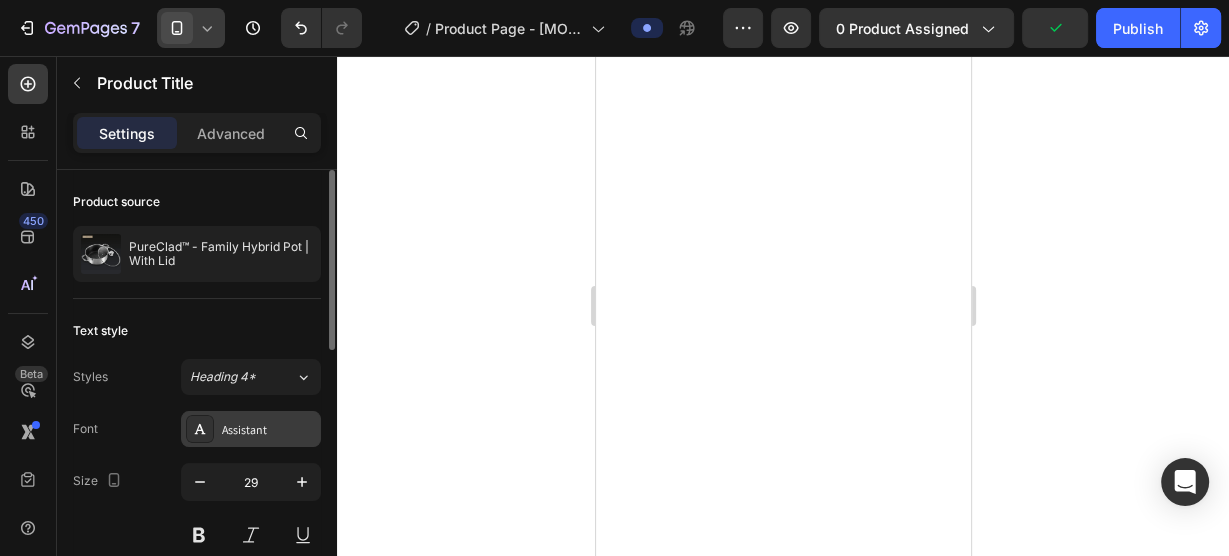 click on "Assistant" at bounding box center (269, 430) 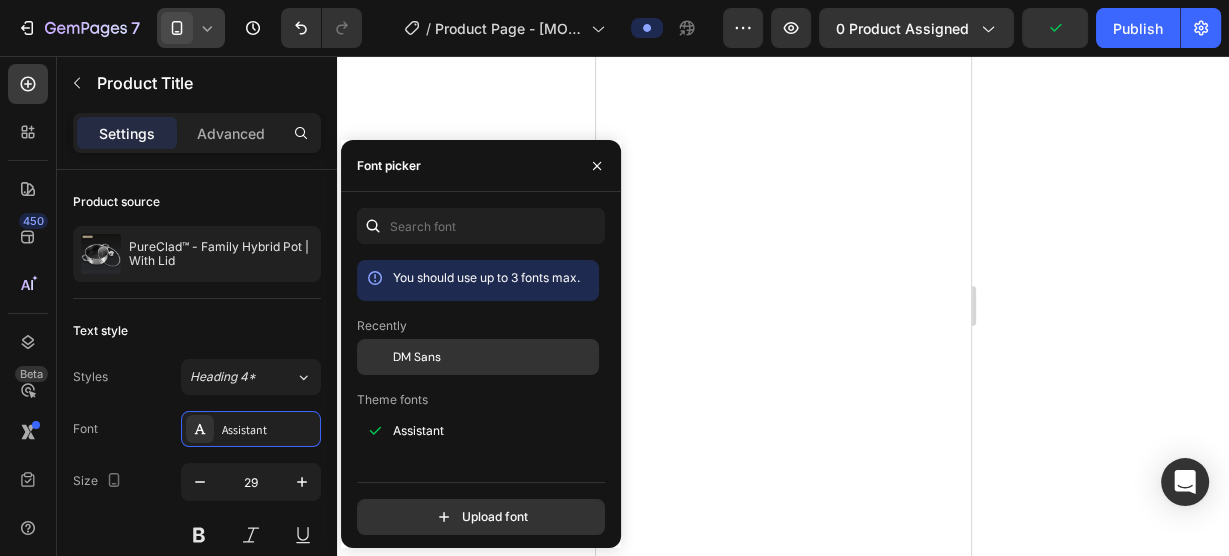 click on "DM Sans" at bounding box center [417, 357] 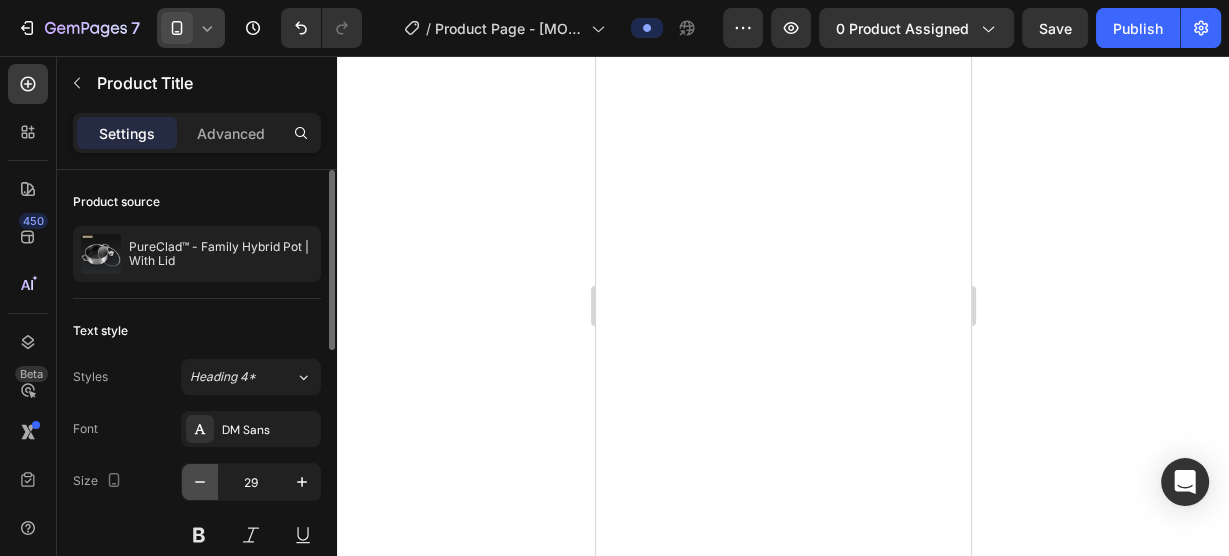 click 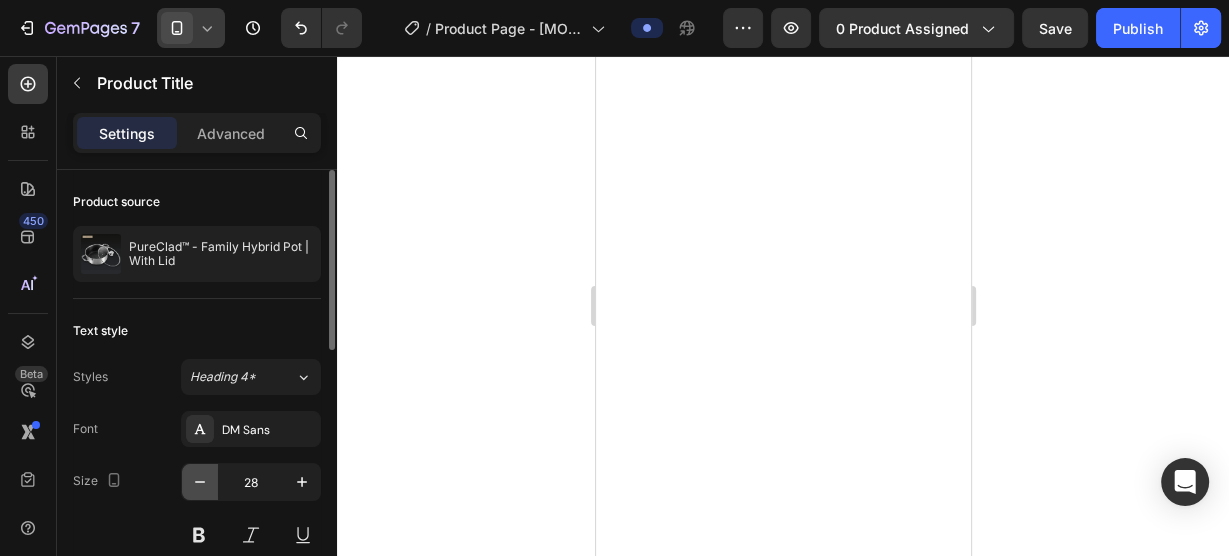 click 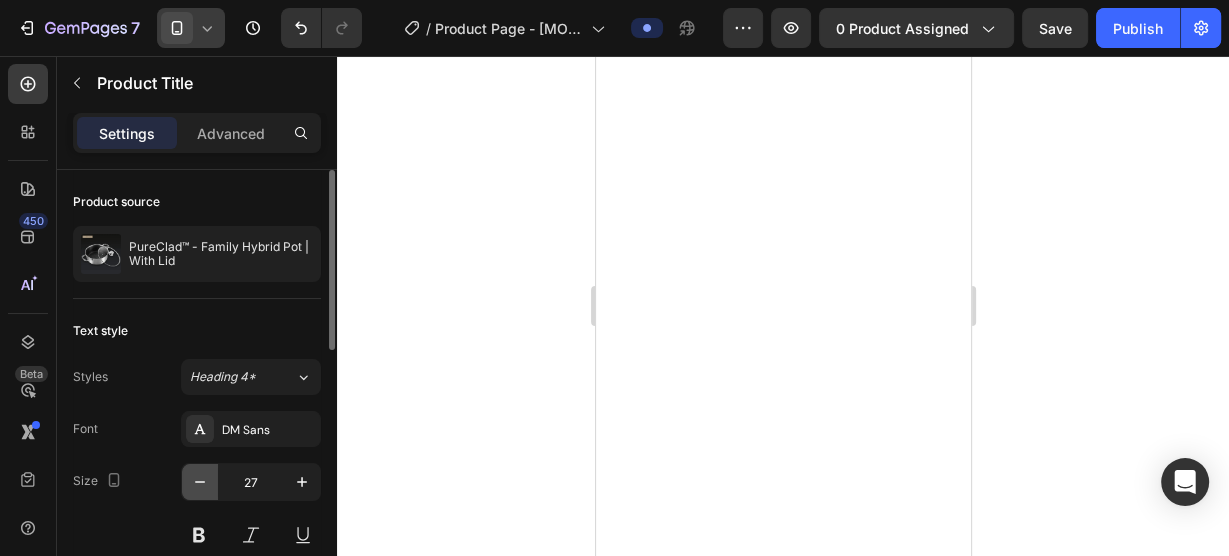 click 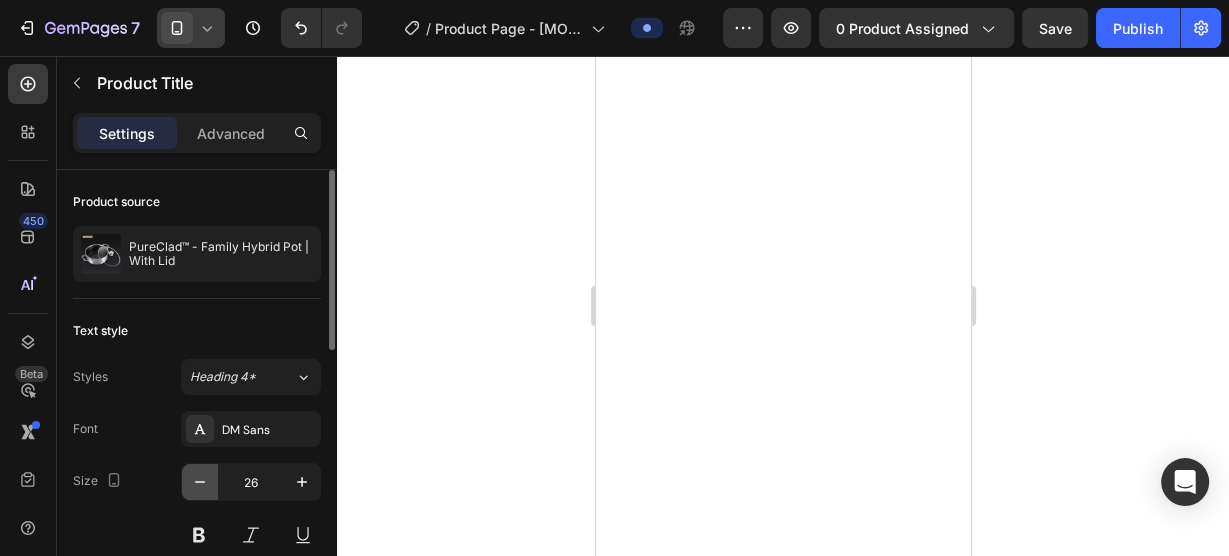 click 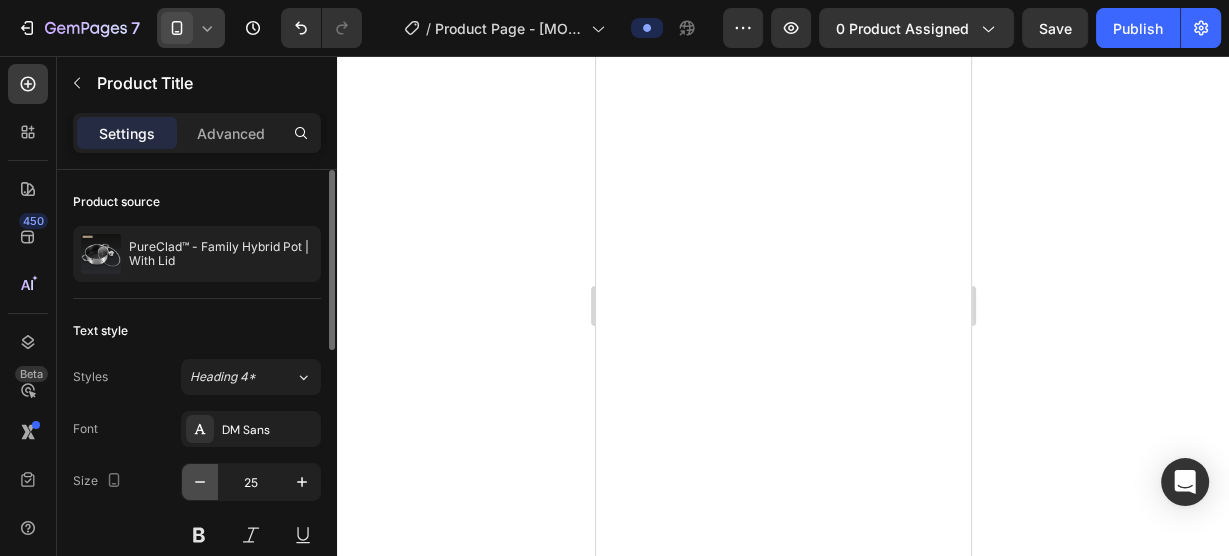 click 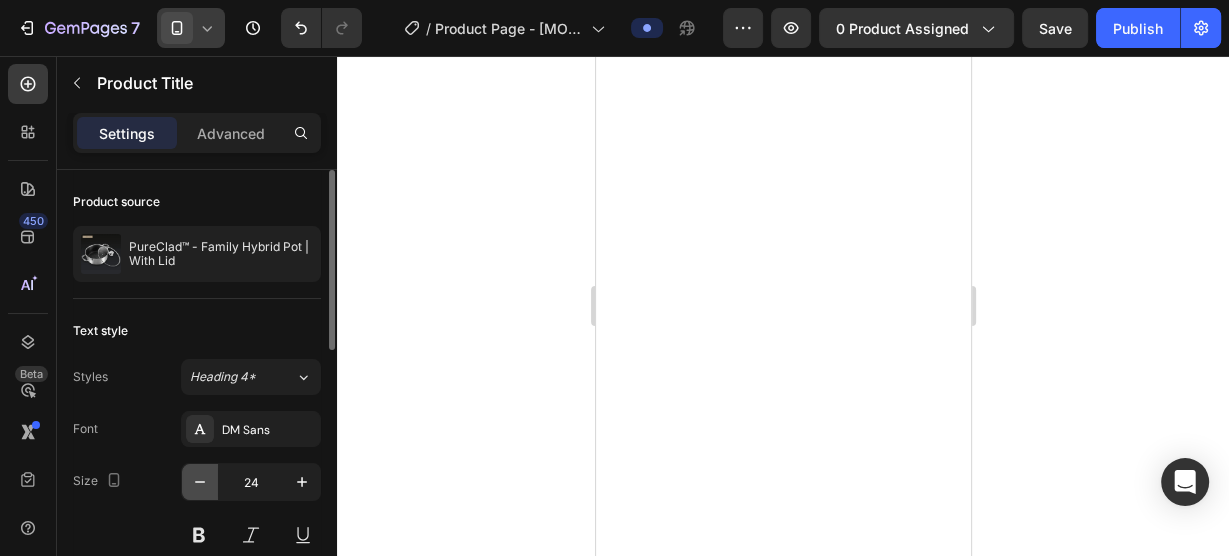 click 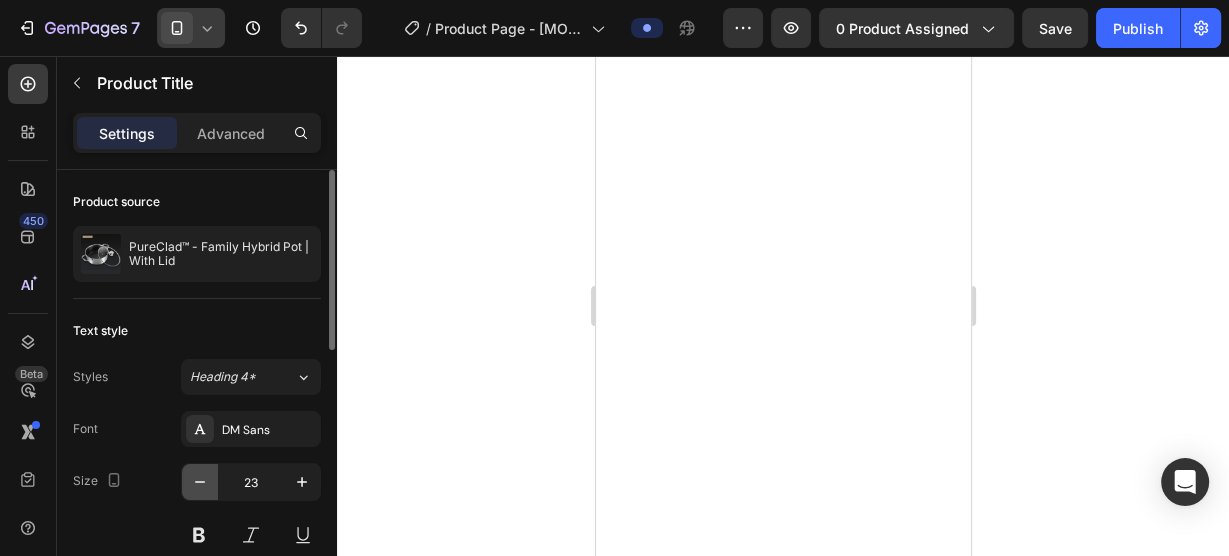 click 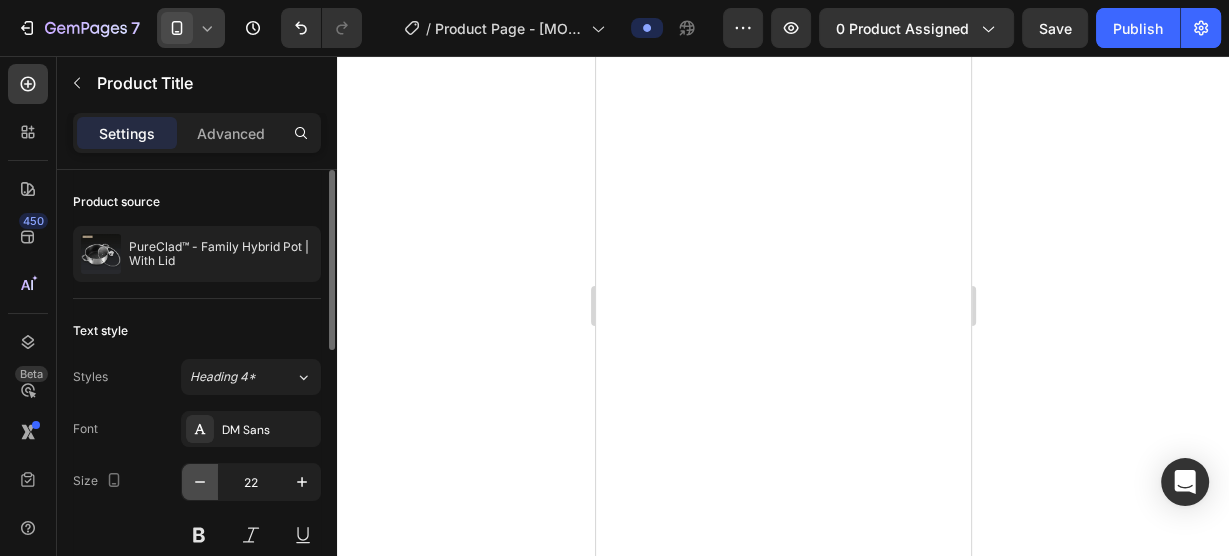 click 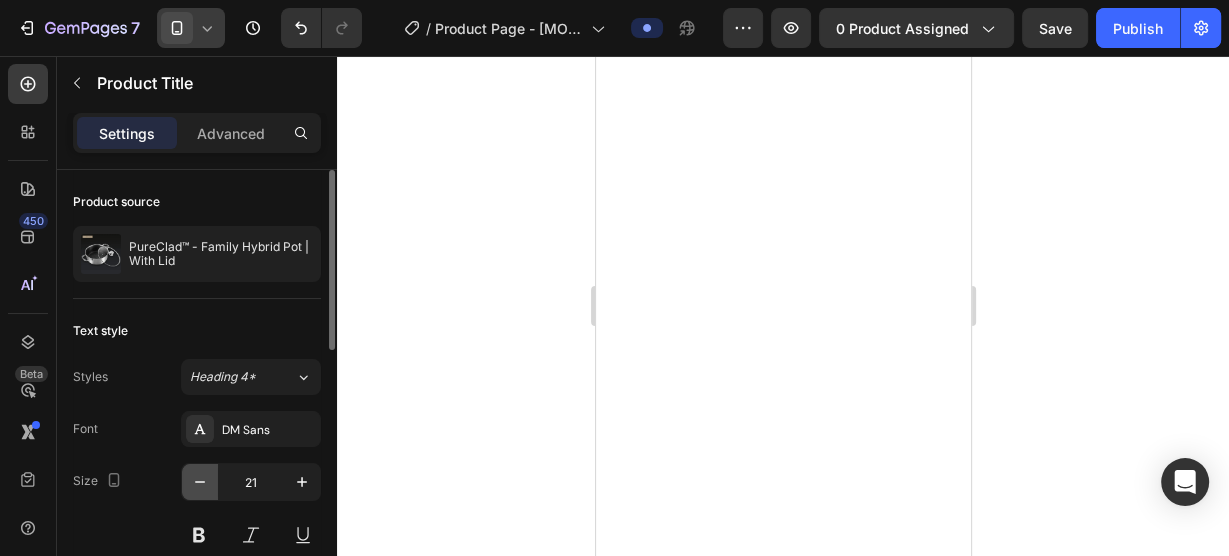 click 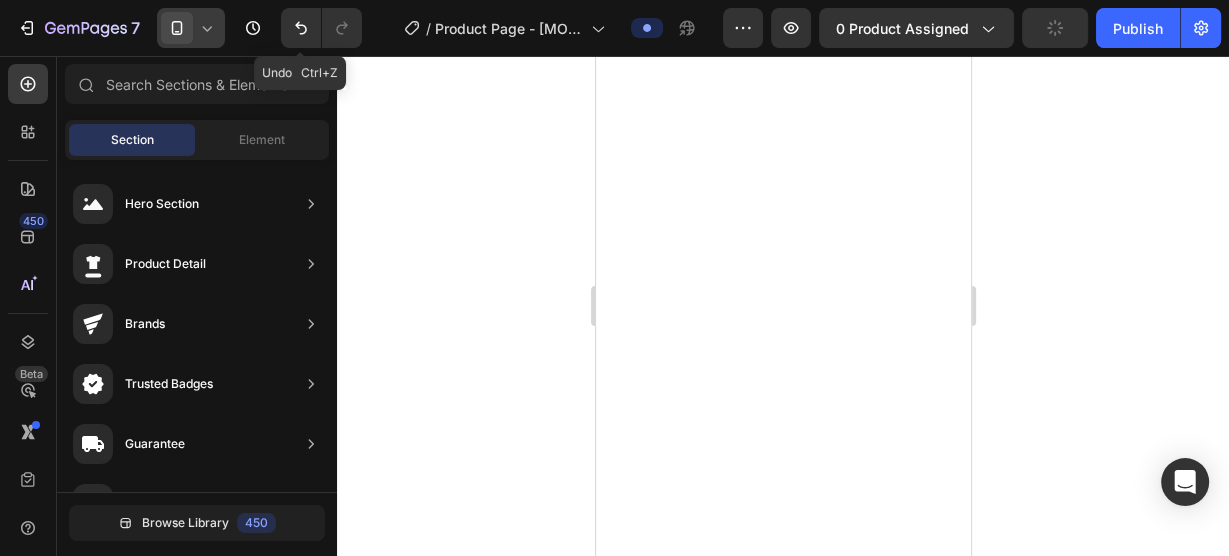 click 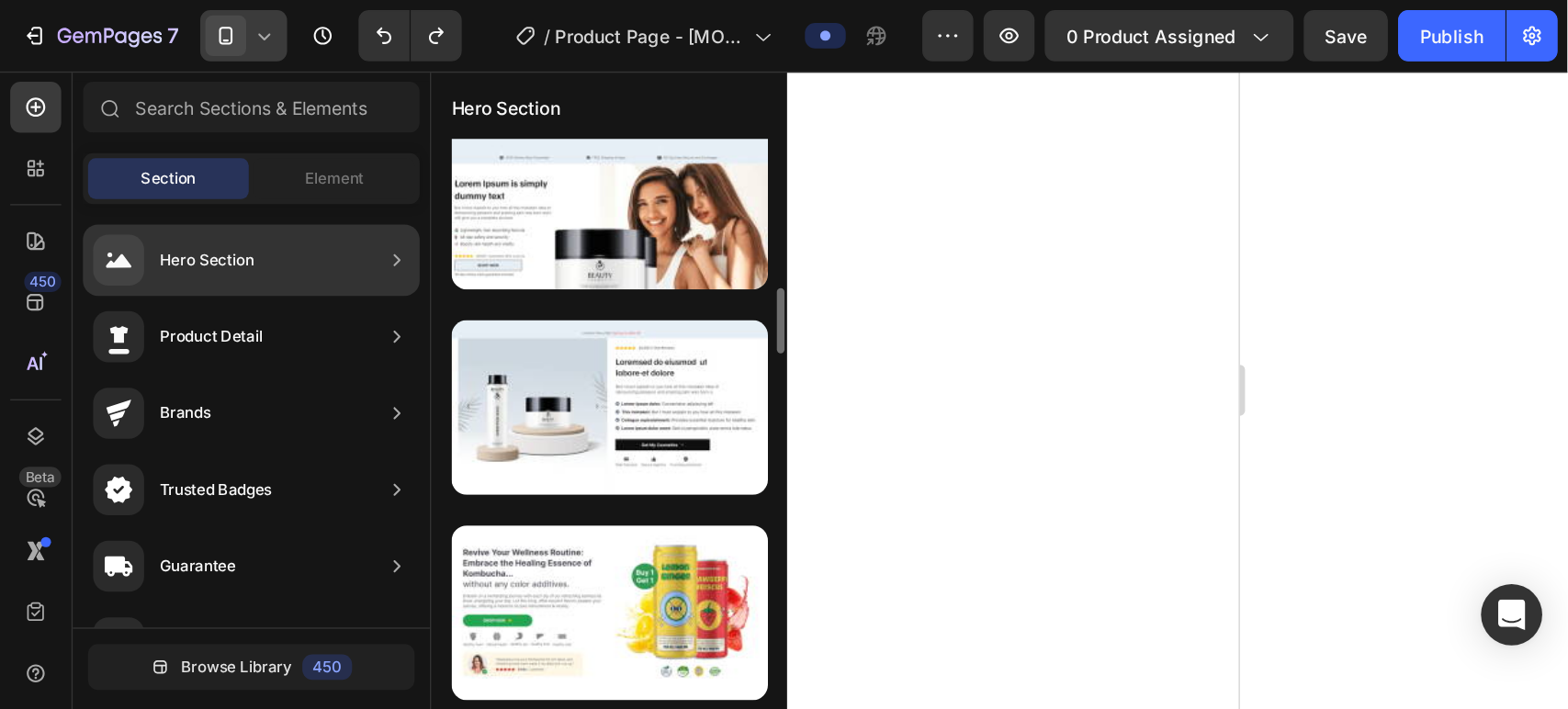 scroll, scrollTop: 0, scrollLeft: 0, axis: both 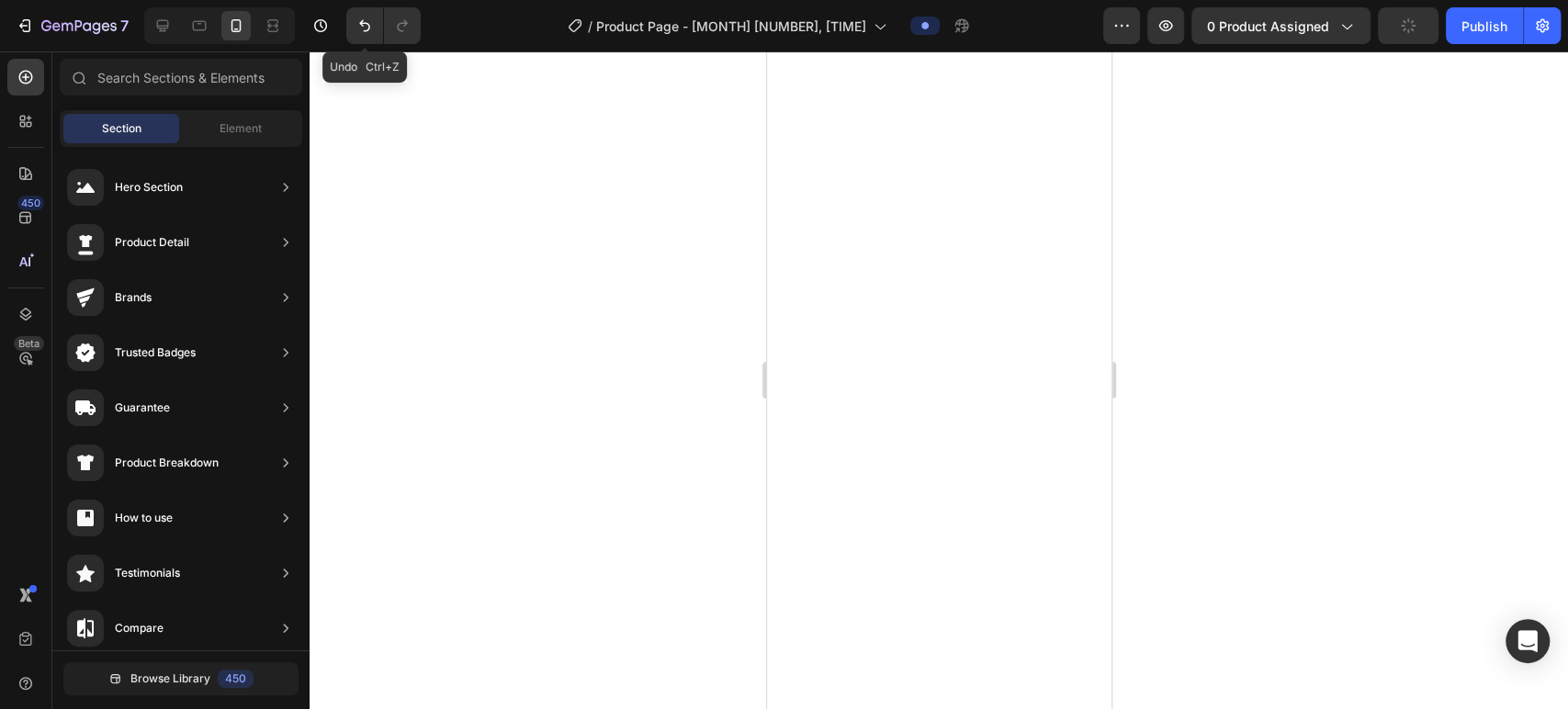 drag, startPoint x: 367, startPoint y: 18, endPoint x: 334, endPoint y: 1, distance: 37.121422 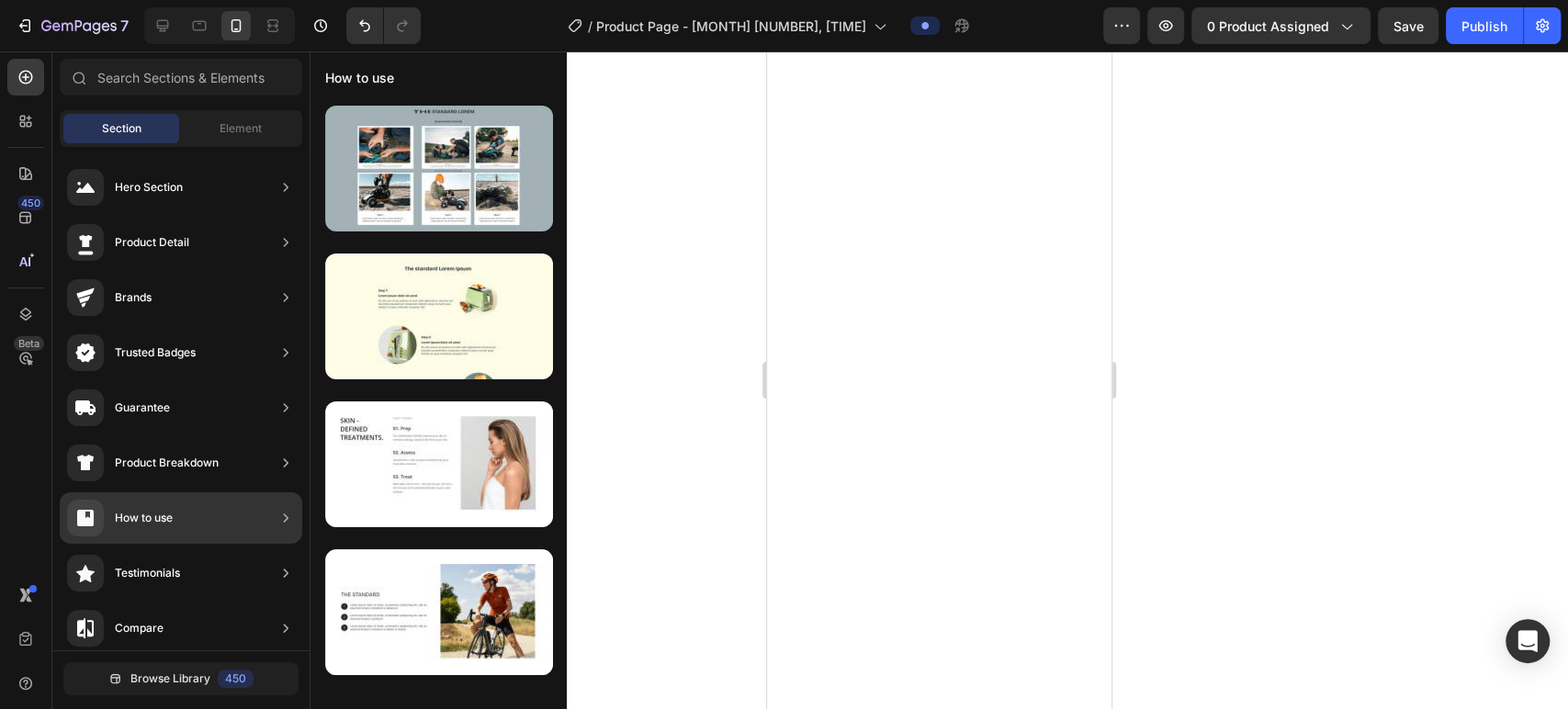 scroll, scrollTop: 0, scrollLeft: 0, axis: both 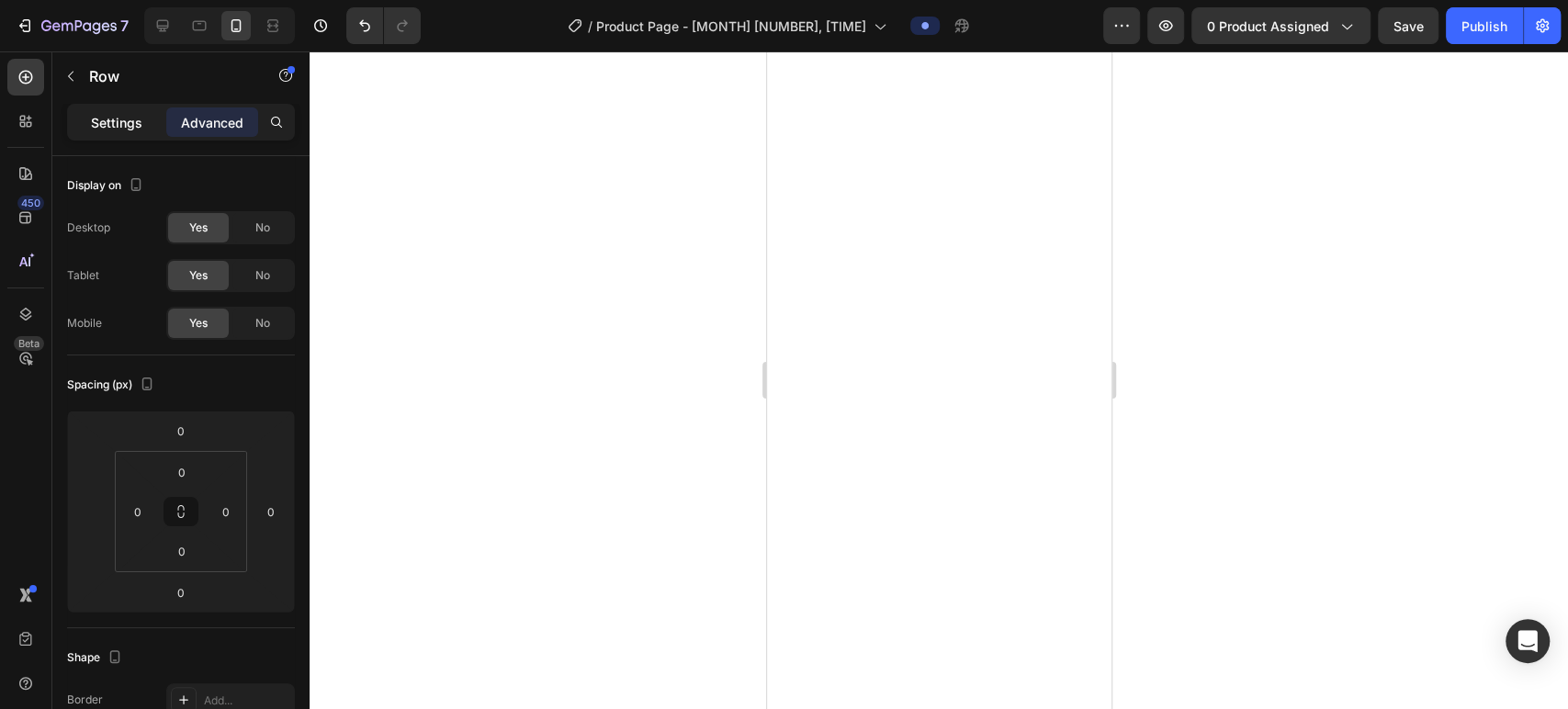 click on "Settings" at bounding box center (117, 122) 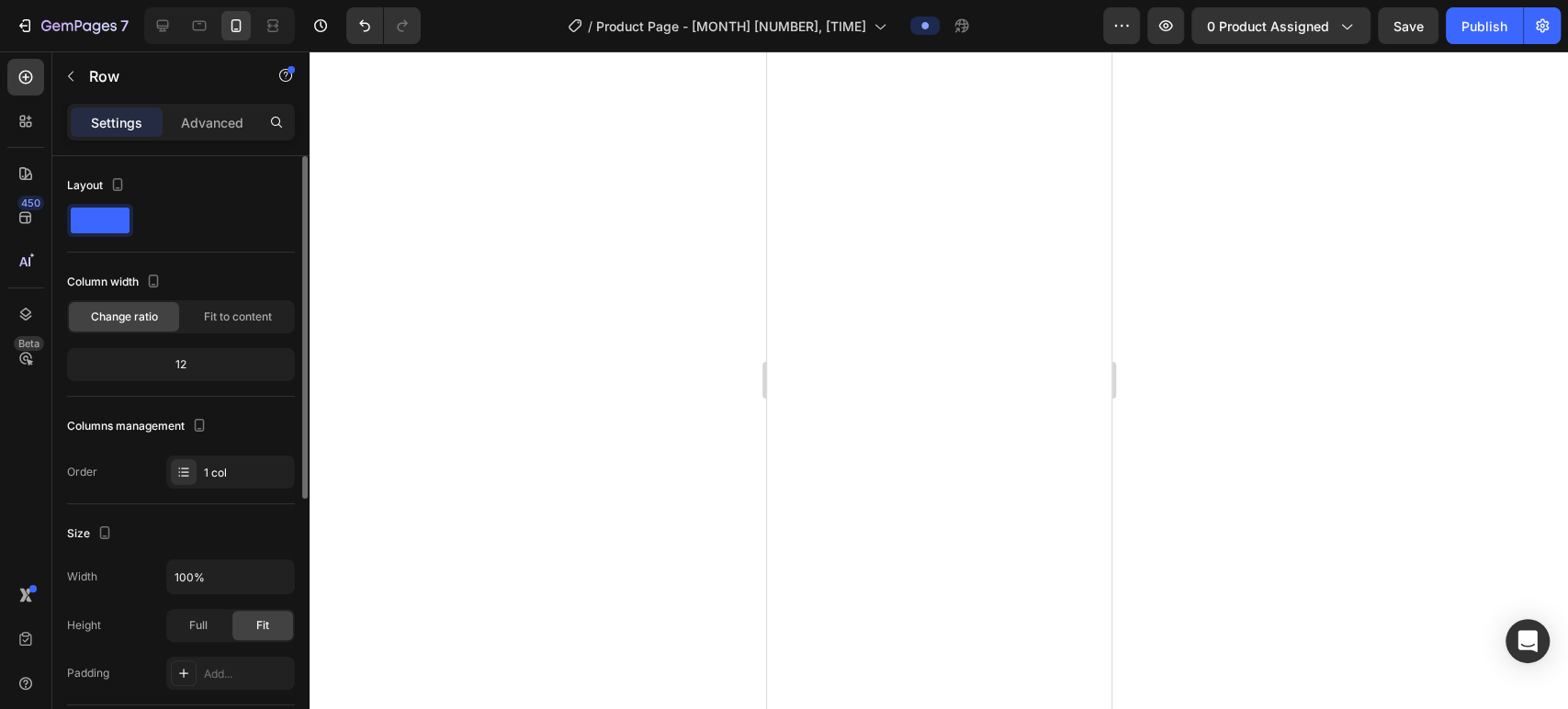 scroll, scrollTop: 466, scrollLeft: 0, axis: vertical 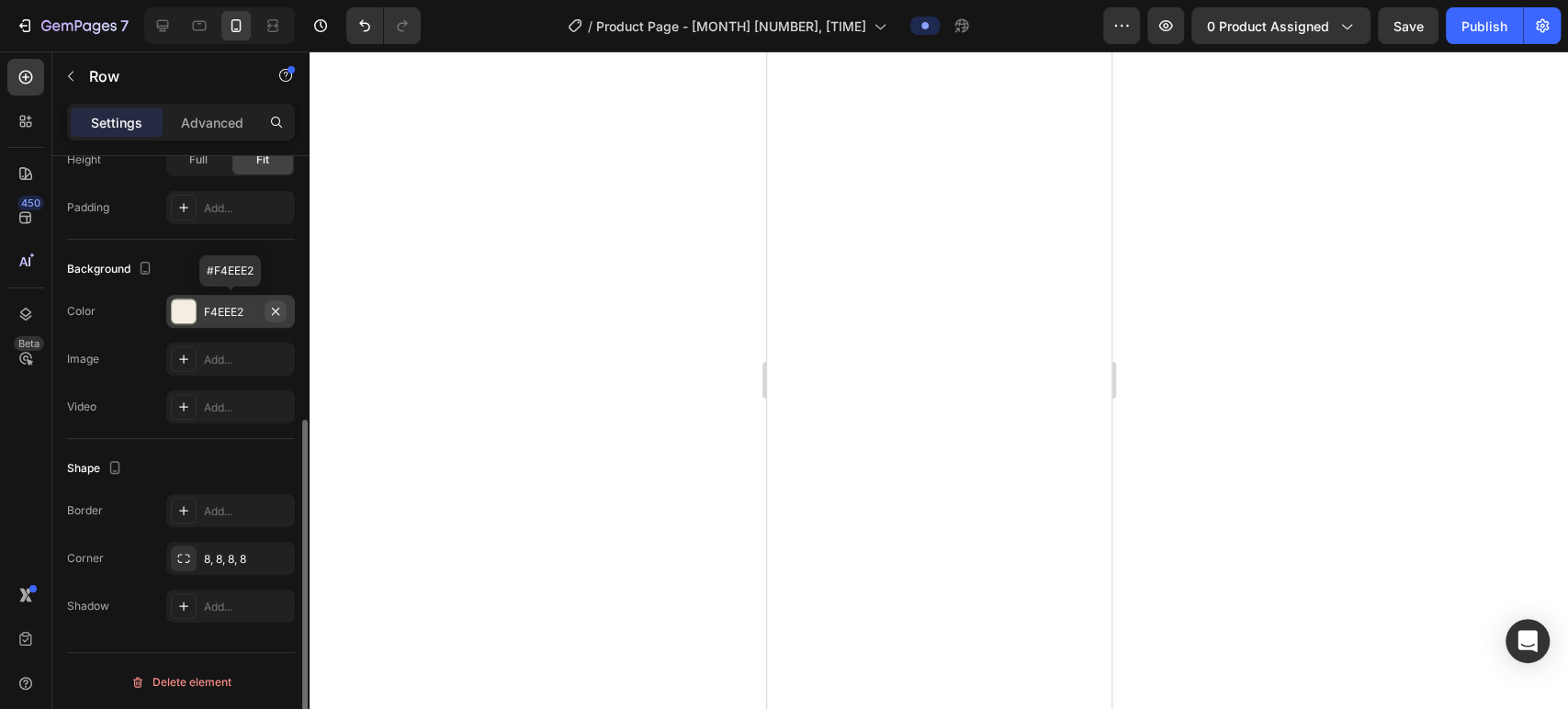 click 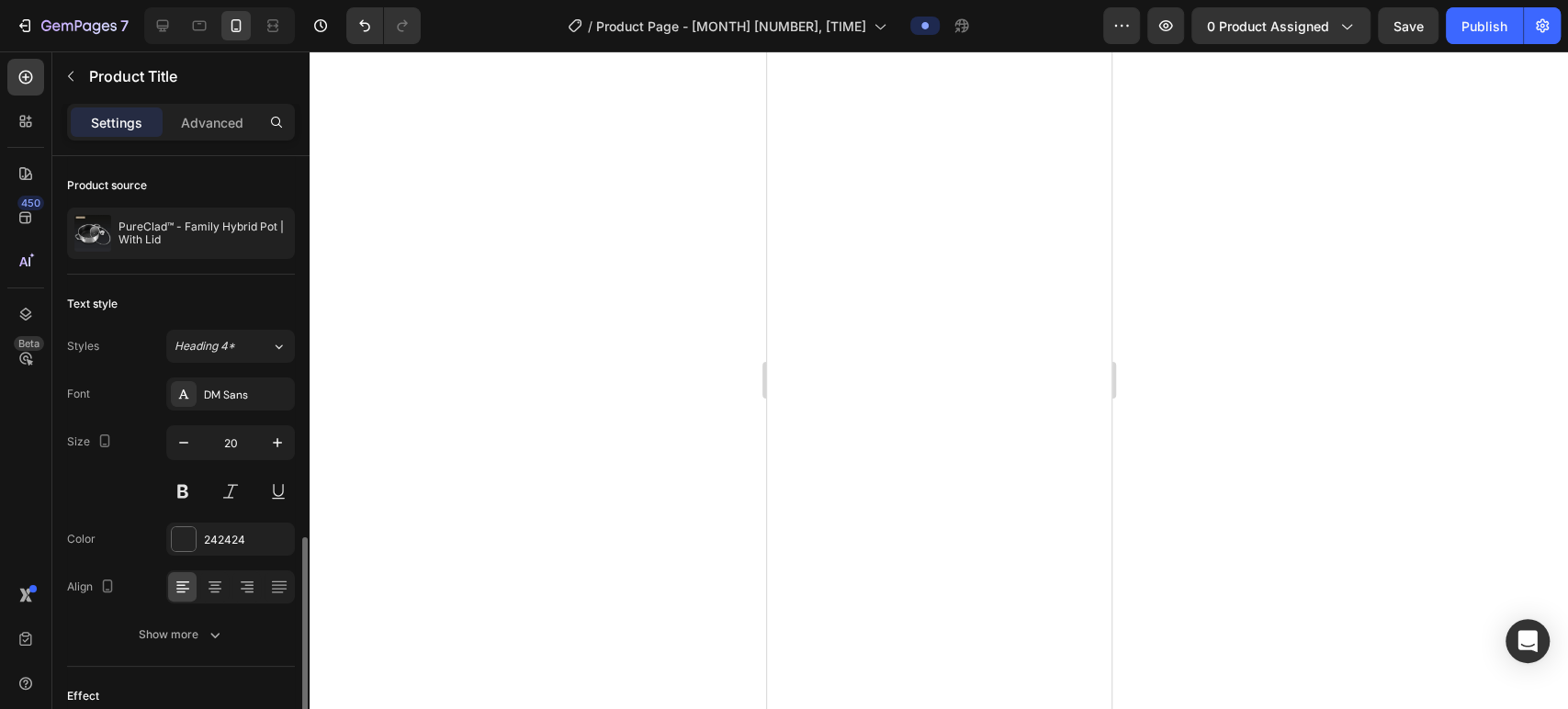 scroll, scrollTop: 400, scrollLeft: 0, axis: vertical 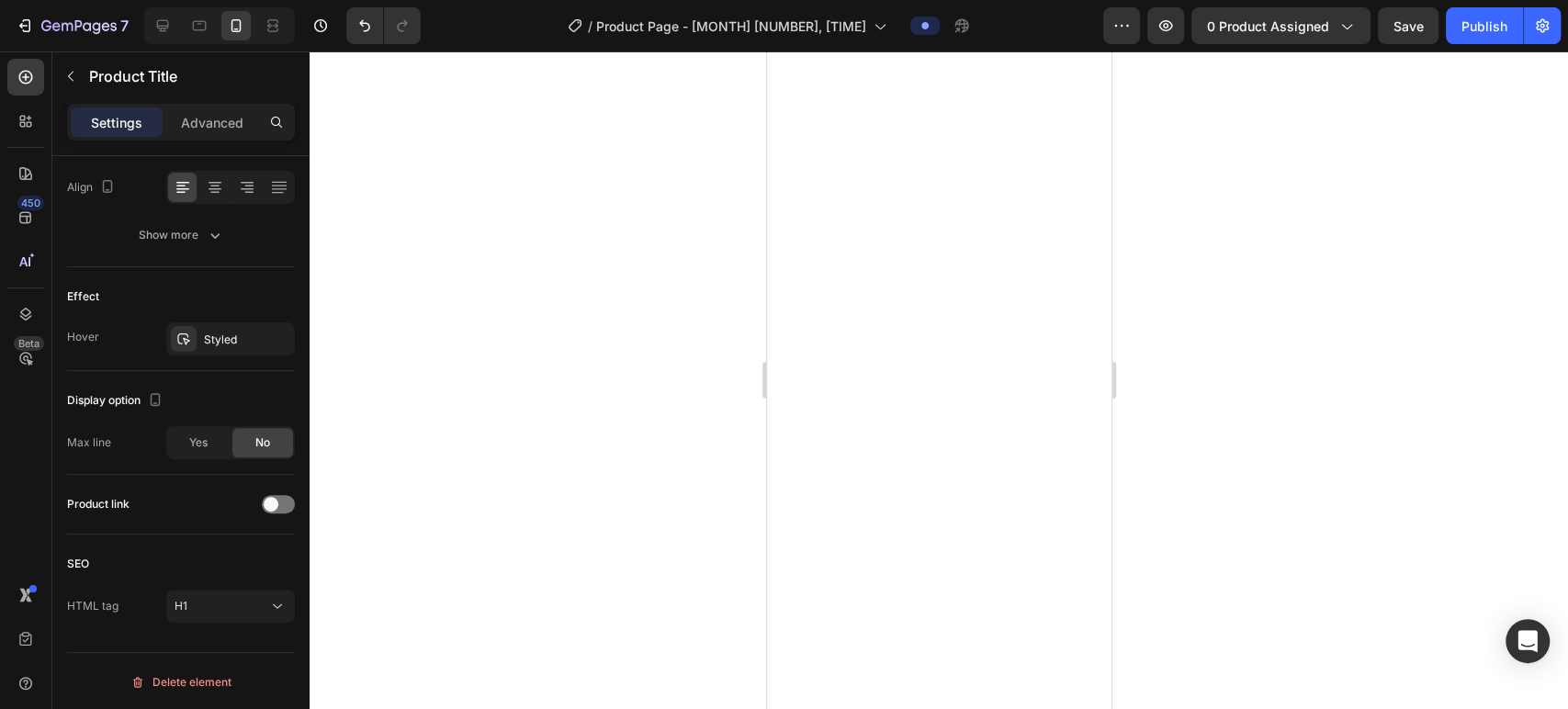 click 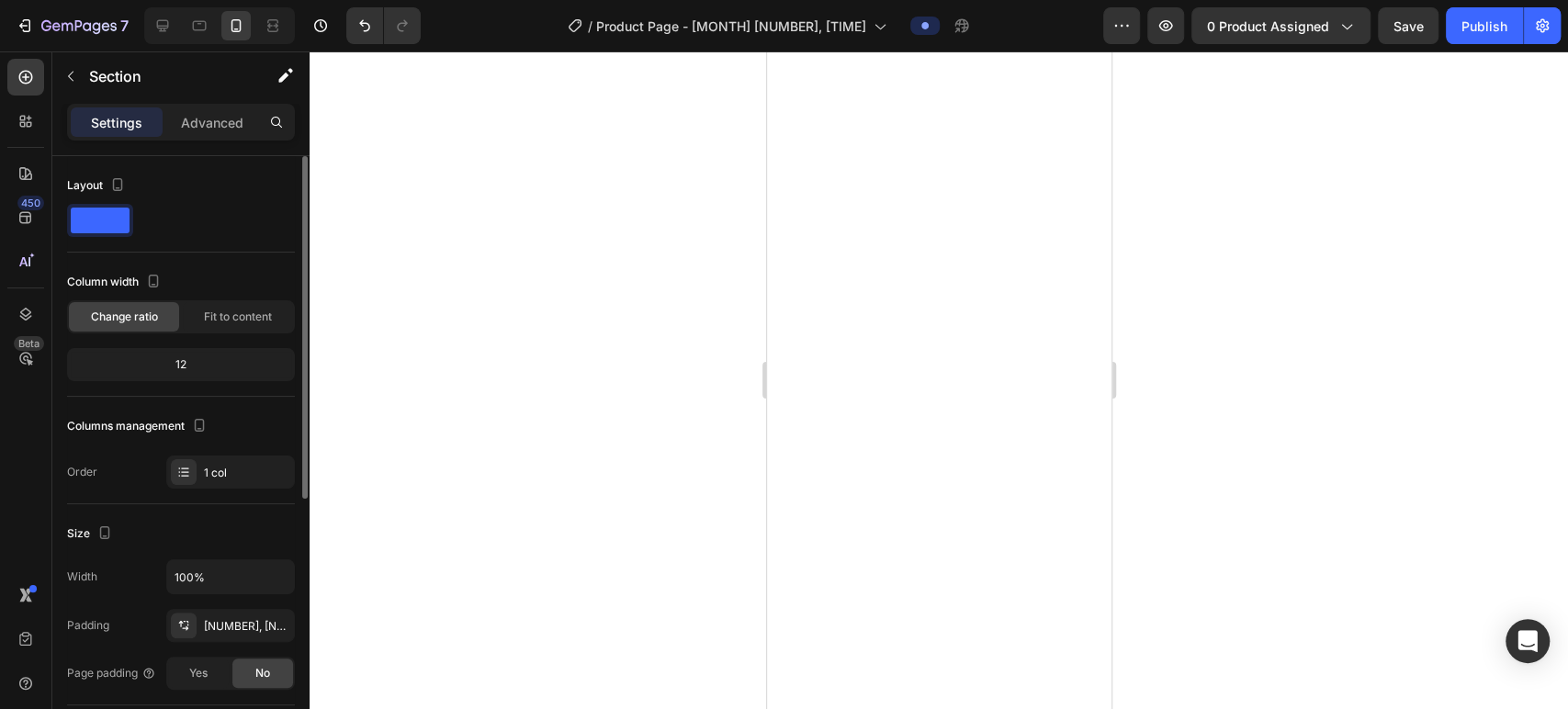 scroll, scrollTop: 466, scrollLeft: 0, axis: vertical 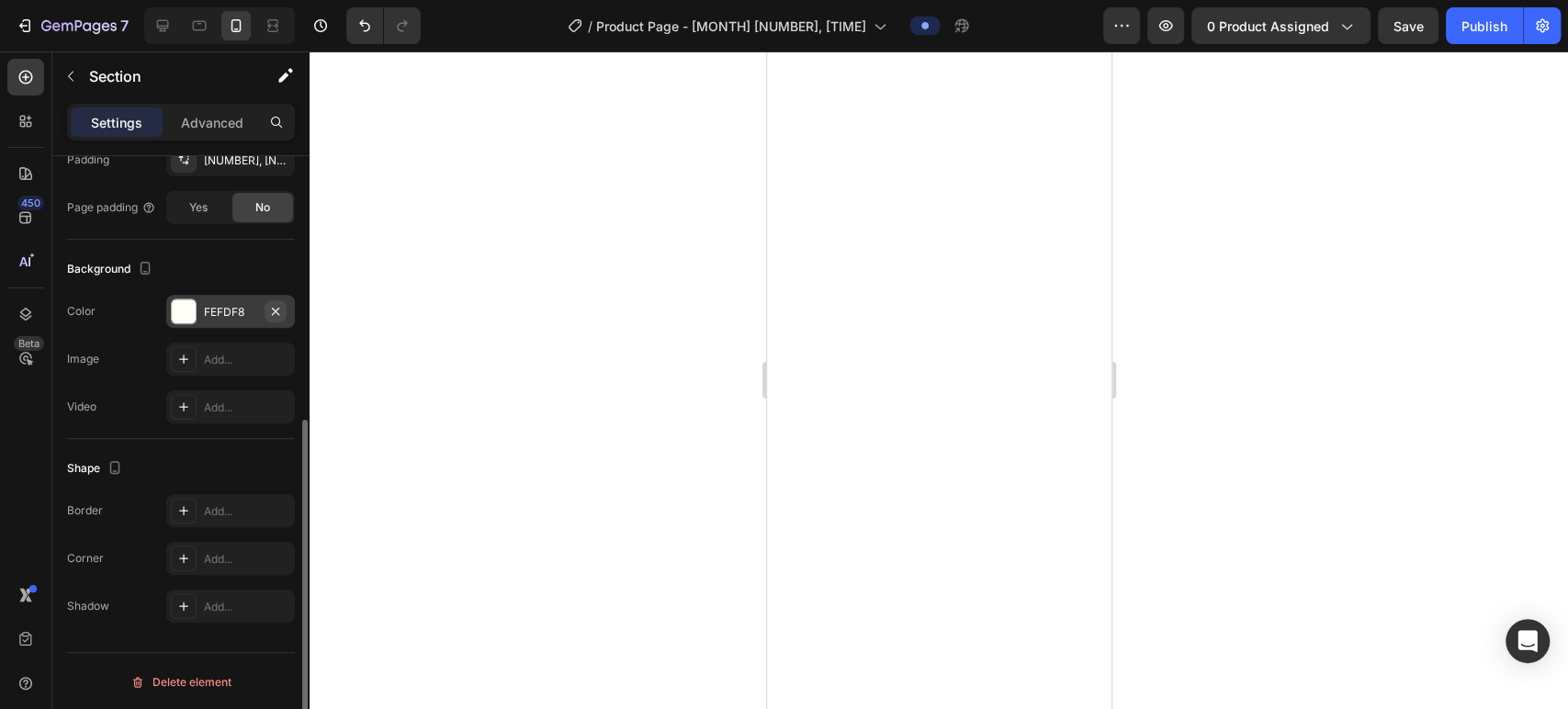 click 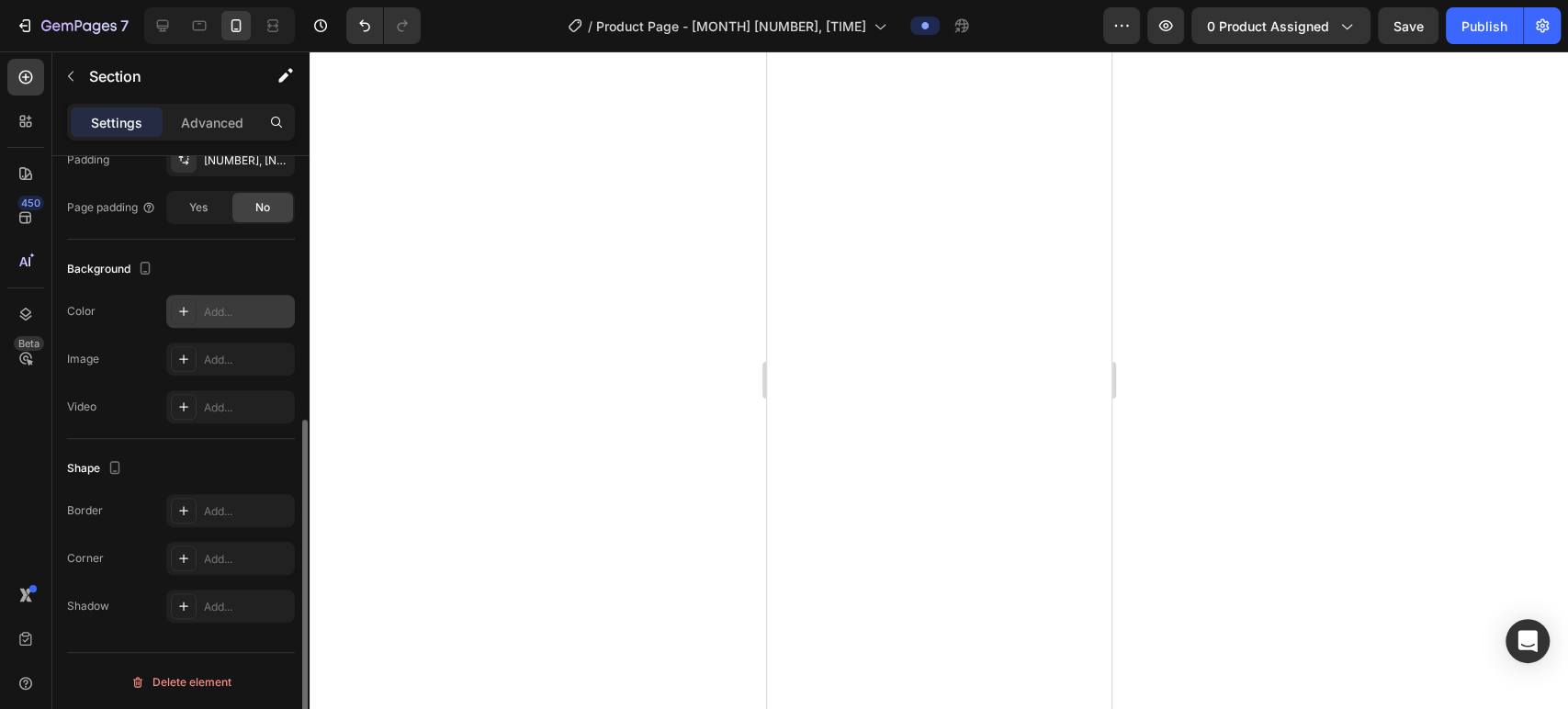 scroll, scrollTop: 0, scrollLeft: 0, axis: both 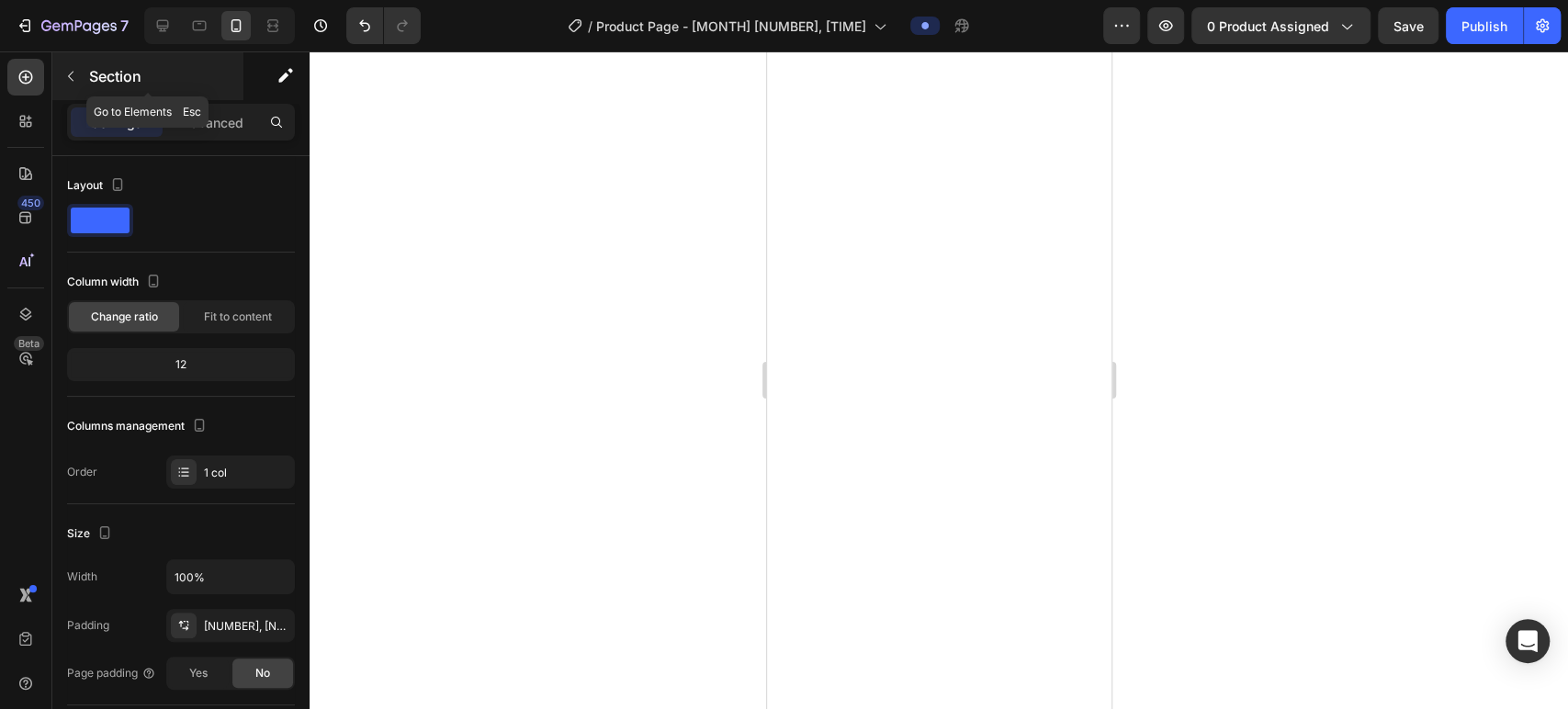 click 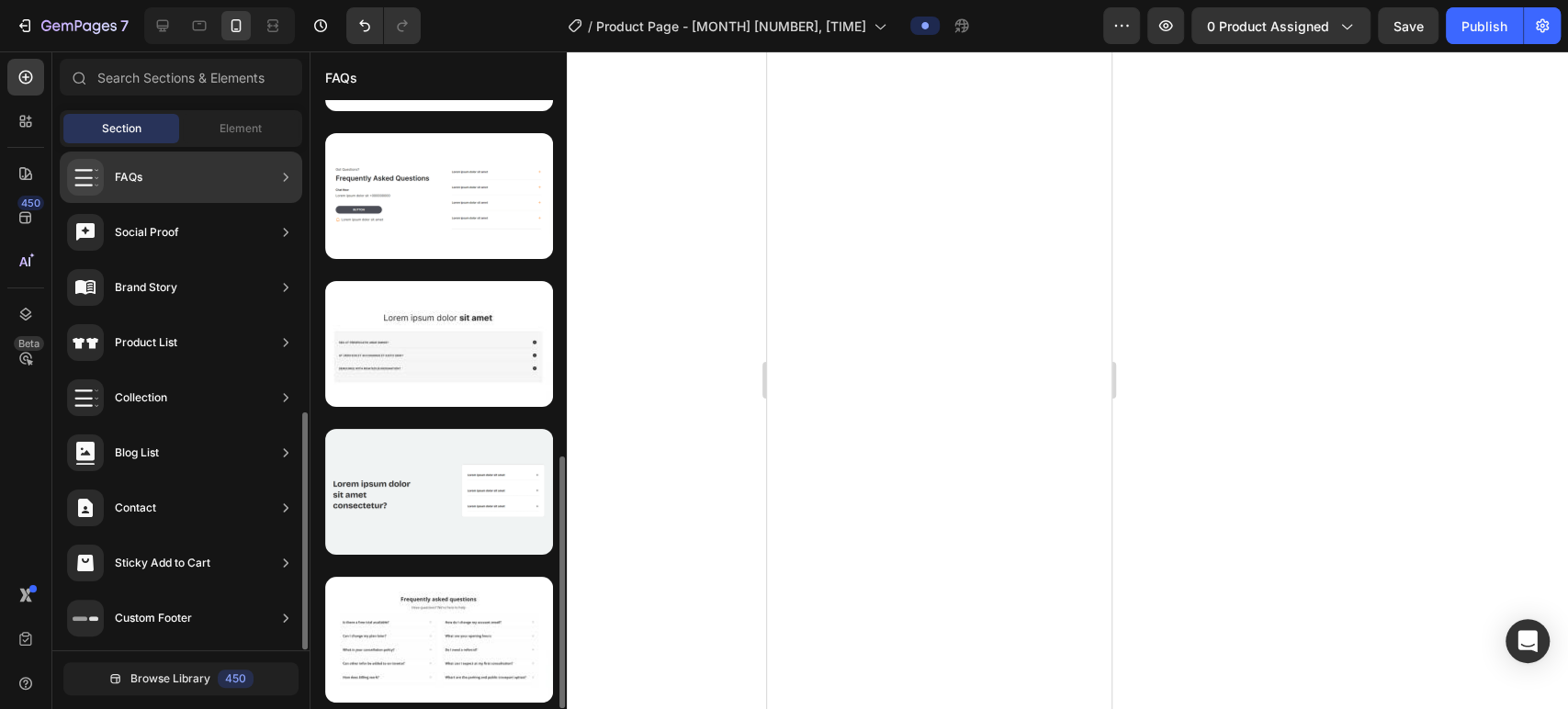 scroll, scrollTop: 860, scrollLeft: 0, axis: vertical 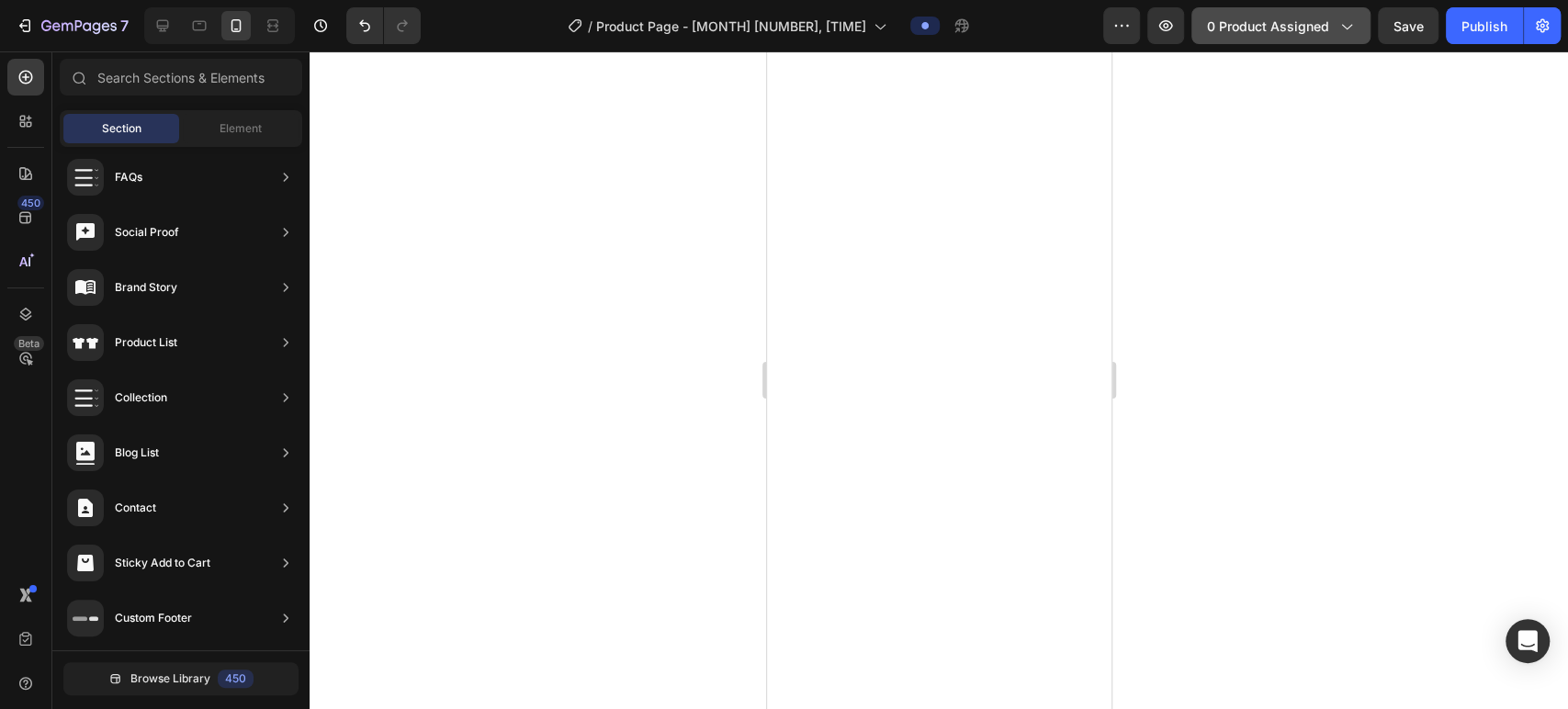 click on "0 product assigned" at bounding box center [1280, 26] 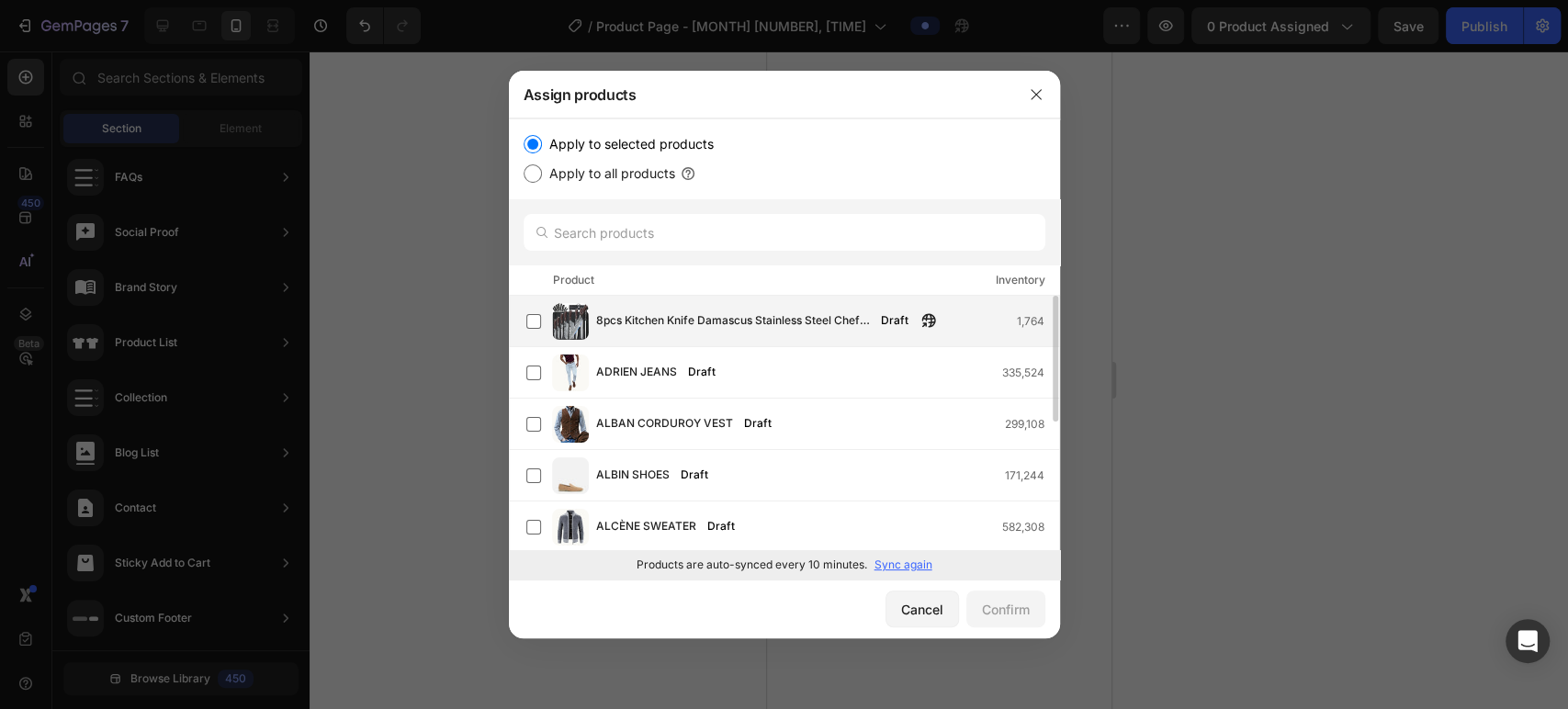scroll, scrollTop: 0, scrollLeft: 0, axis: both 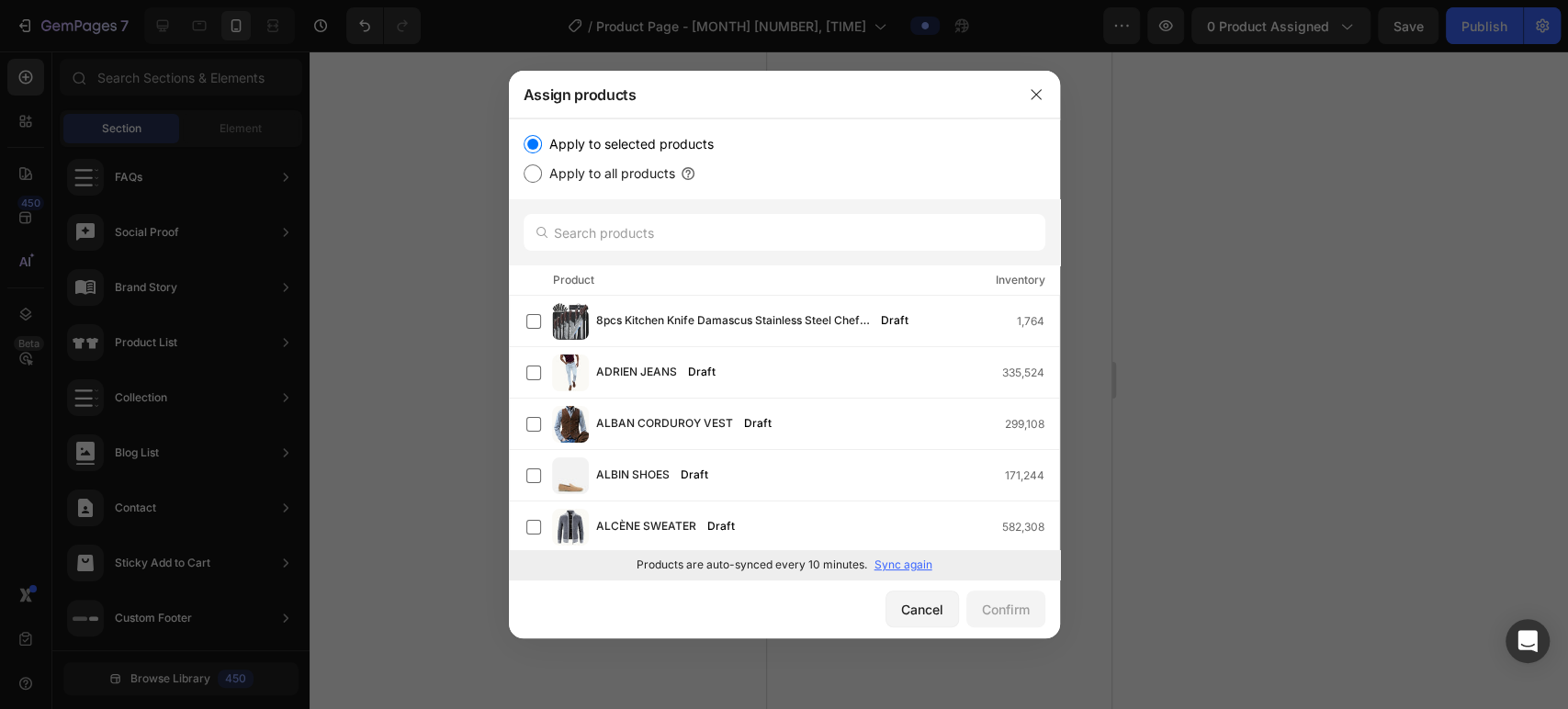click on "Apply to all products" at bounding box center [608, 174] 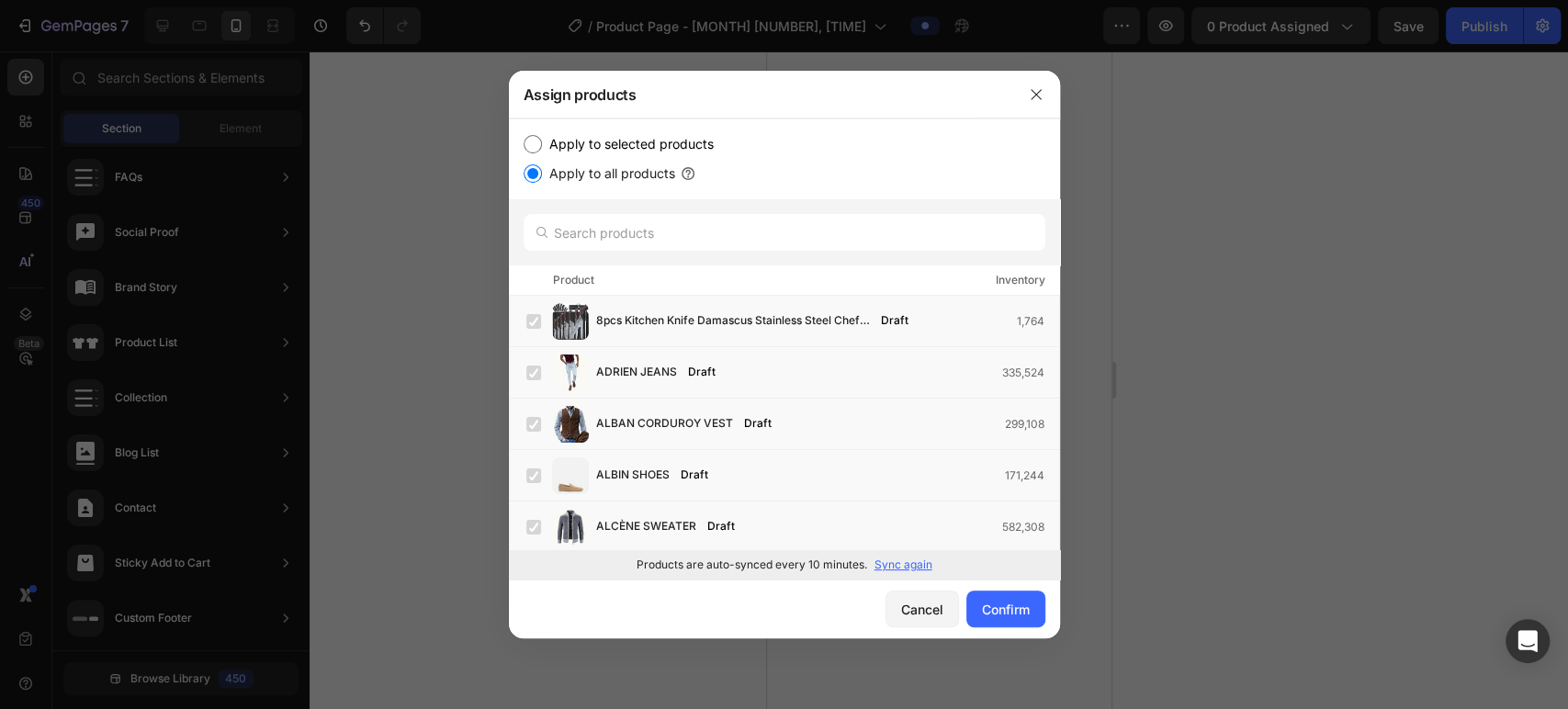 click on "Apply to selected products" at bounding box center (533, 144) 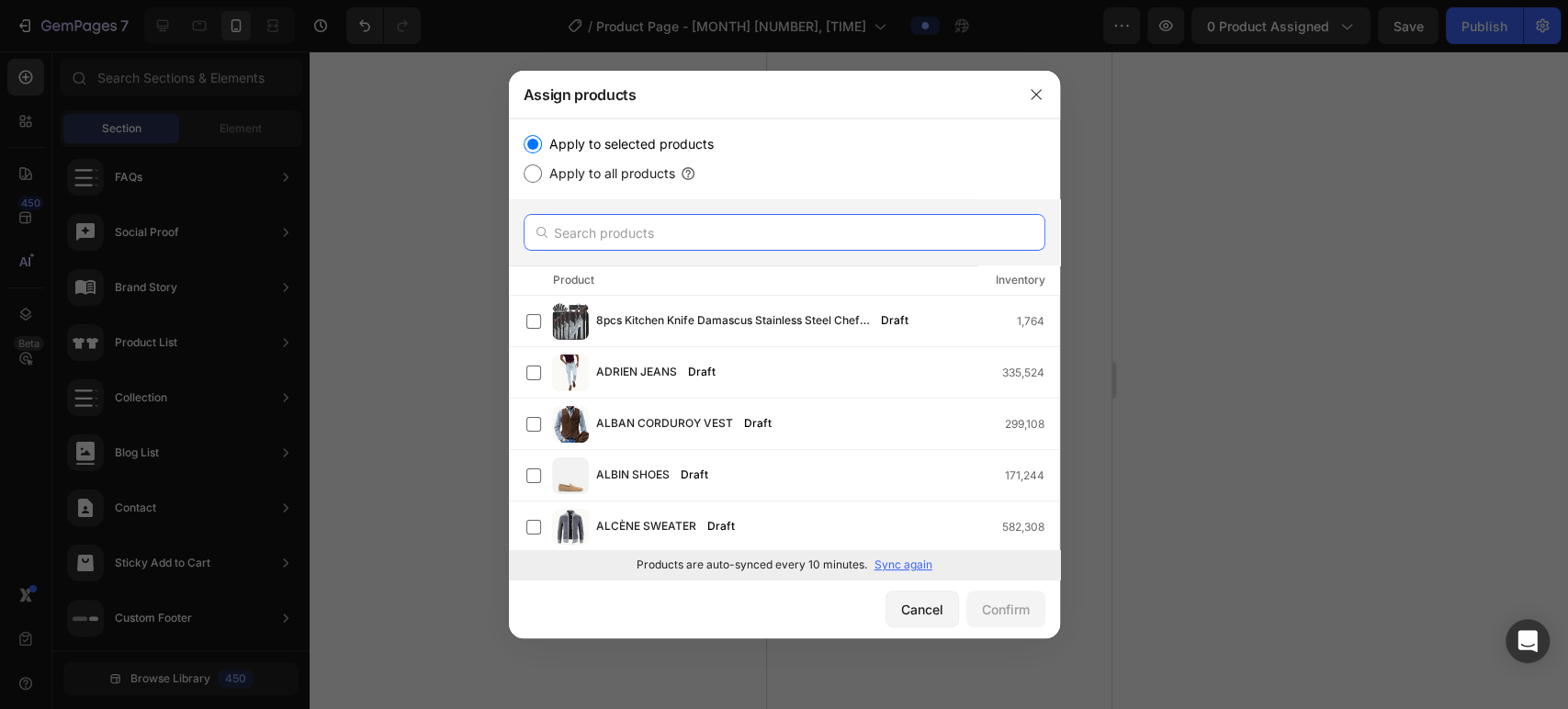 click at bounding box center [784, 232] 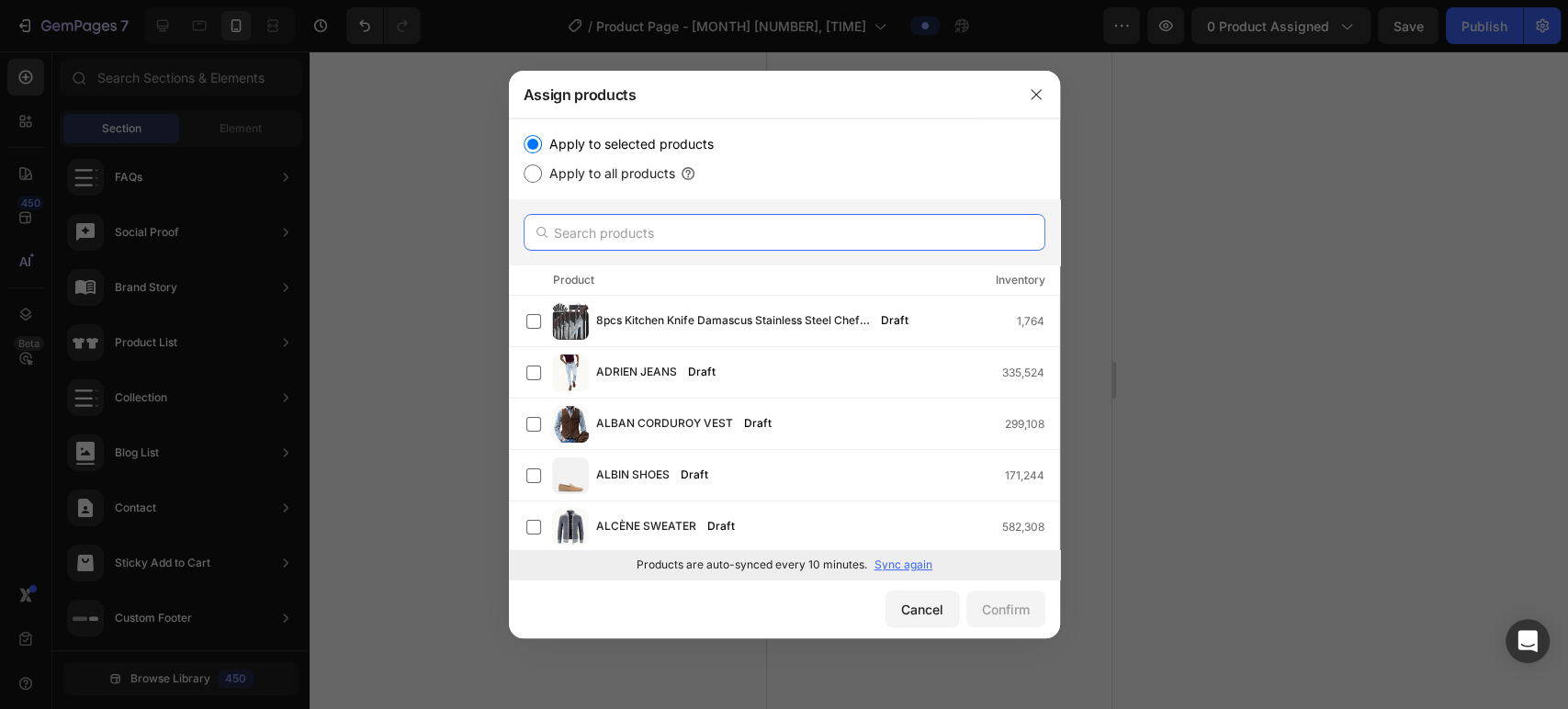type on "s" 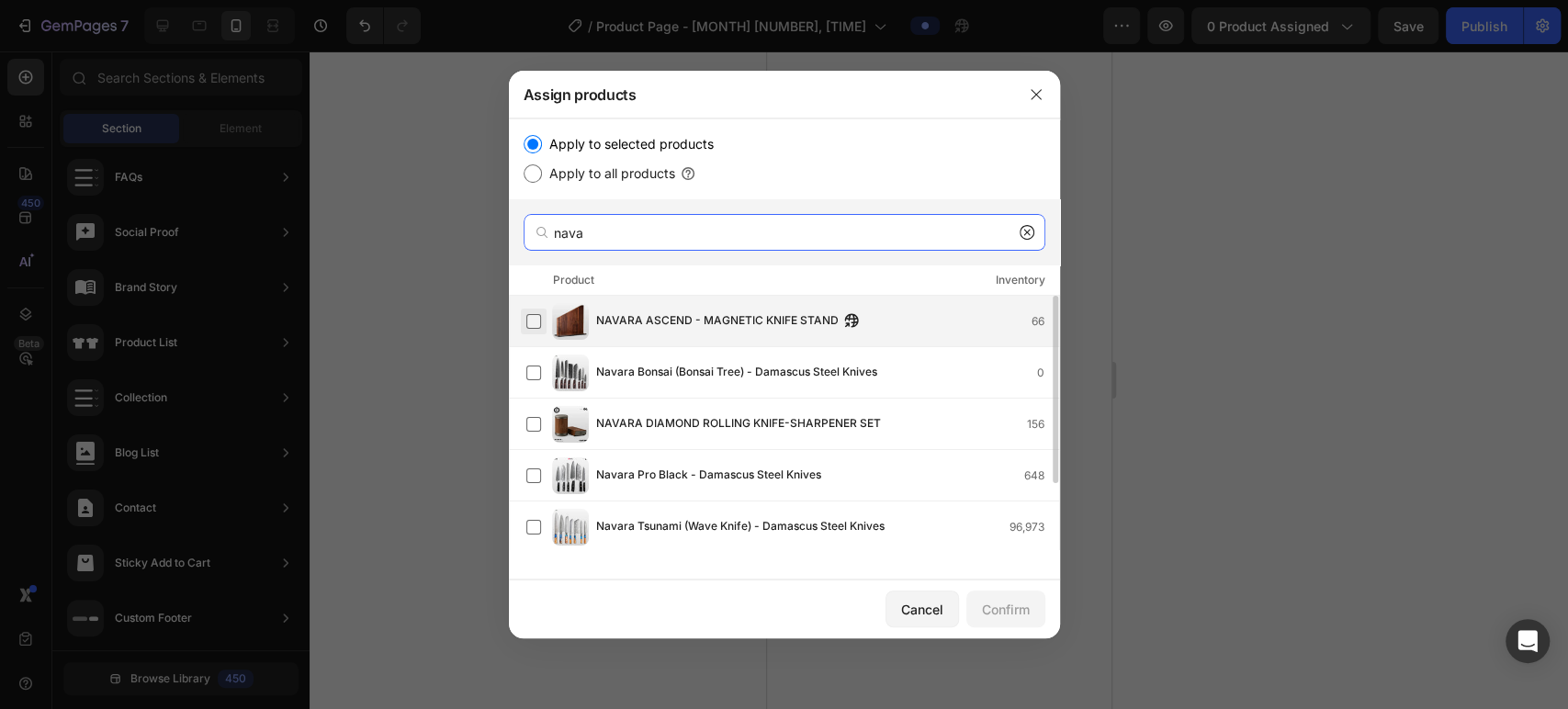 type on "nava" 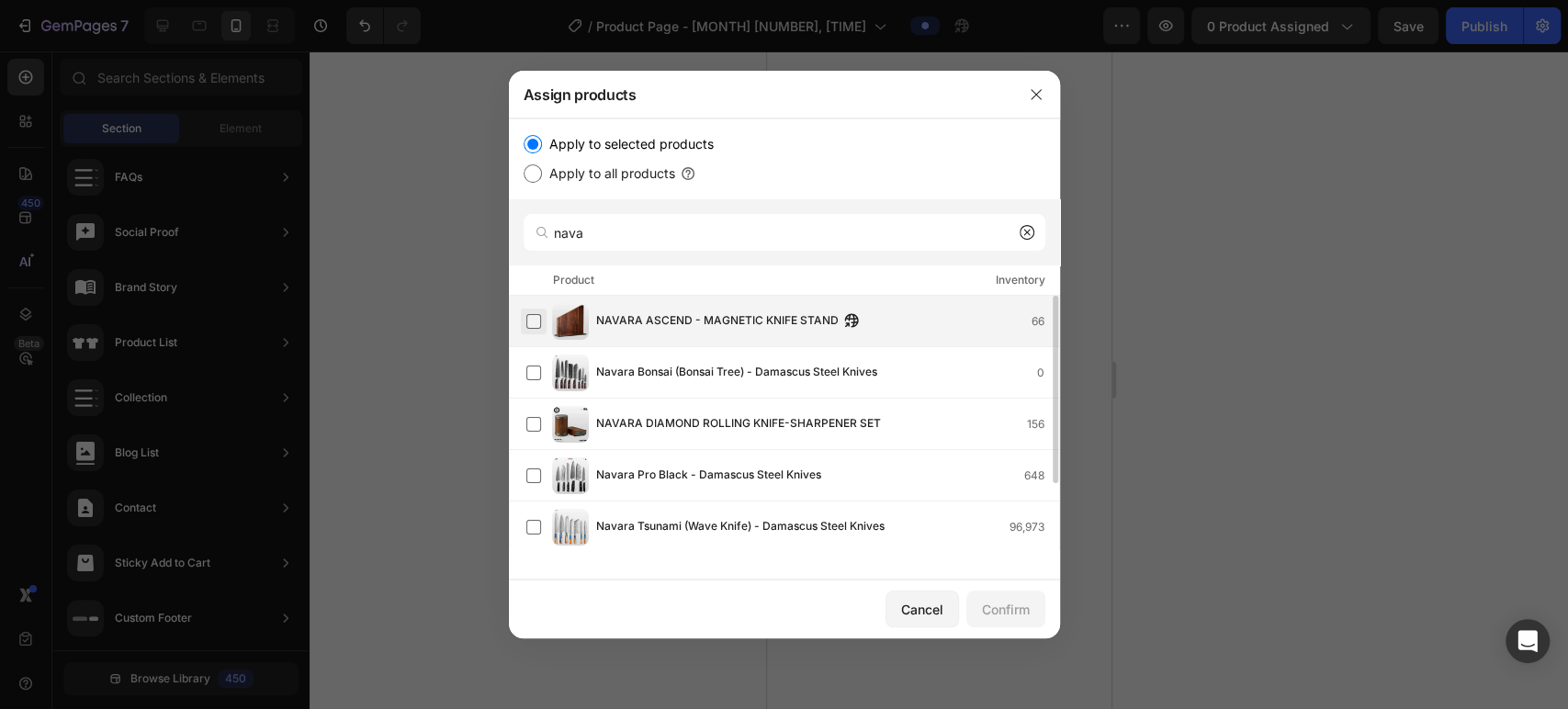 click at bounding box center (534, 321) 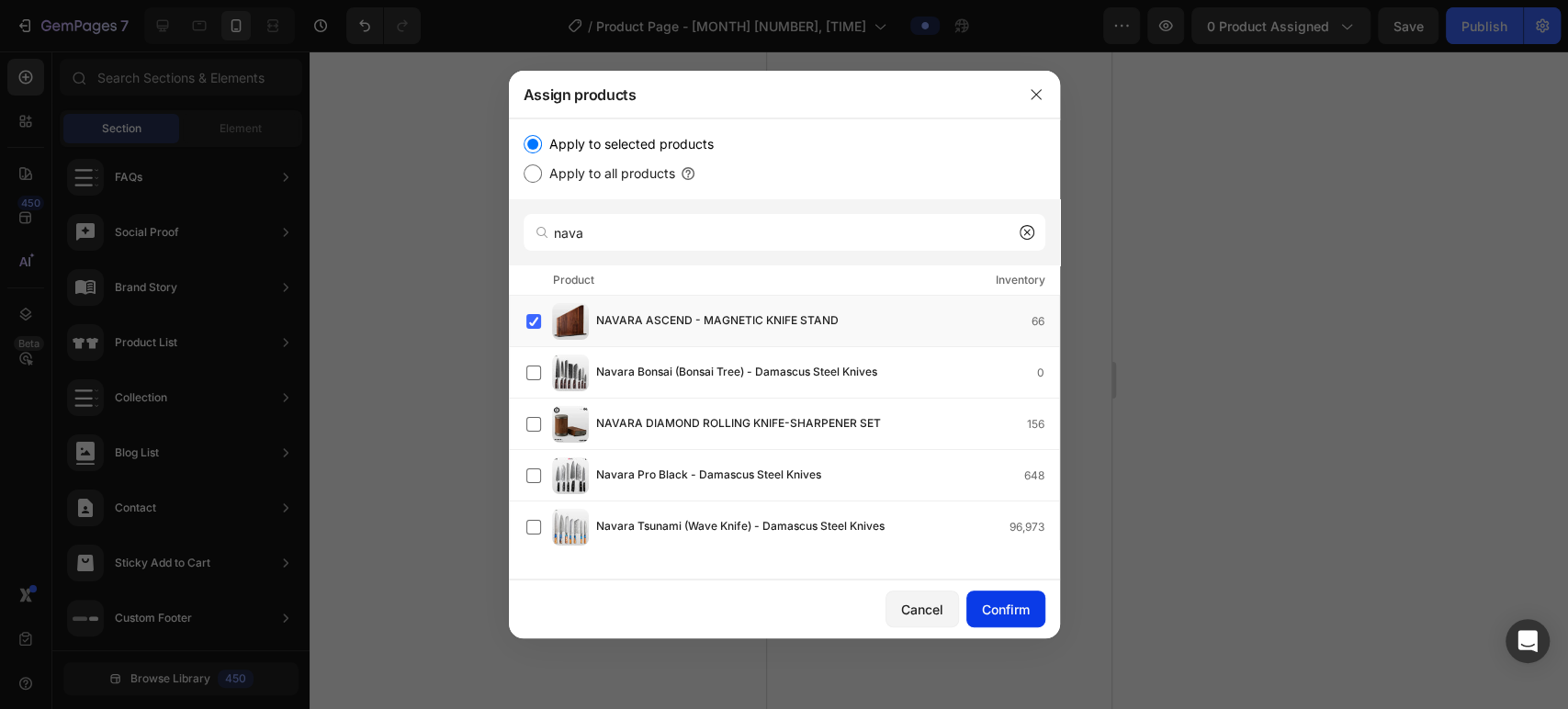click on "Confirm" at bounding box center [1006, 609] 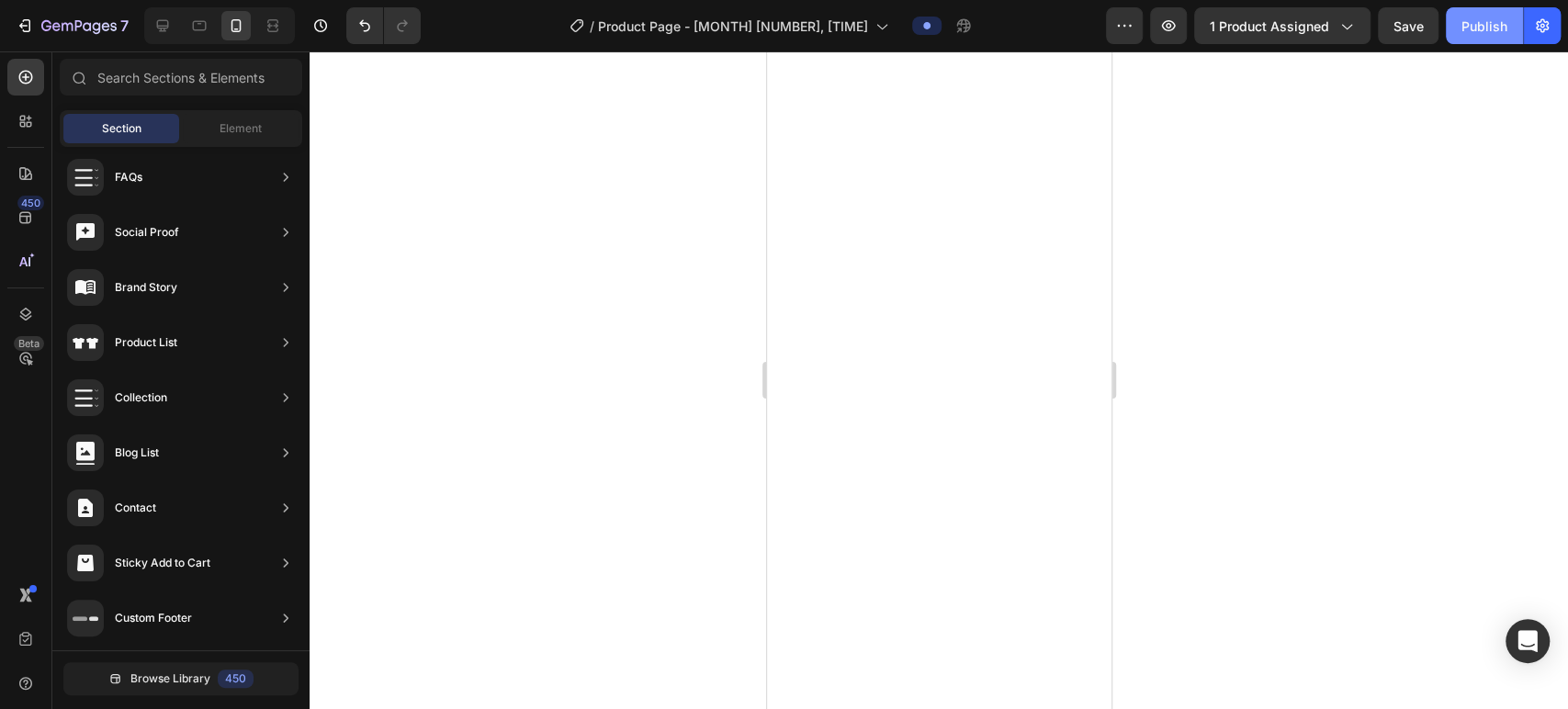 click on "Publish" at bounding box center (1484, 26) 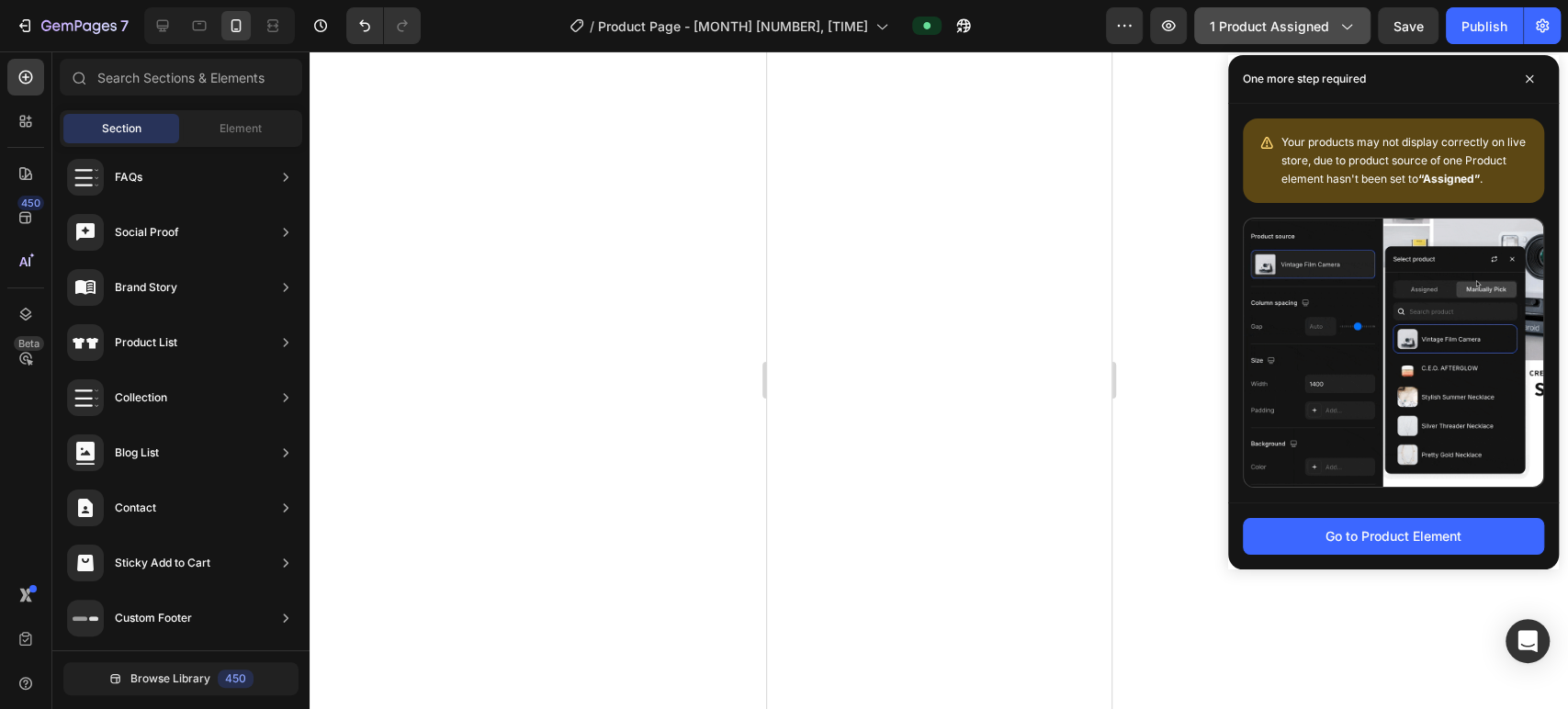 click on "1 product assigned" 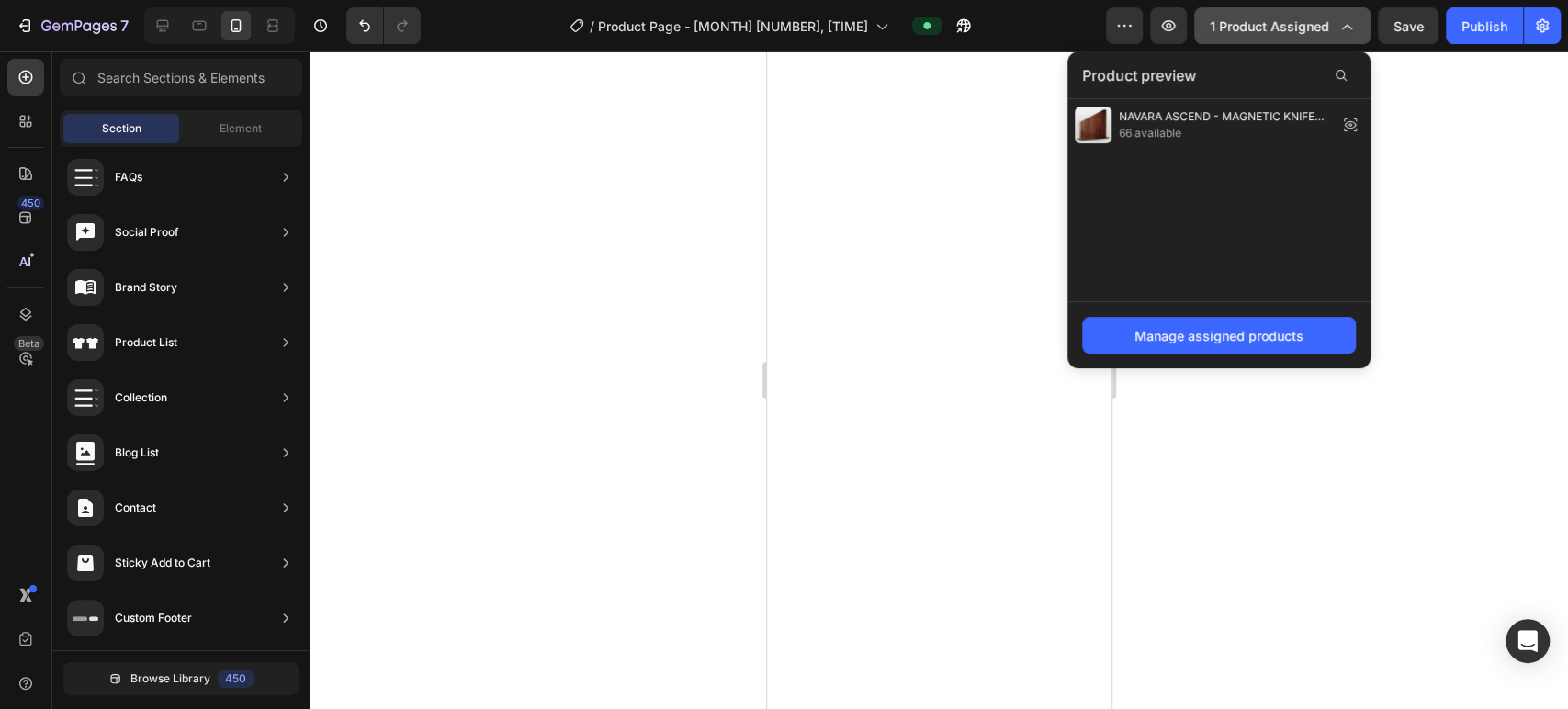 click on "1 product assigned" 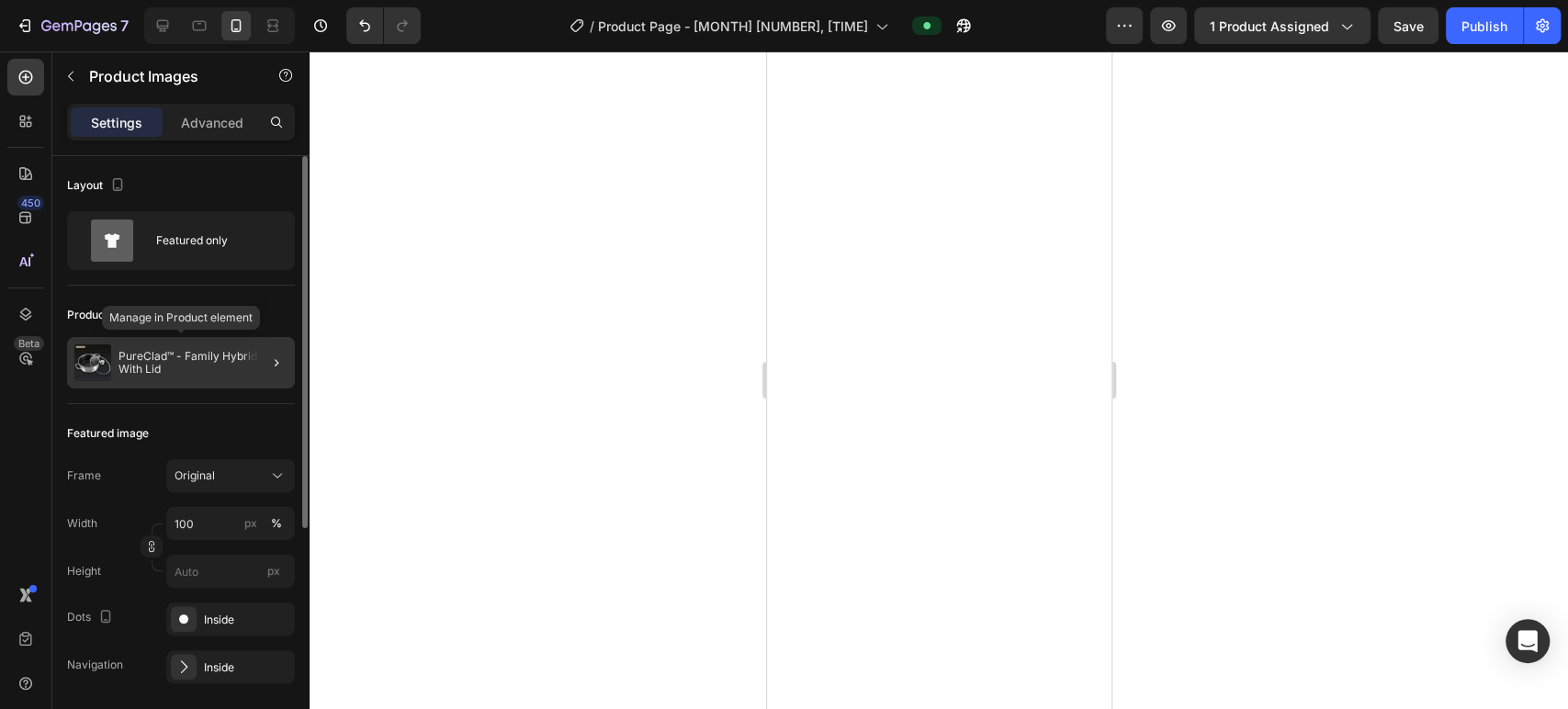 click at bounding box center (93, 363) 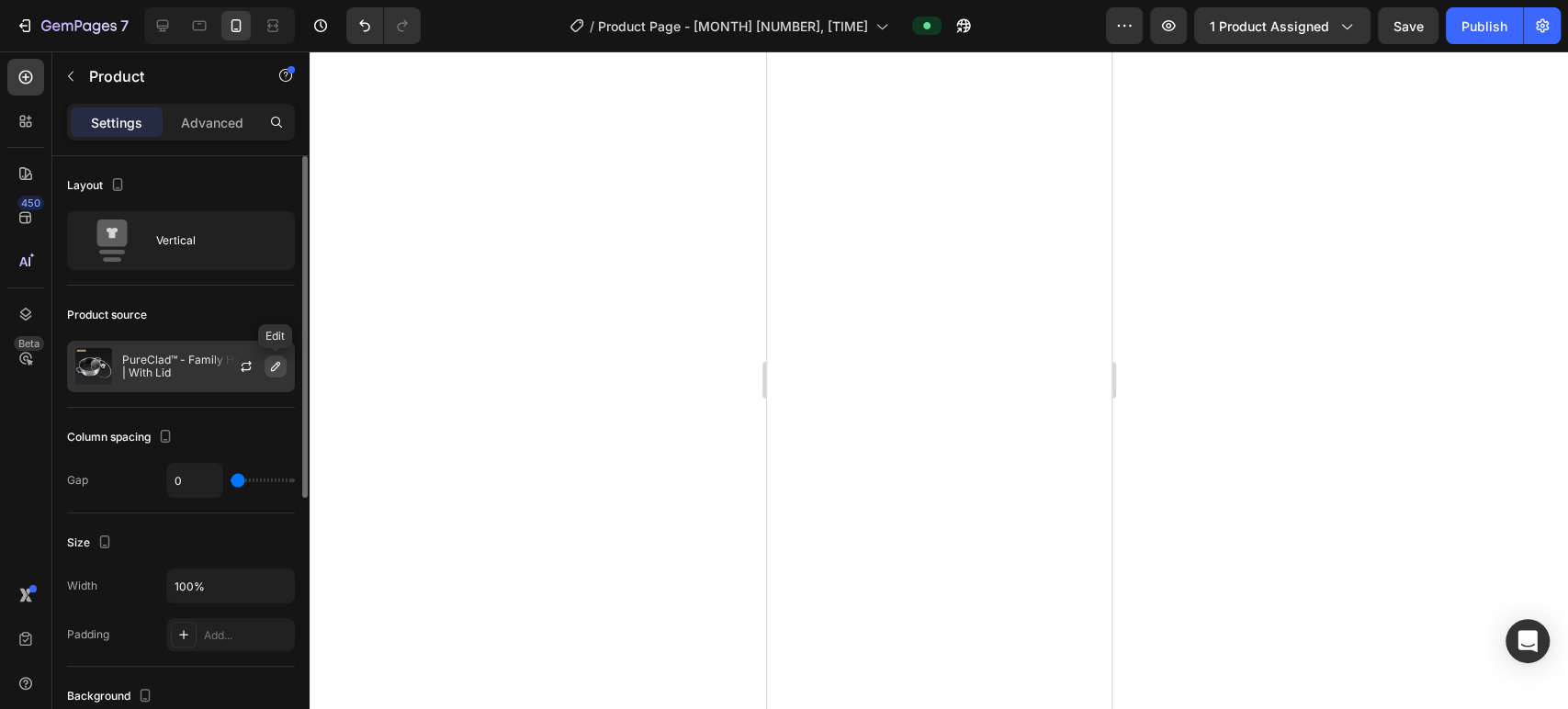 click 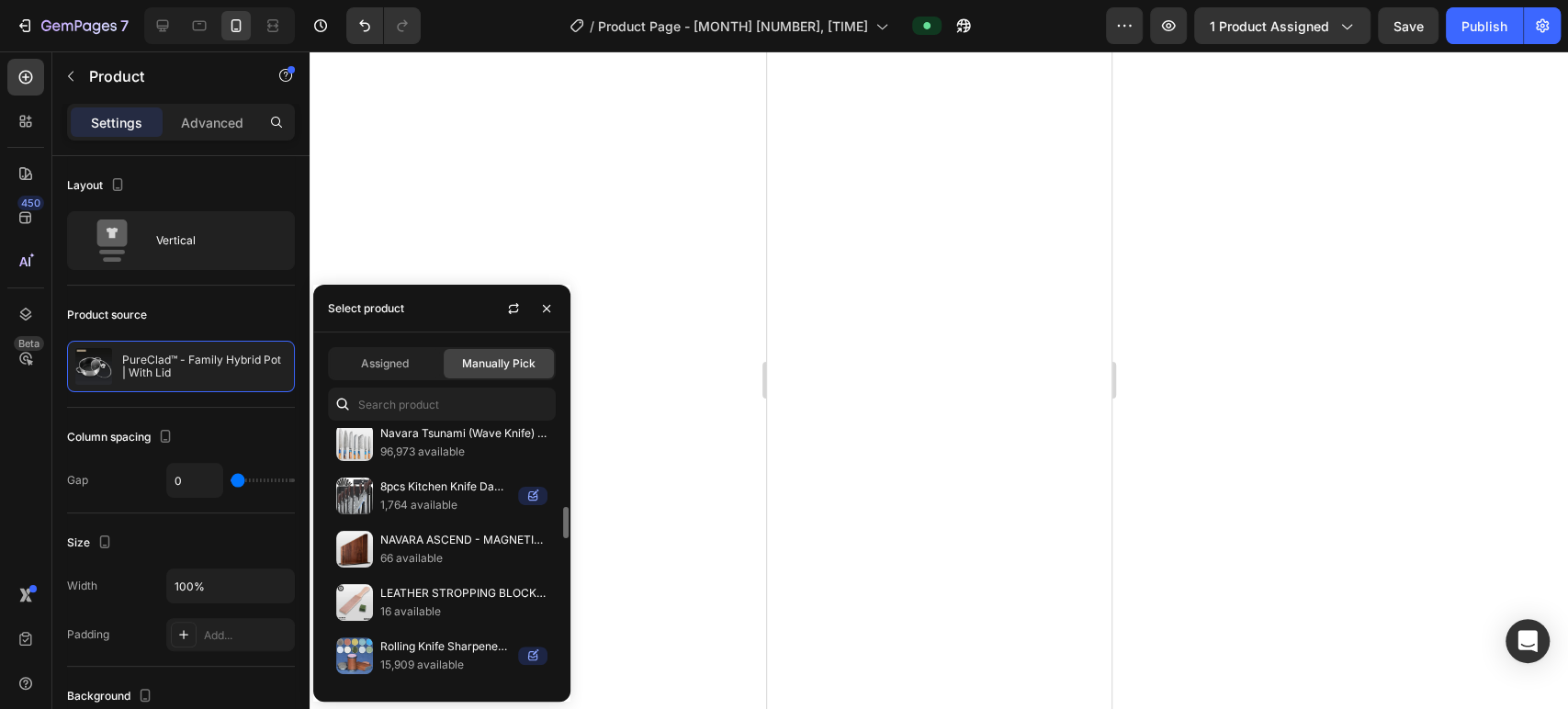 scroll, scrollTop: 0, scrollLeft: 0, axis: both 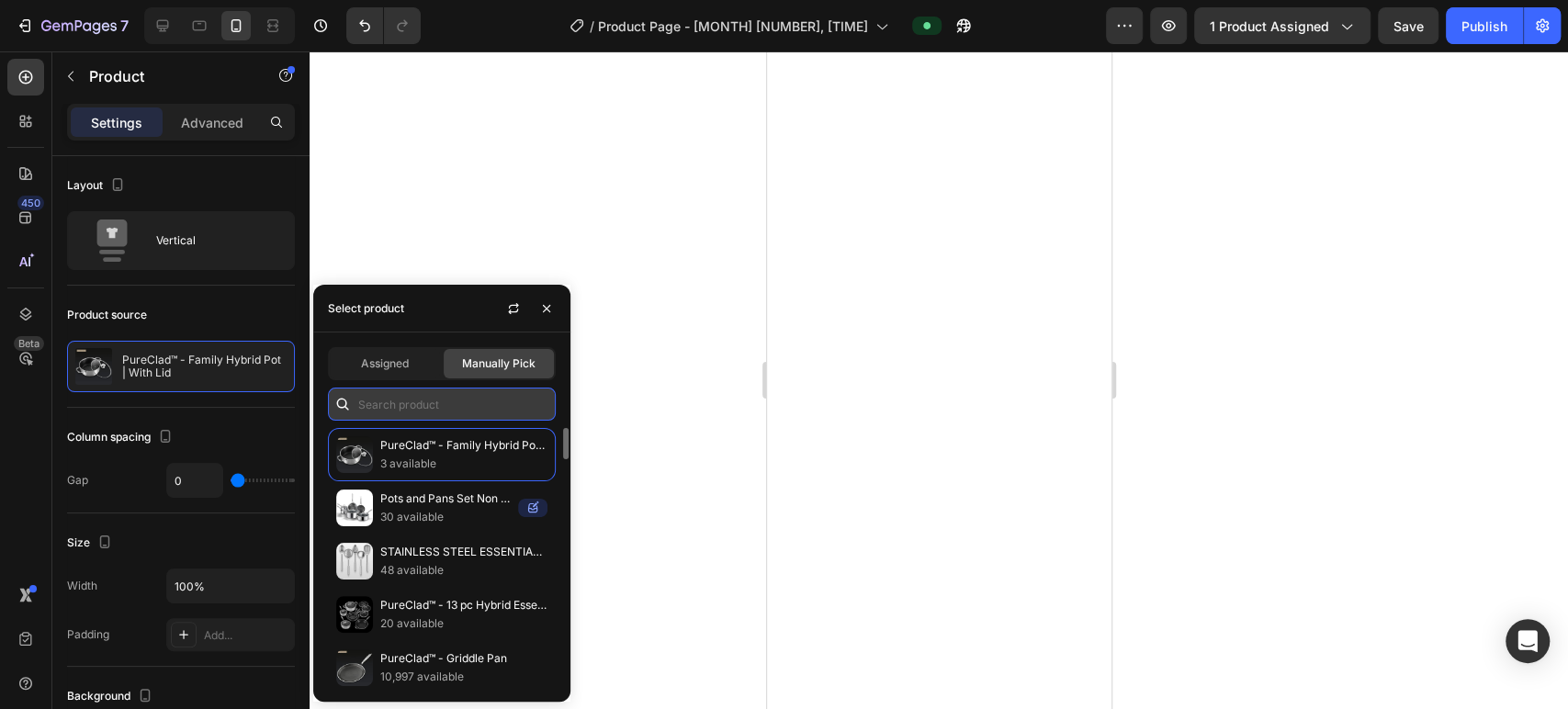 click at bounding box center (442, 404) 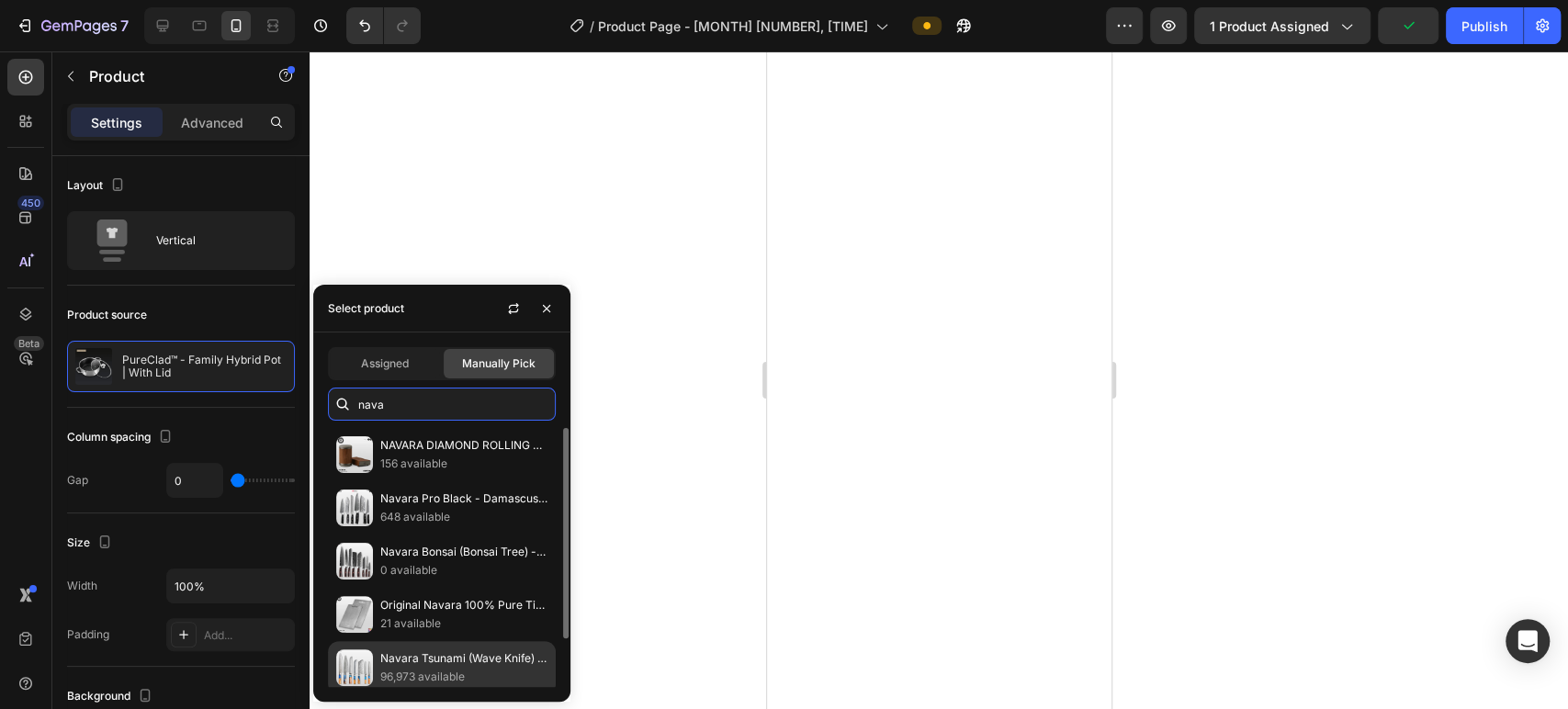 scroll, scrollTop: 59, scrollLeft: 0, axis: vertical 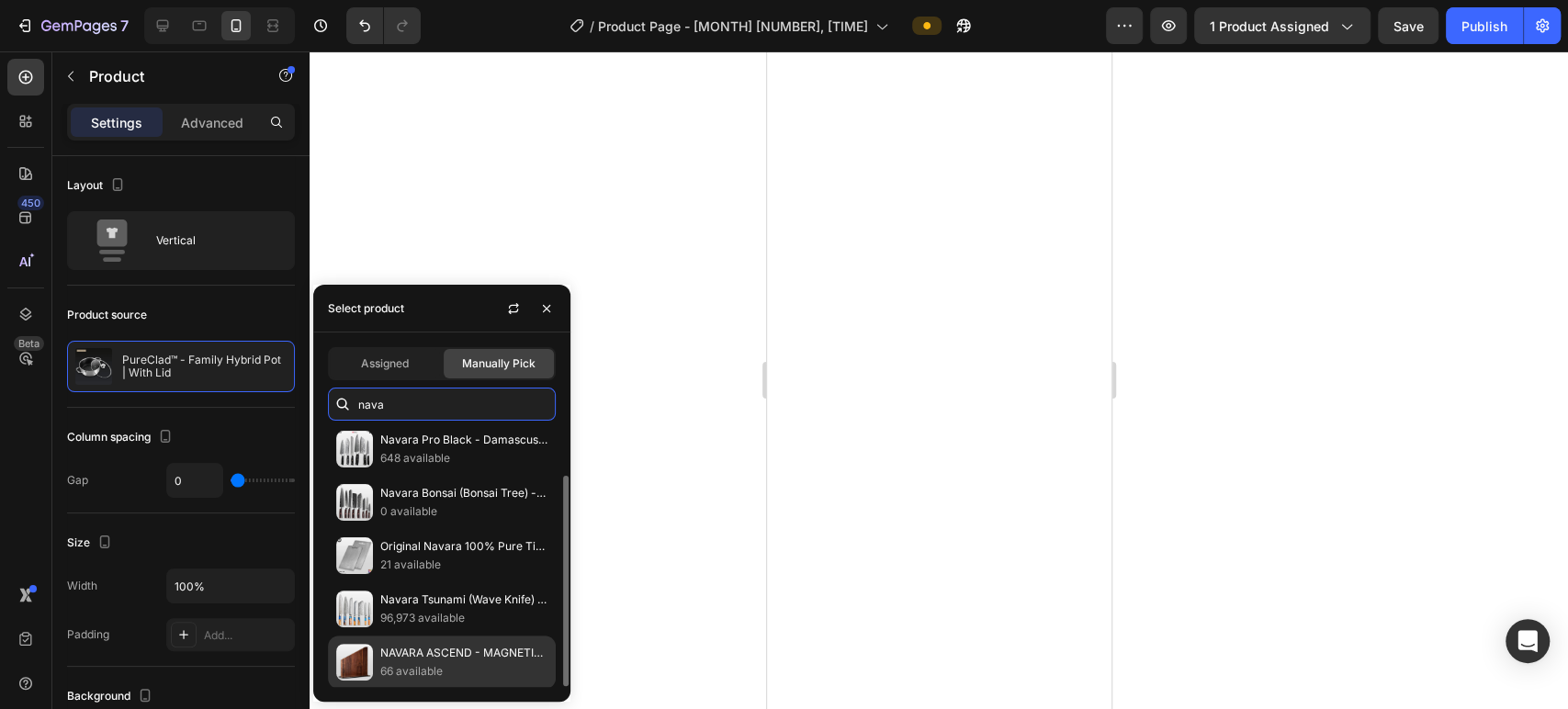 type on "nava" 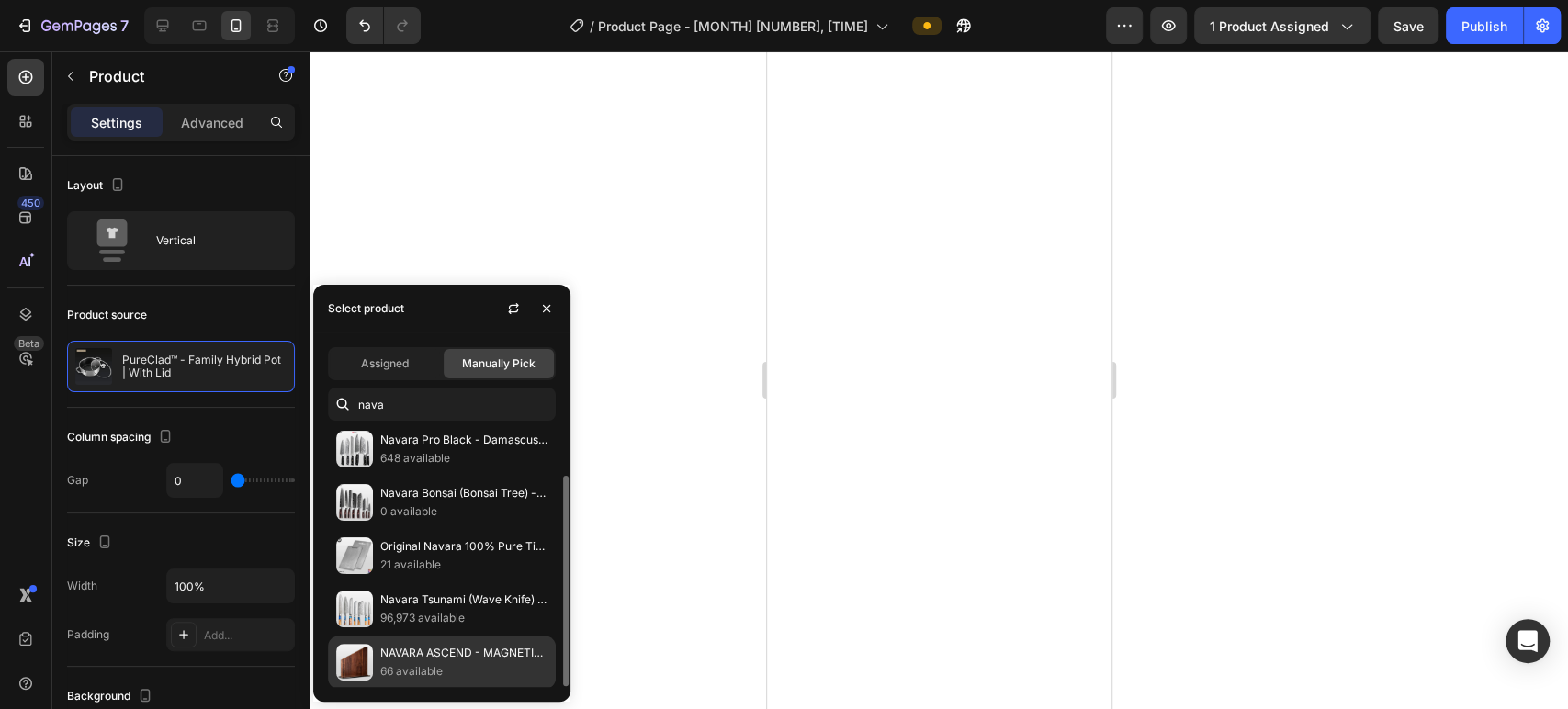 click on "NAVARA ASCEND - MAGNETIC KNIFE STAND" at bounding box center [464, 653] 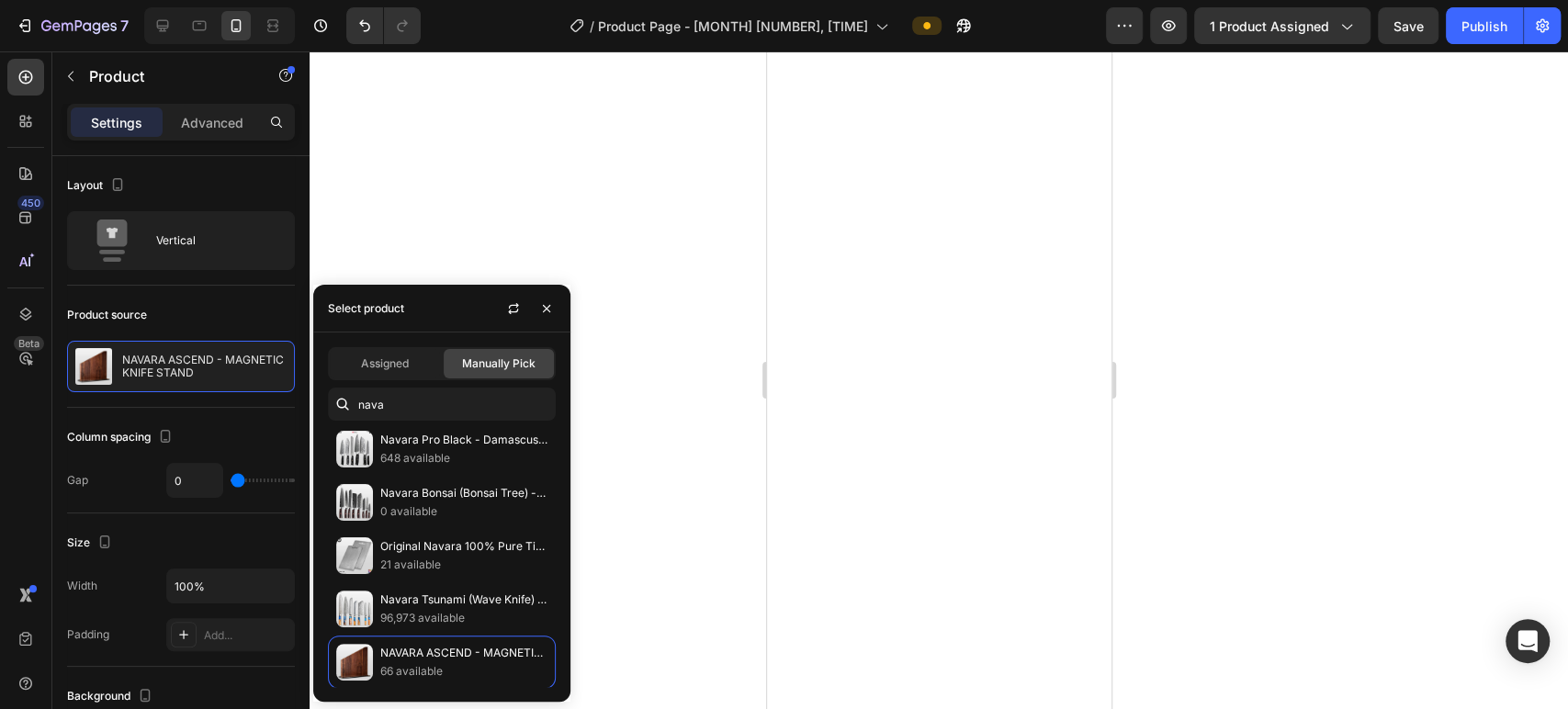 click 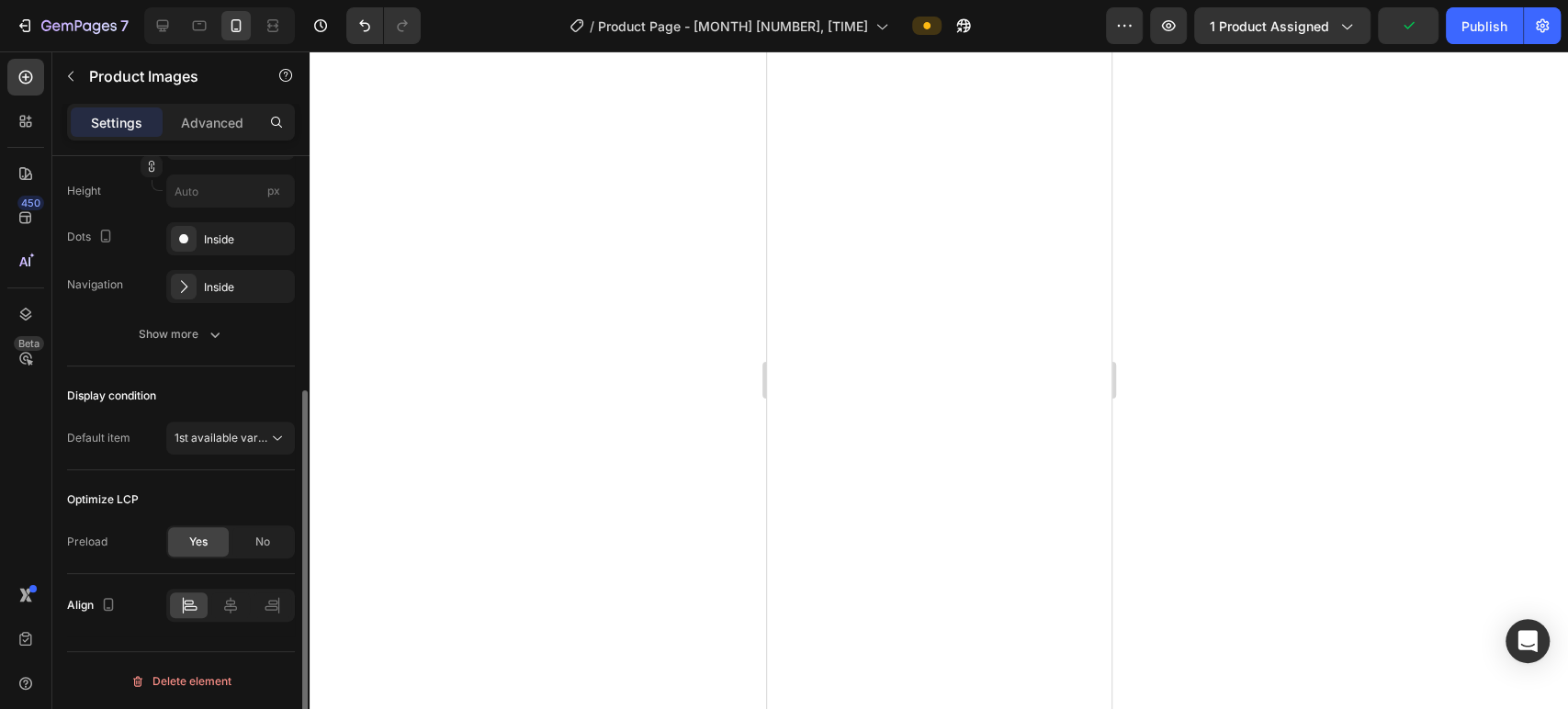 scroll, scrollTop: 141, scrollLeft: 0, axis: vertical 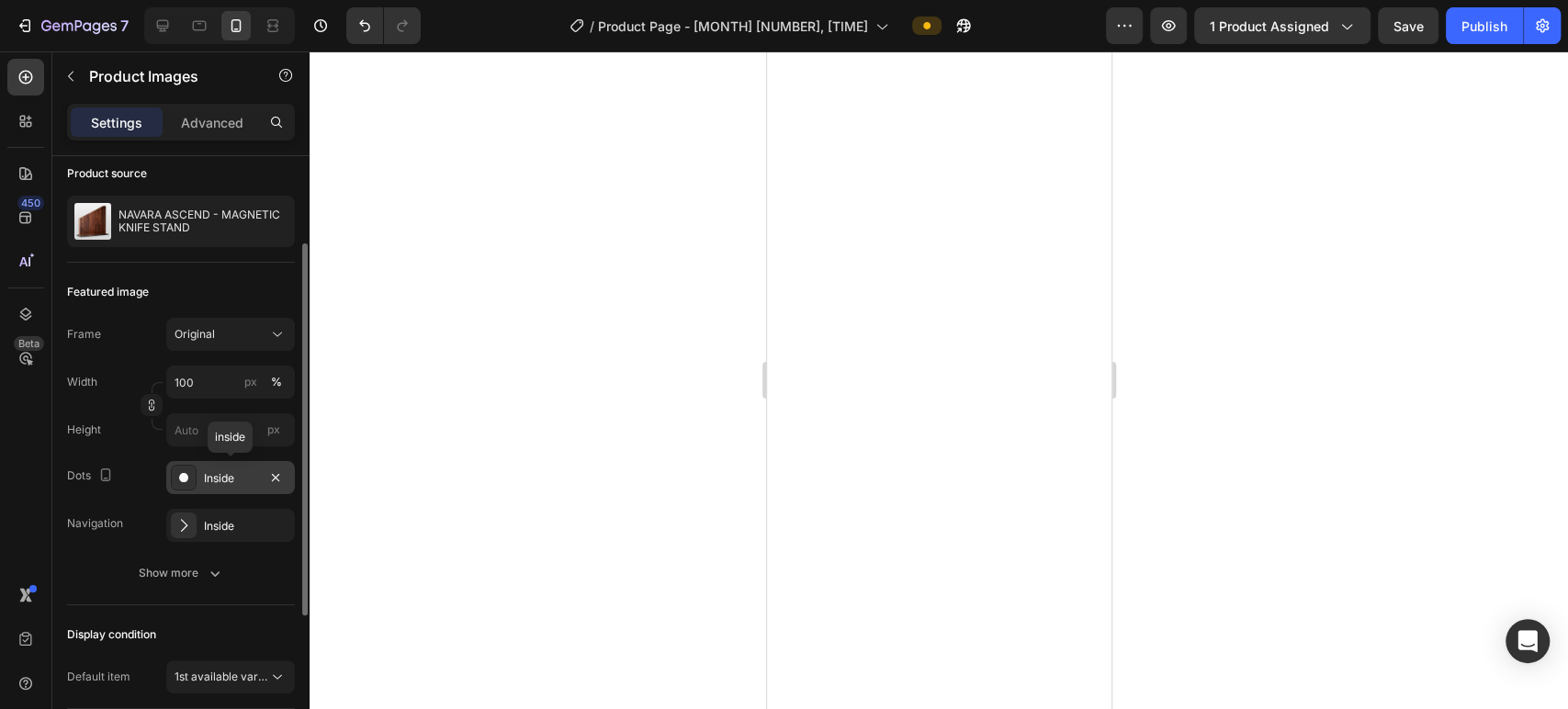 click on "Inside" at bounding box center [231, 478] 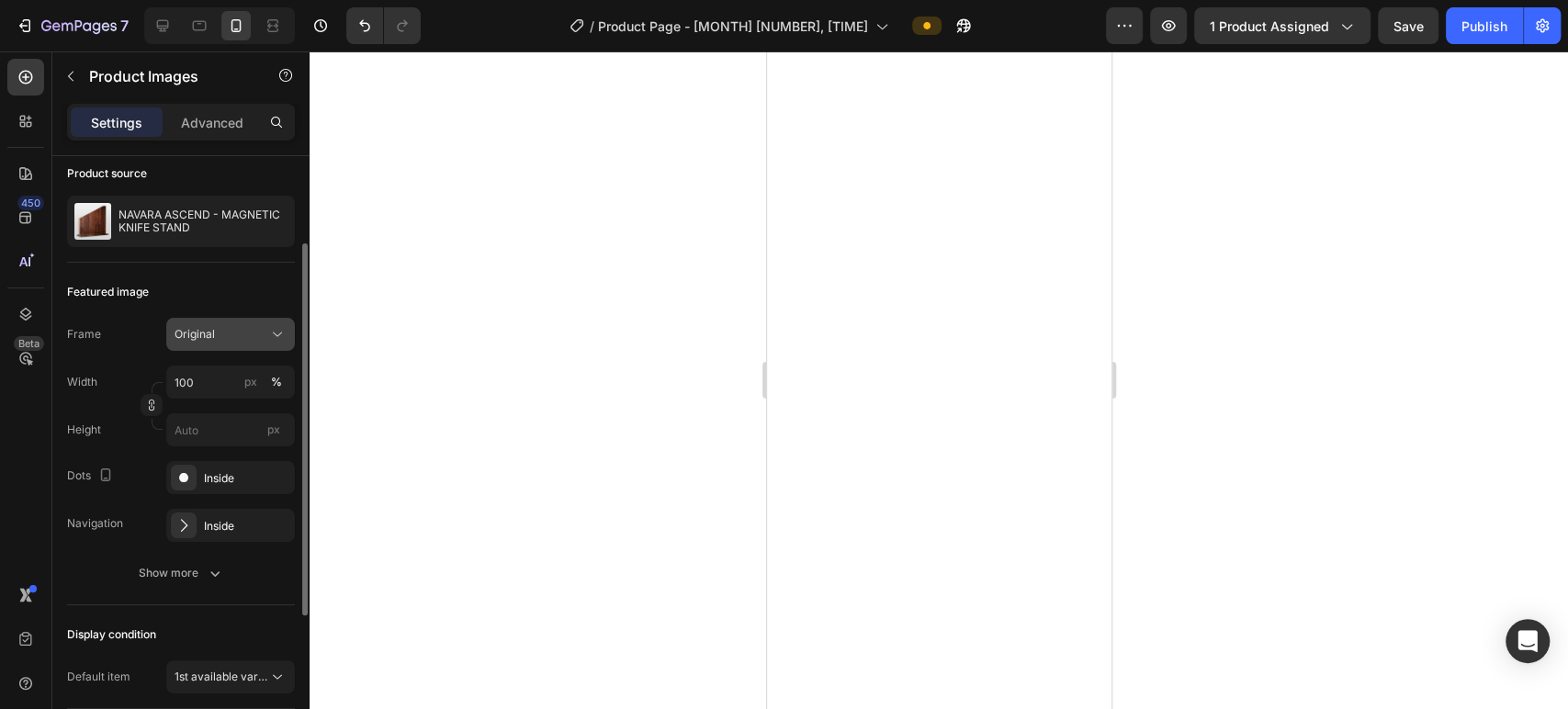 click on "Original" 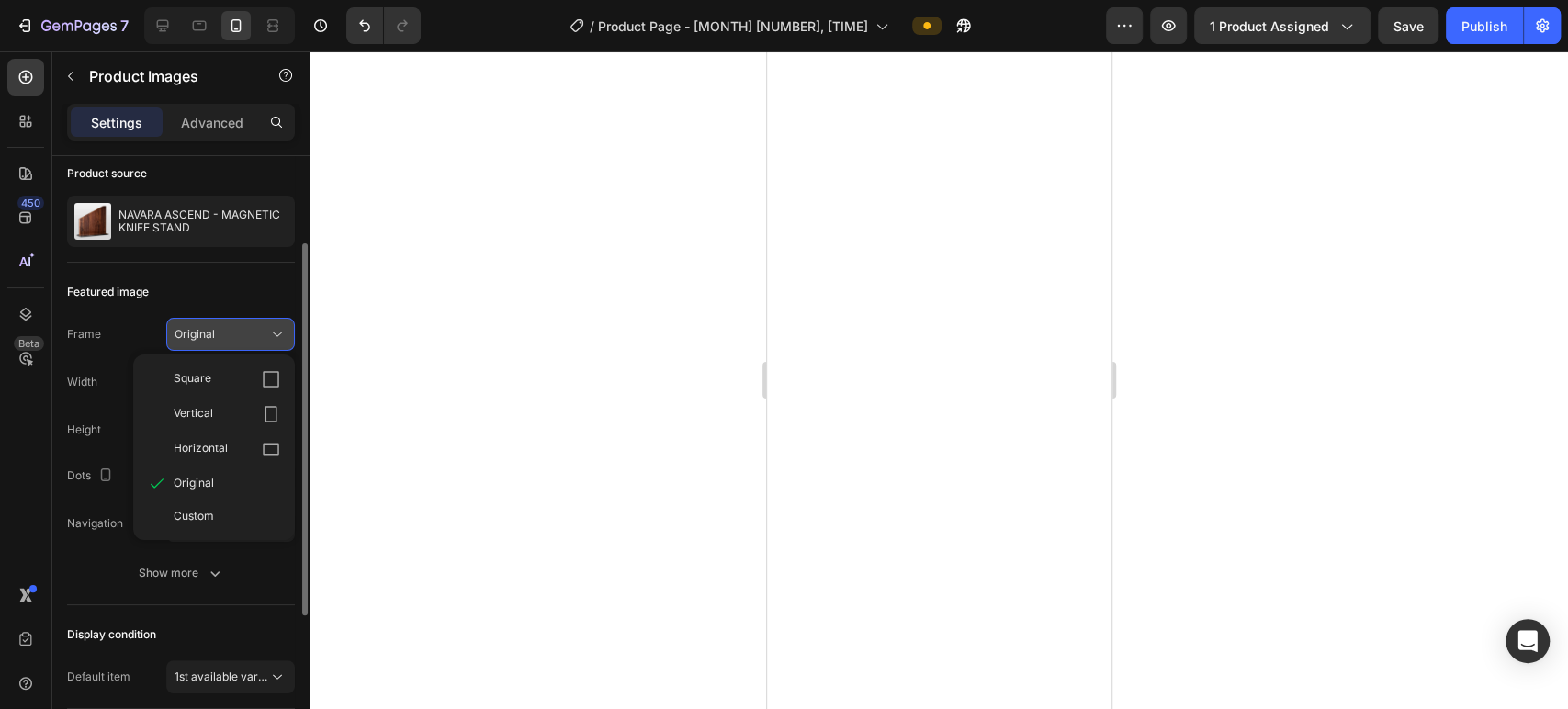 click on "Original" 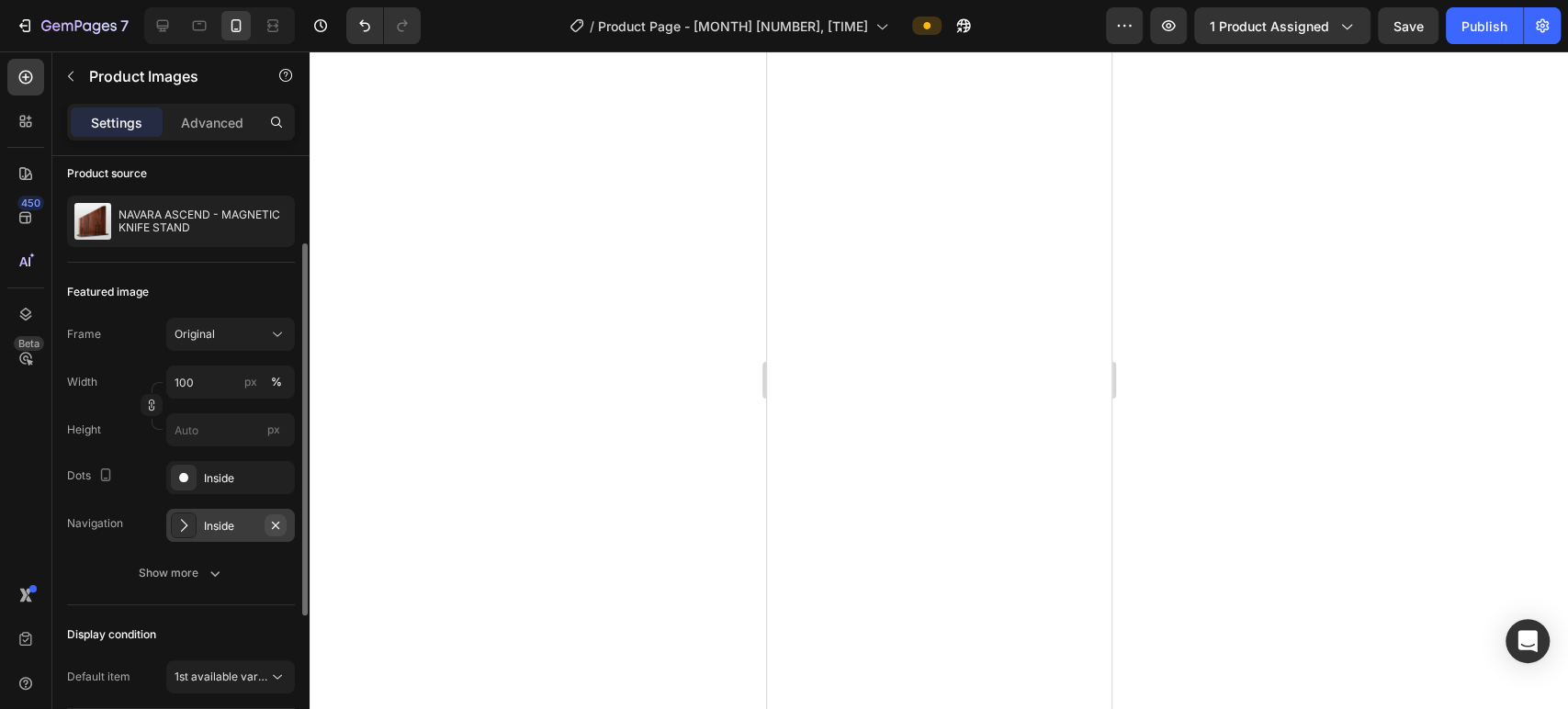 click 